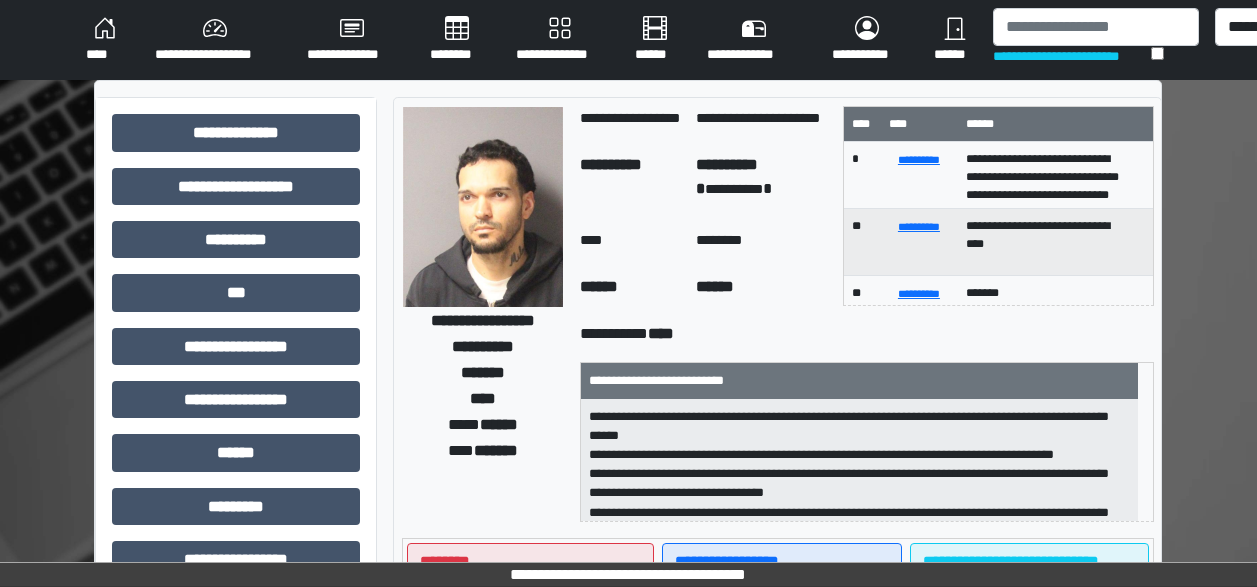 scroll, scrollTop: 0, scrollLeft: 0, axis: both 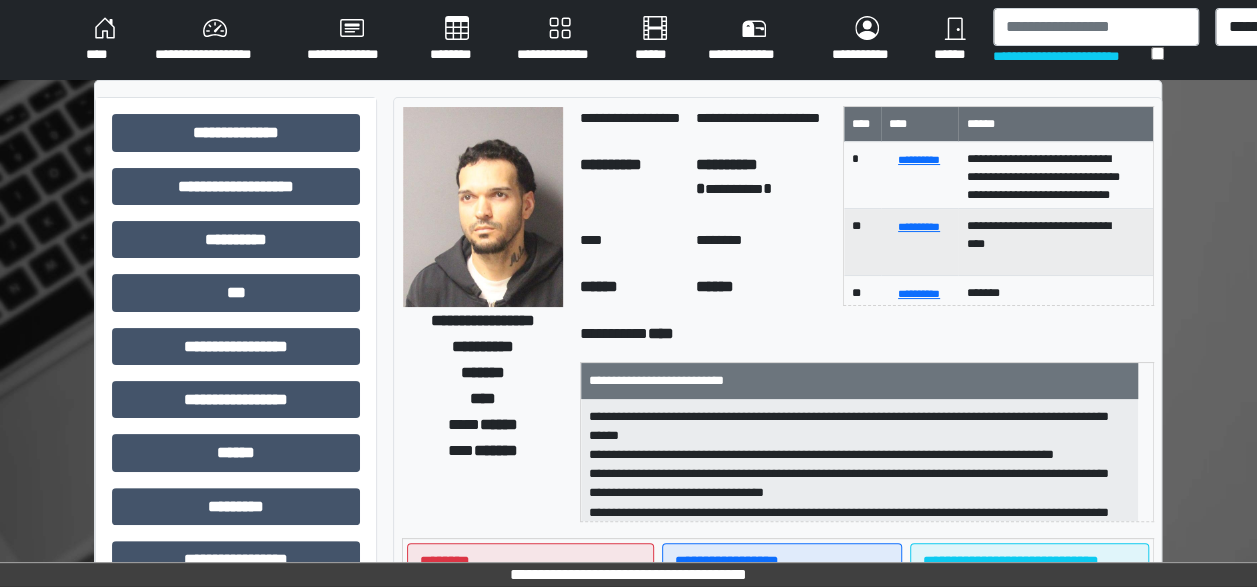 click on "****" at bounding box center [104, 40] 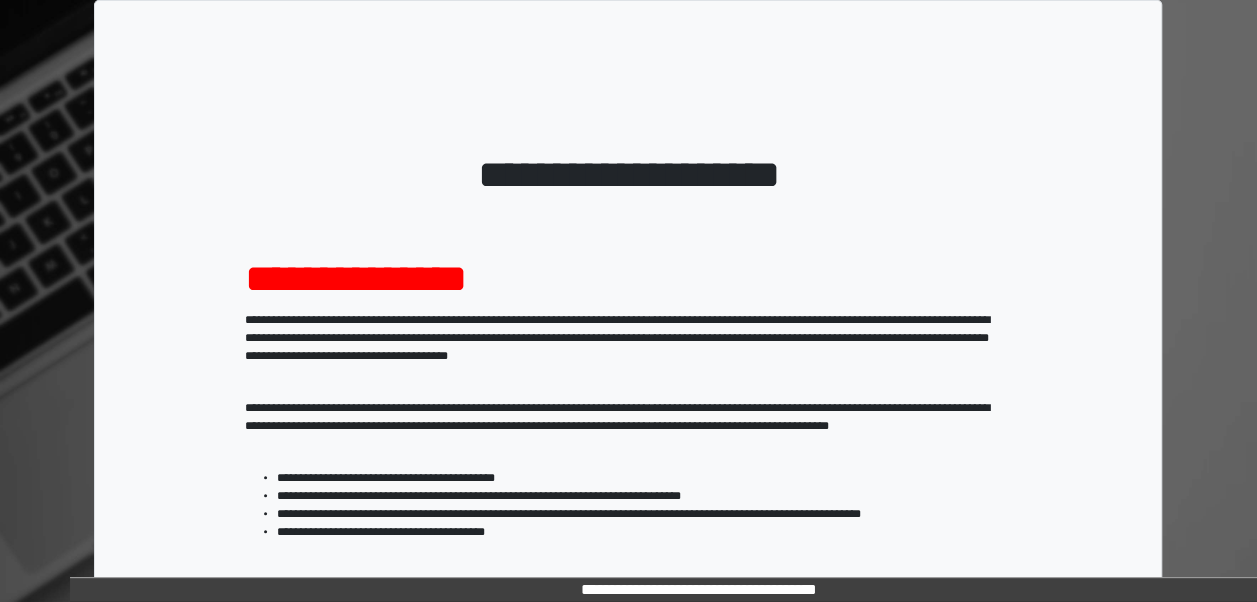 scroll, scrollTop: 324, scrollLeft: 0, axis: vertical 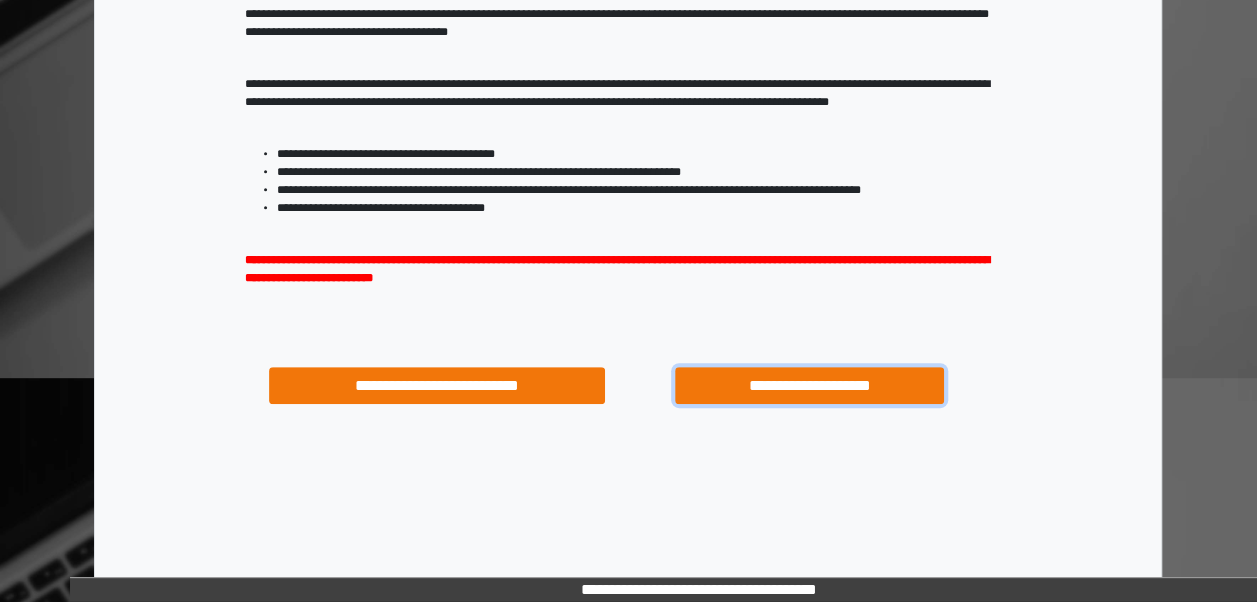 click on "**********" at bounding box center (809, 385) 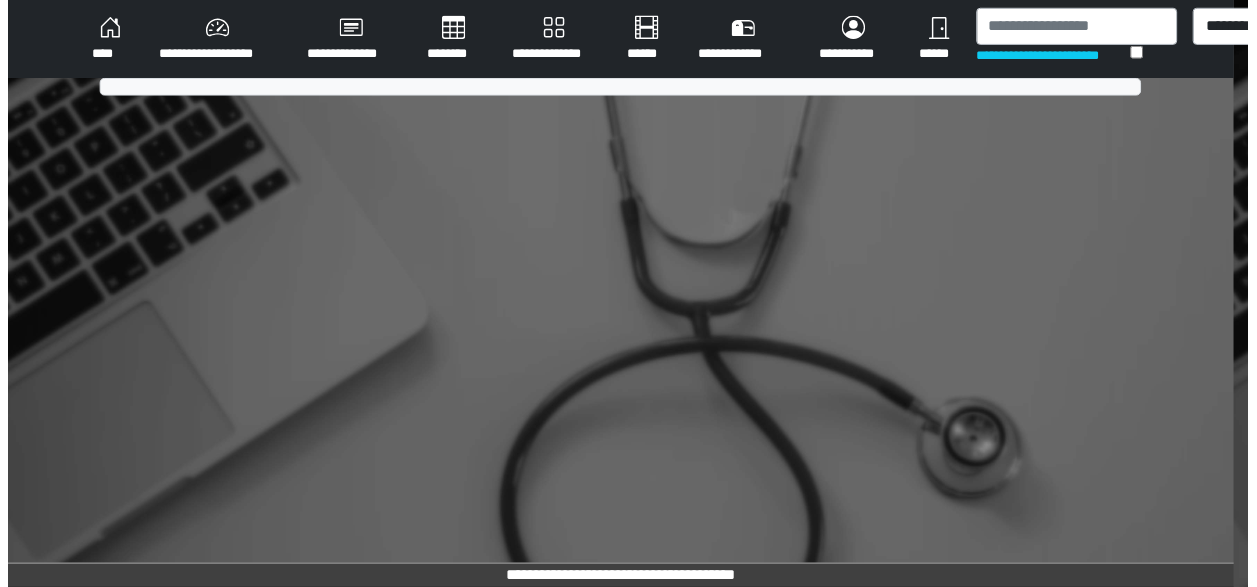 scroll, scrollTop: 0, scrollLeft: 0, axis: both 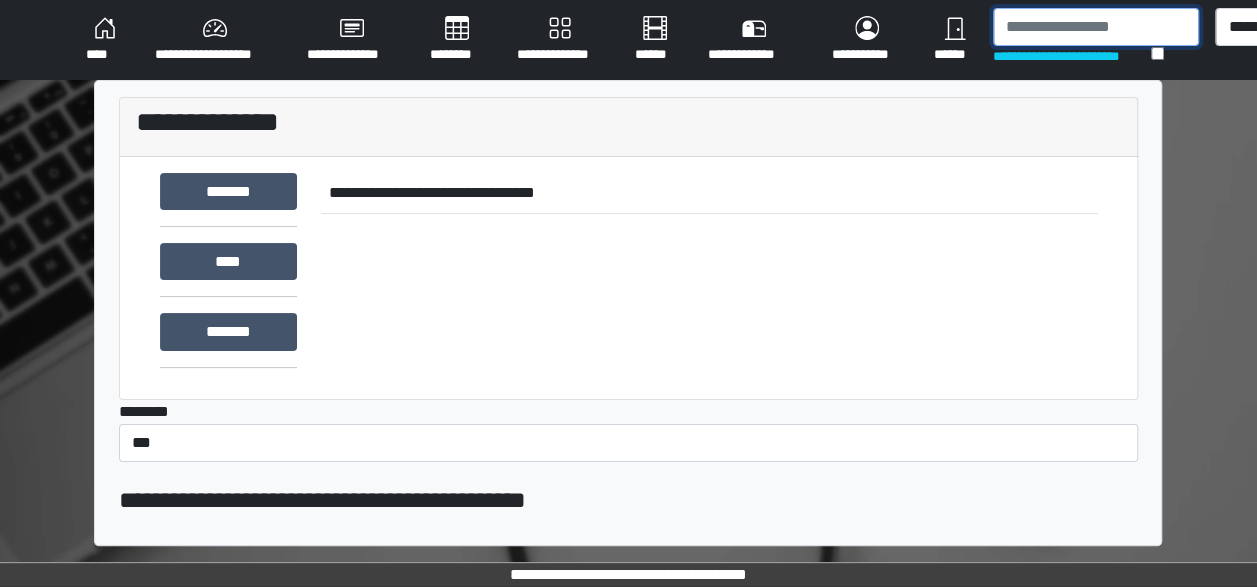 click at bounding box center [1096, 27] 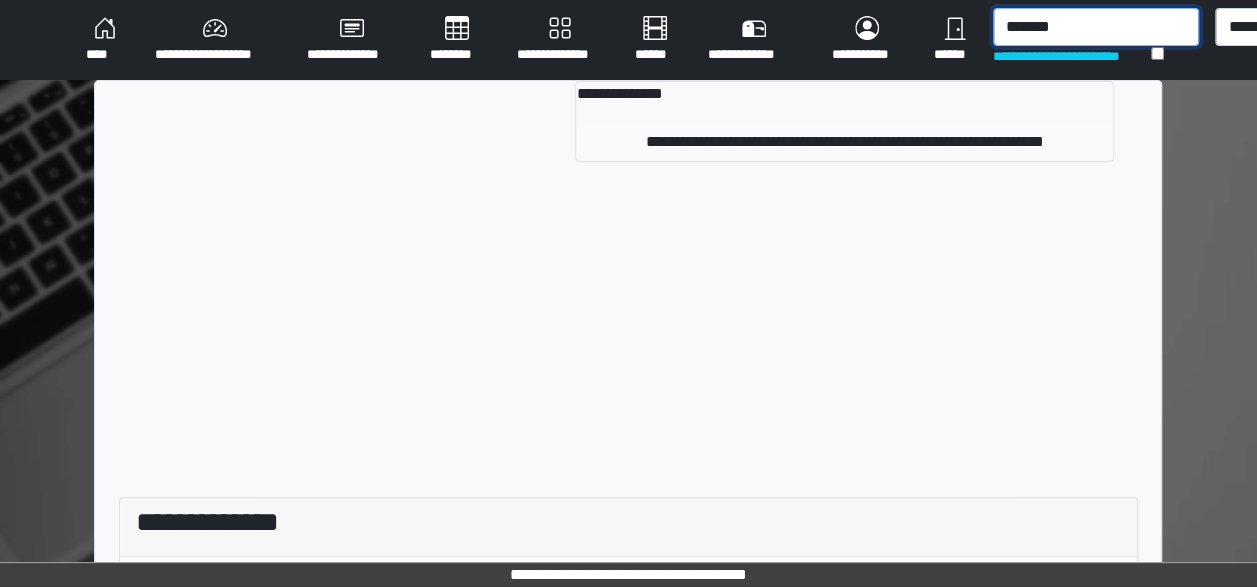 type on "*******" 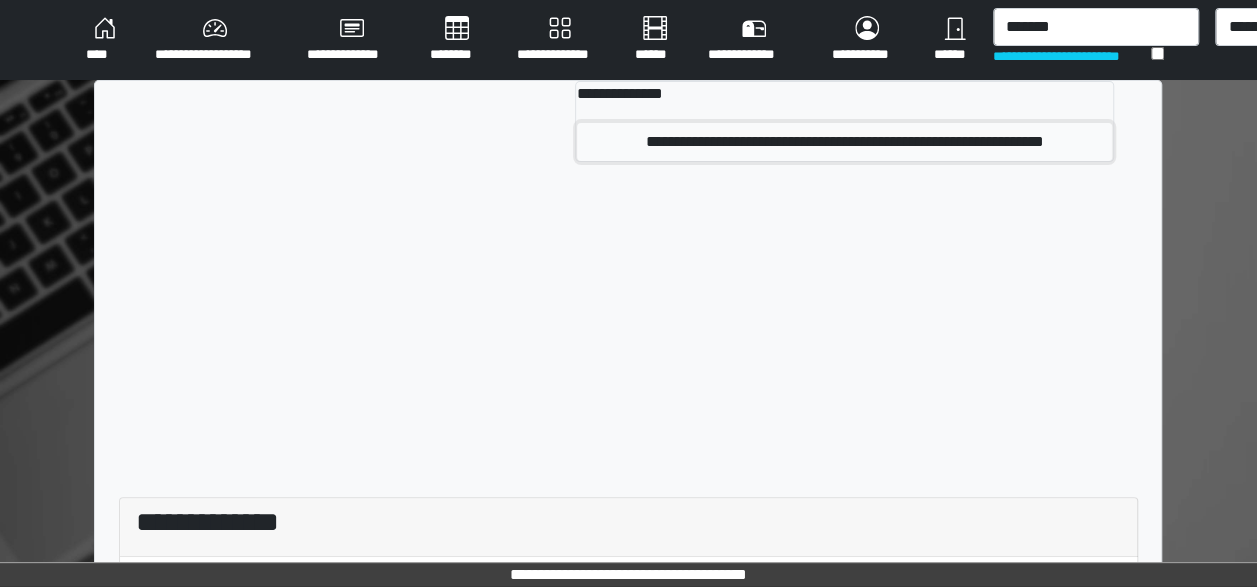 click on "**********" at bounding box center [844, 142] 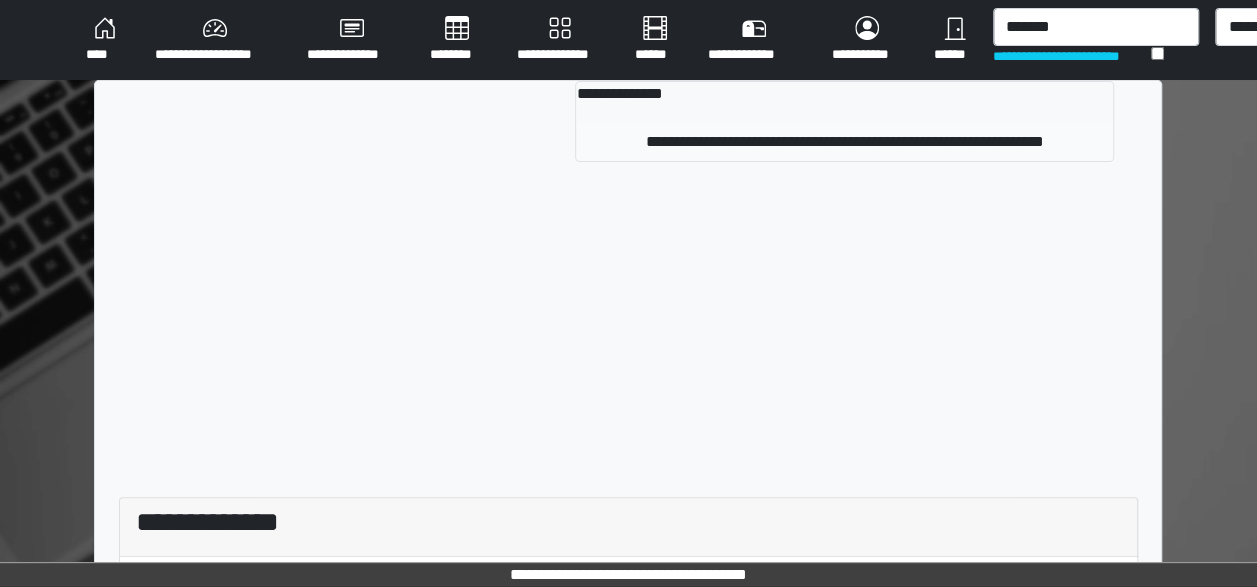 type 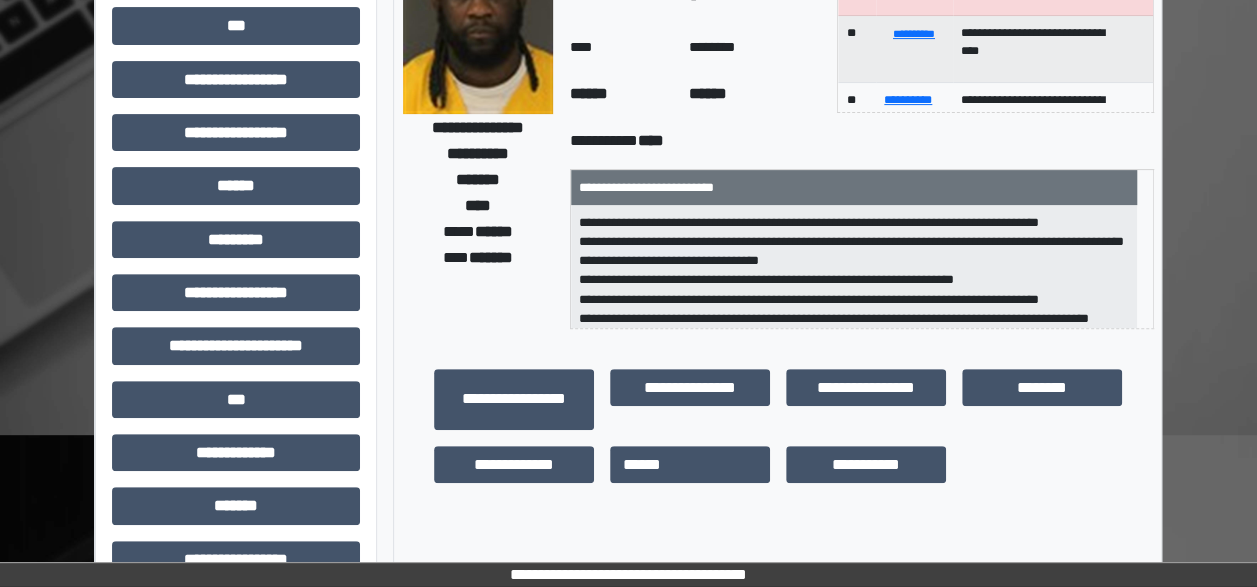 scroll, scrollTop: 245, scrollLeft: 0, axis: vertical 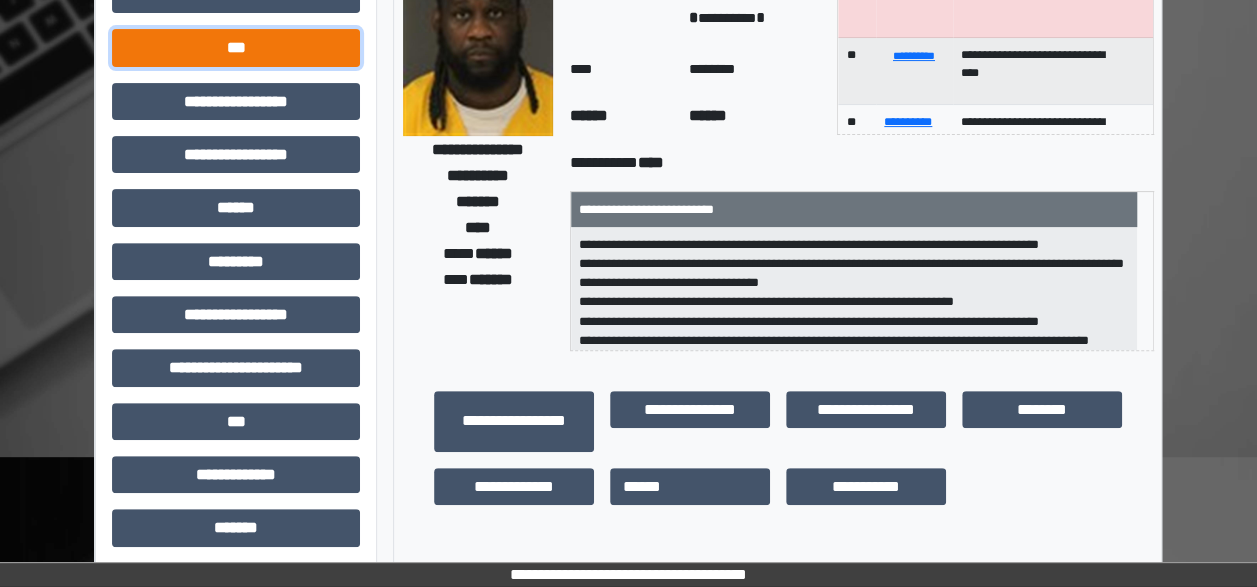 click on "***" at bounding box center (236, 47) 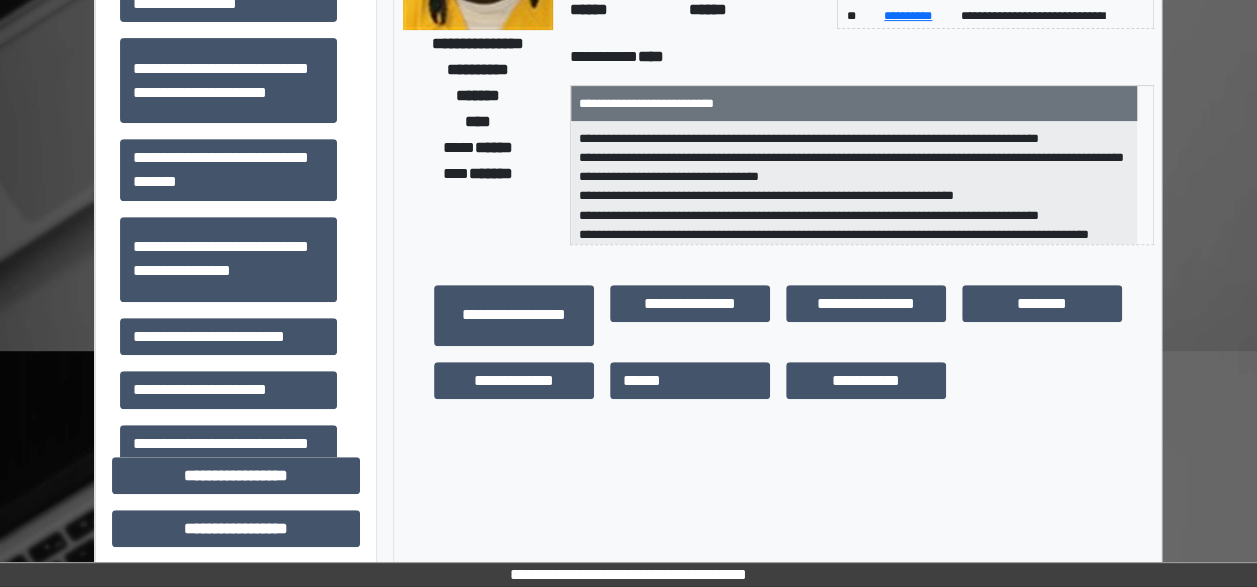 scroll, scrollTop: 352, scrollLeft: 0, axis: vertical 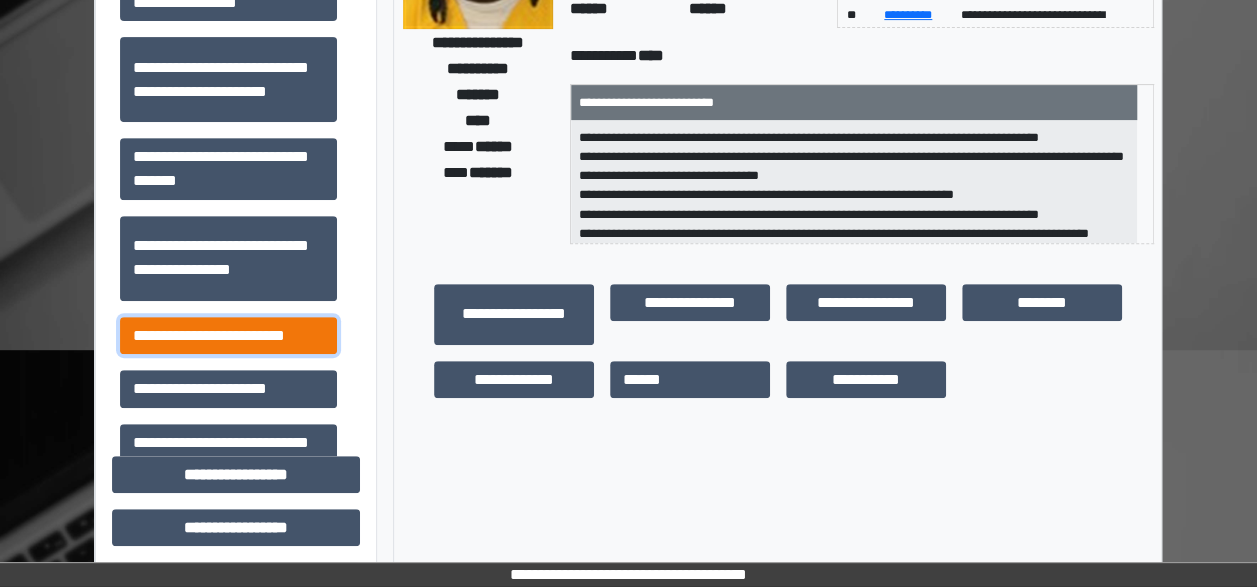 click on "**********" at bounding box center [228, 335] 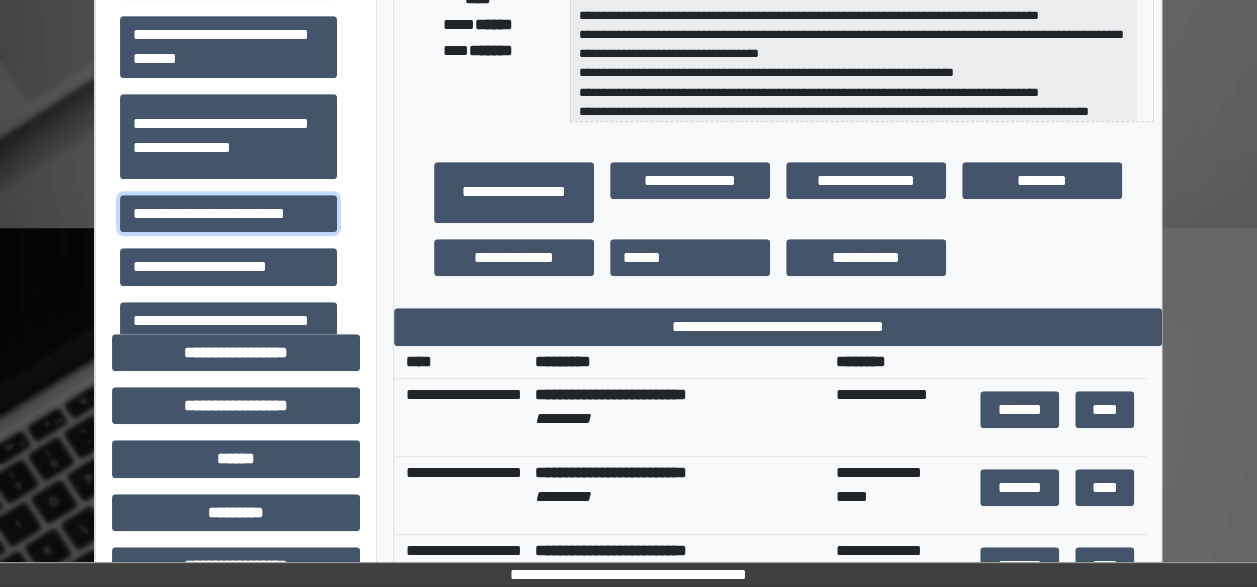 scroll, scrollTop: 484, scrollLeft: 0, axis: vertical 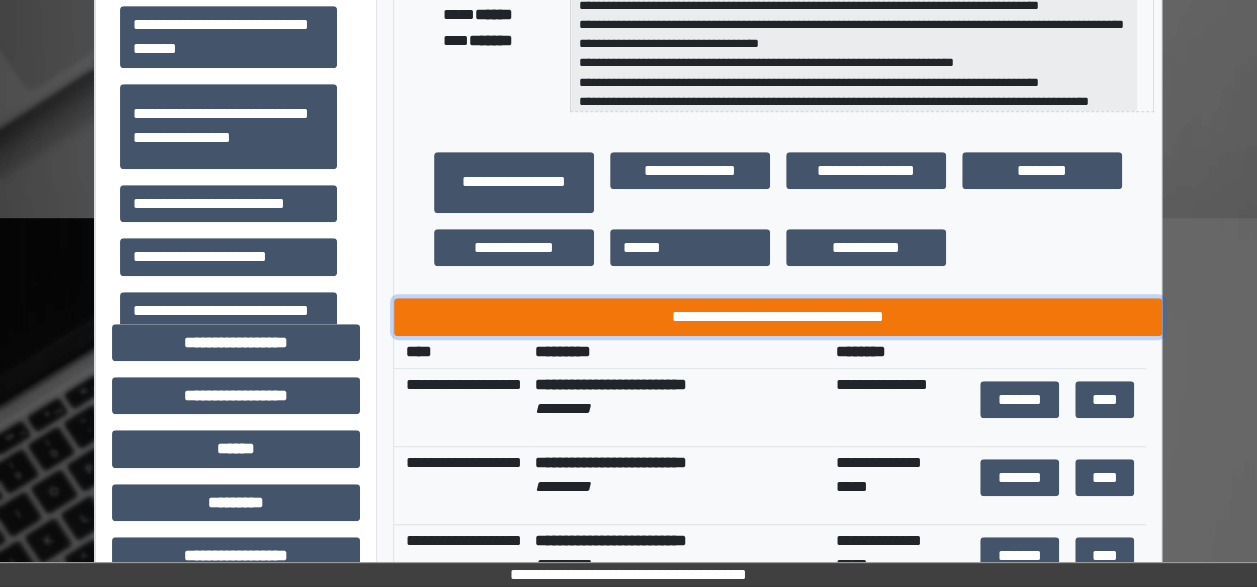 click on "**********" at bounding box center (778, 316) 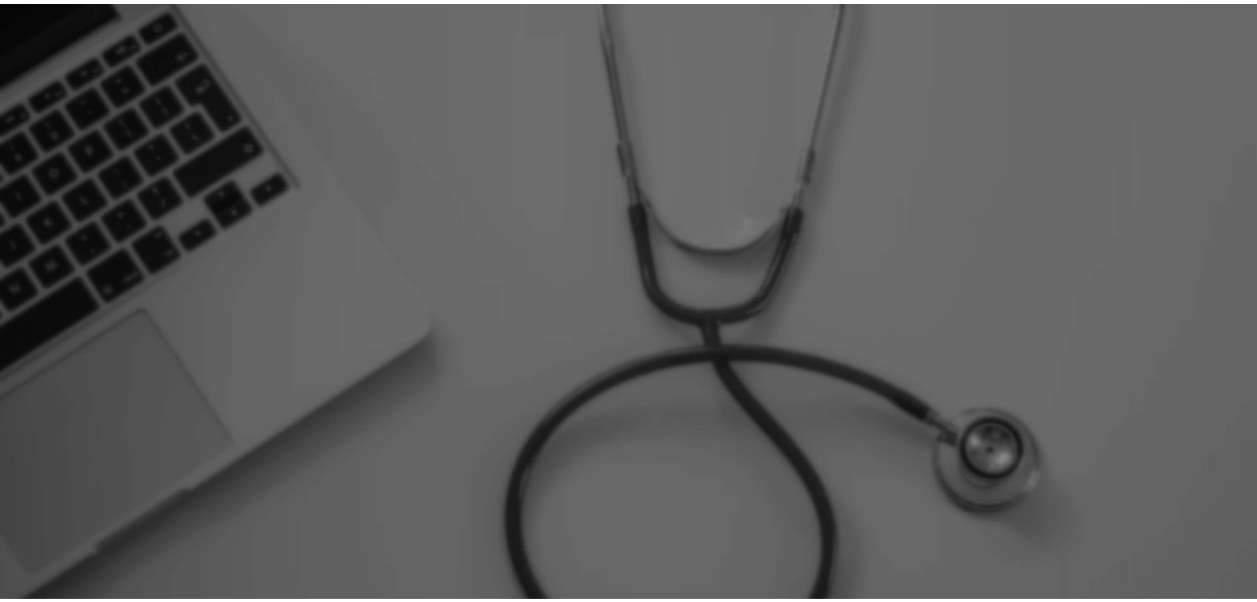 scroll, scrollTop: 0, scrollLeft: 0, axis: both 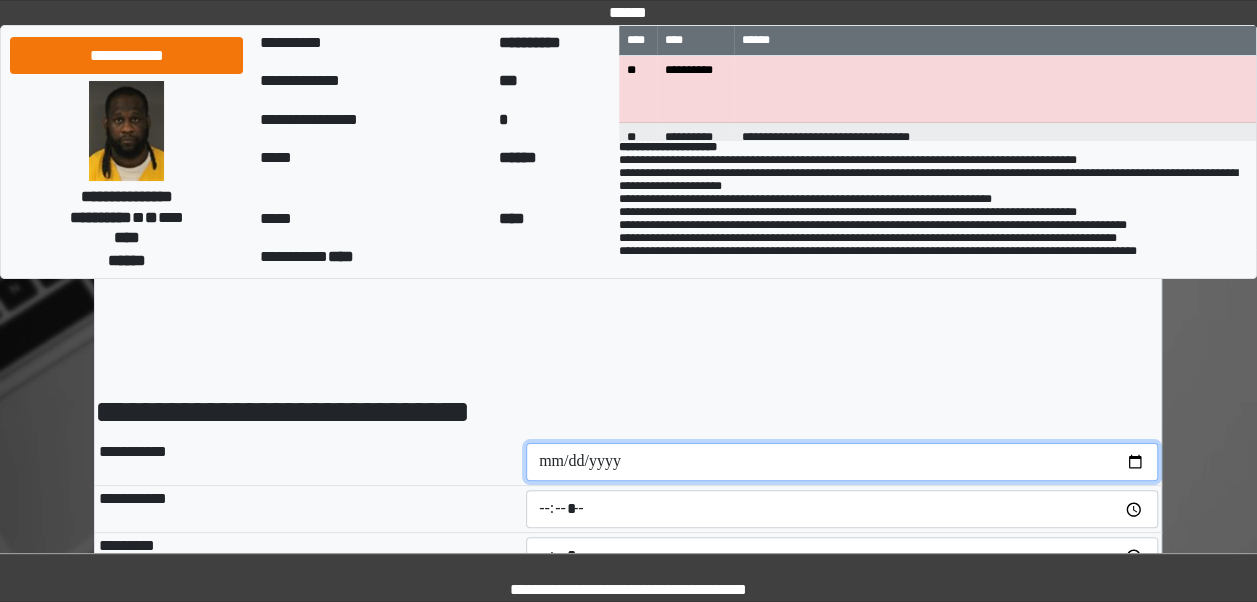 click at bounding box center [842, 462] 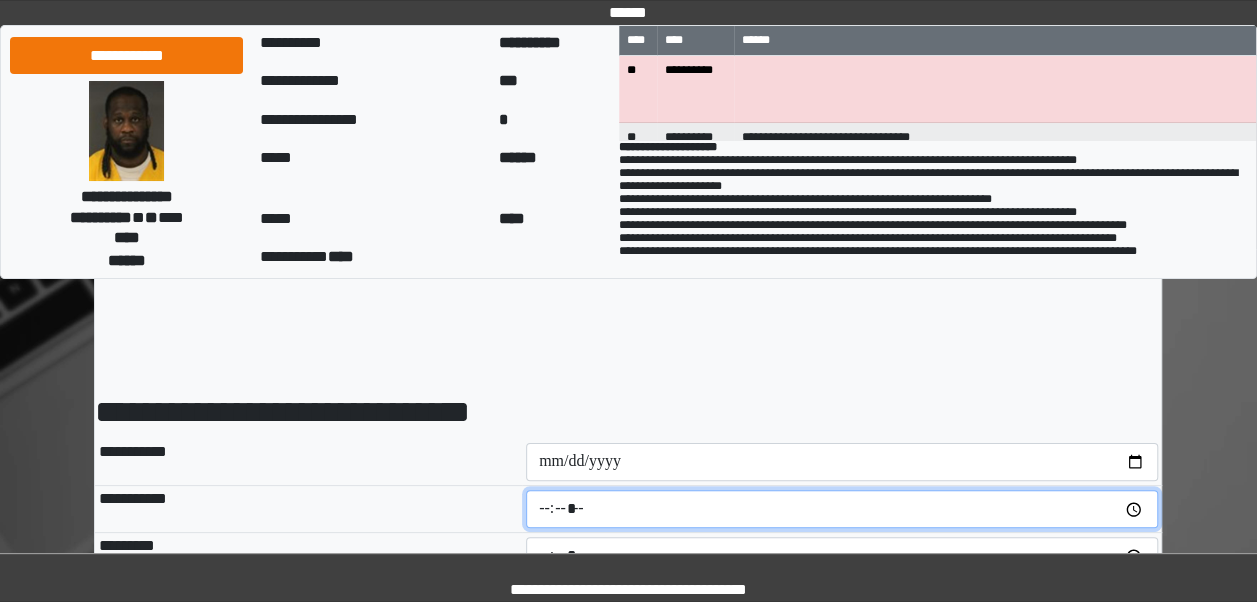 click at bounding box center (842, 509) 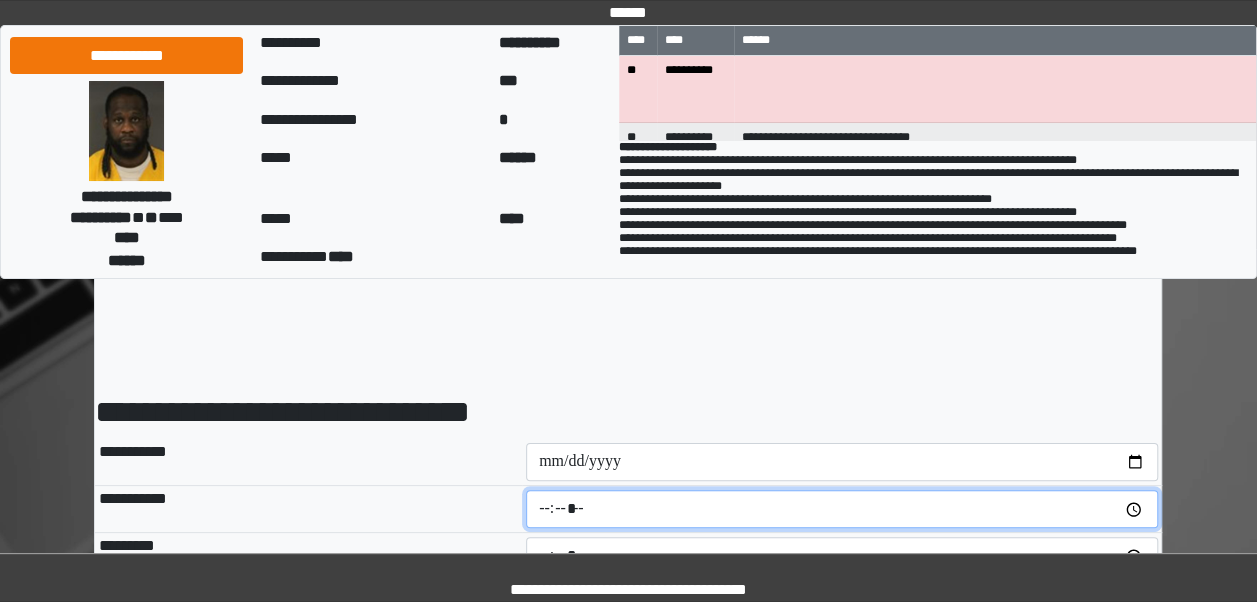 type on "*****" 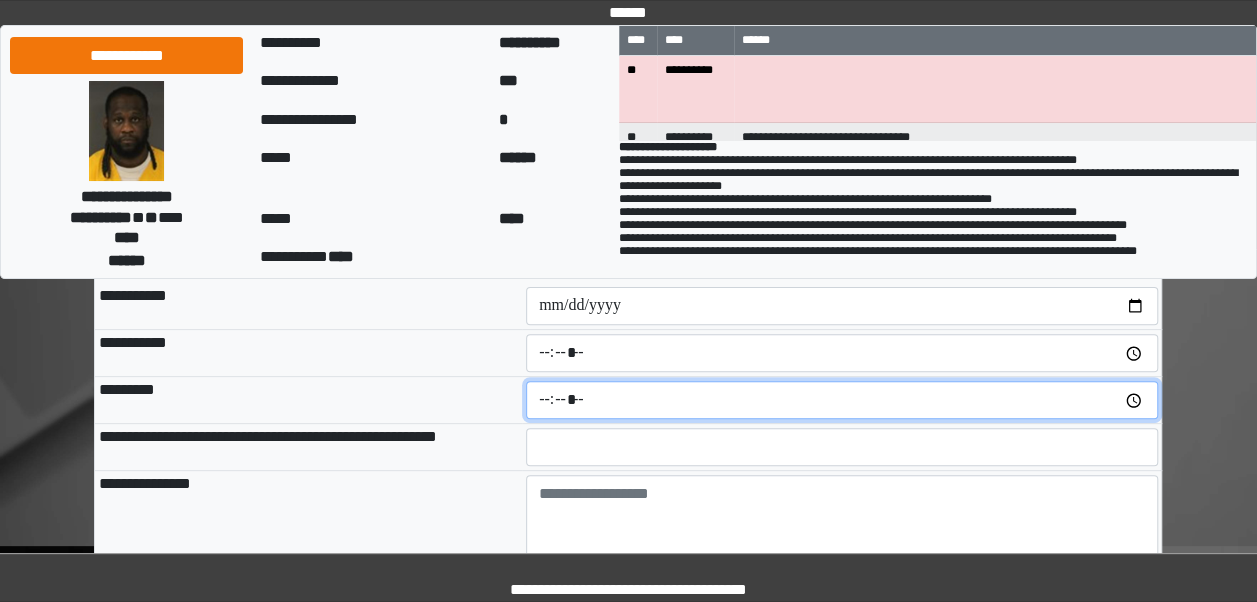 scroll, scrollTop: 157, scrollLeft: 0, axis: vertical 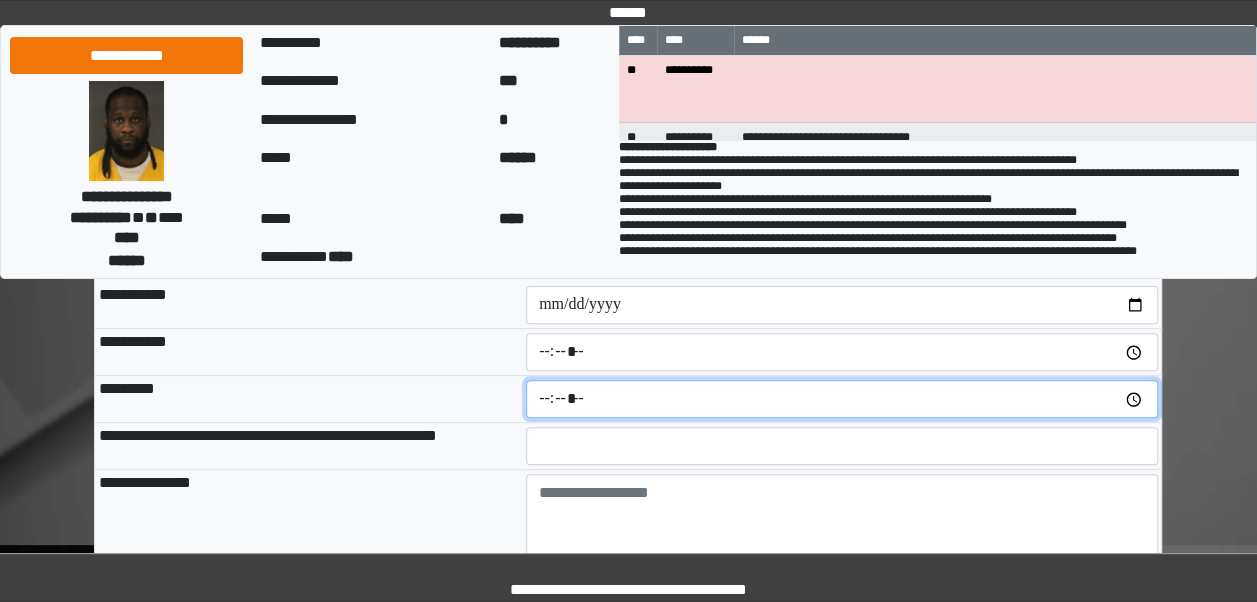 type on "*****" 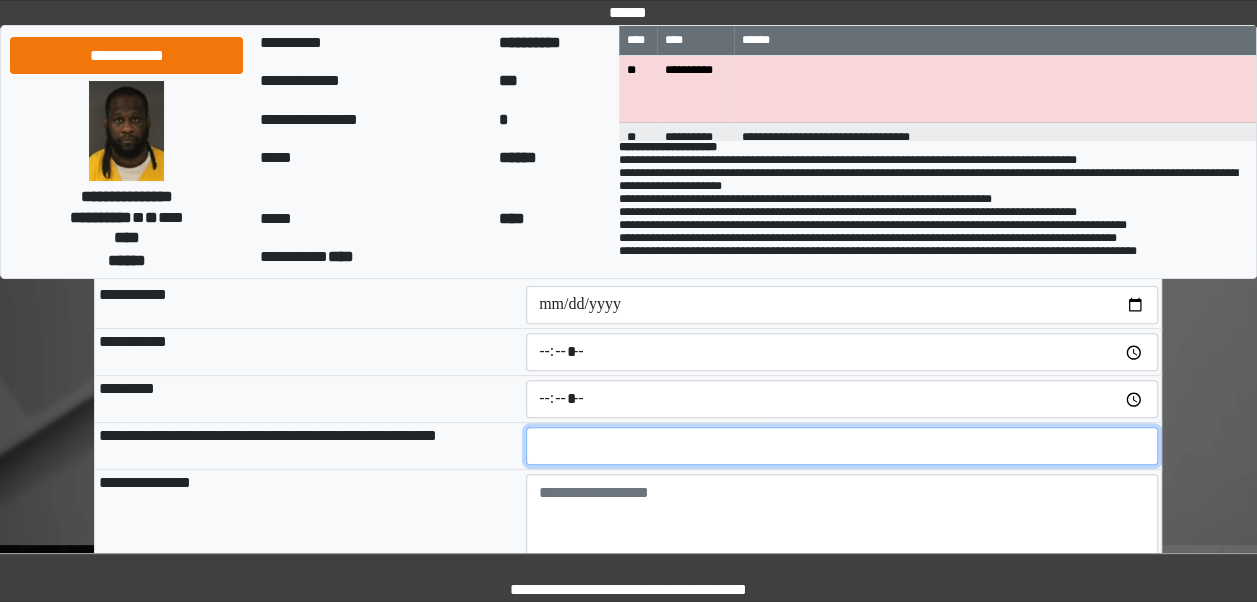 click at bounding box center (842, 446) 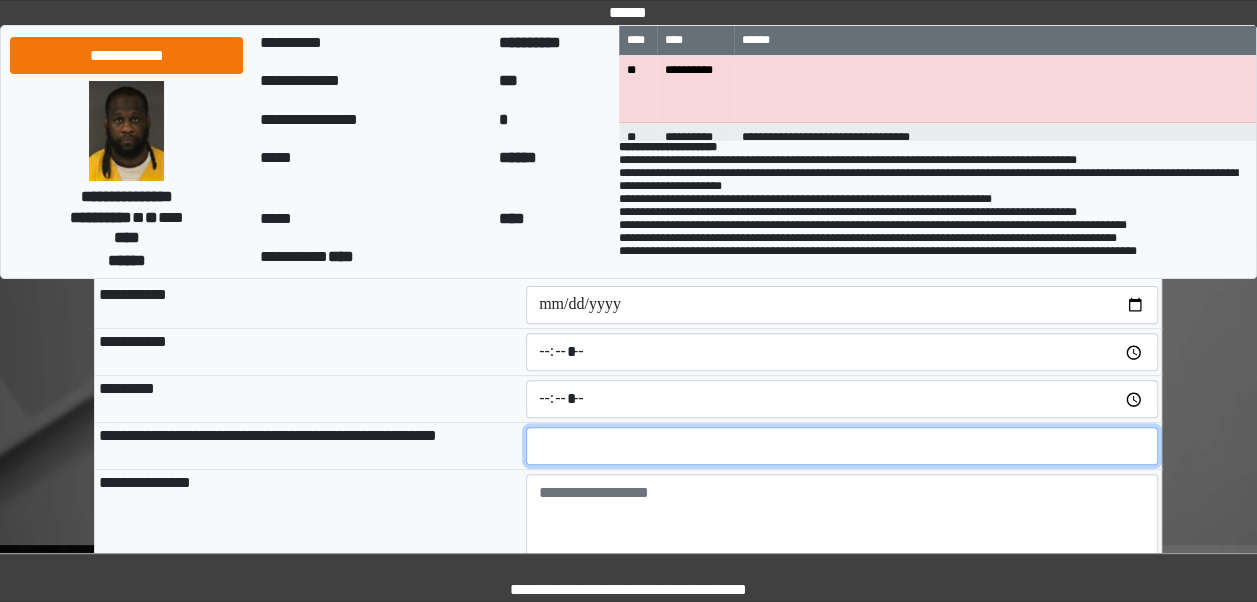 type on "**" 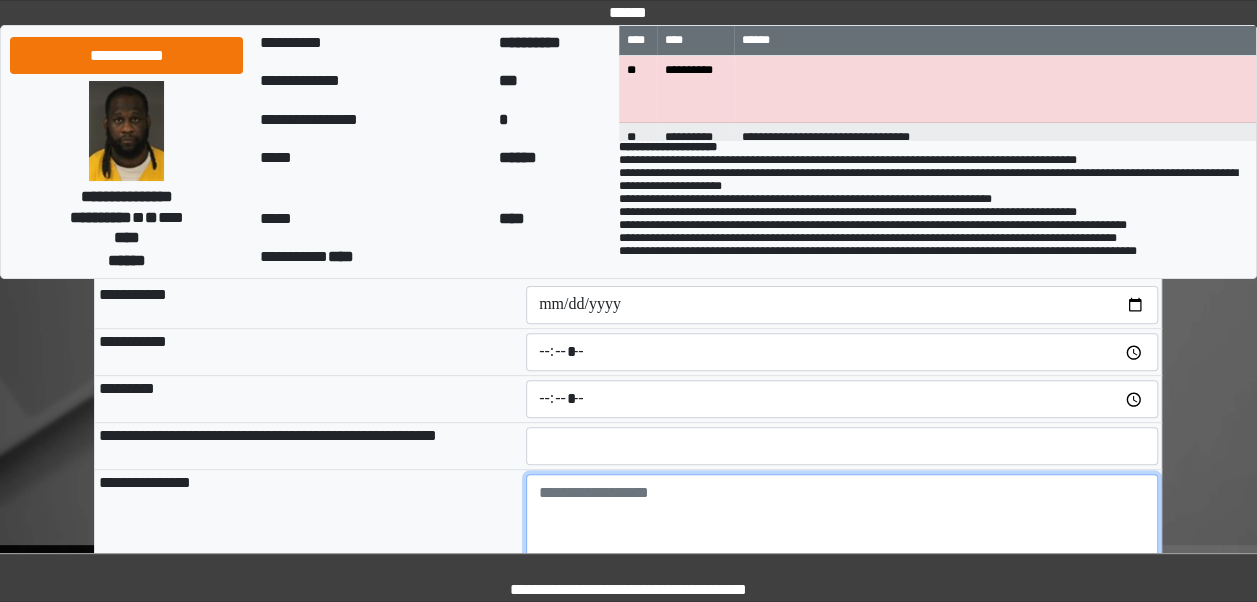 click at bounding box center [842, 529] 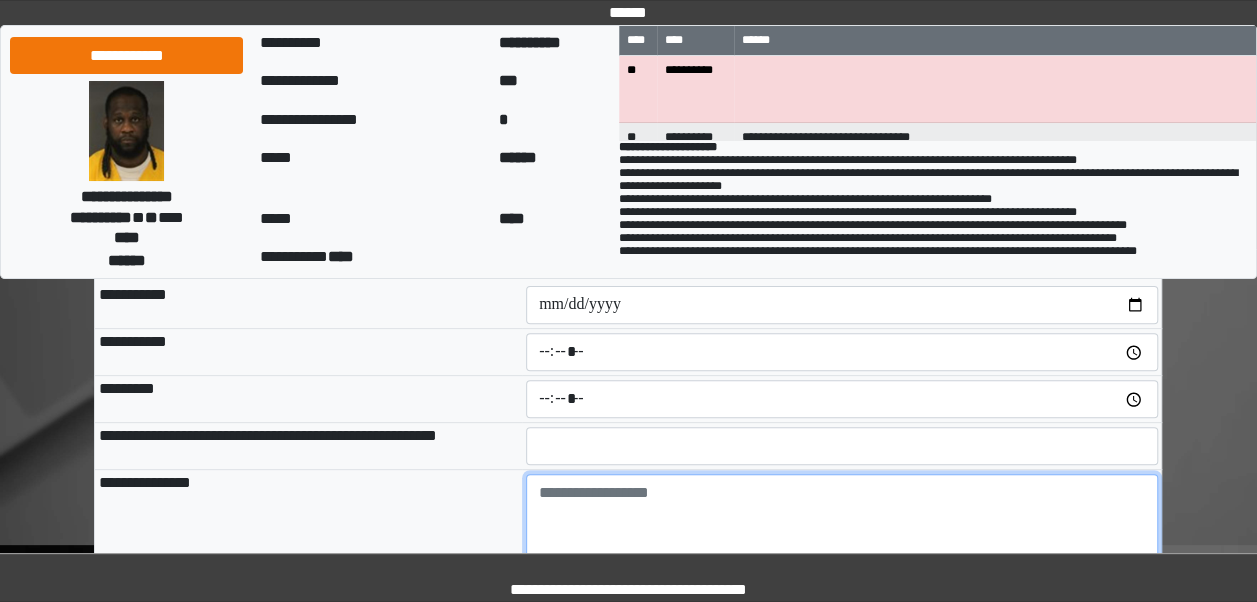 type on "**********" 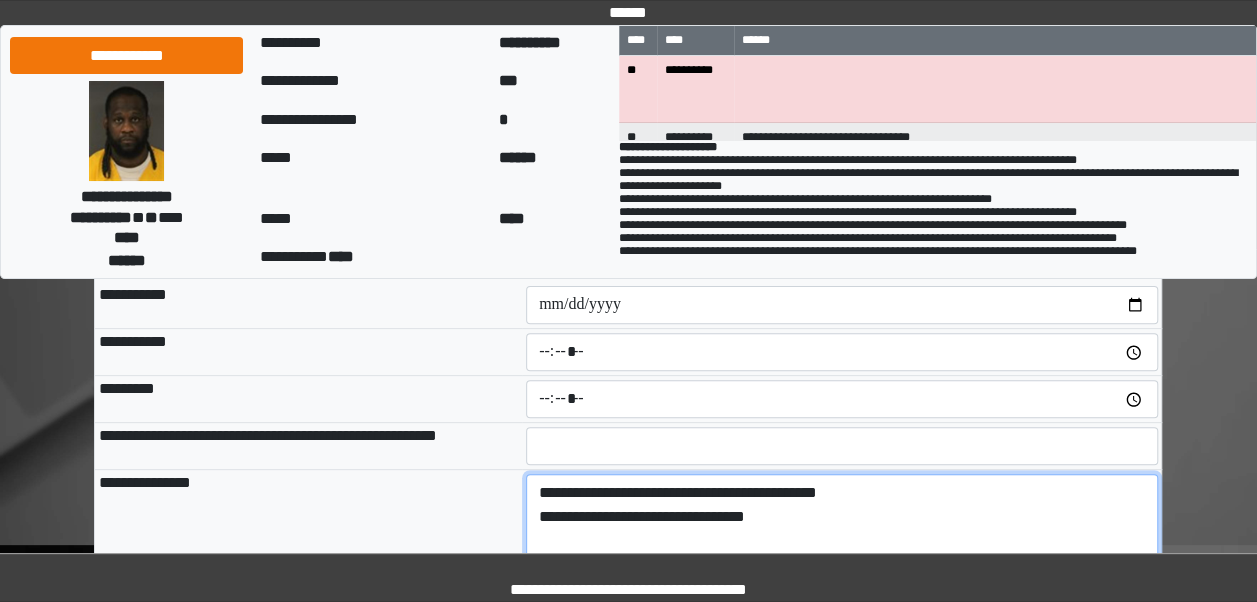 type on "**********" 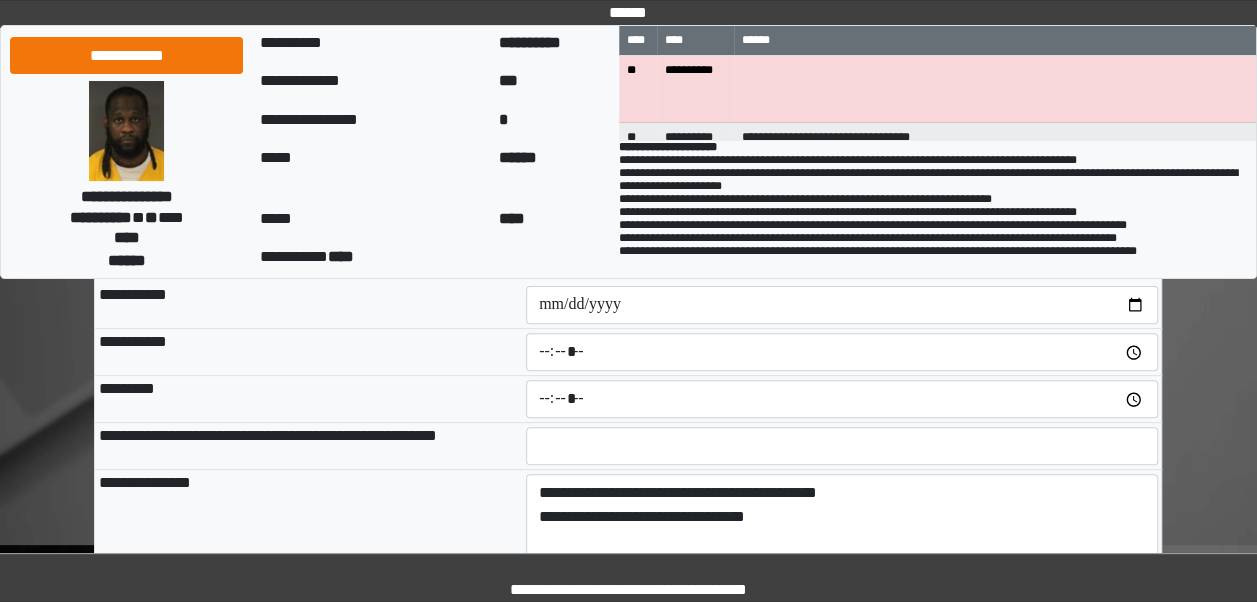 type on "*******" 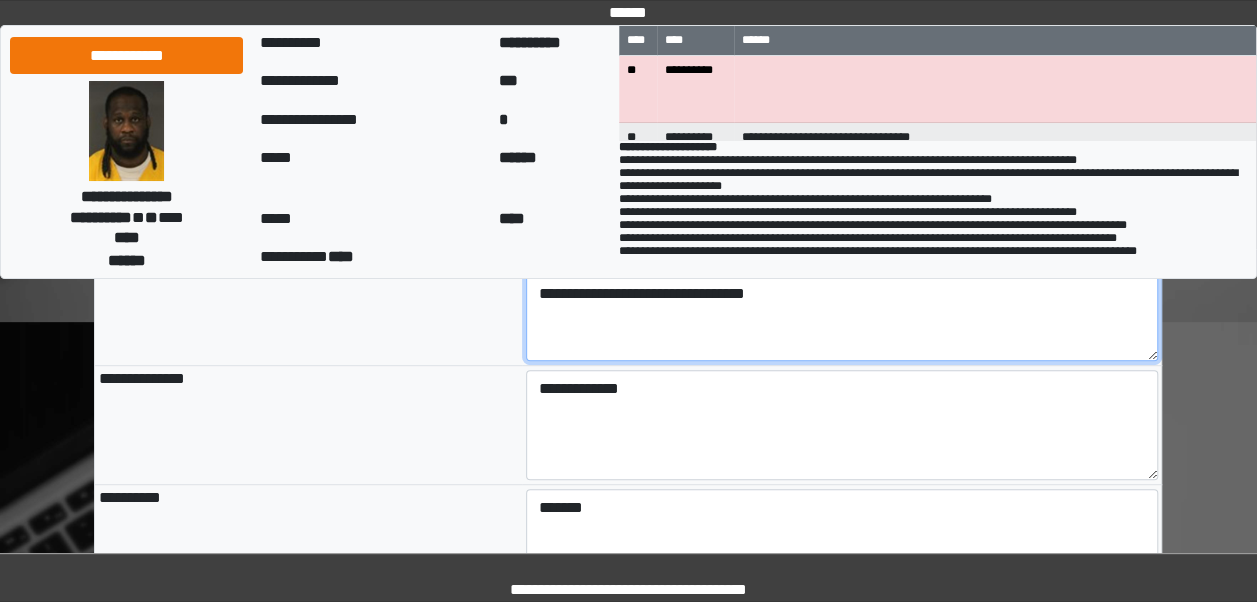 scroll, scrollTop: 367, scrollLeft: 0, axis: vertical 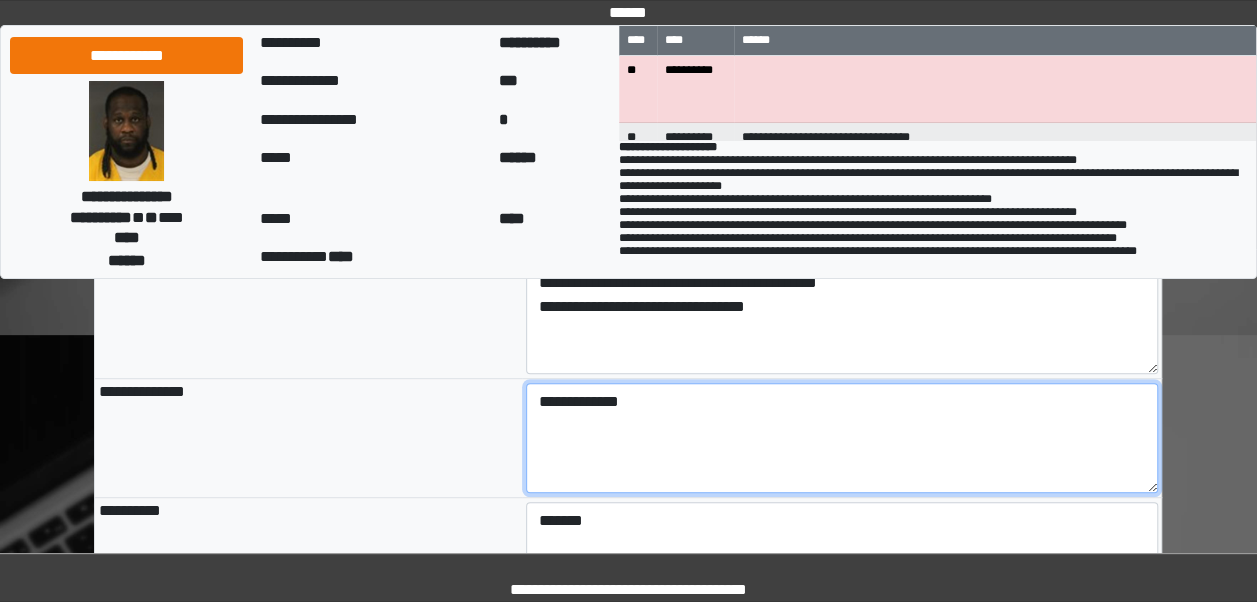 drag, startPoint x: 696, startPoint y: 389, endPoint x: 345, endPoint y: 434, distance: 353.87286 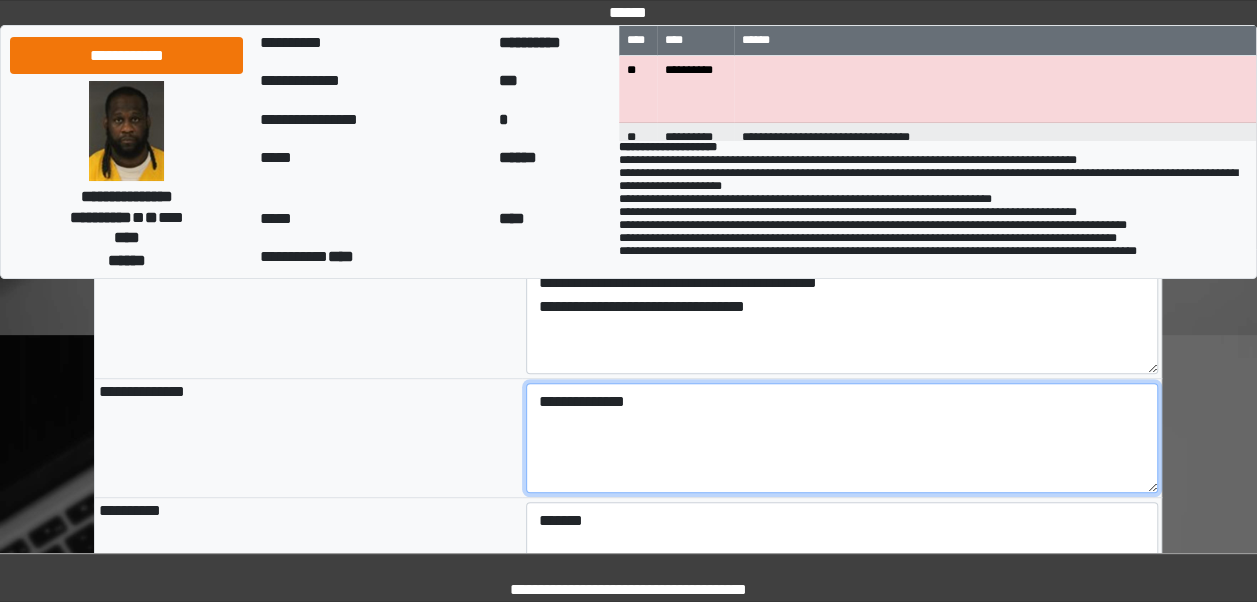 type on "**********" 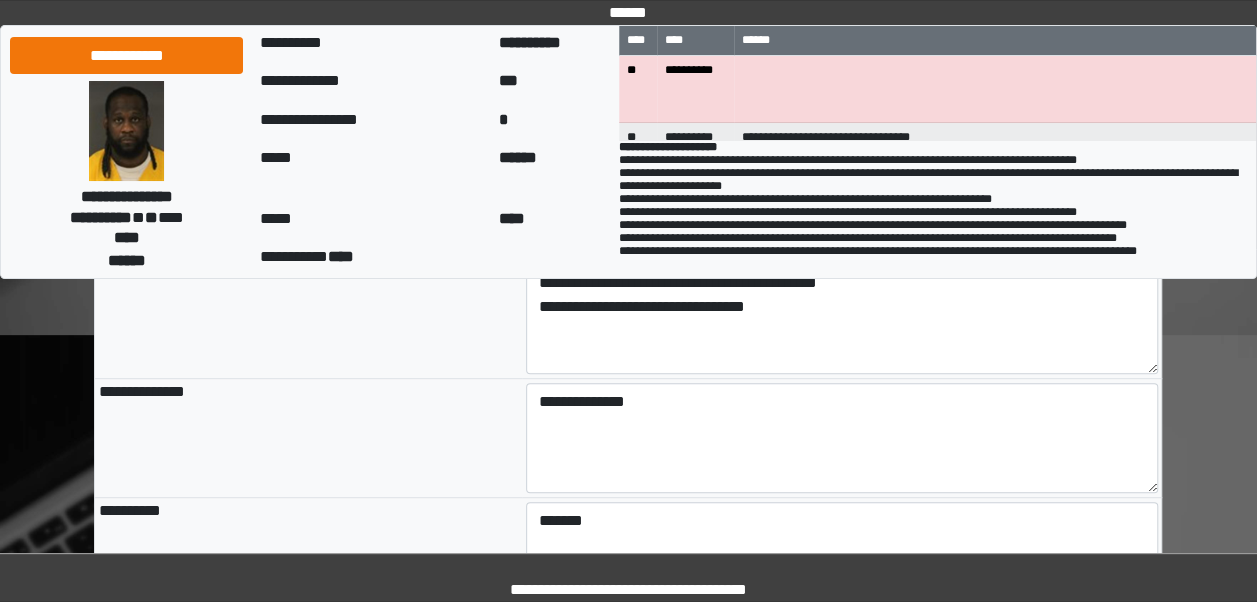 click on "**********" at bounding box center (308, 438) 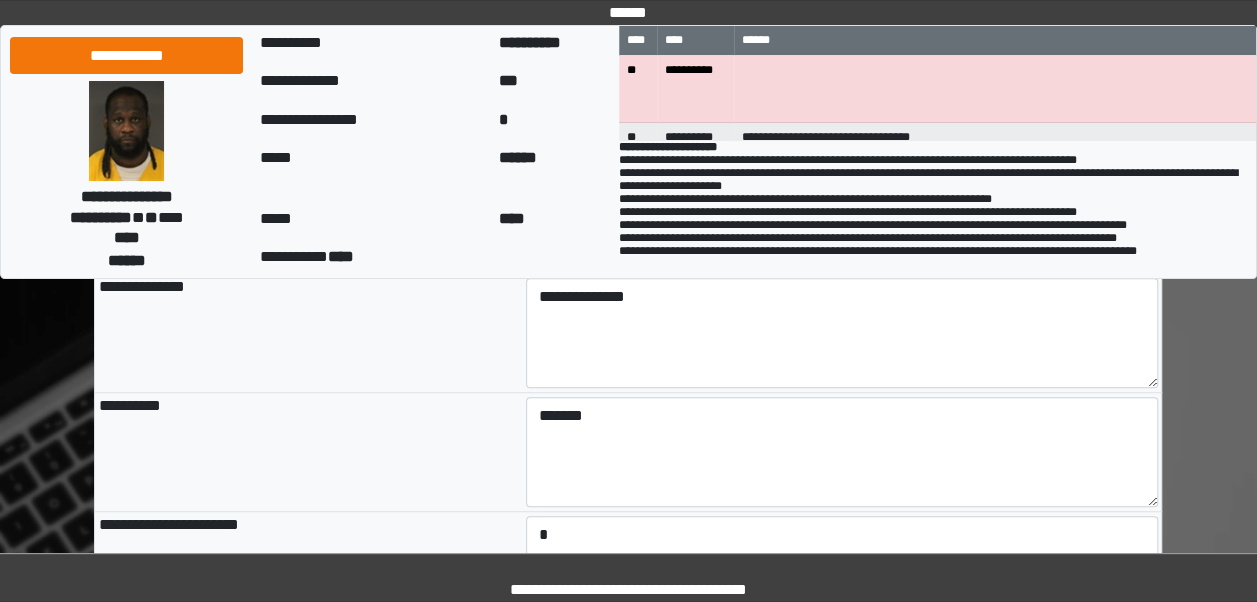 scroll, scrollTop: 473, scrollLeft: 0, axis: vertical 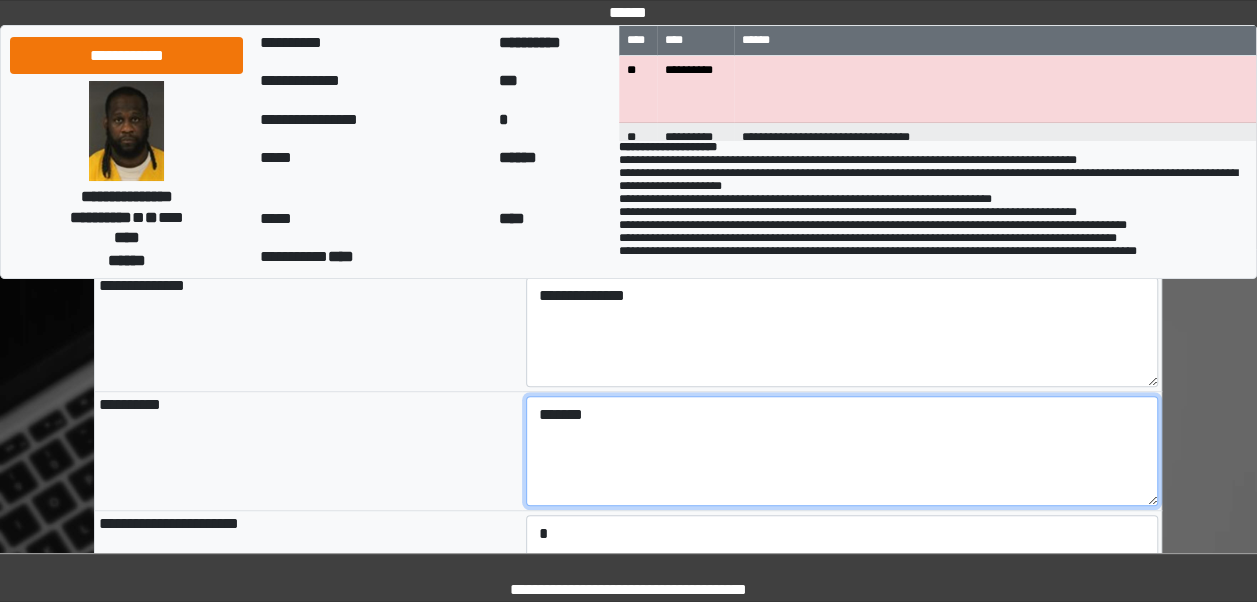 drag, startPoint x: 724, startPoint y: 436, endPoint x: 498, endPoint y: 413, distance: 227.16734 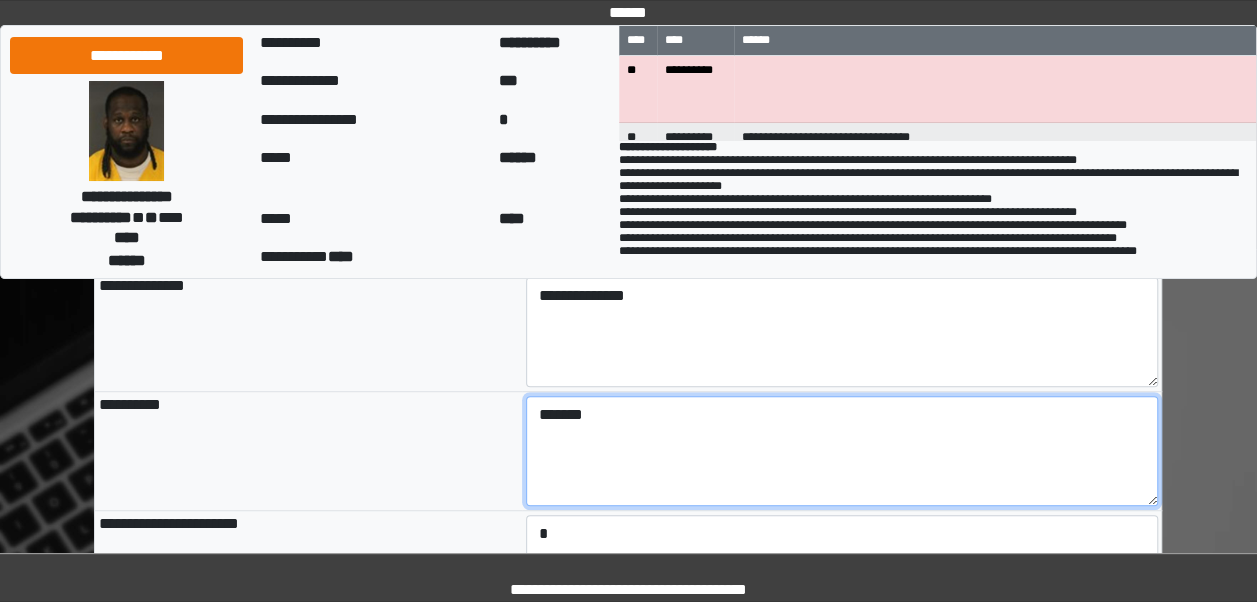 type on "*******" 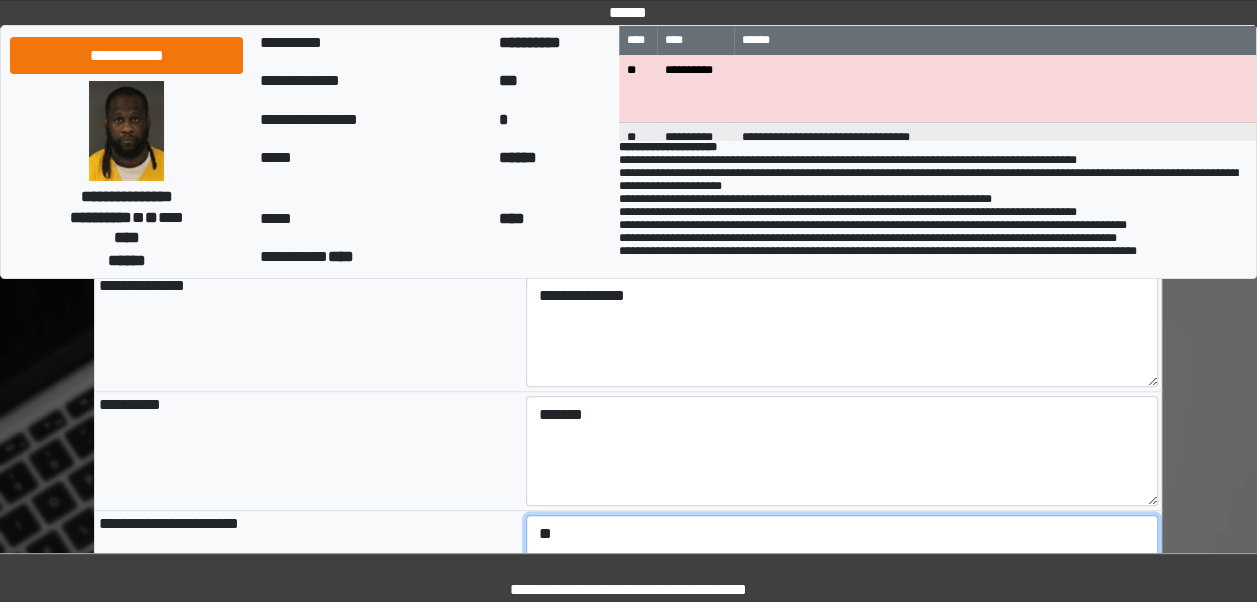 type on "**" 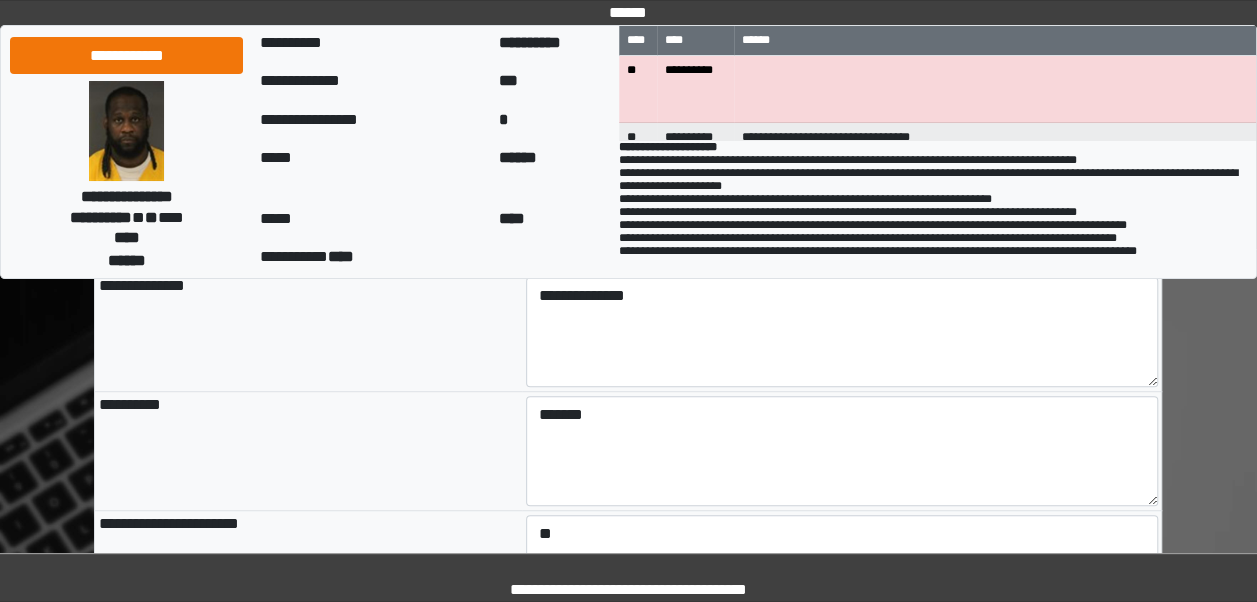 click on "**********" at bounding box center [308, 451] 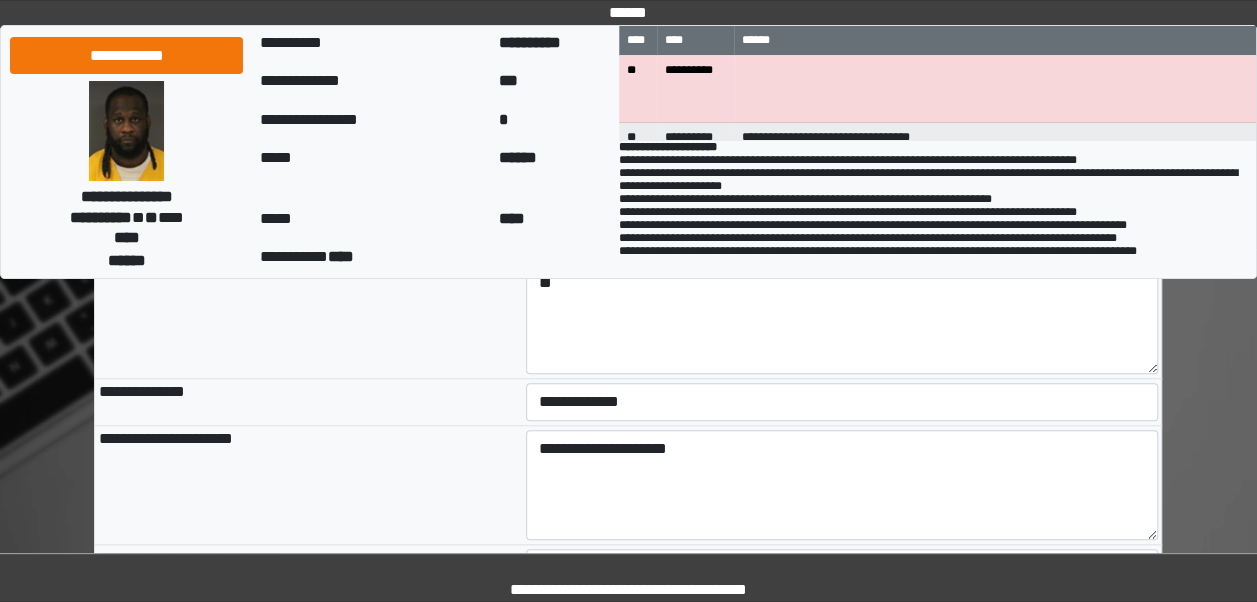 scroll, scrollTop: 725, scrollLeft: 0, axis: vertical 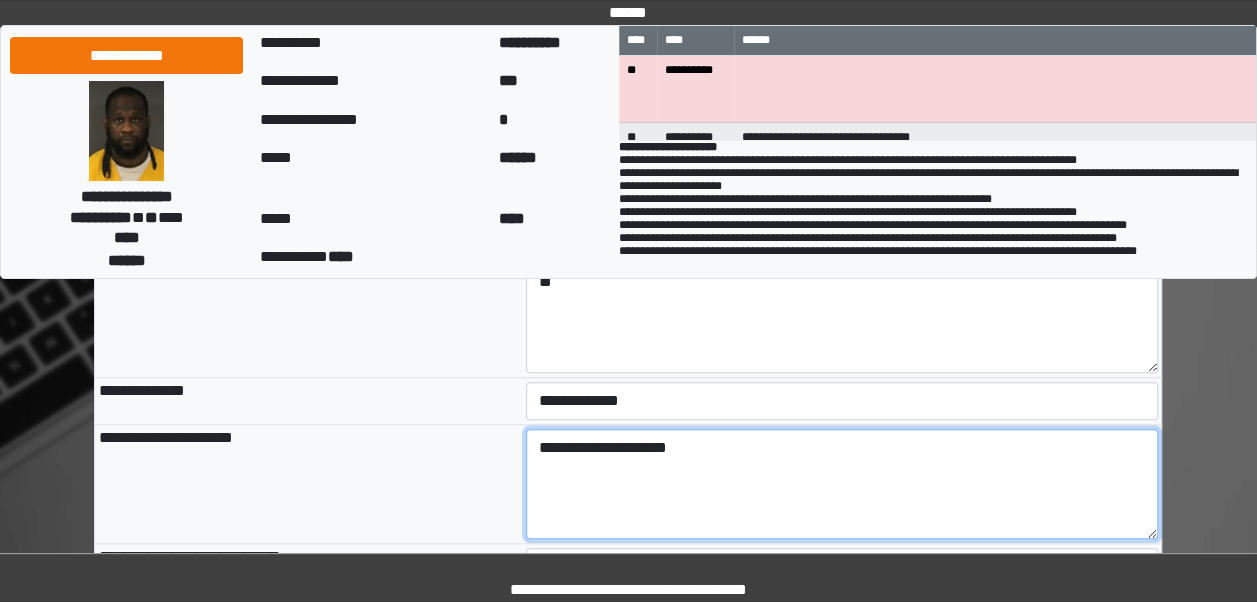 click on "**********" at bounding box center [842, 484] 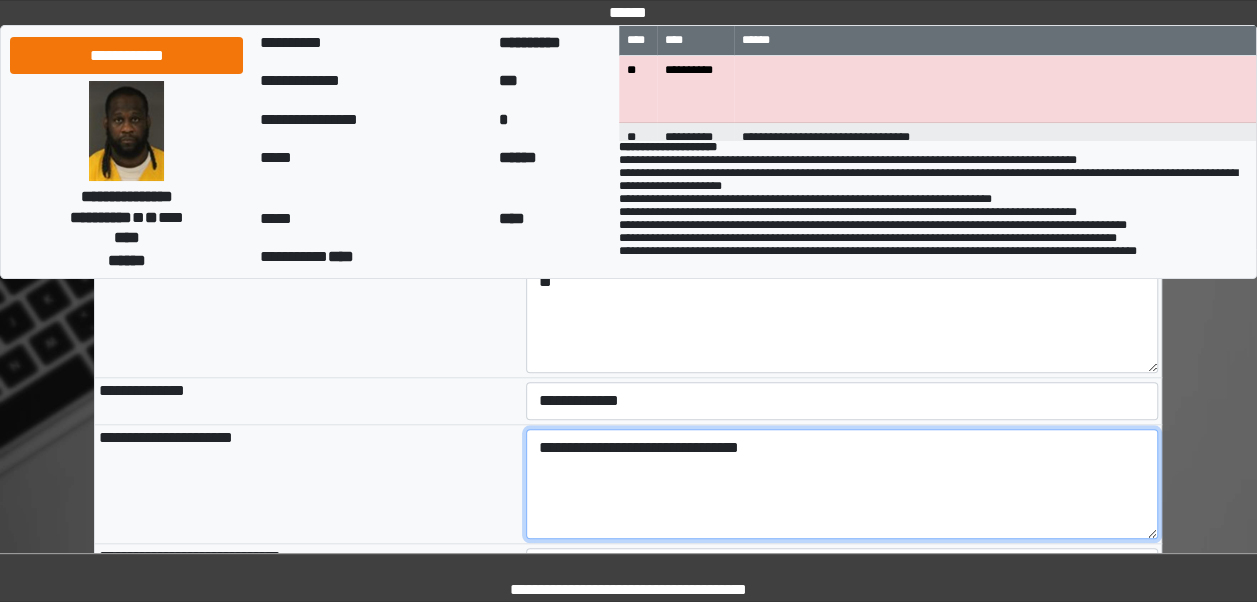 click on "**********" at bounding box center (842, 484) 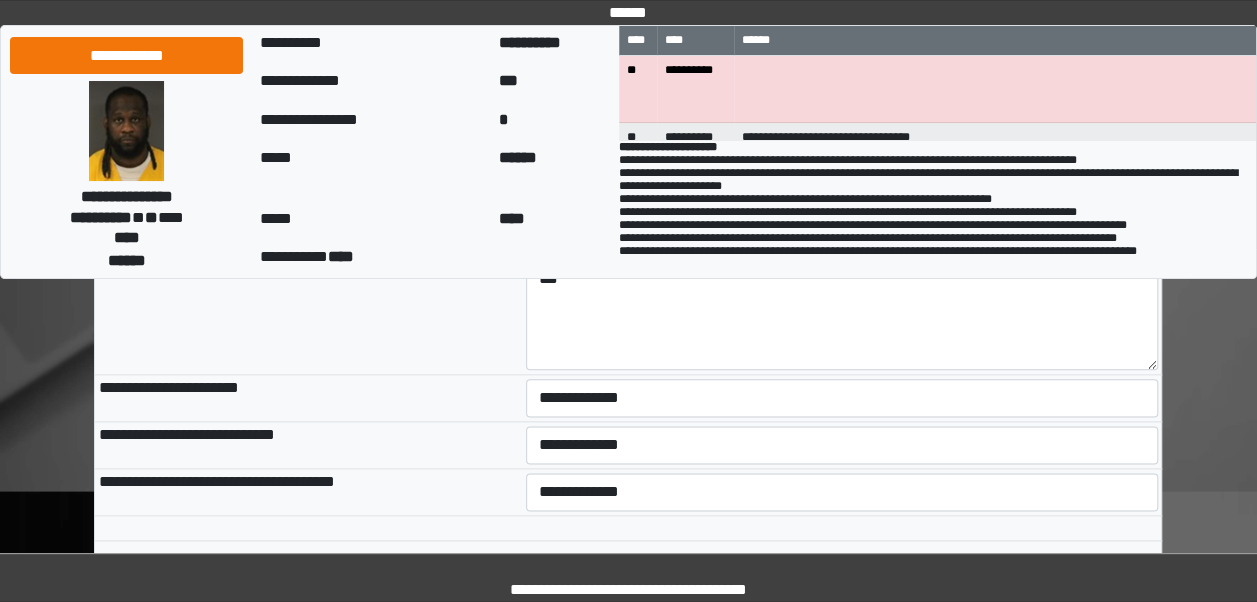 scroll, scrollTop: 1016, scrollLeft: 0, axis: vertical 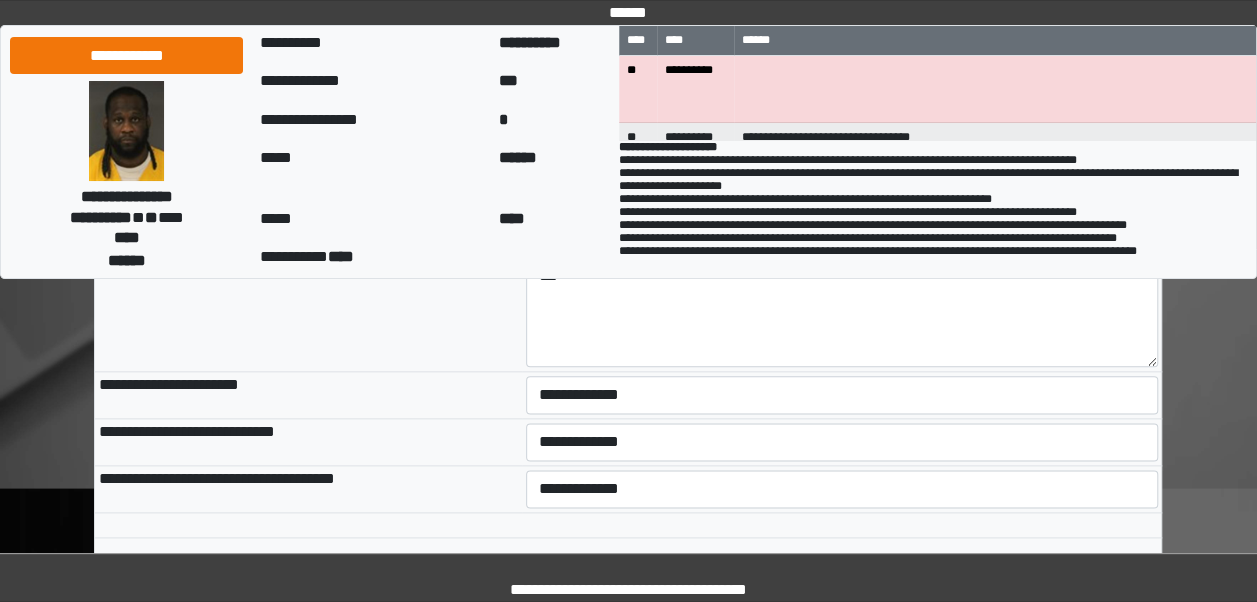type on "**********" 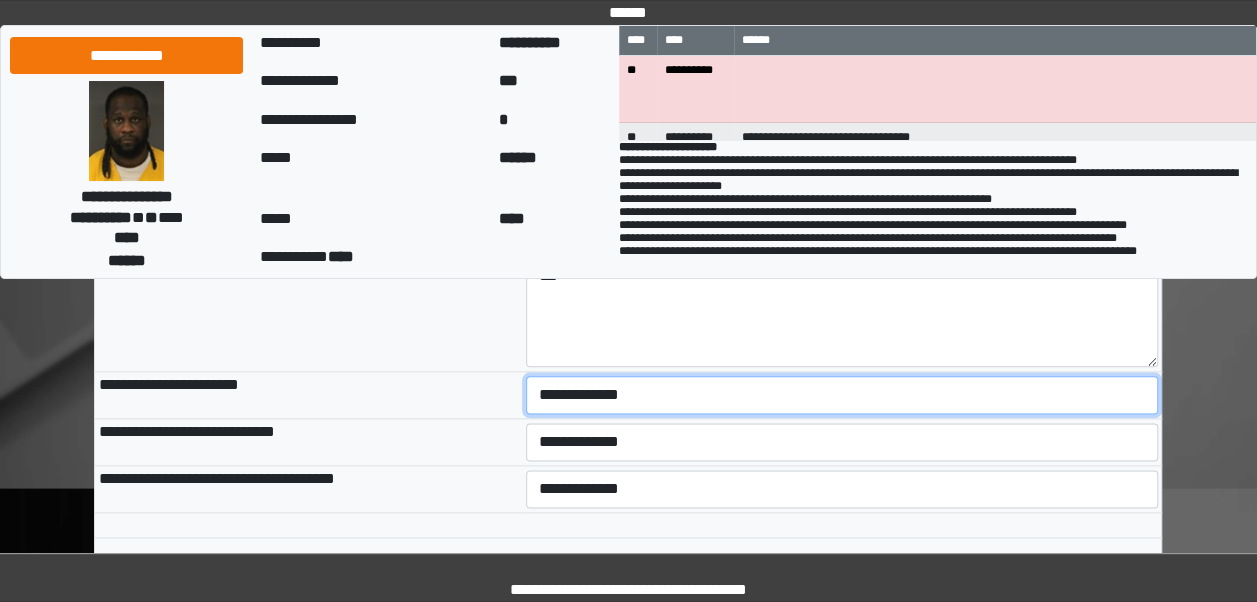 click on "**********" at bounding box center [842, 395] 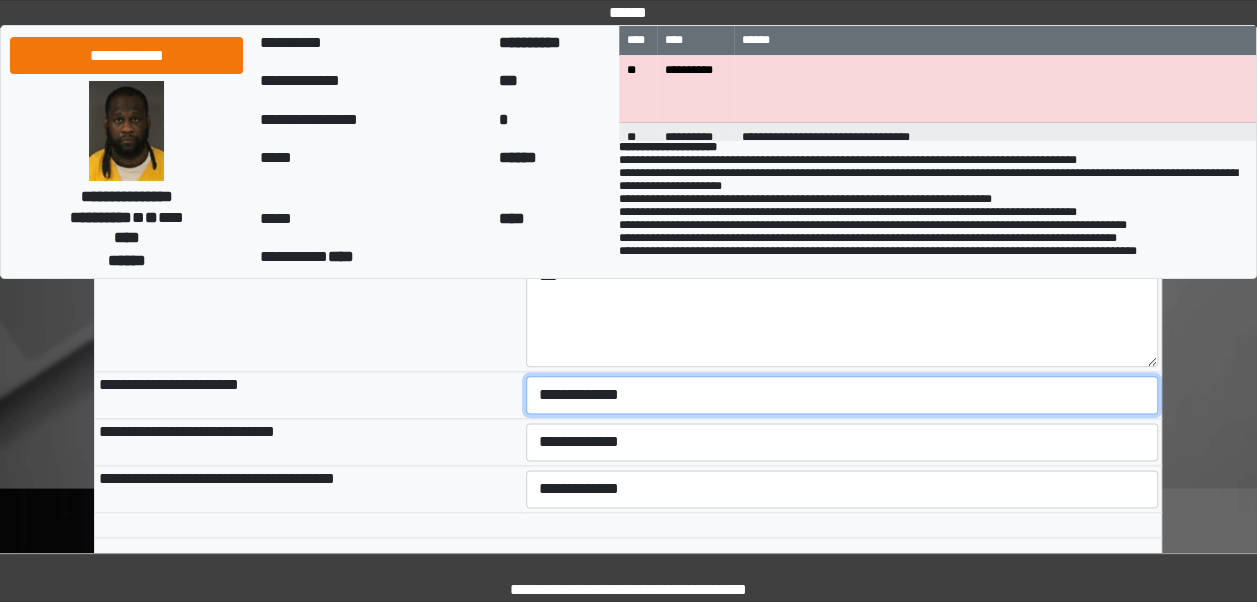 select on "***" 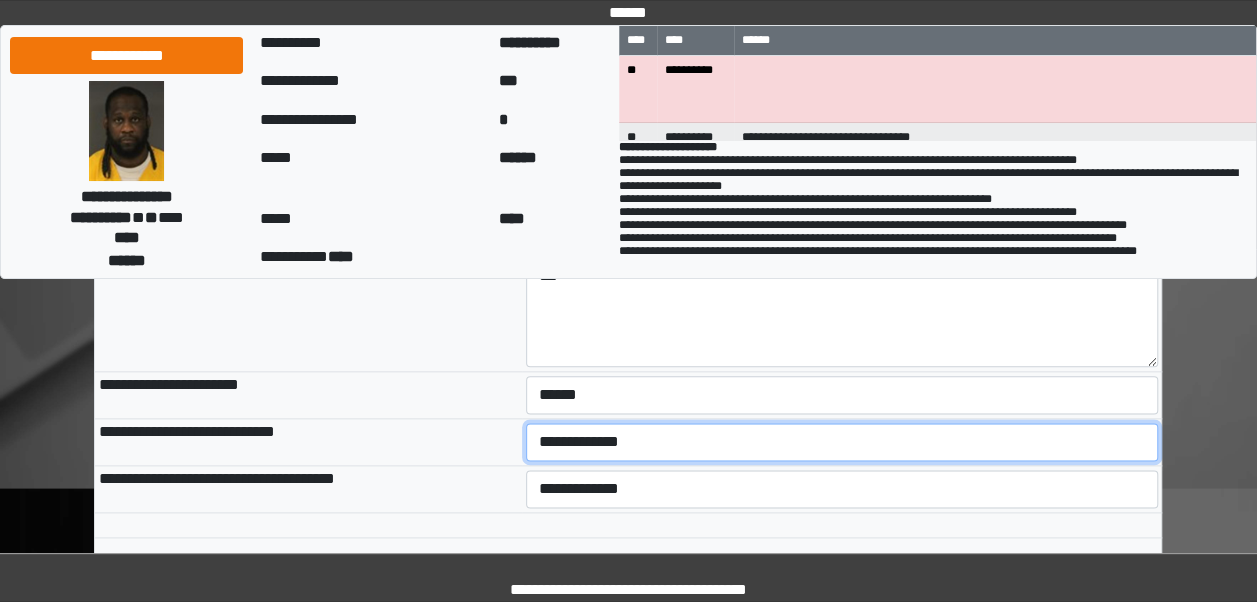 click on "**********" at bounding box center [842, 442] 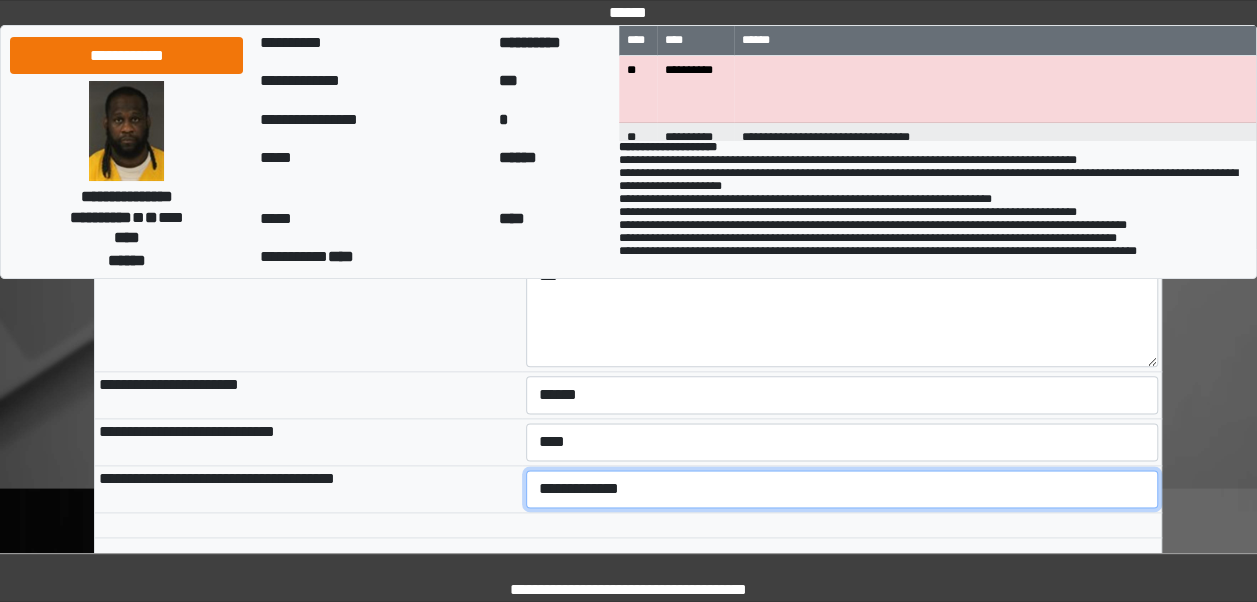 click on "**********" at bounding box center [842, 489] 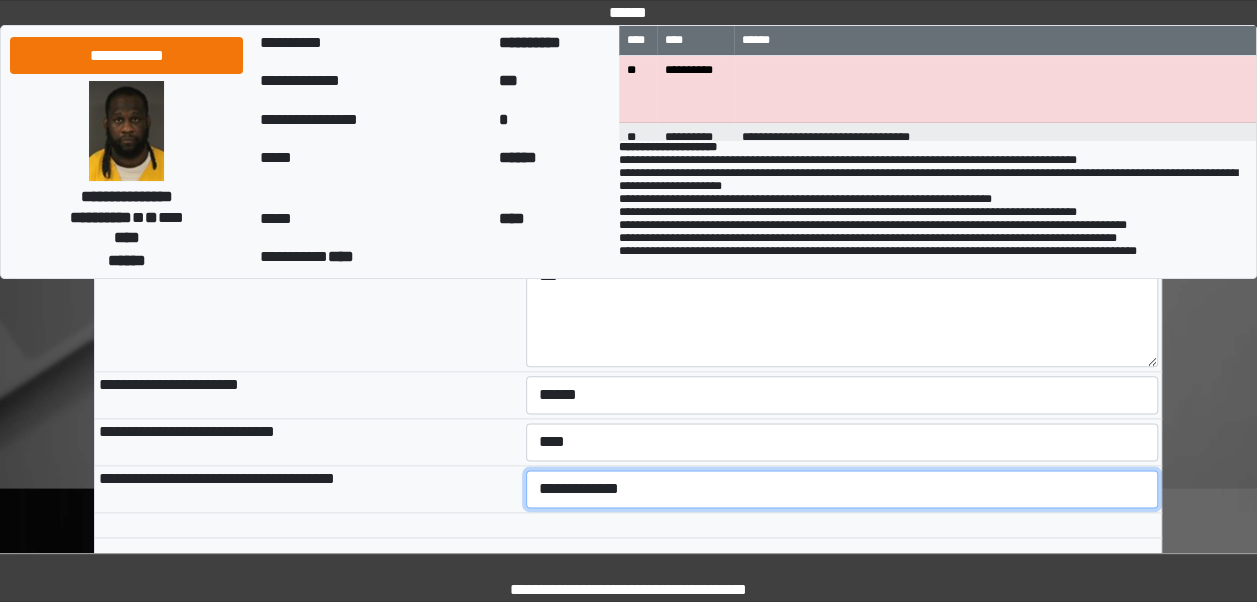 select on "***" 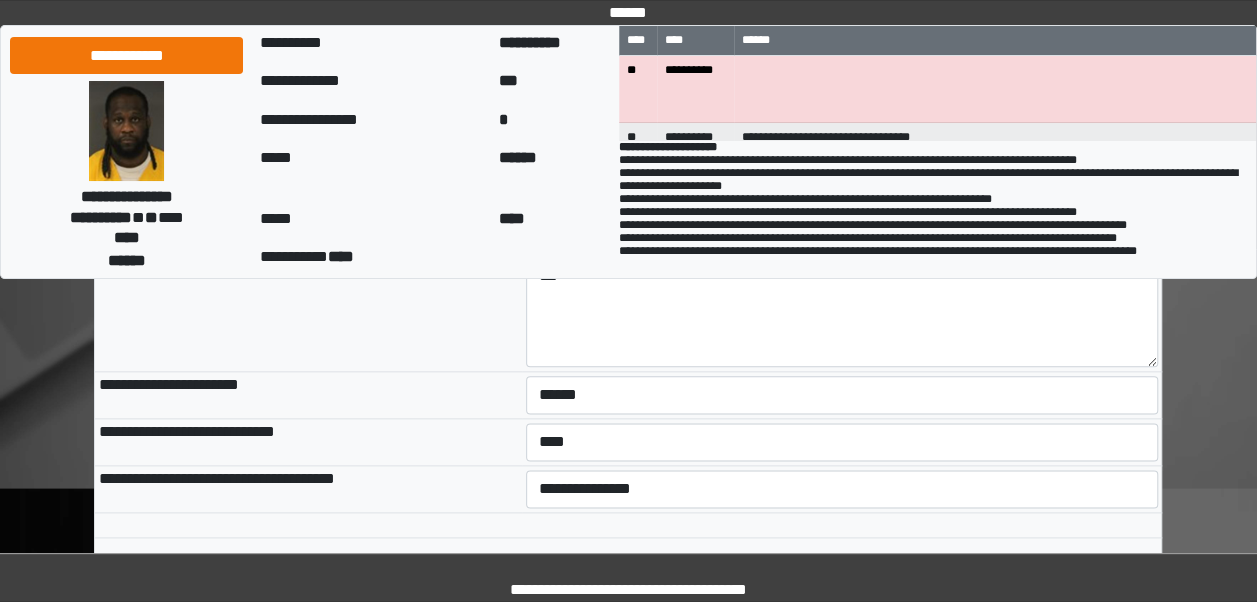 click on "**********" at bounding box center [308, 395] 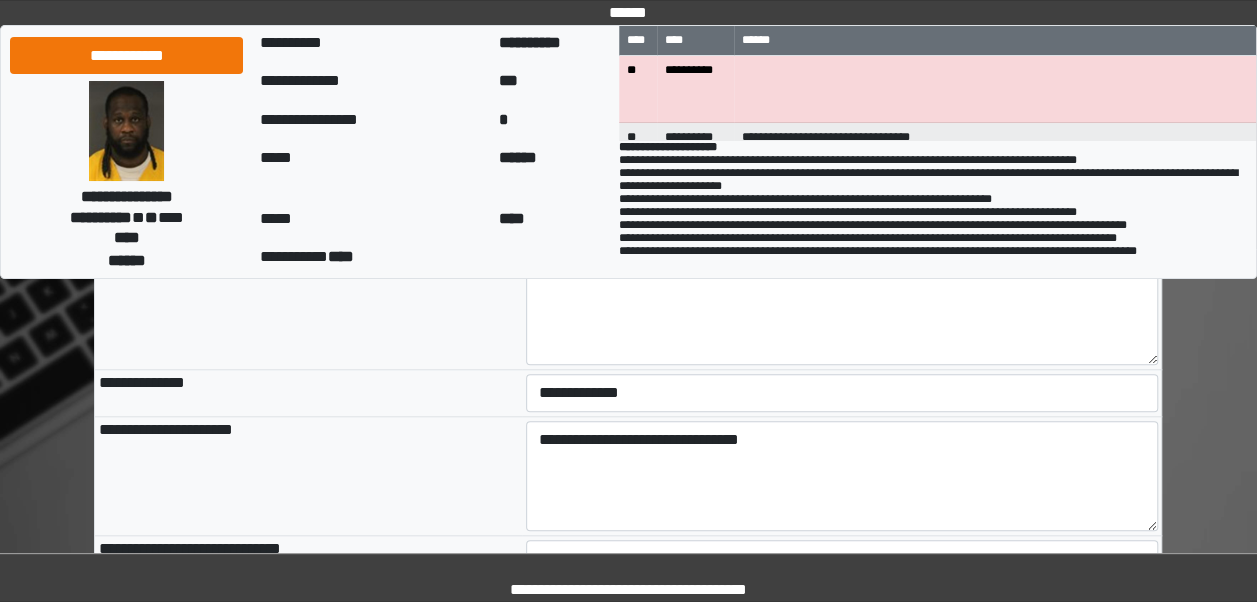 scroll, scrollTop: 732, scrollLeft: 0, axis: vertical 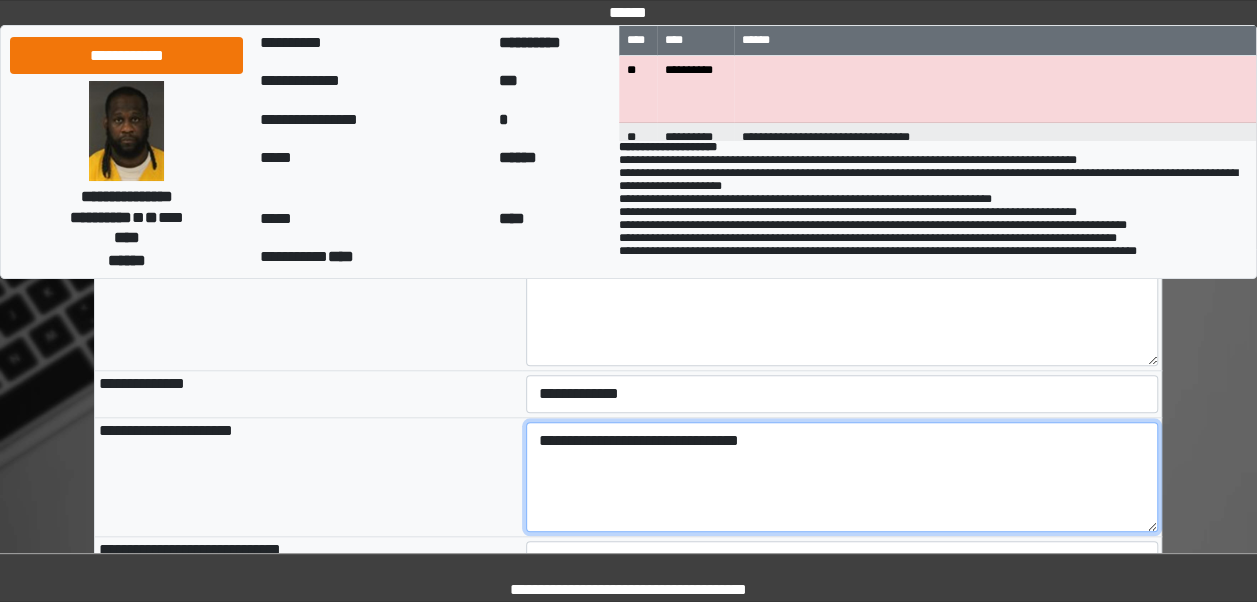 drag, startPoint x: 770, startPoint y: 439, endPoint x: 684, endPoint y: 430, distance: 86.46965 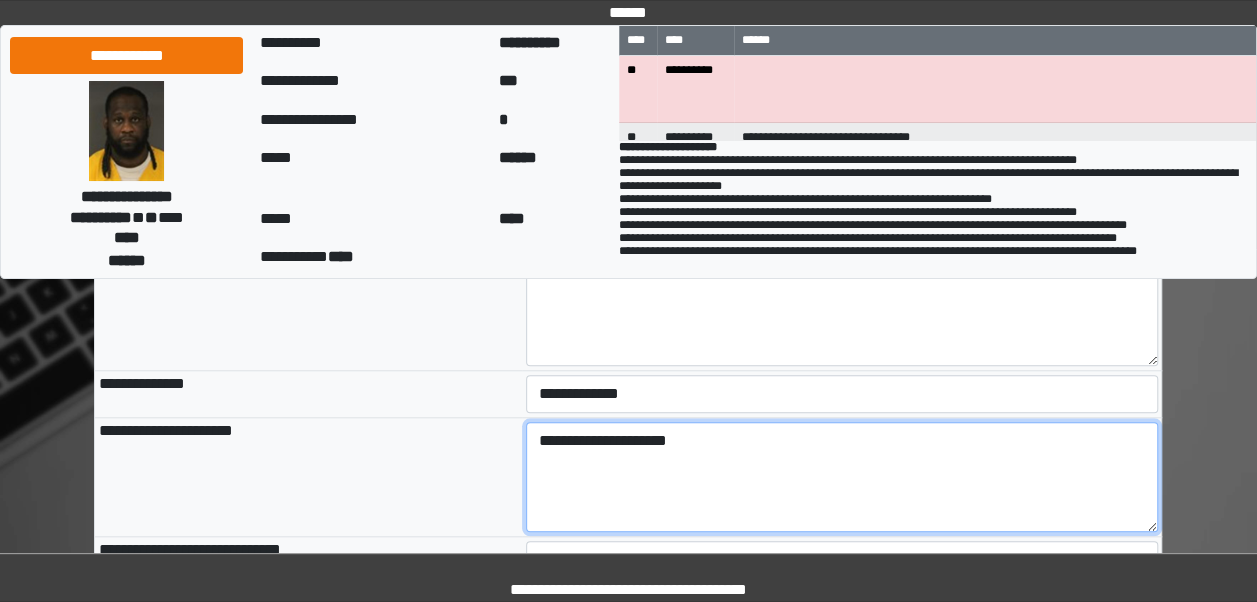 type on "**********" 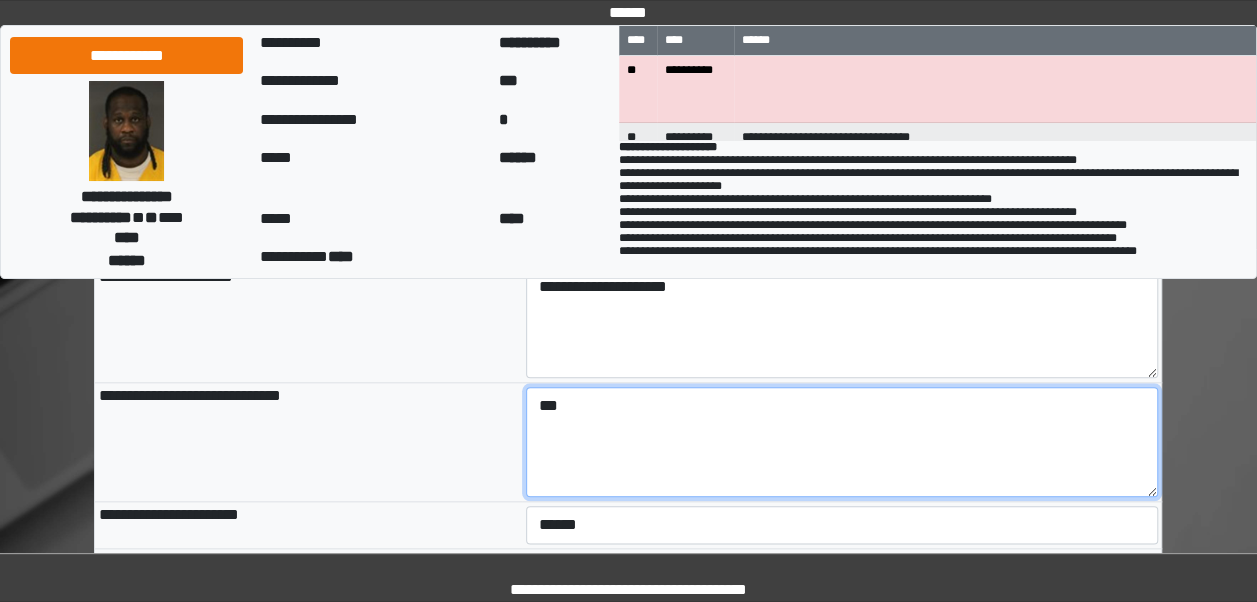 scroll, scrollTop: 913, scrollLeft: 0, axis: vertical 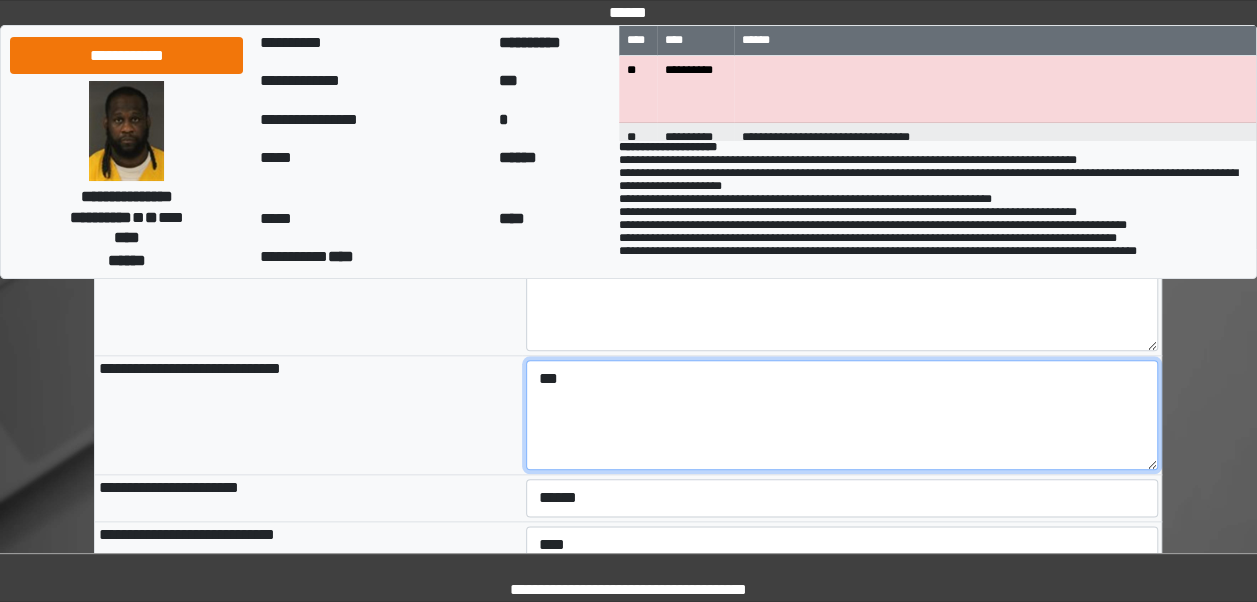 drag, startPoint x: 662, startPoint y: 391, endPoint x: 428, endPoint y: 376, distance: 234.48027 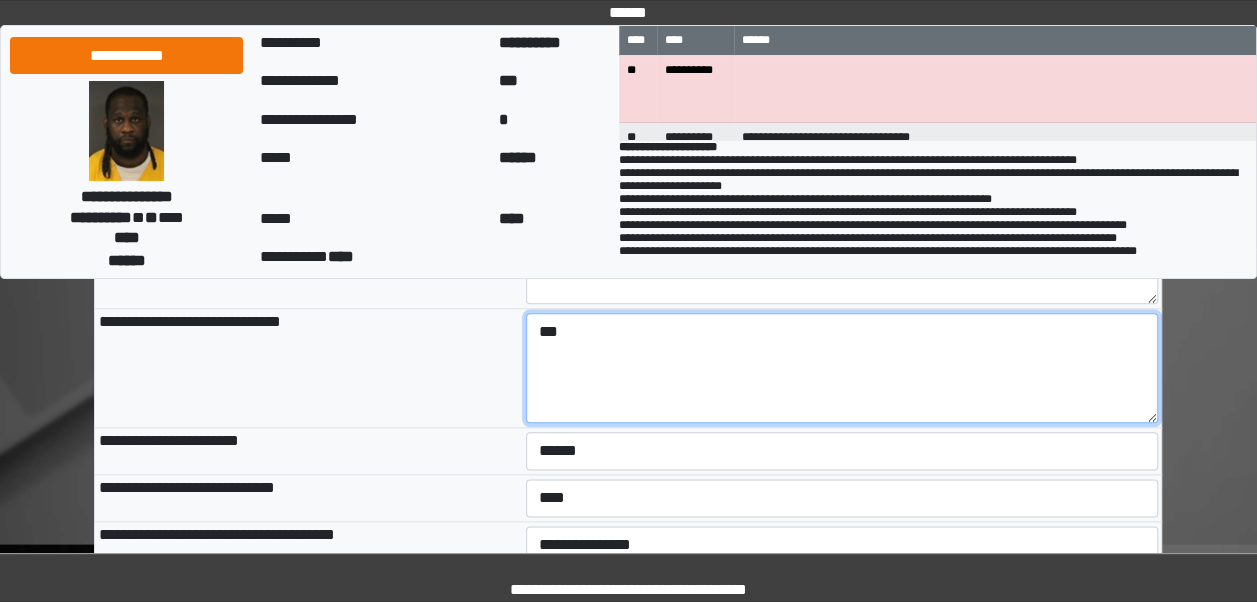 scroll, scrollTop: 935, scrollLeft: 0, axis: vertical 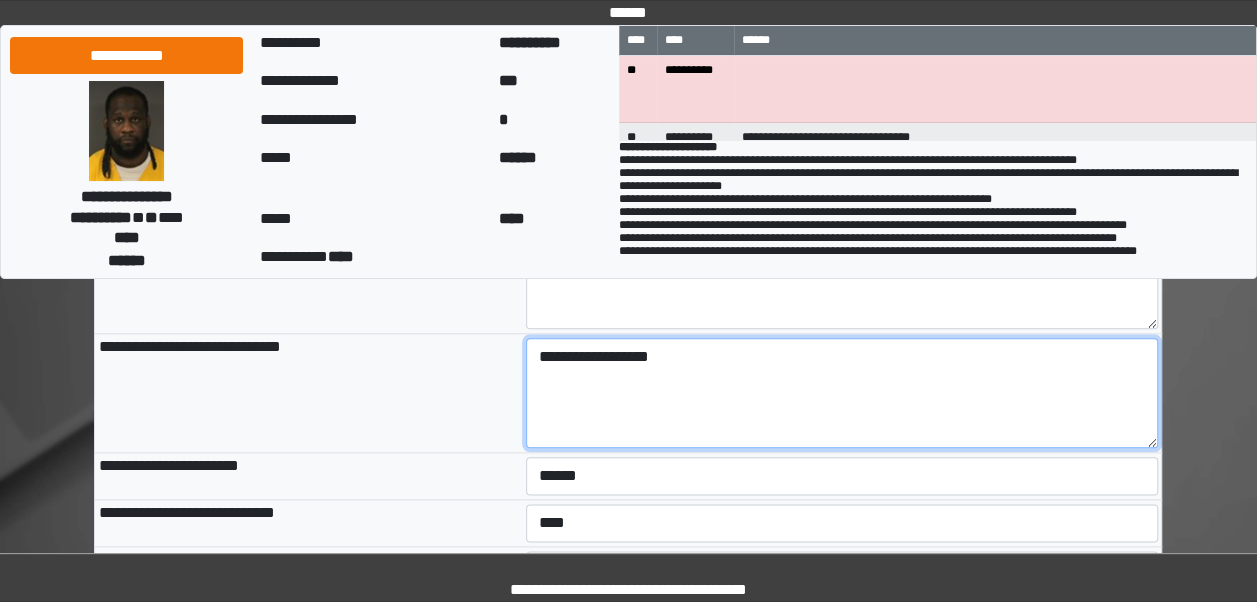 type on "**********" 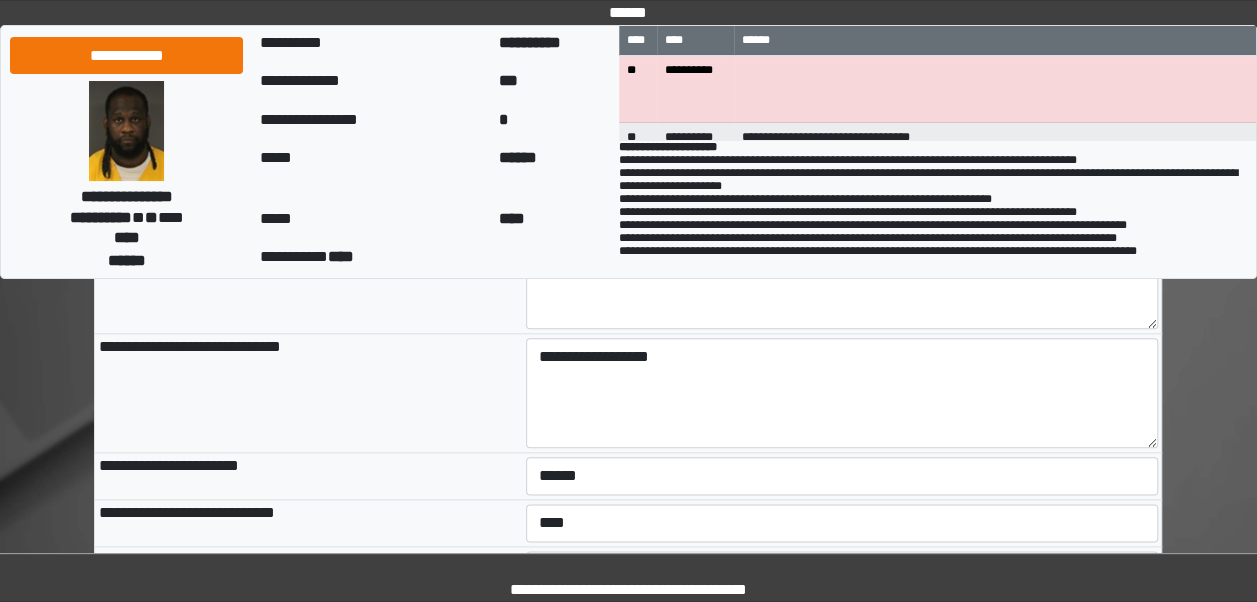 click on "**********" at bounding box center (308, 393) 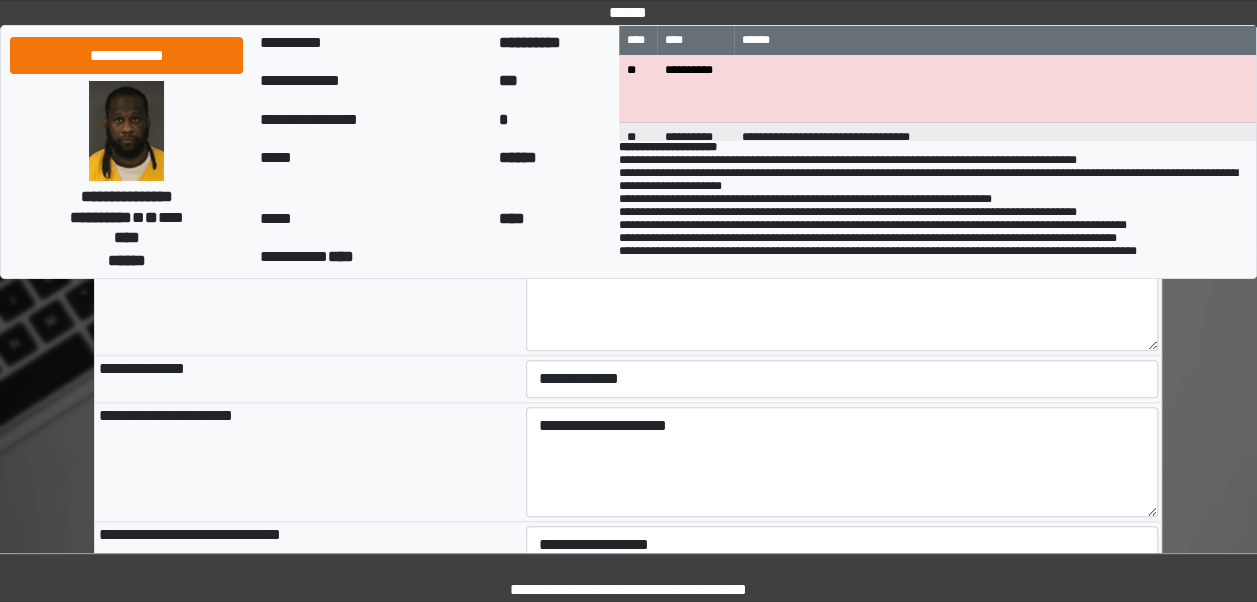 scroll, scrollTop: 1120, scrollLeft: 0, axis: vertical 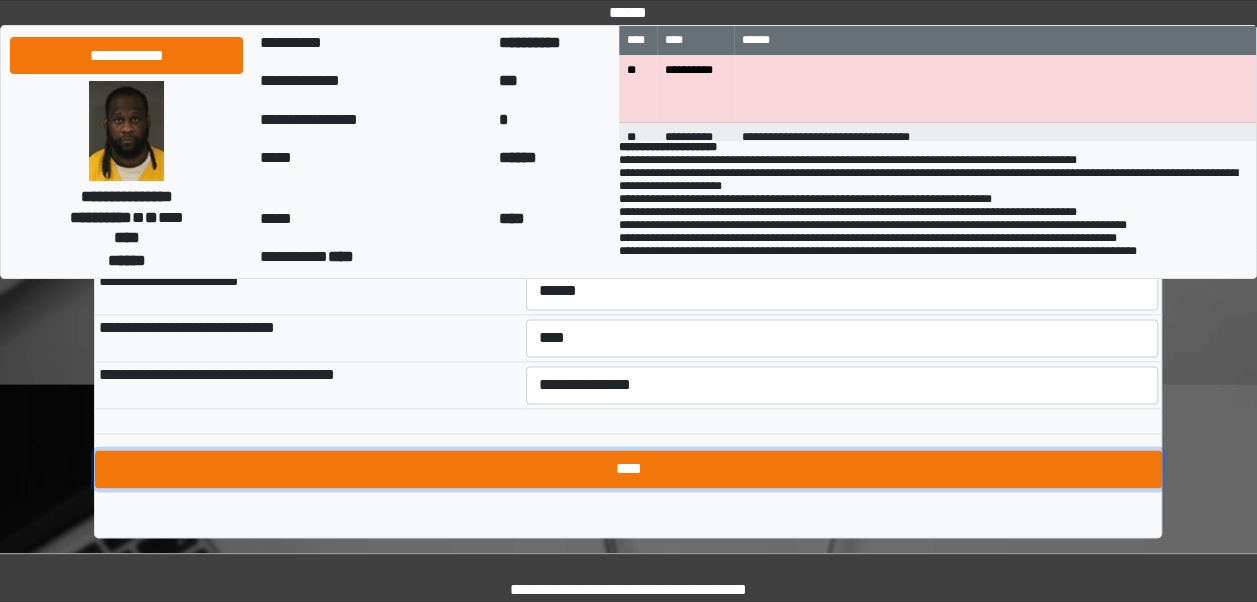 click on "****" at bounding box center [628, 469] 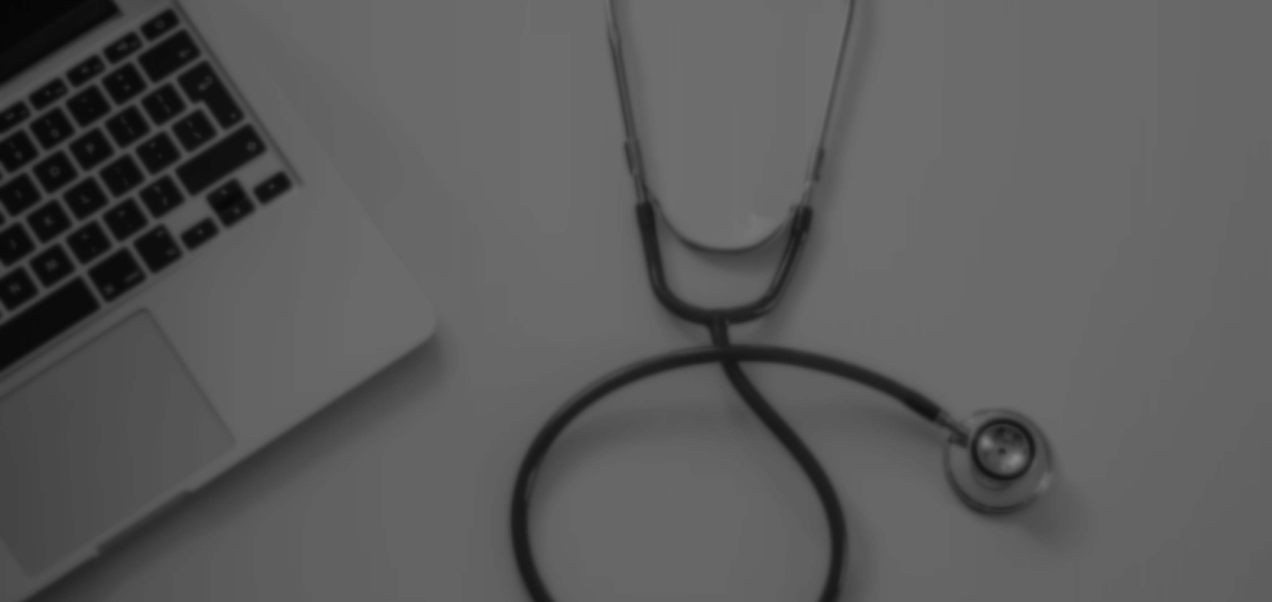scroll, scrollTop: 0, scrollLeft: 0, axis: both 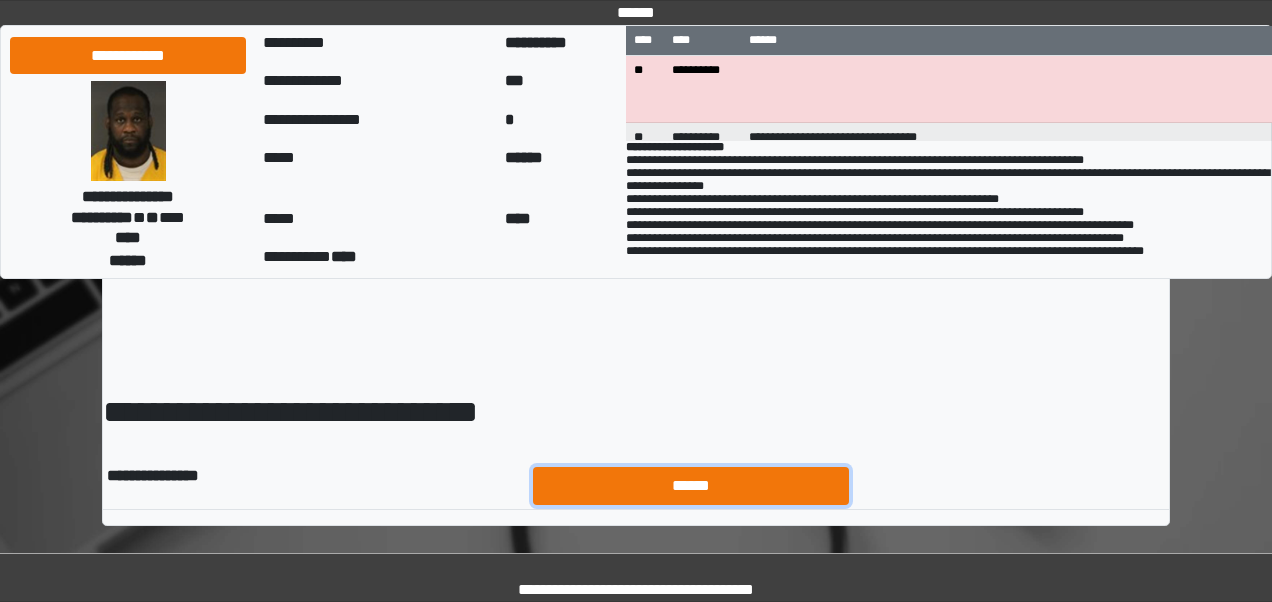 click on "******" at bounding box center [691, 485] 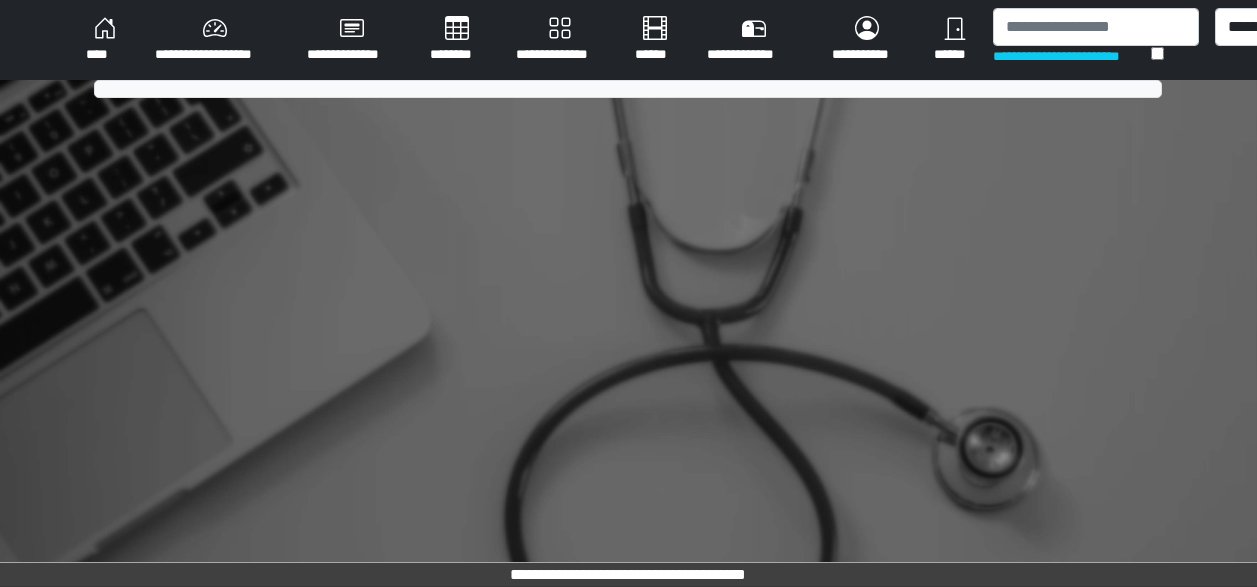 scroll, scrollTop: 0, scrollLeft: 0, axis: both 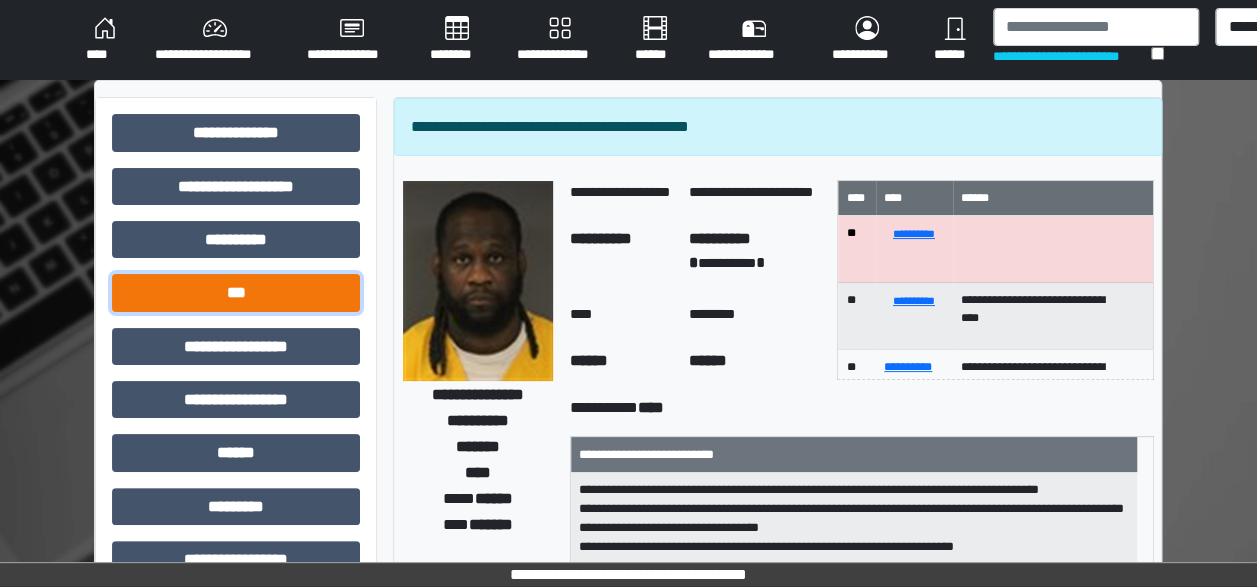 click on "***" at bounding box center [236, 292] 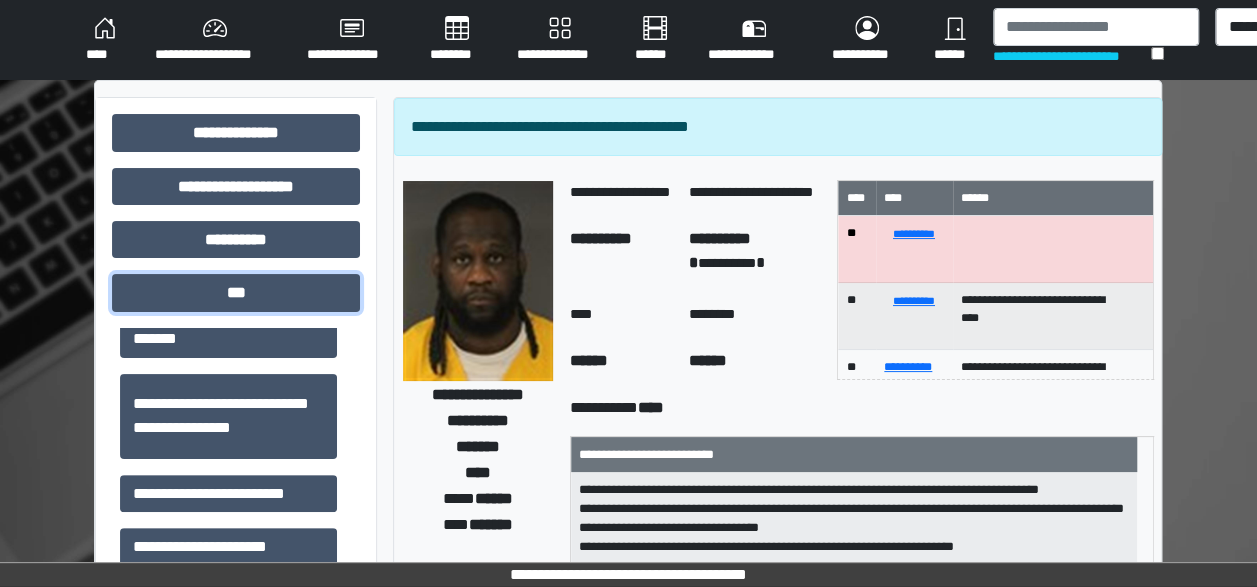 scroll, scrollTop: 200, scrollLeft: 0, axis: vertical 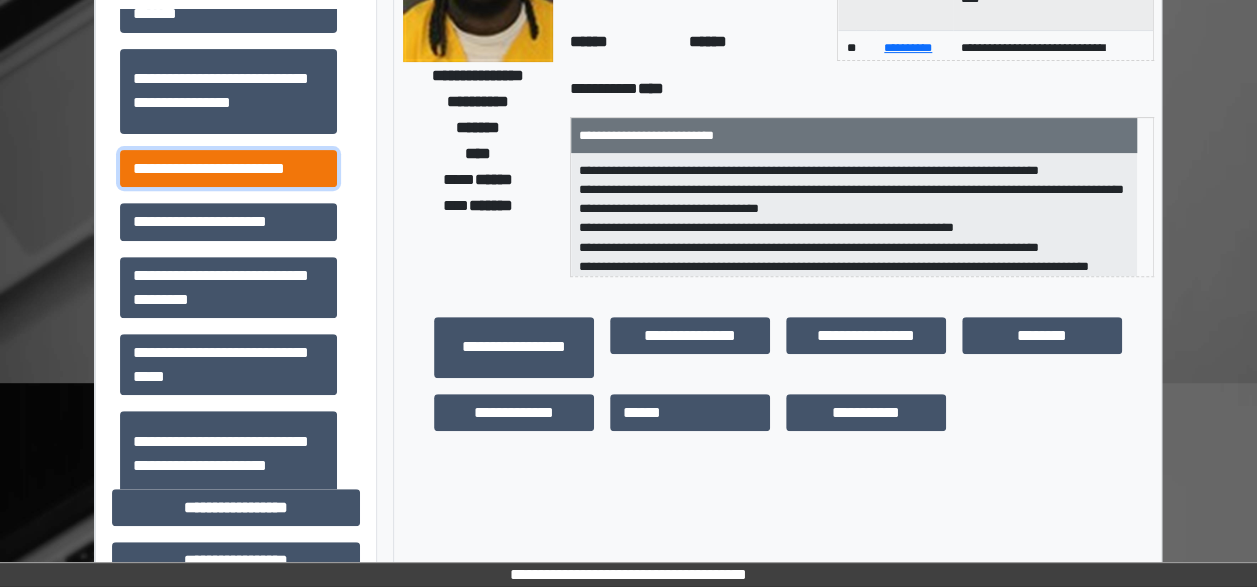 click on "**********" at bounding box center [228, 168] 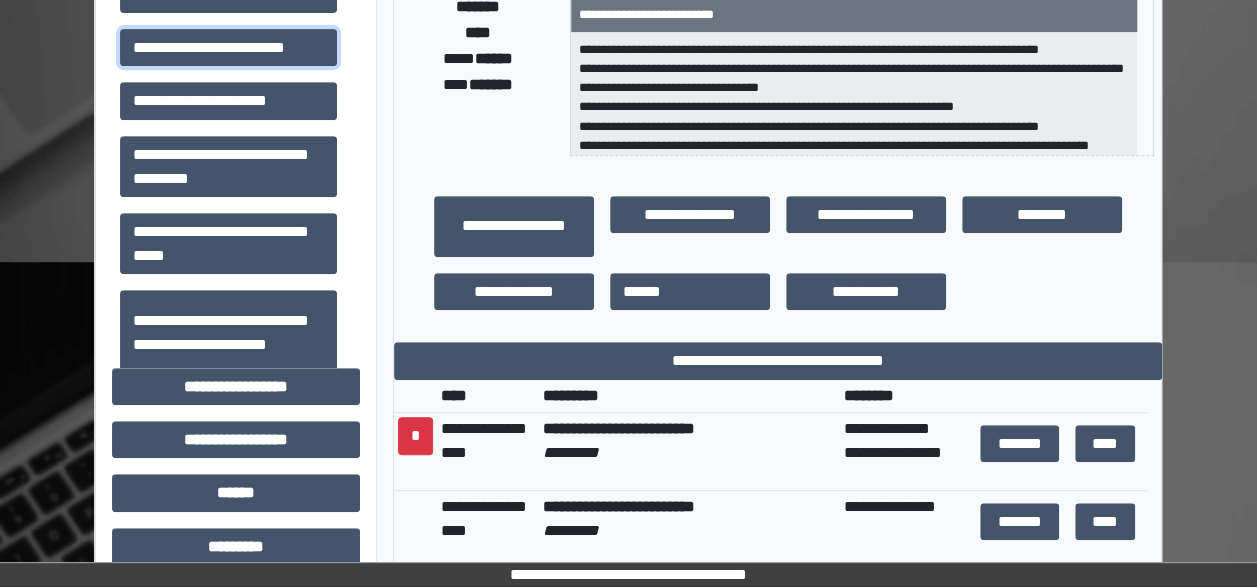 scroll, scrollTop: 441, scrollLeft: 0, axis: vertical 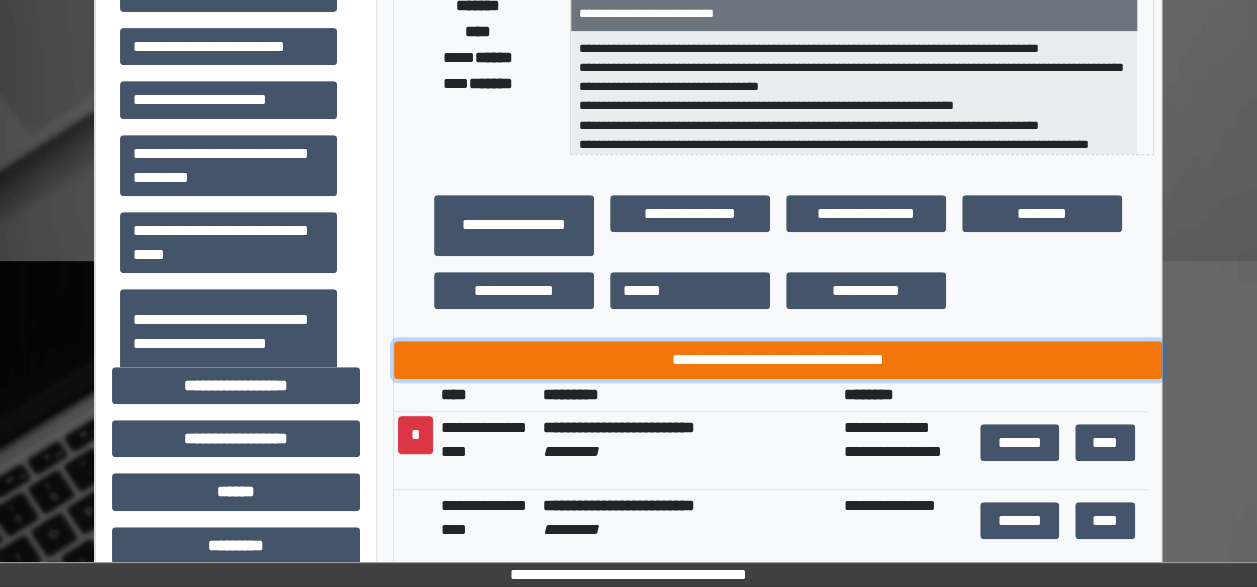 click on "**********" at bounding box center [778, 359] 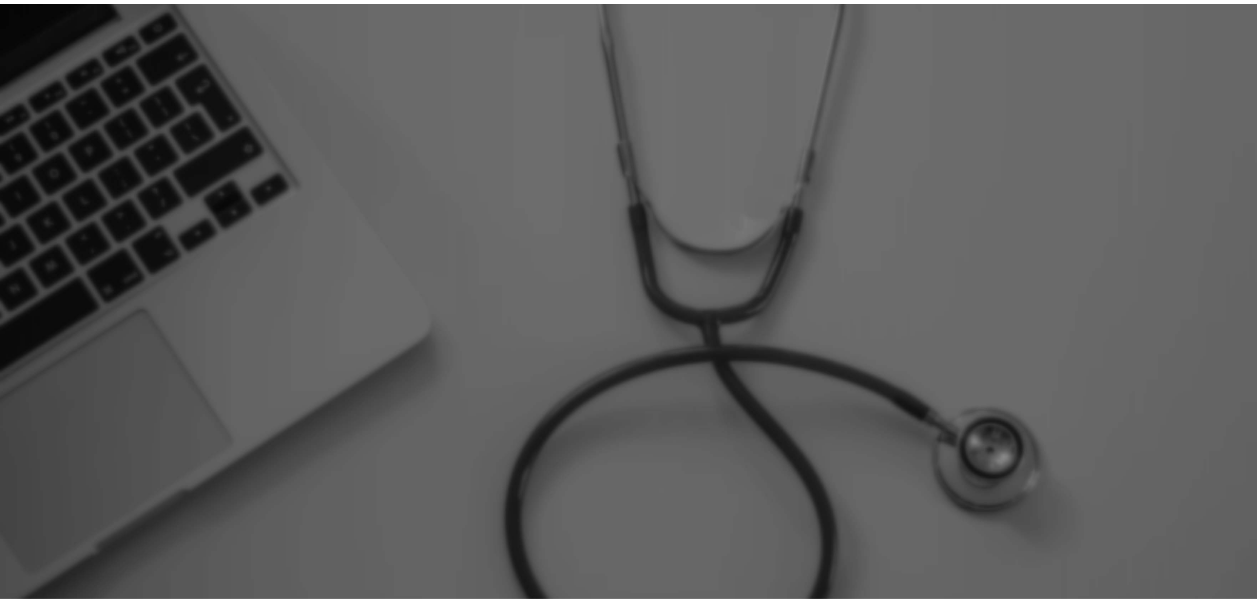 scroll, scrollTop: 0, scrollLeft: 0, axis: both 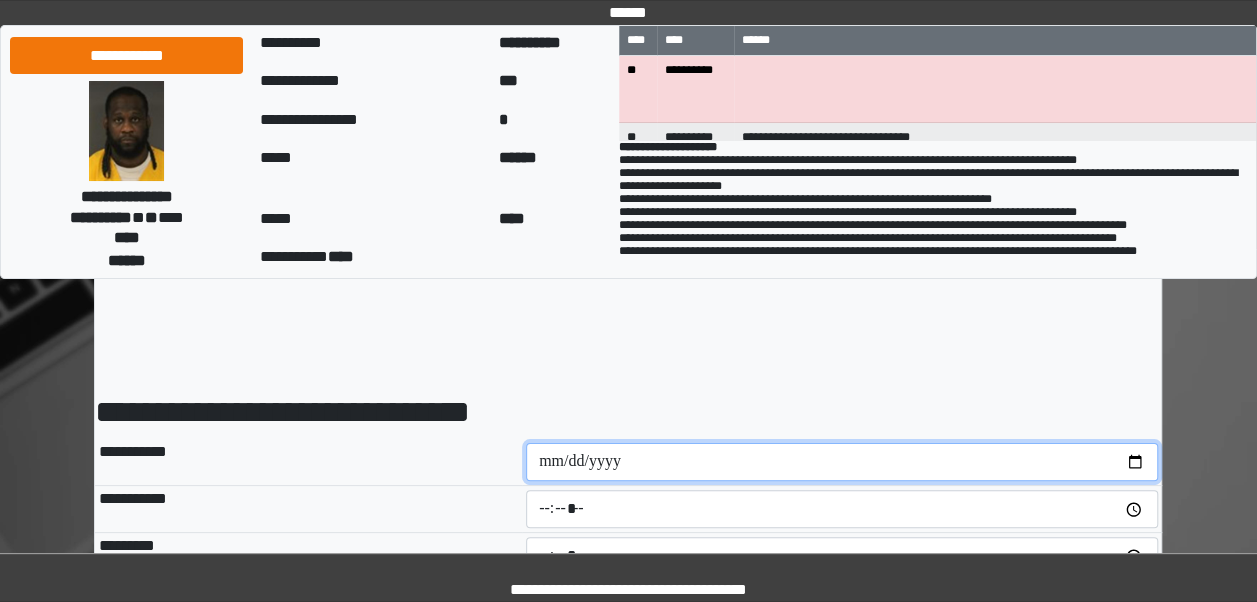 click at bounding box center (842, 462) 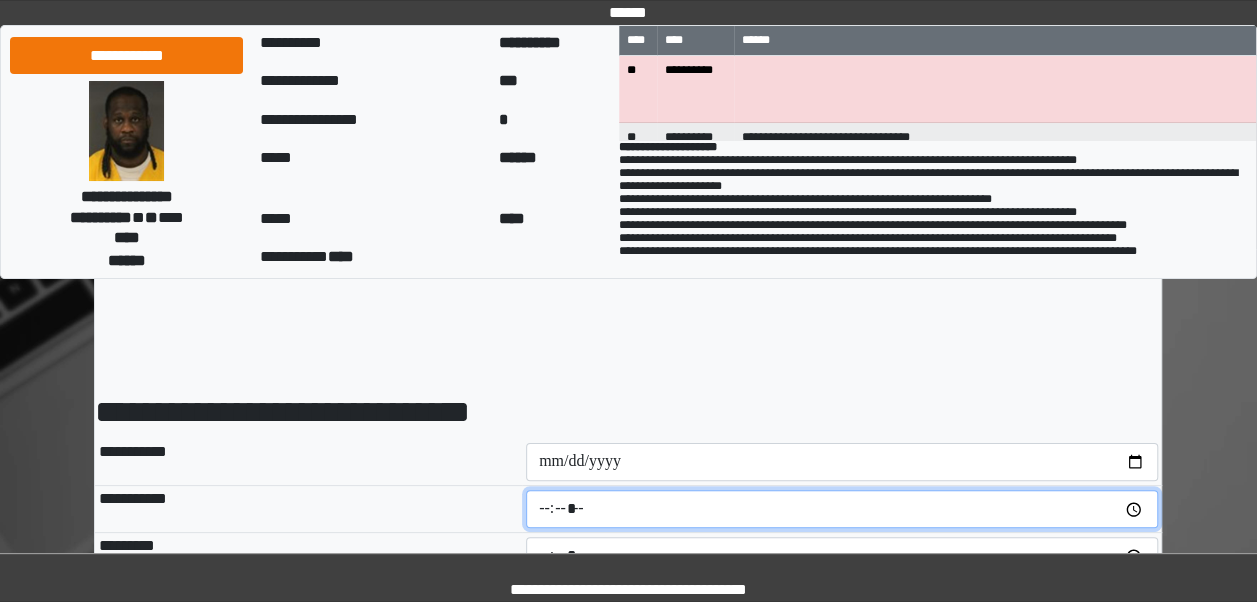 type on "*****" 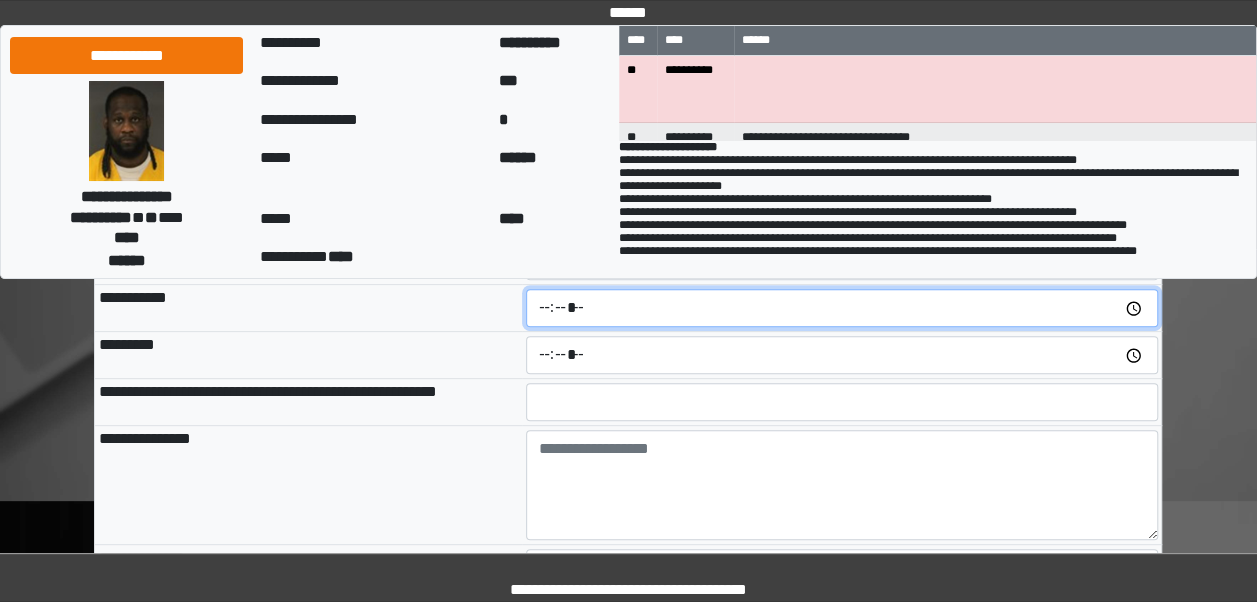 scroll, scrollTop: 202, scrollLeft: 0, axis: vertical 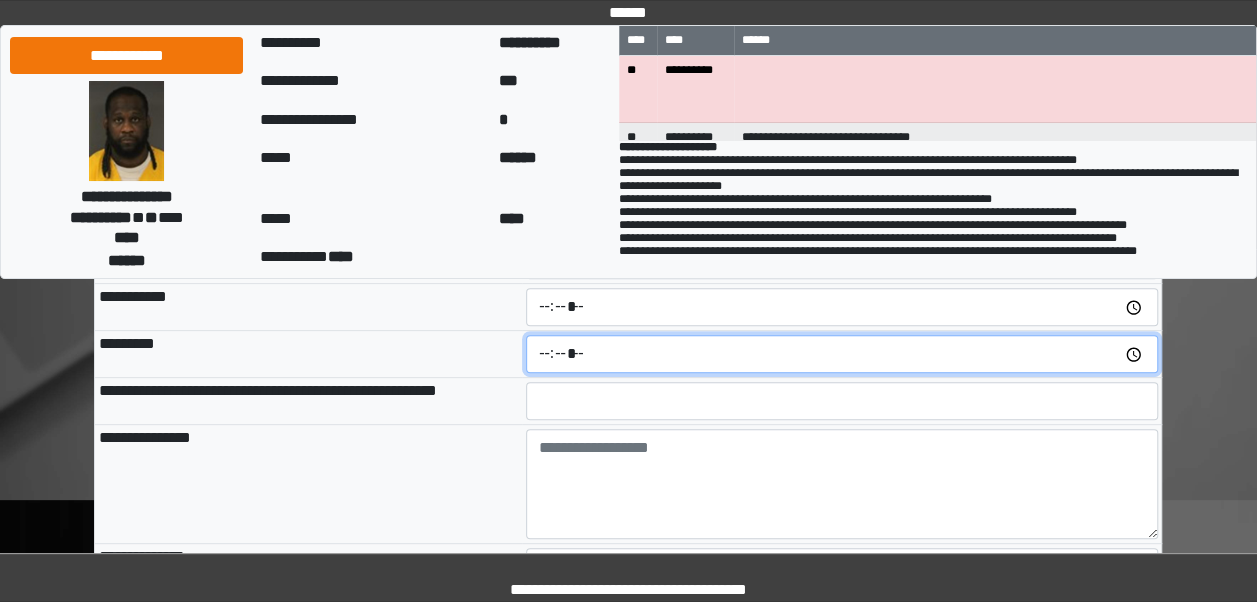 click at bounding box center (842, 354) 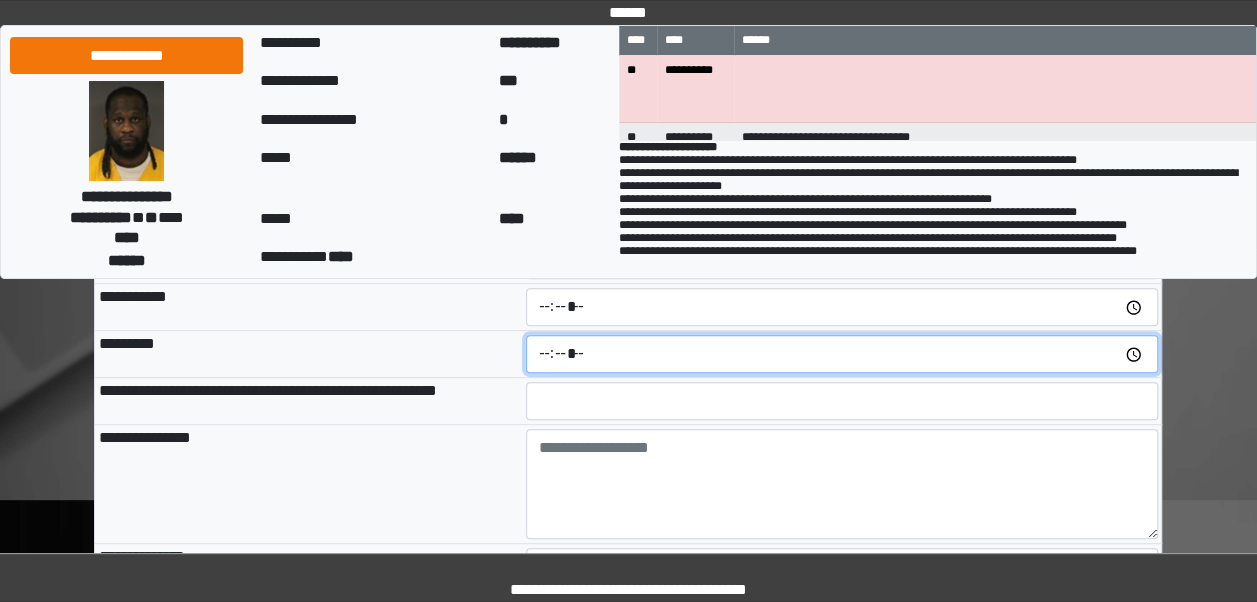 type on "*****" 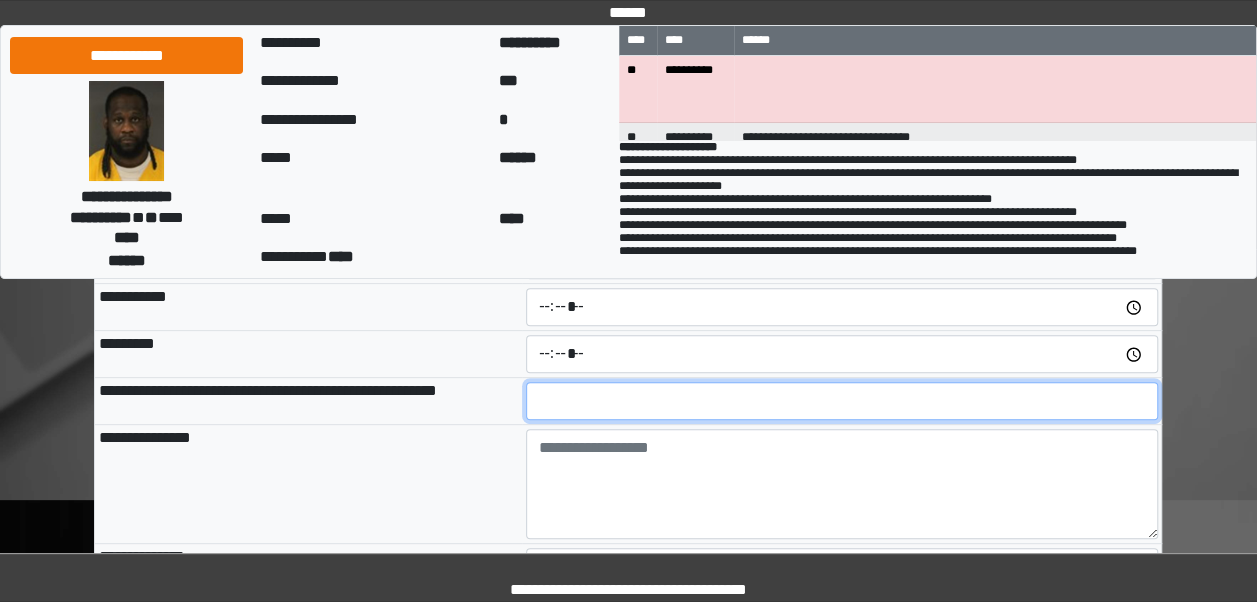 click at bounding box center (842, 401) 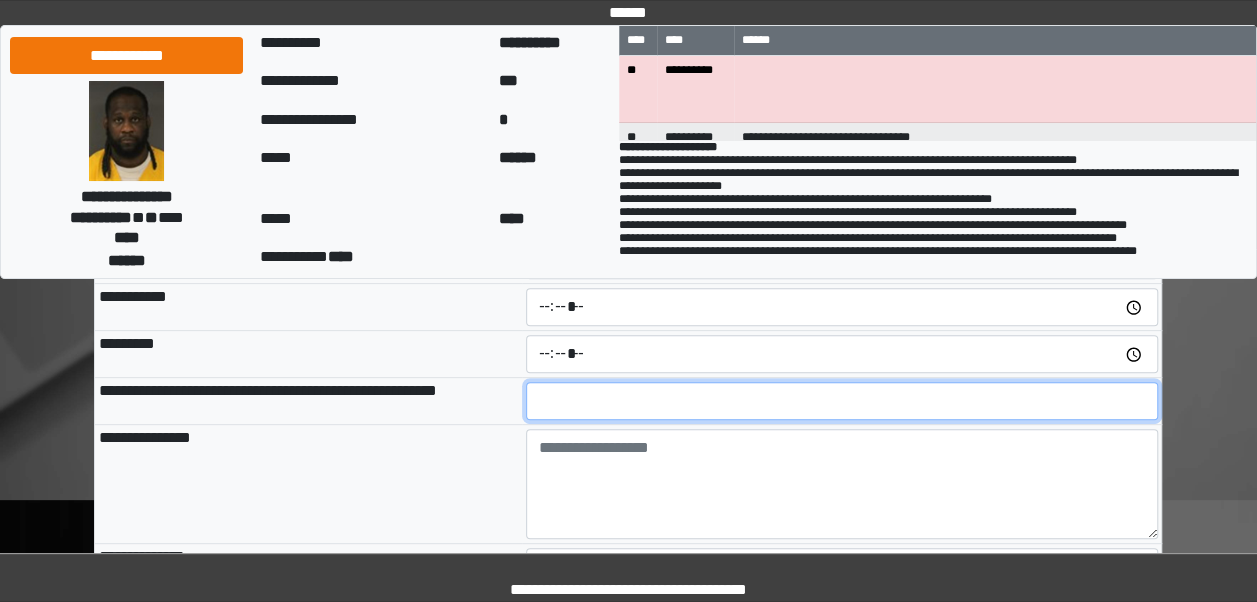 type on "**" 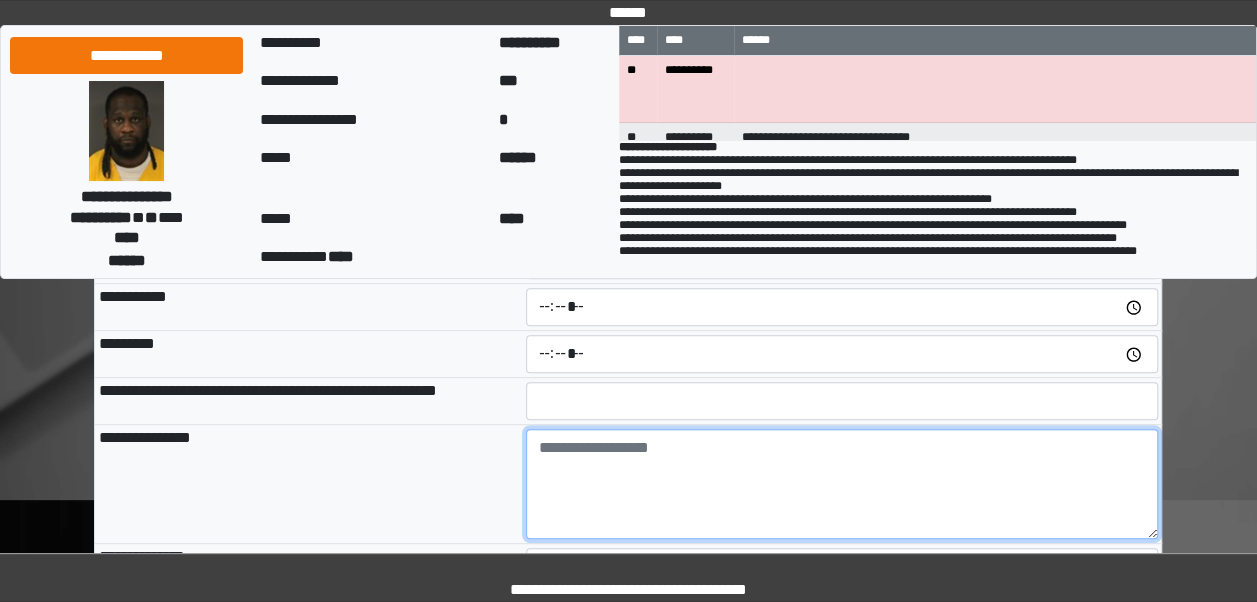 click at bounding box center [842, 484] 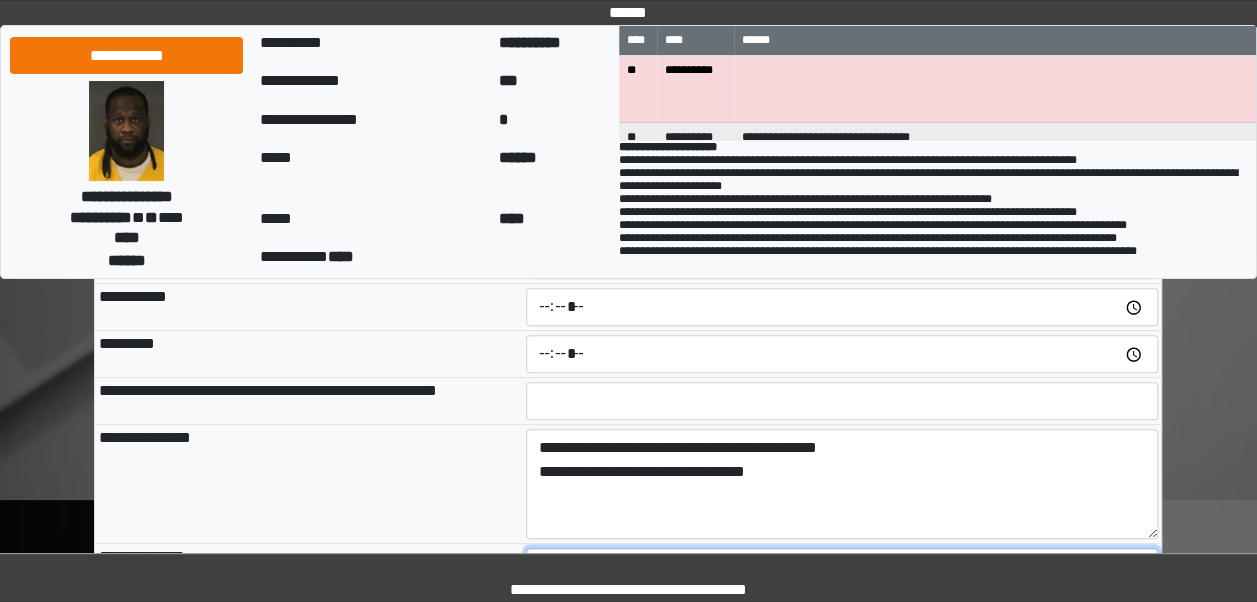 type on "**********" 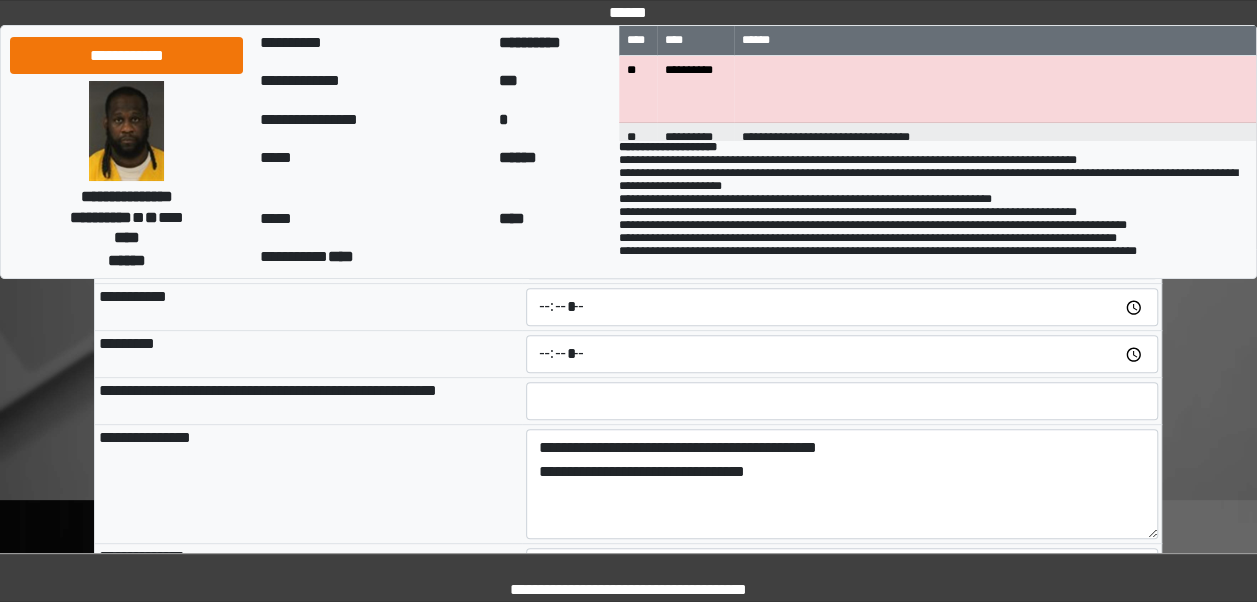 type on "*" 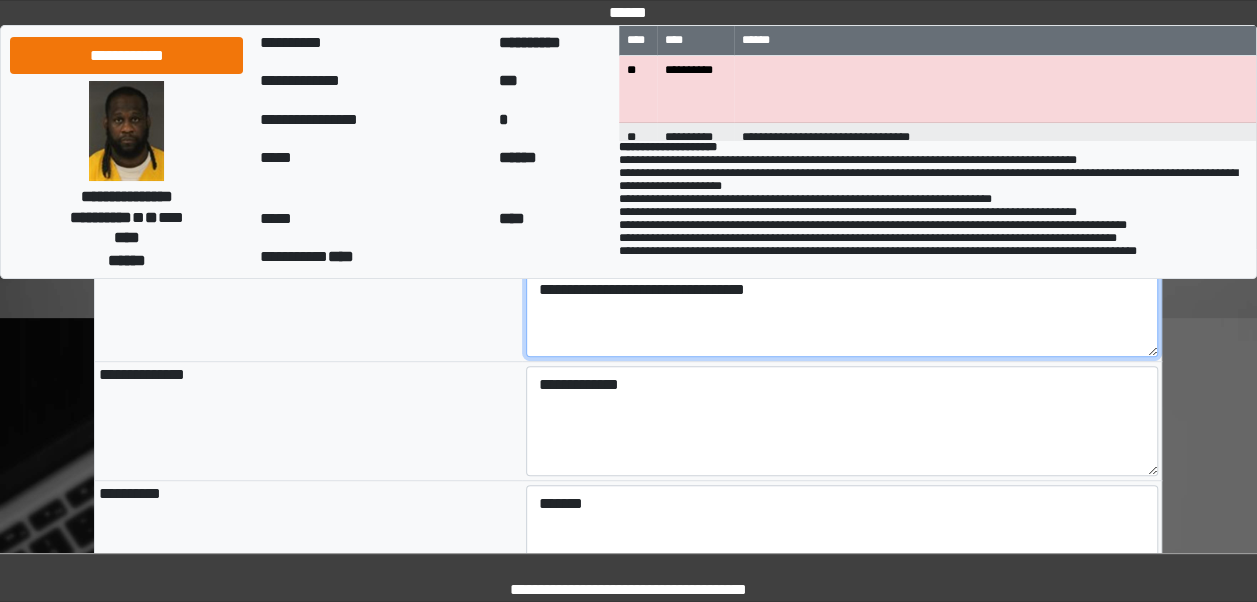 scroll, scrollTop: 388, scrollLeft: 0, axis: vertical 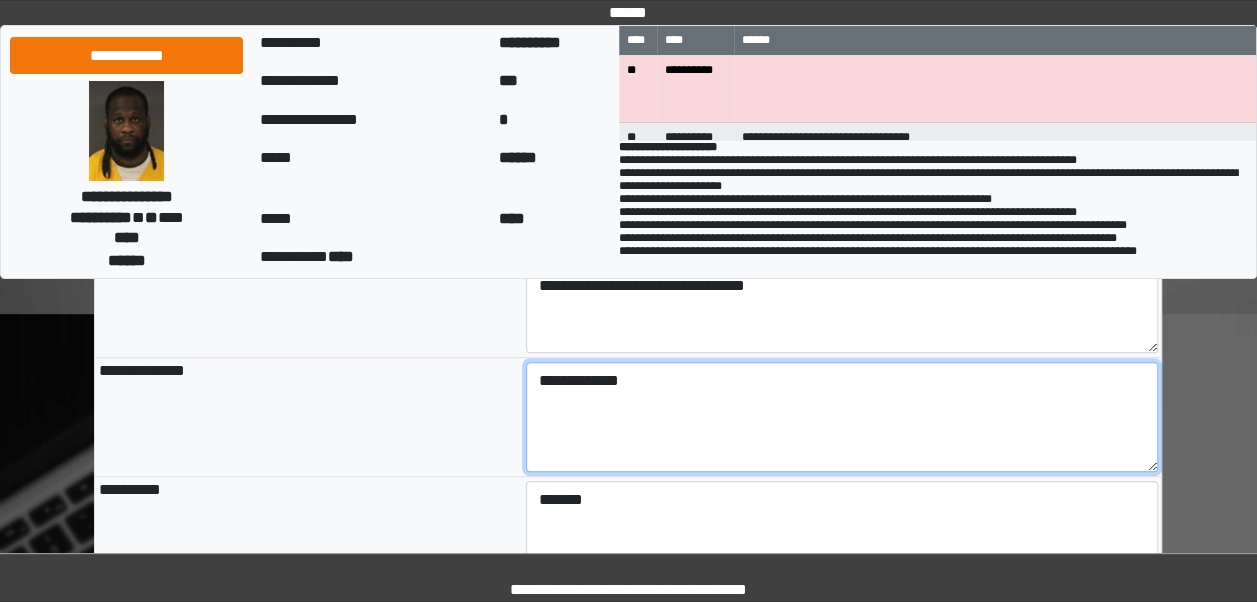 drag, startPoint x: 719, startPoint y: 402, endPoint x: 441, endPoint y: 386, distance: 278.46005 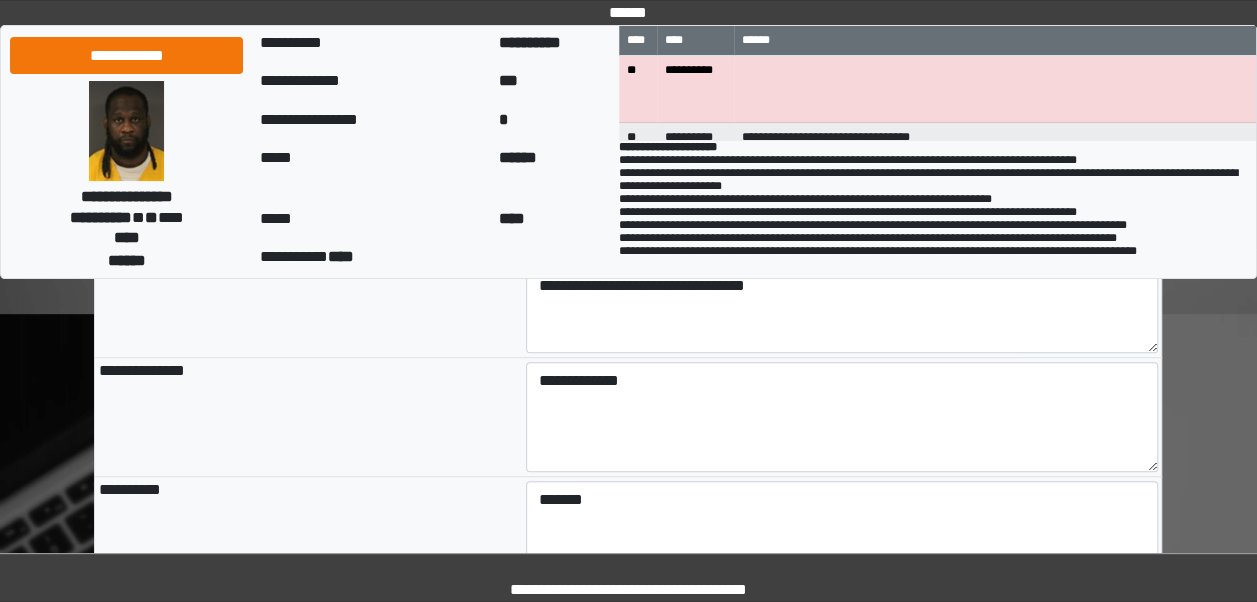 click on "**********" at bounding box center [308, 417] 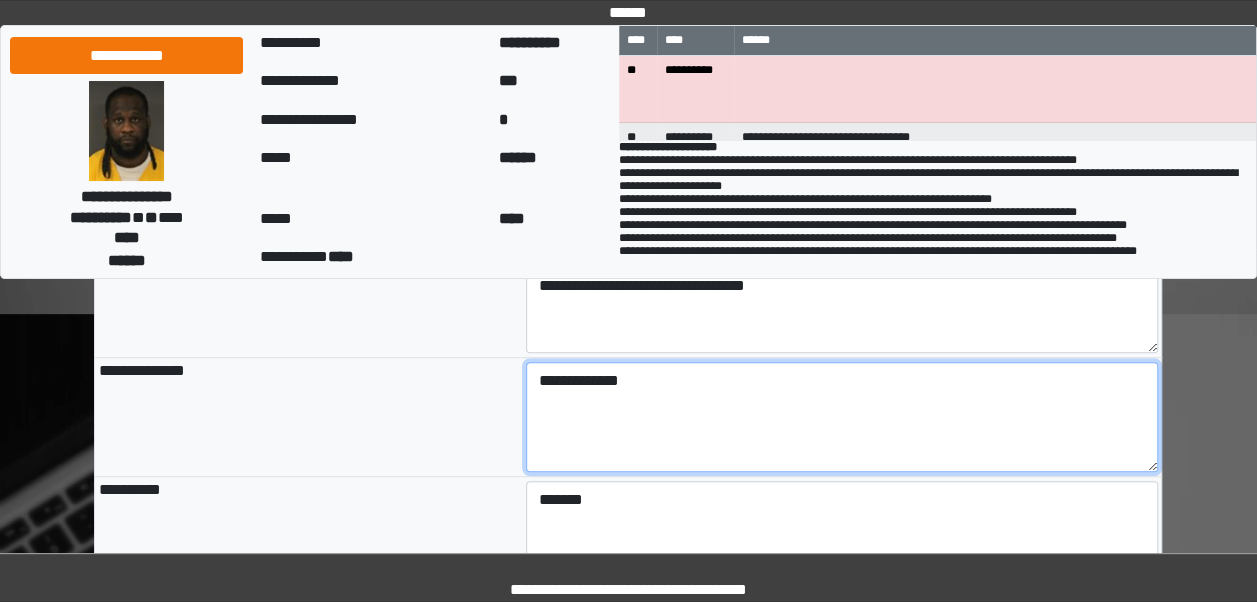click on "**********" at bounding box center (842, 417) 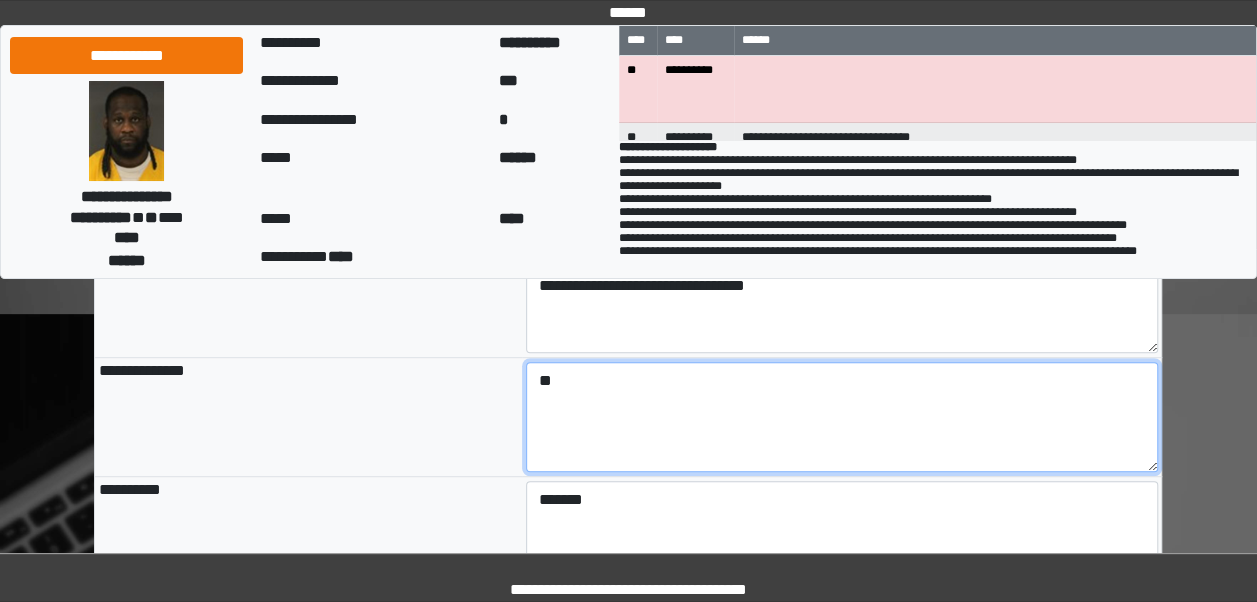 type on "*" 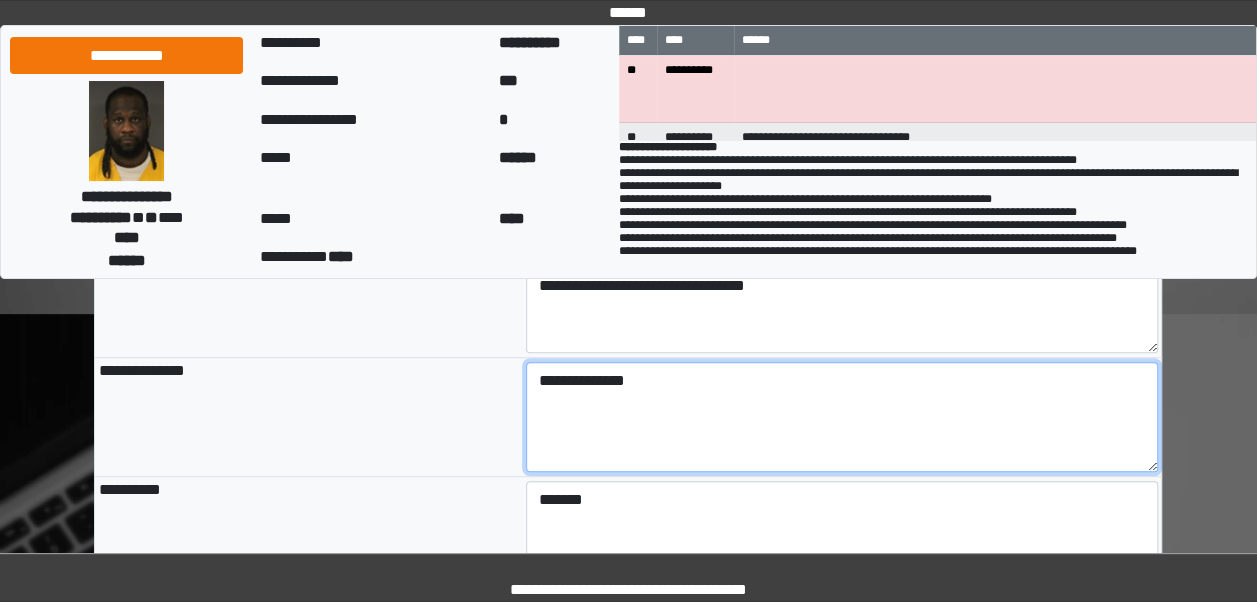 type on "**********" 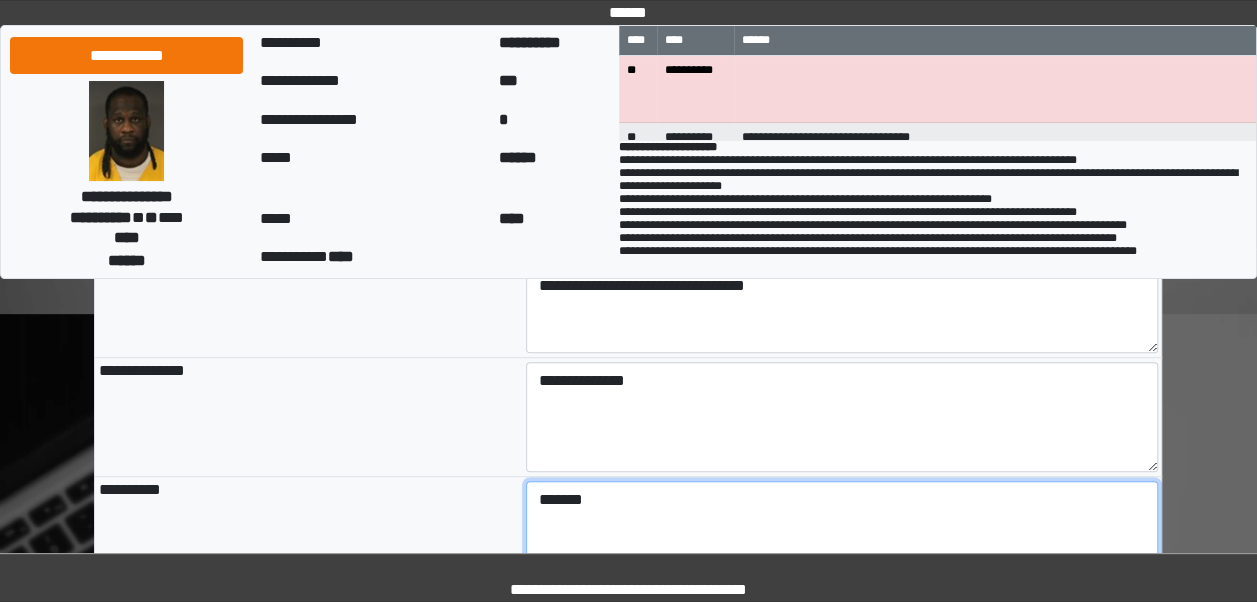 type on "*******" 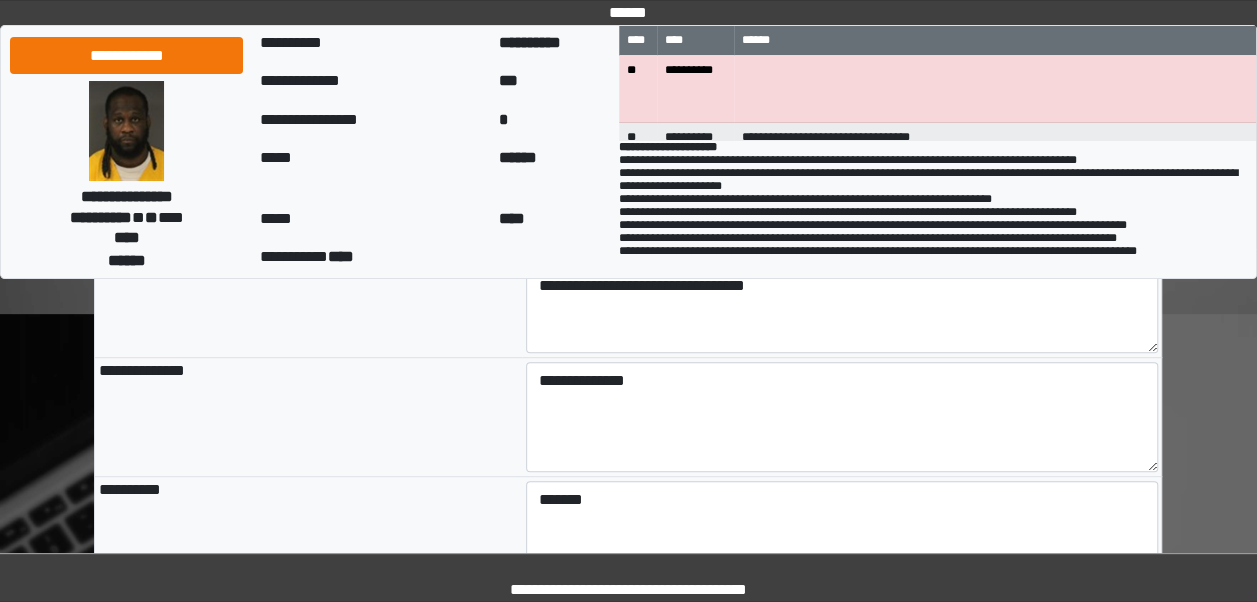 click on "**********" at bounding box center (308, 417) 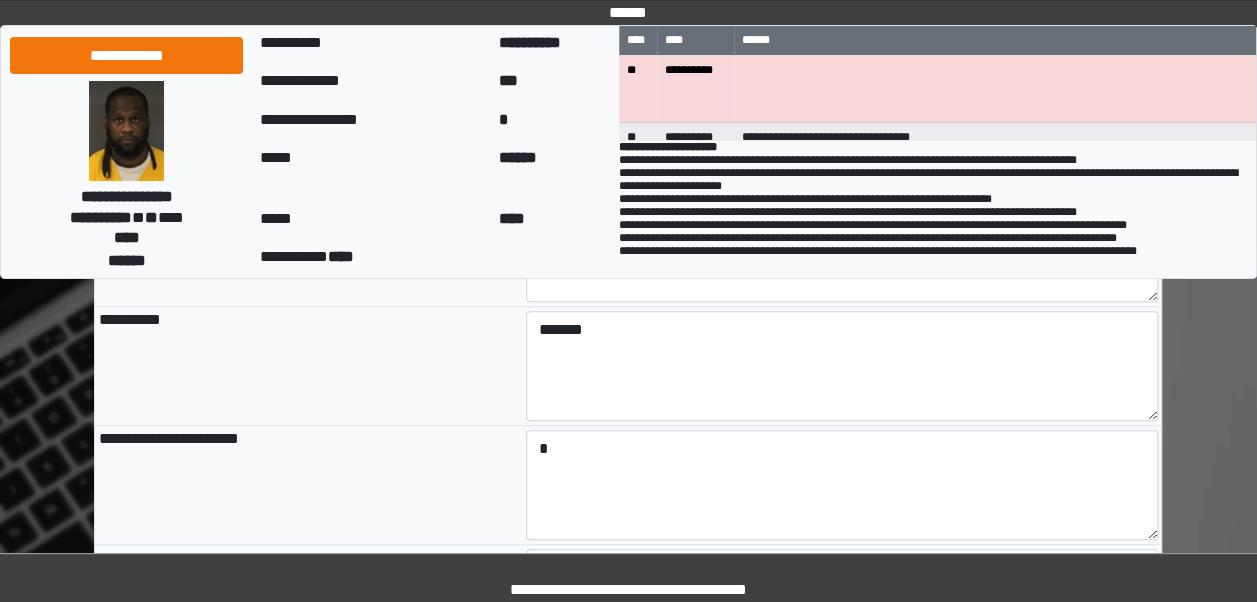 scroll, scrollTop: 566, scrollLeft: 0, axis: vertical 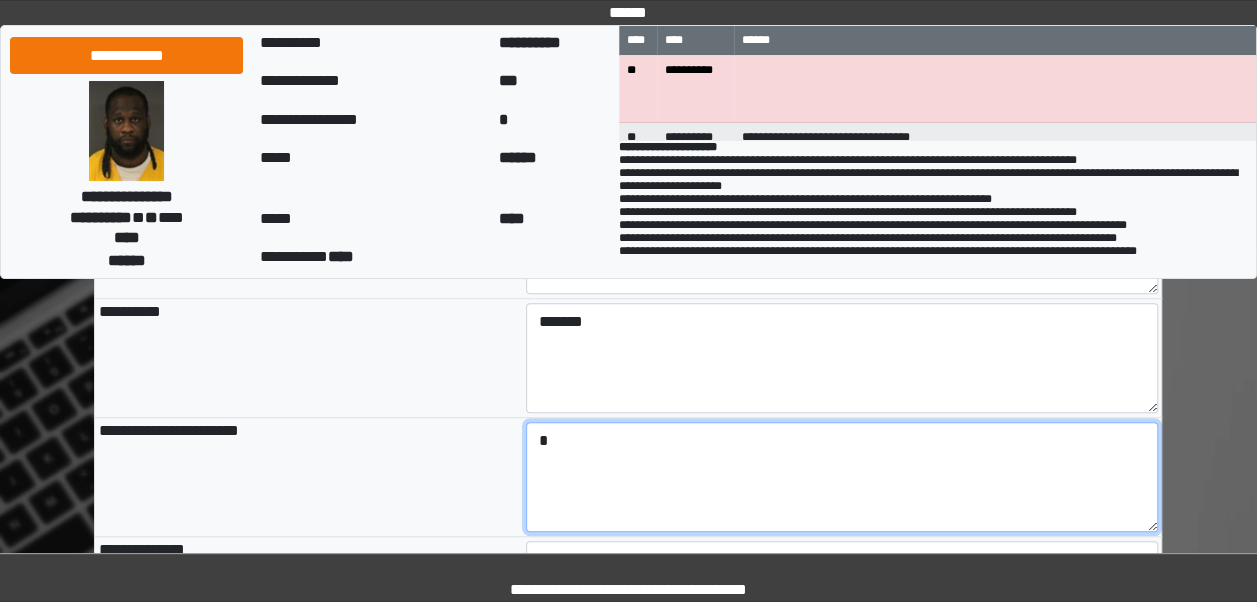 click on "*" at bounding box center [842, 477] 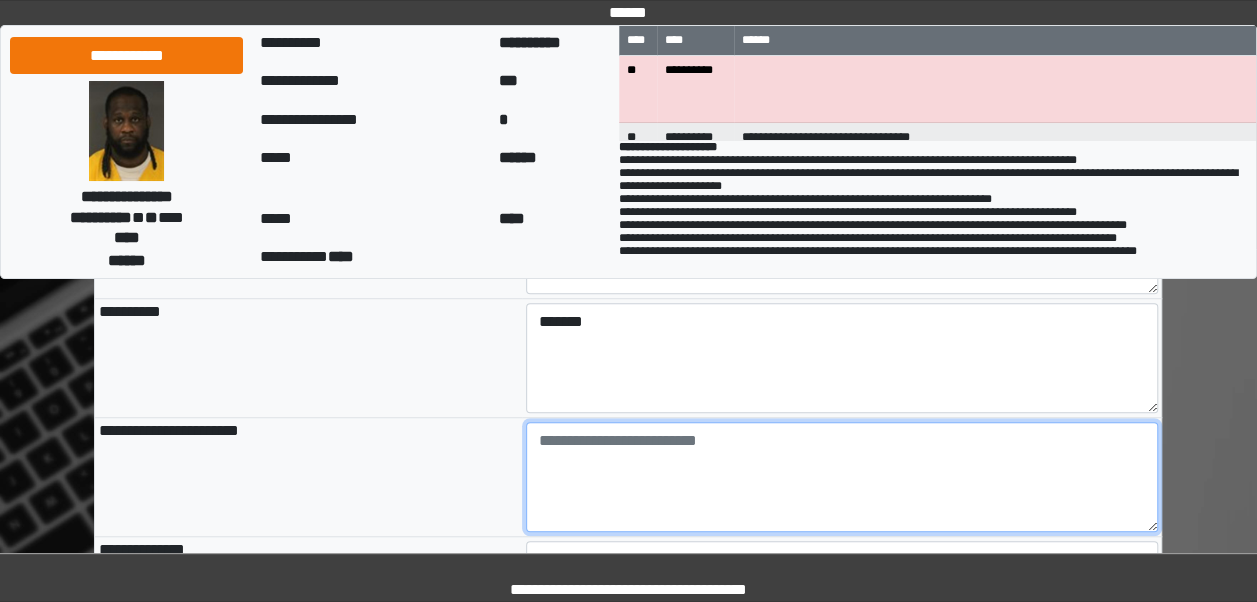 type on "*" 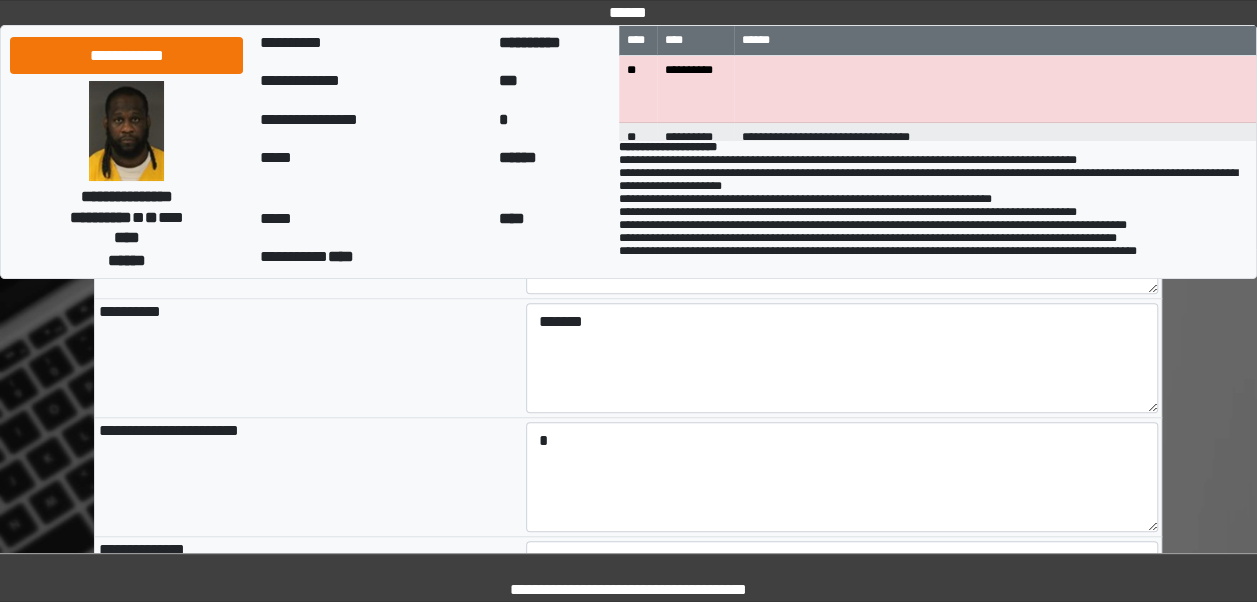 click on "**********" at bounding box center (308, 477) 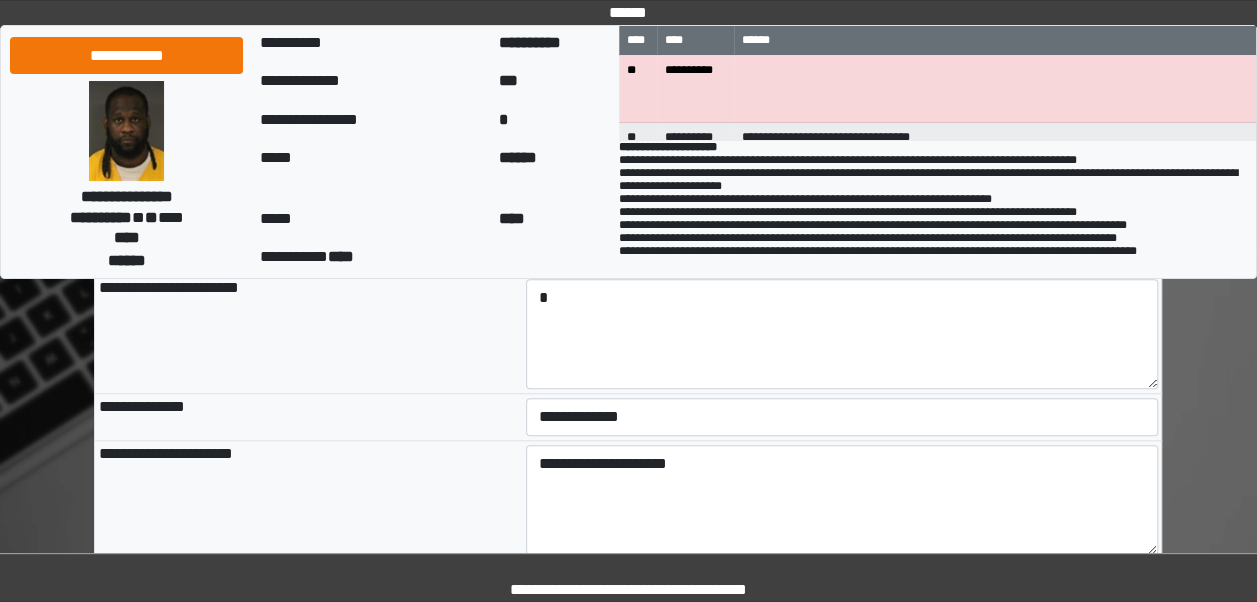 scroll, scrollTop: 712, scrollLeft: 0, axis: vertical 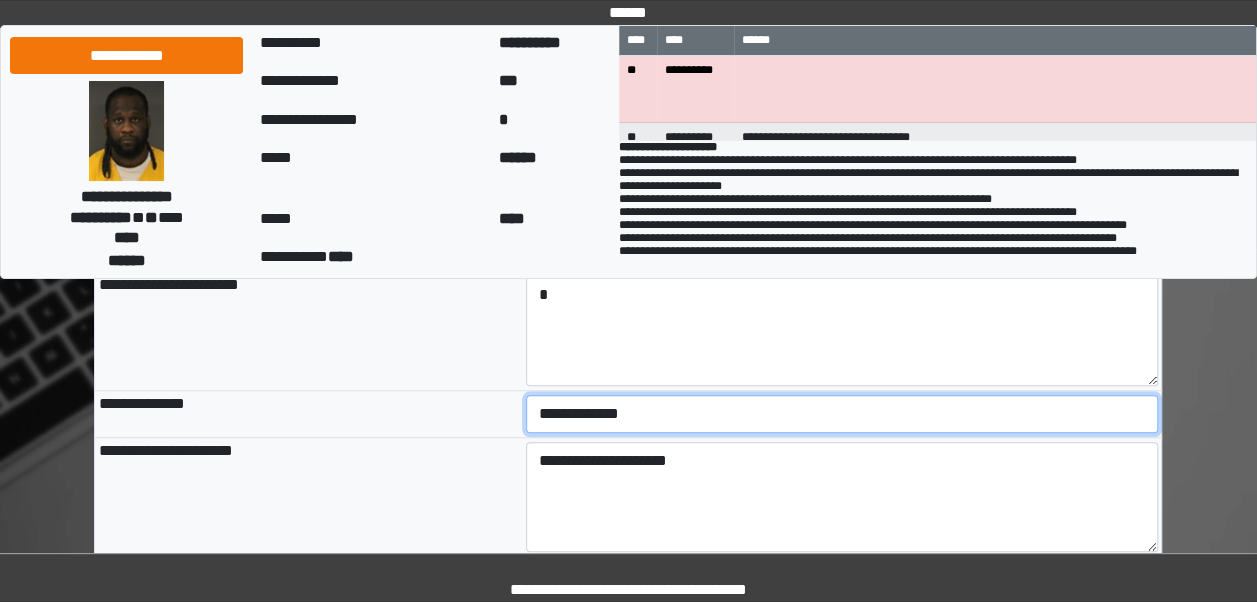 click on "**********" at bounding box center (842, 414) 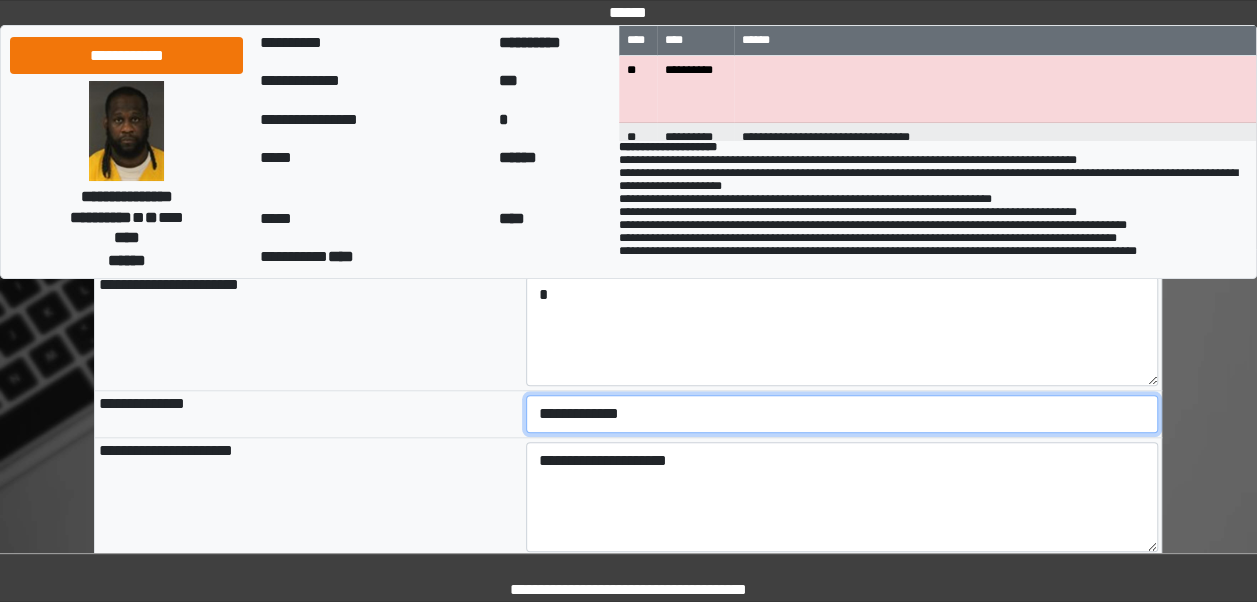 select on "***" 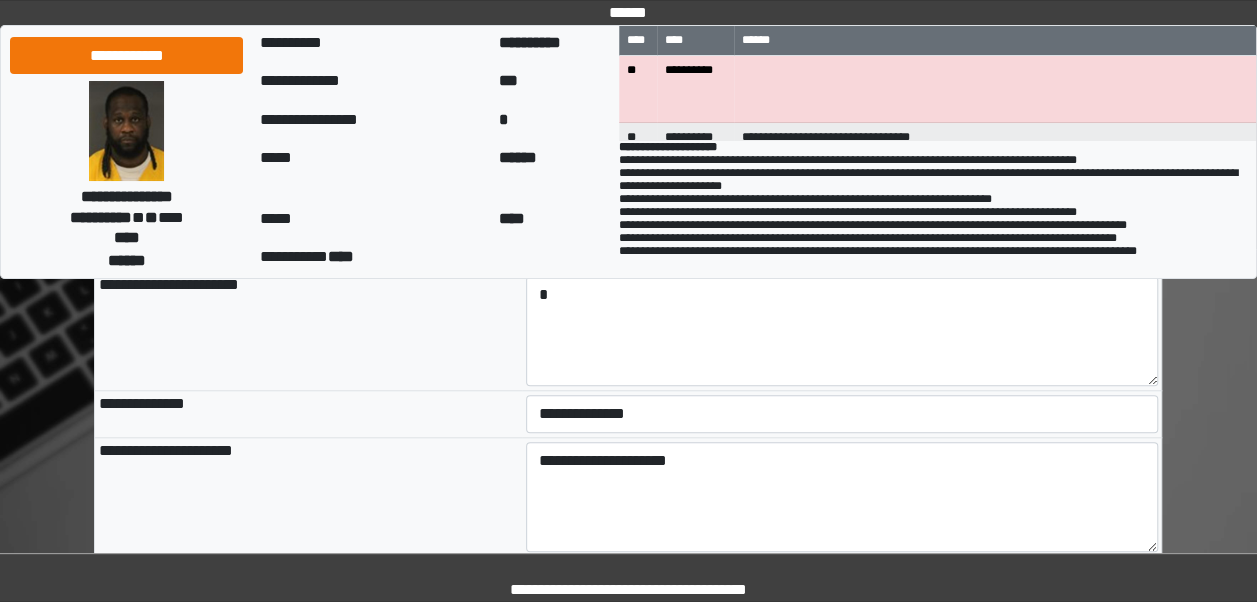 click on "**********" at bounding box center (308, 497) 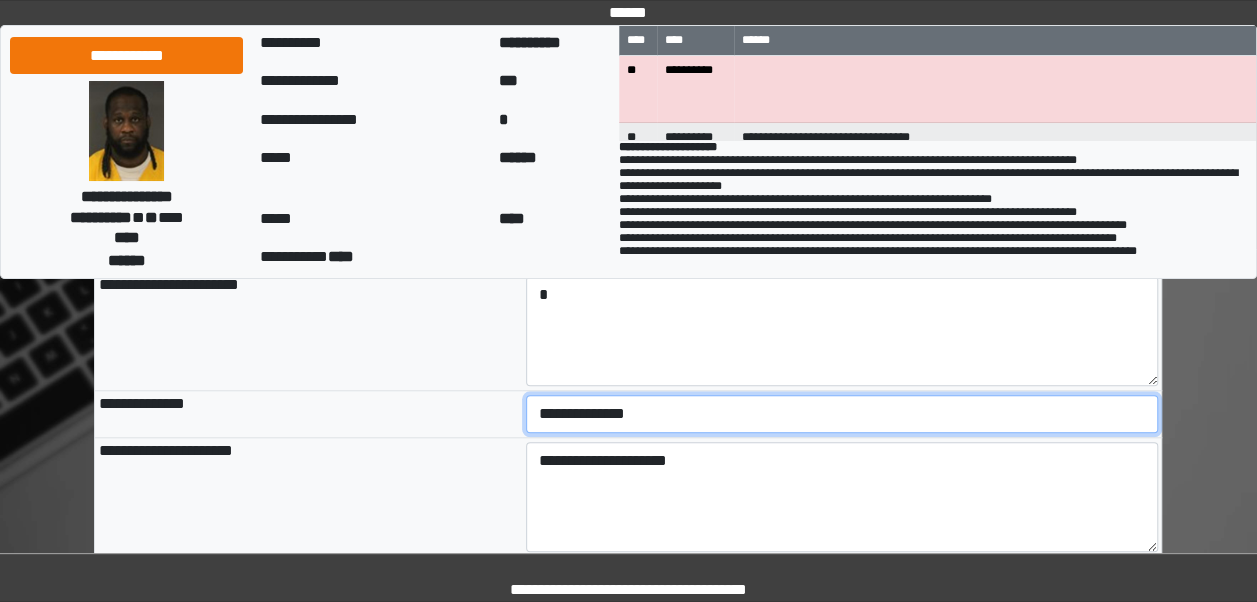 click on "**********" at bounding box center (842, 414) 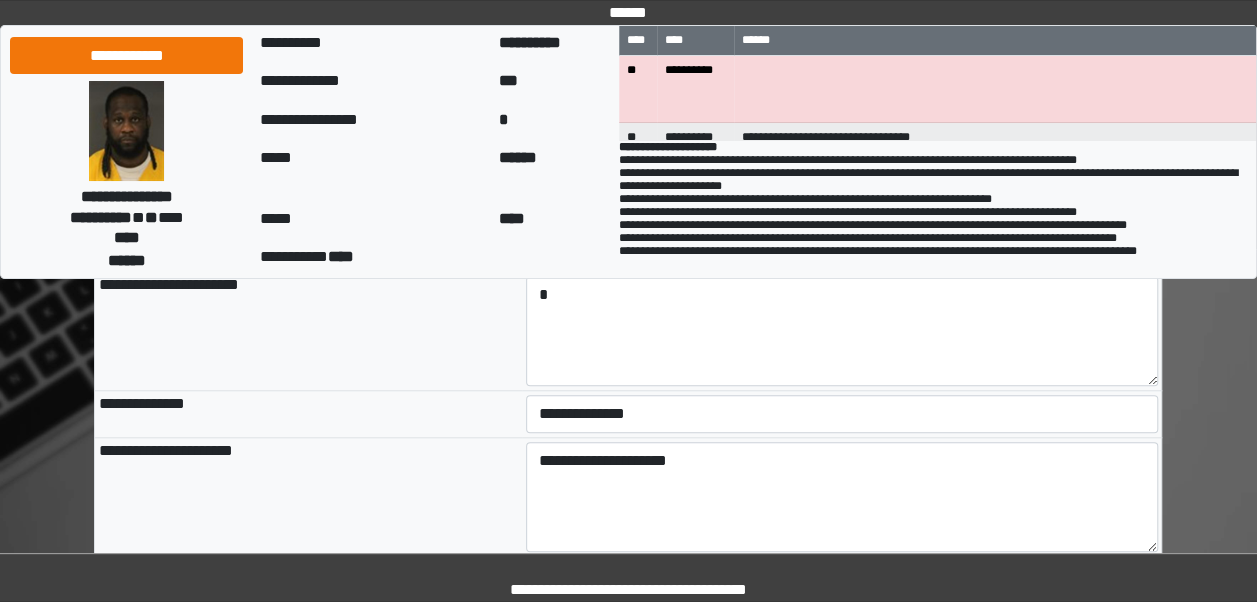 click on "**********" at bounding box center (308, 497) 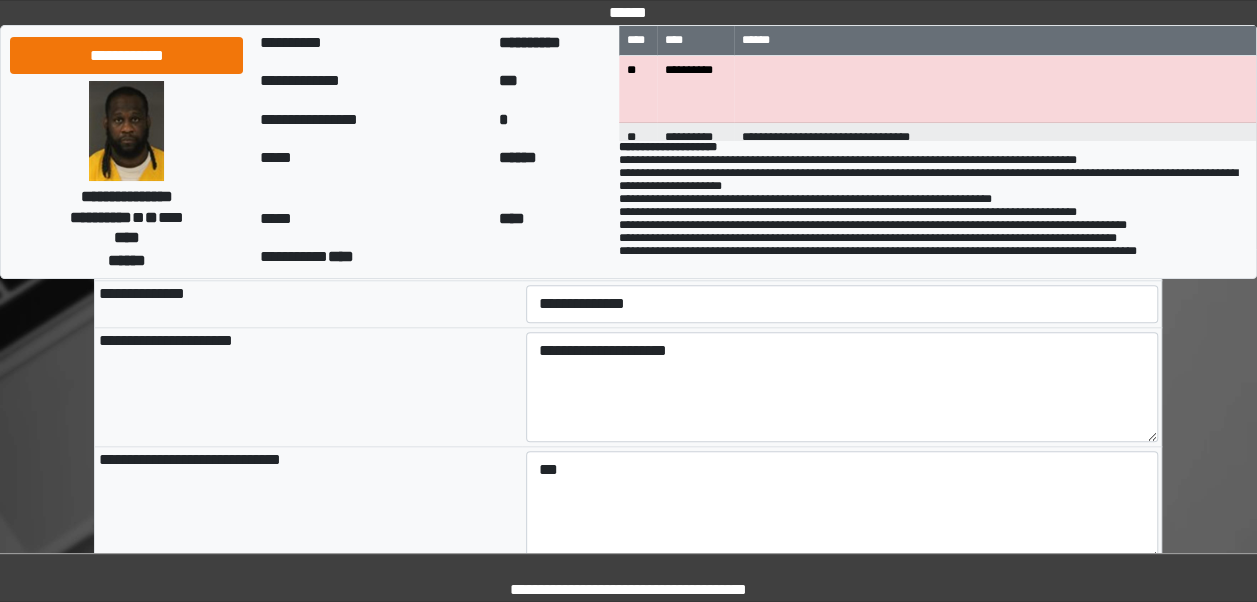 scroll, scrollTop: 802, scrollLeft: 0, axis: vertical 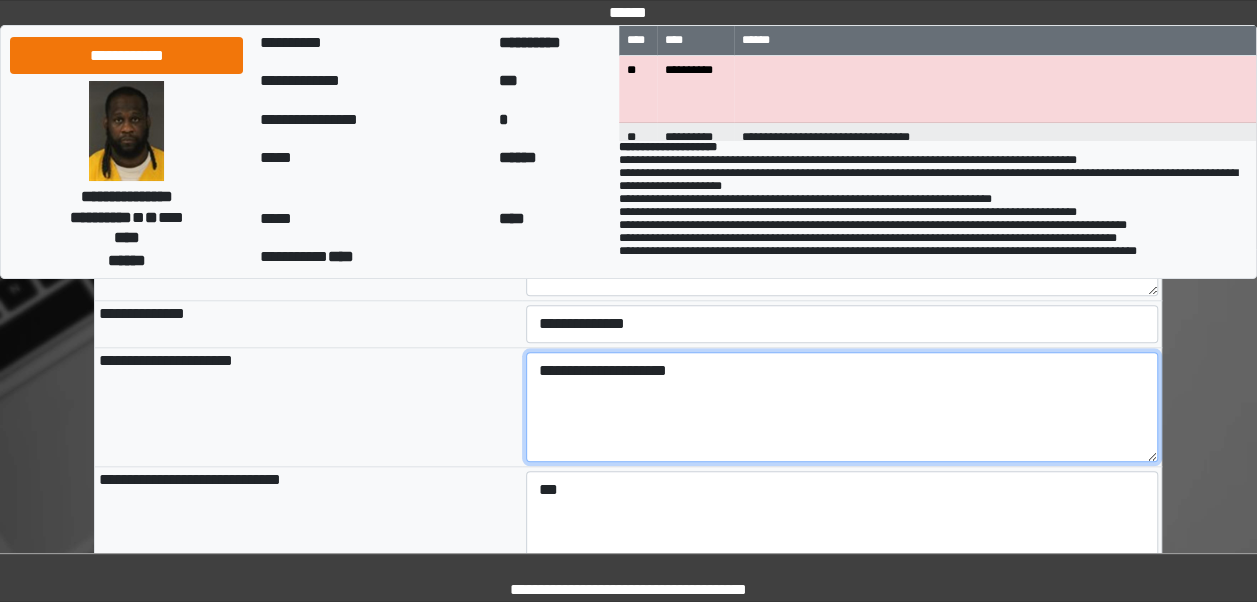 click on "**********" at bounding box center [842, 407] 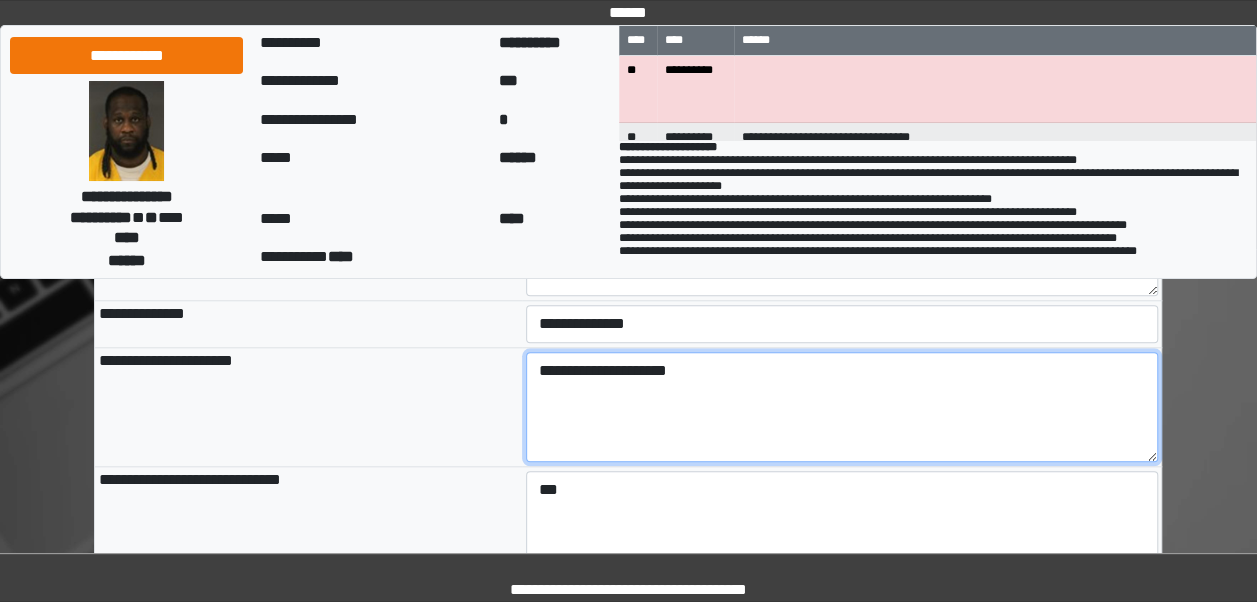 type on "**********" 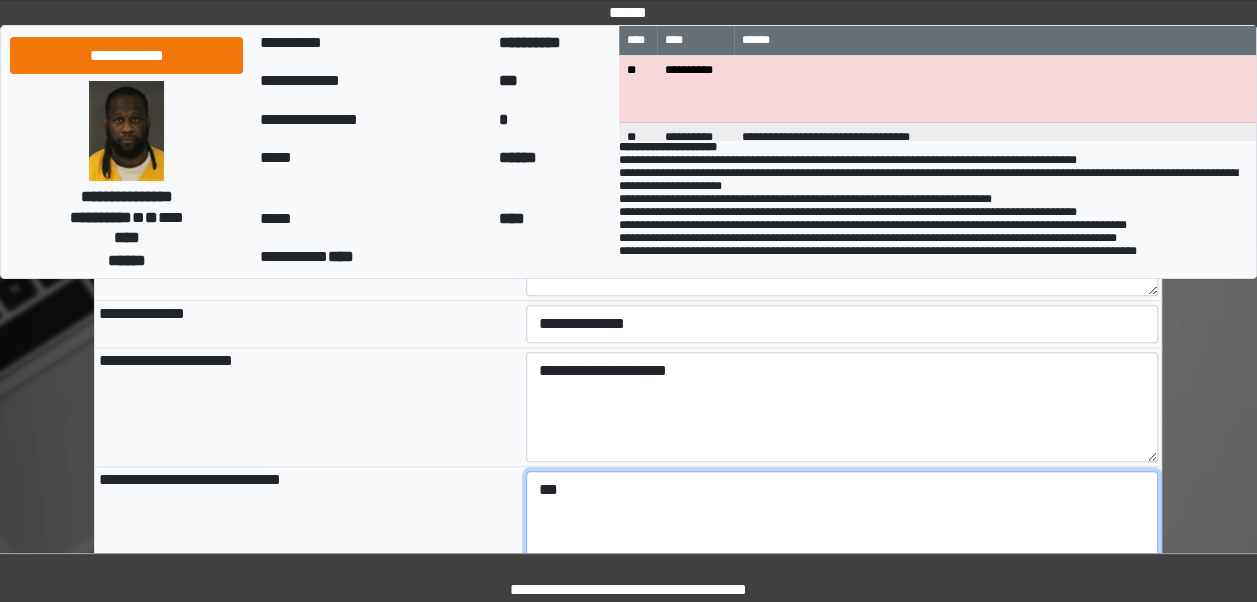 drag, startPoint x: 646, startPoint y: 480, endPoint x: 400, endPoint y: 461, distance: 246.73265 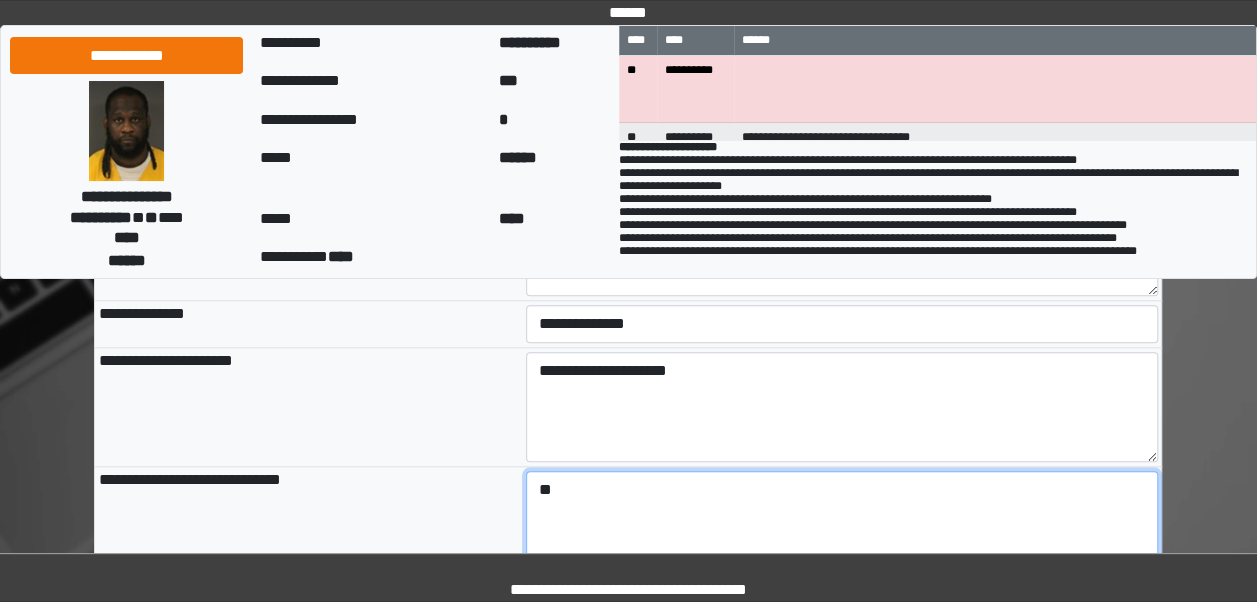 type on "*" 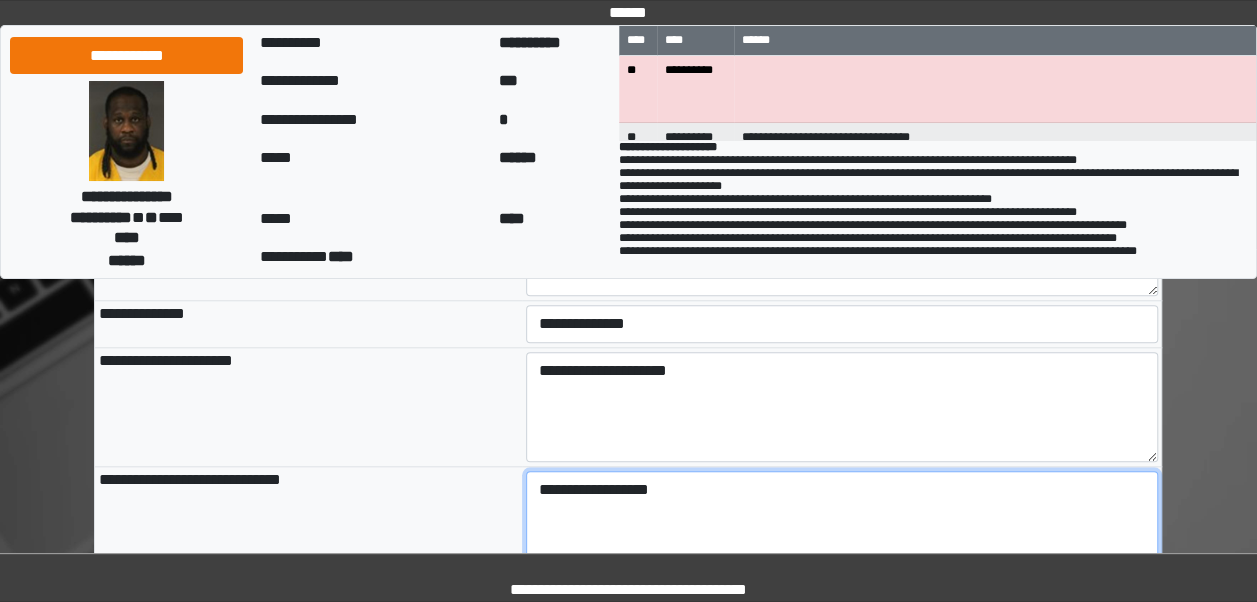type on "**********" 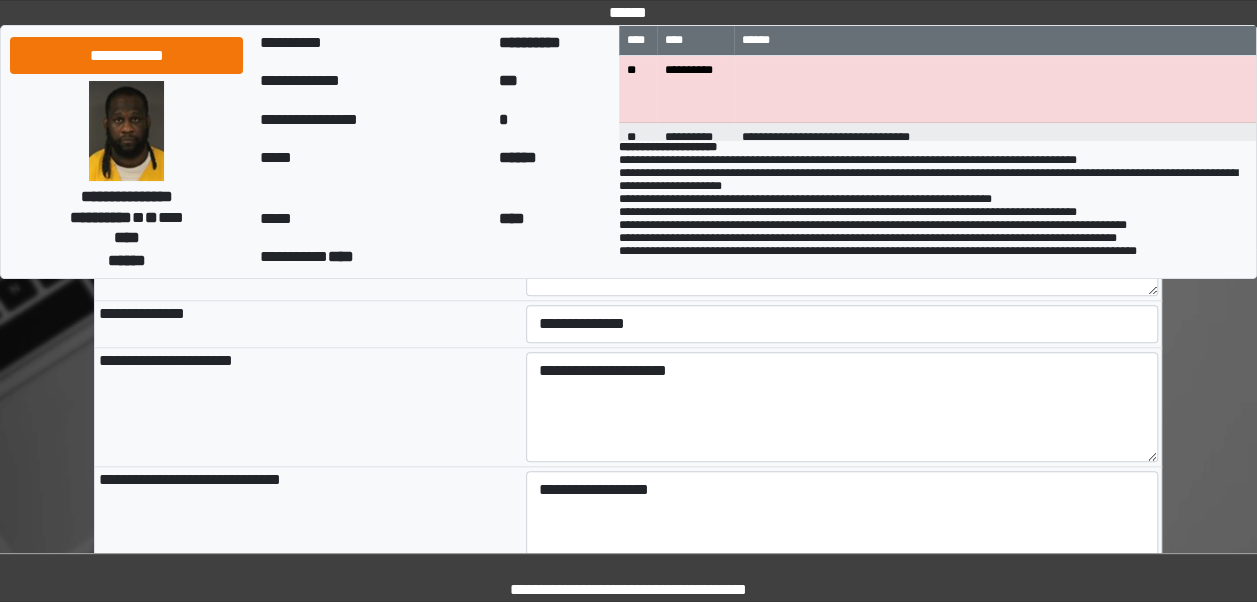 click on "**********" at bounding box center [308, 407] 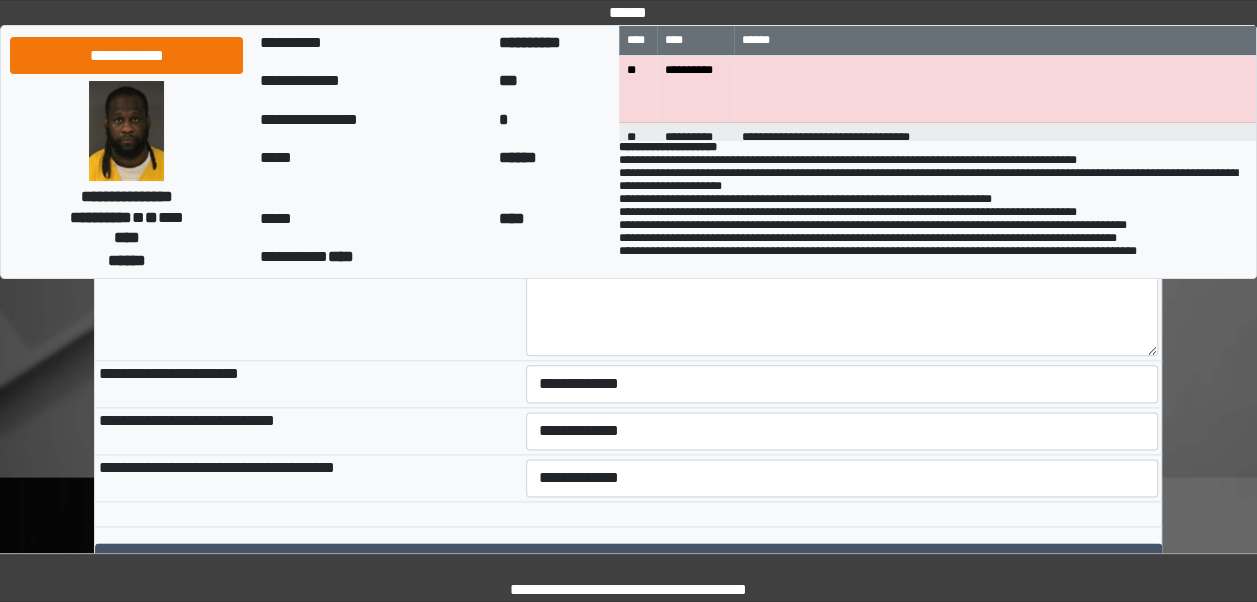 scroll, scrollTop: 1033, scrollLeft: 0, axis: vertical 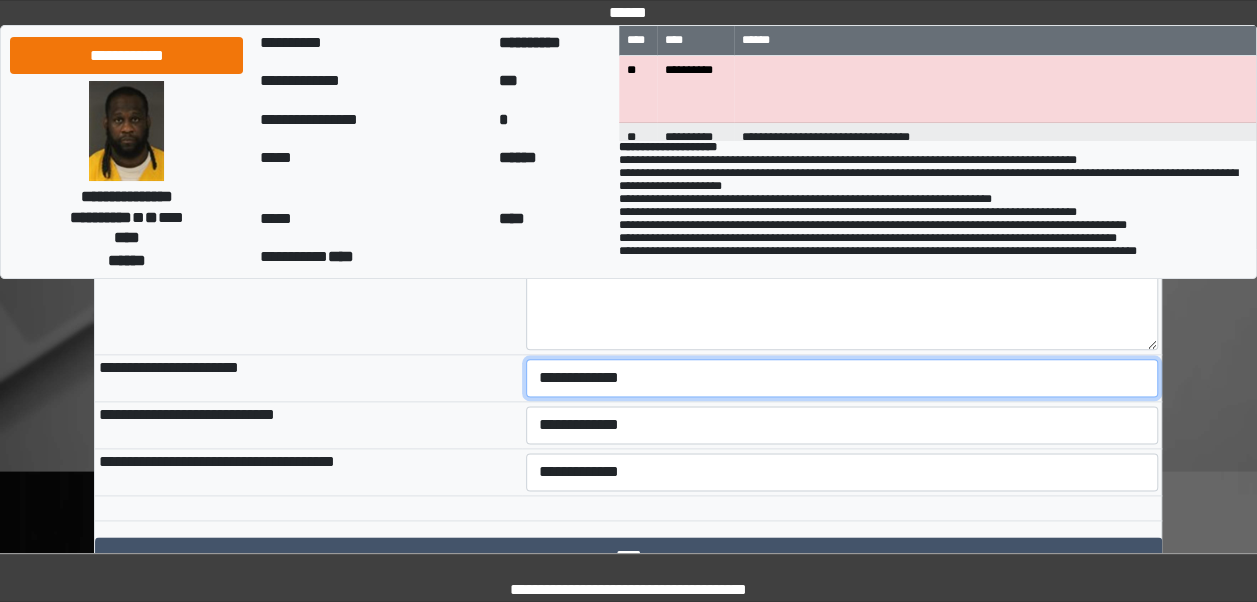 click on "**********" at bounding box center (842, 378) 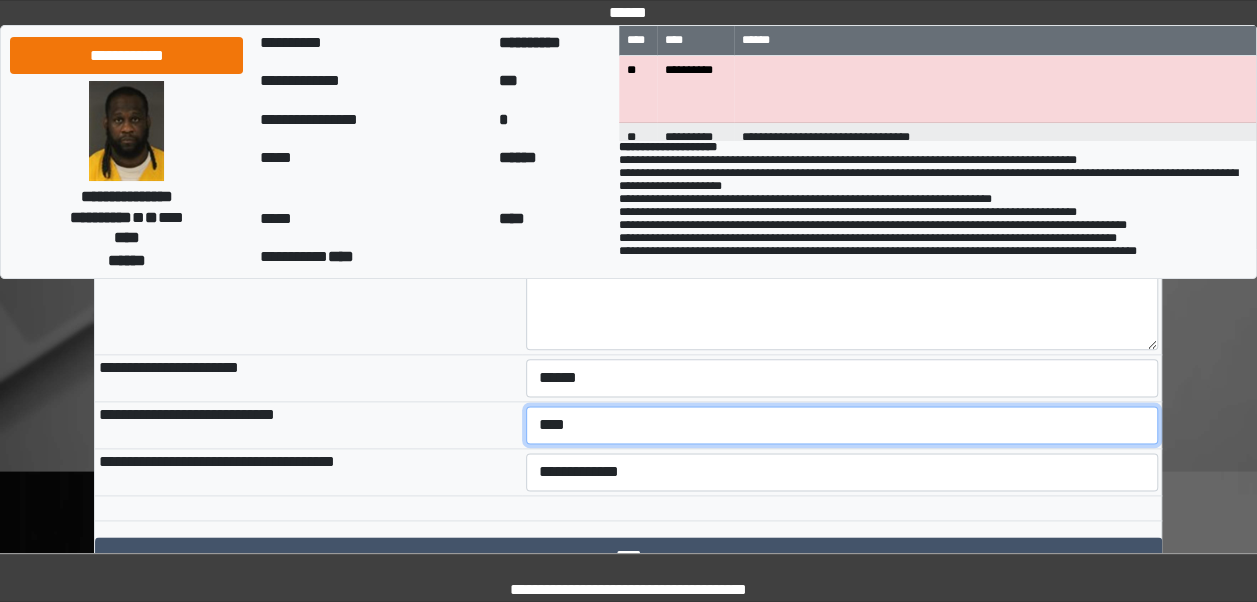 select on "***" 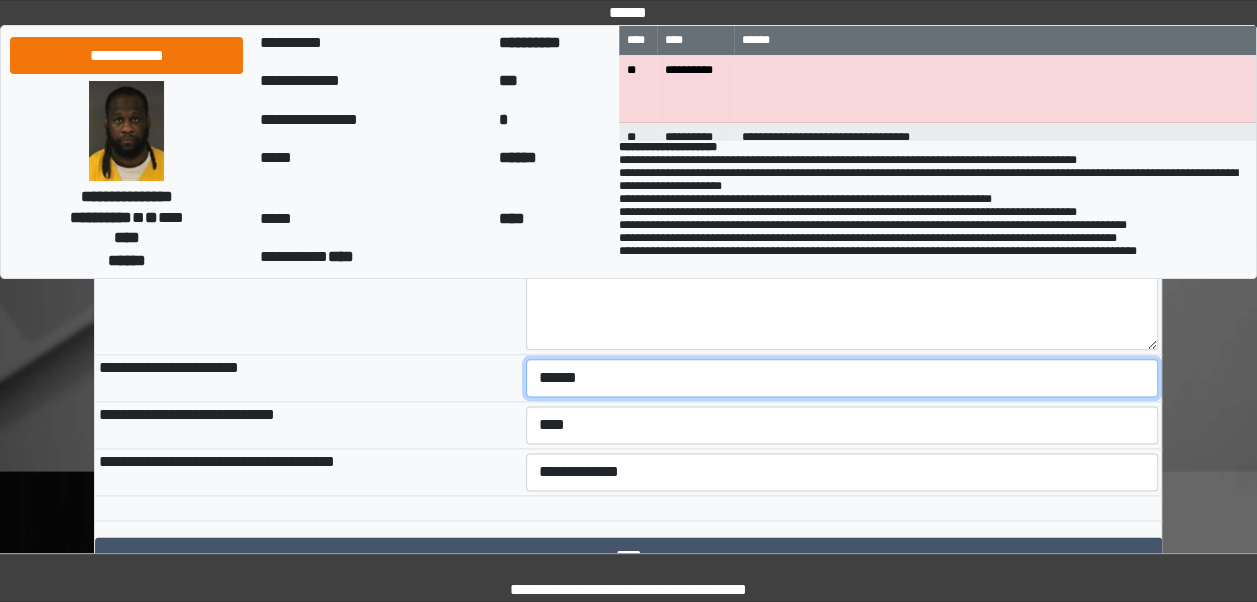 drag, startPoint x: 614, startPoint y: 418, endPoint x: 620, endPoint y: 380, distance: 38.470768 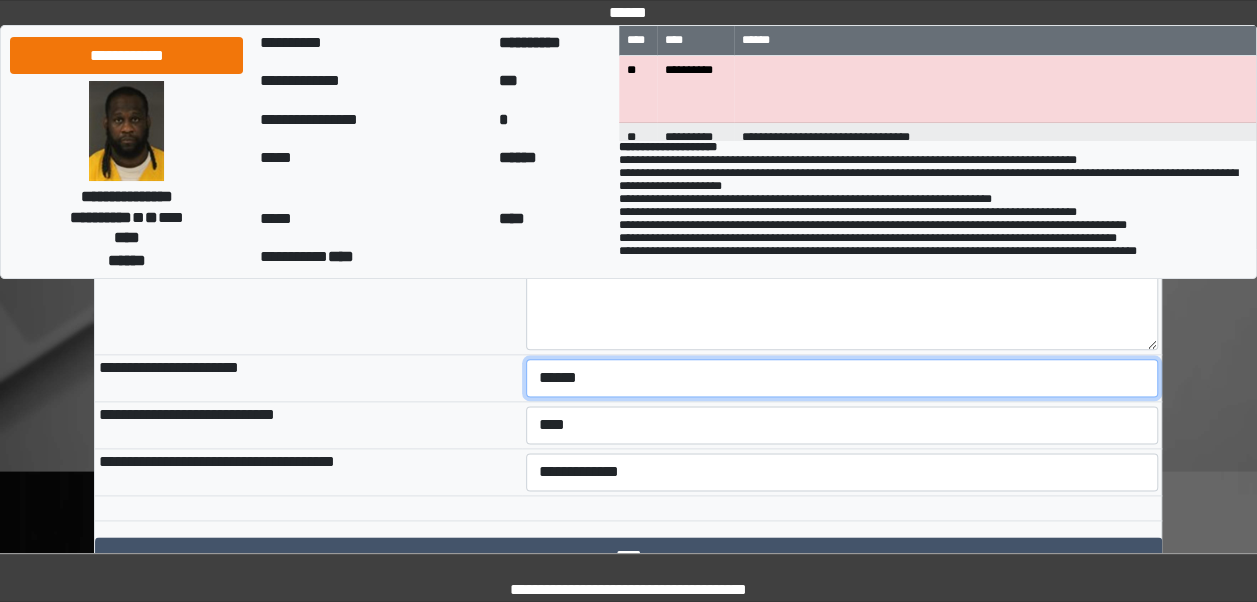 click on "**********" at bounding box center (842, 378) 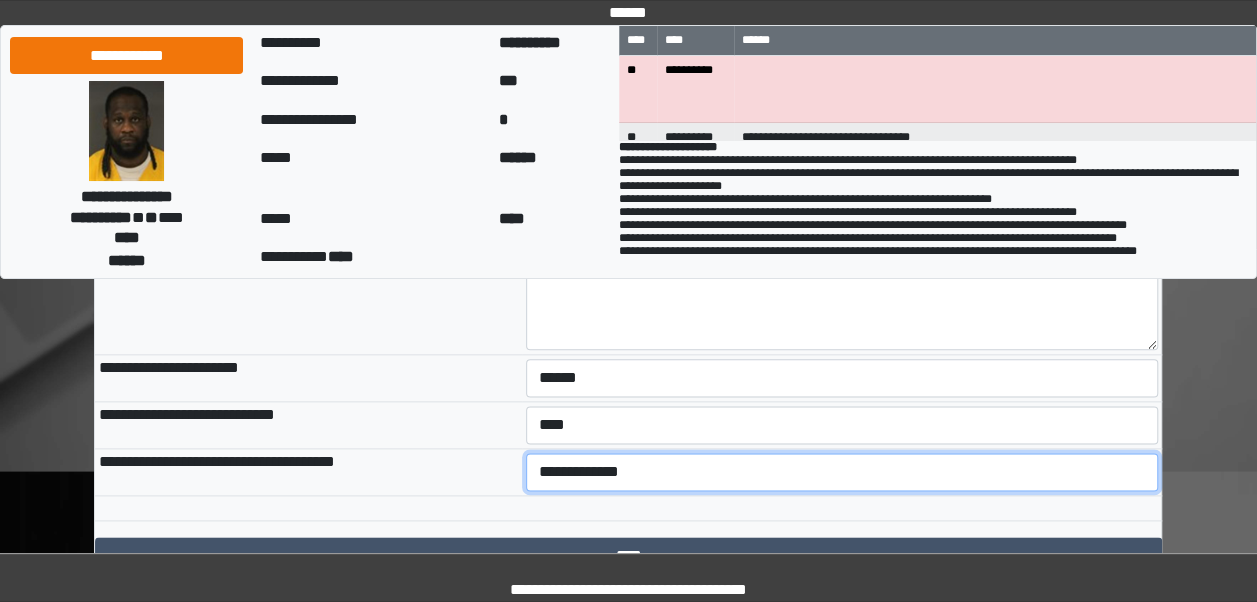 click on "**********" at bounding box center [842, 472] 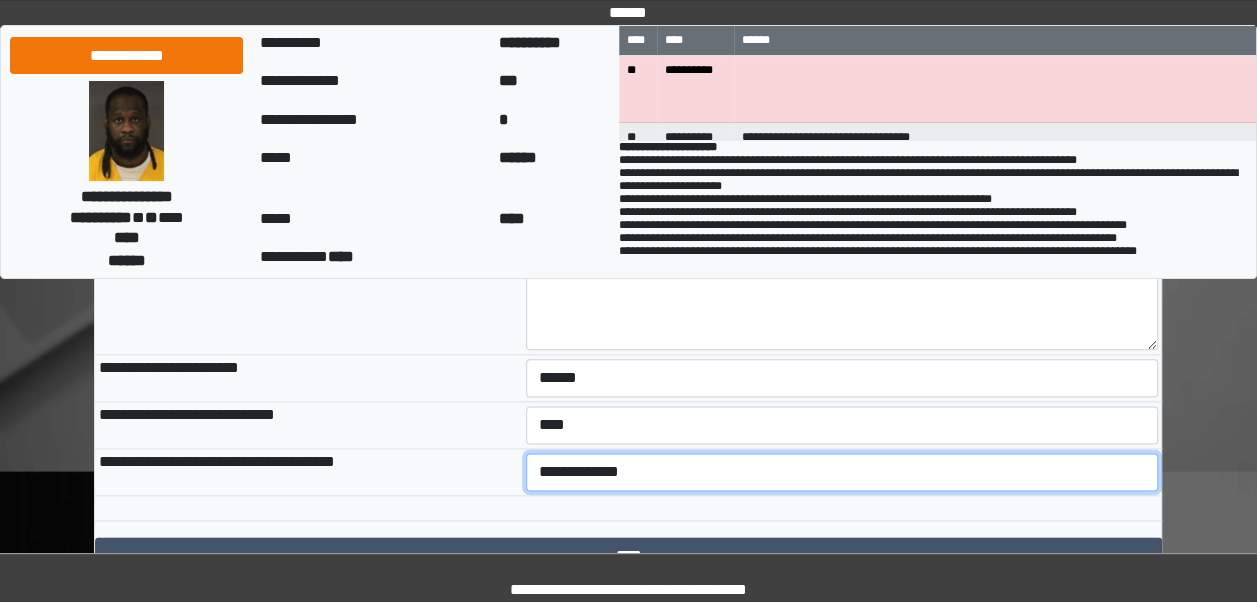 select on "***" 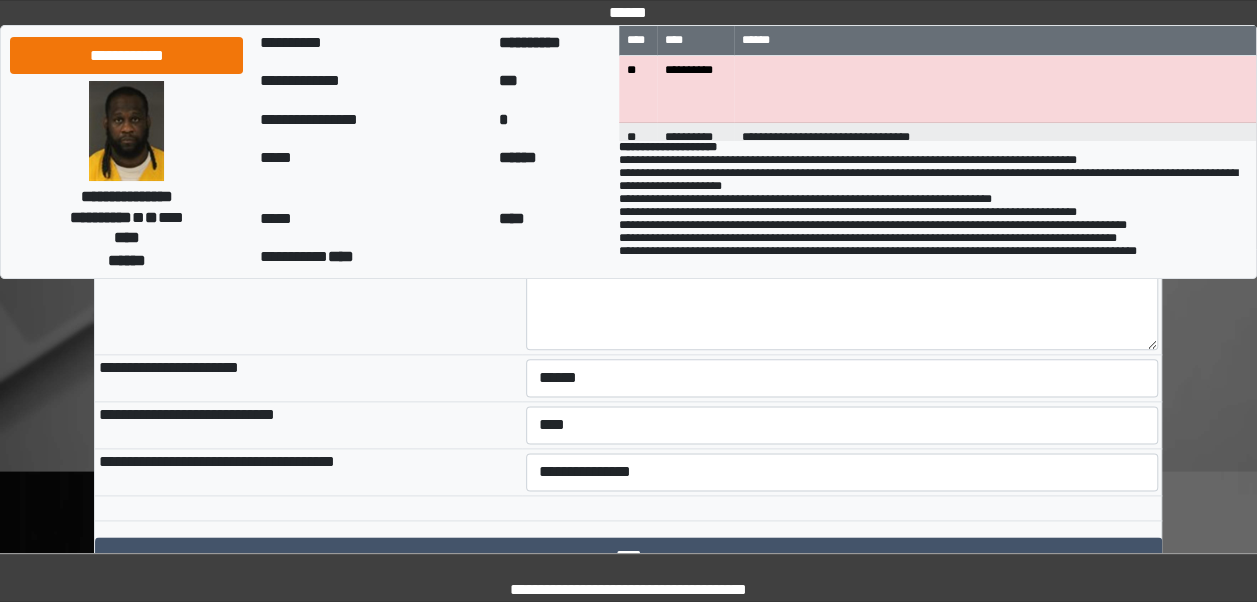 click on "**********" at bounding box center [308, 425] 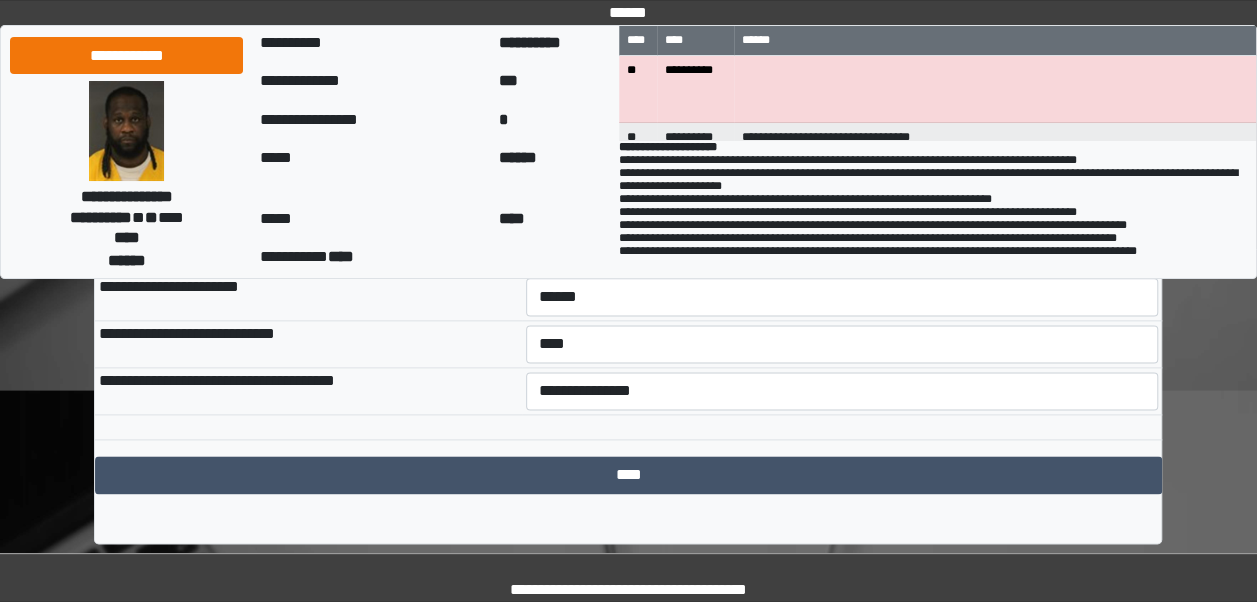 scroll, scrollTop: 1115, scrollLeft: 0, axis: vertical 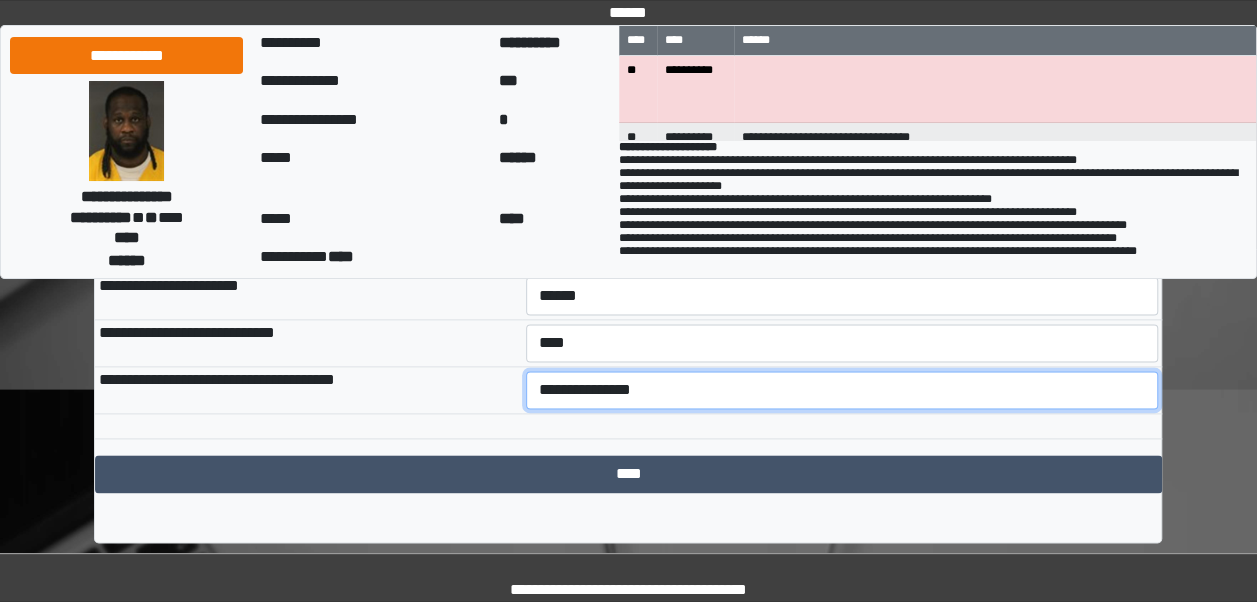 click on "**********" at bounding box center (842, 390) 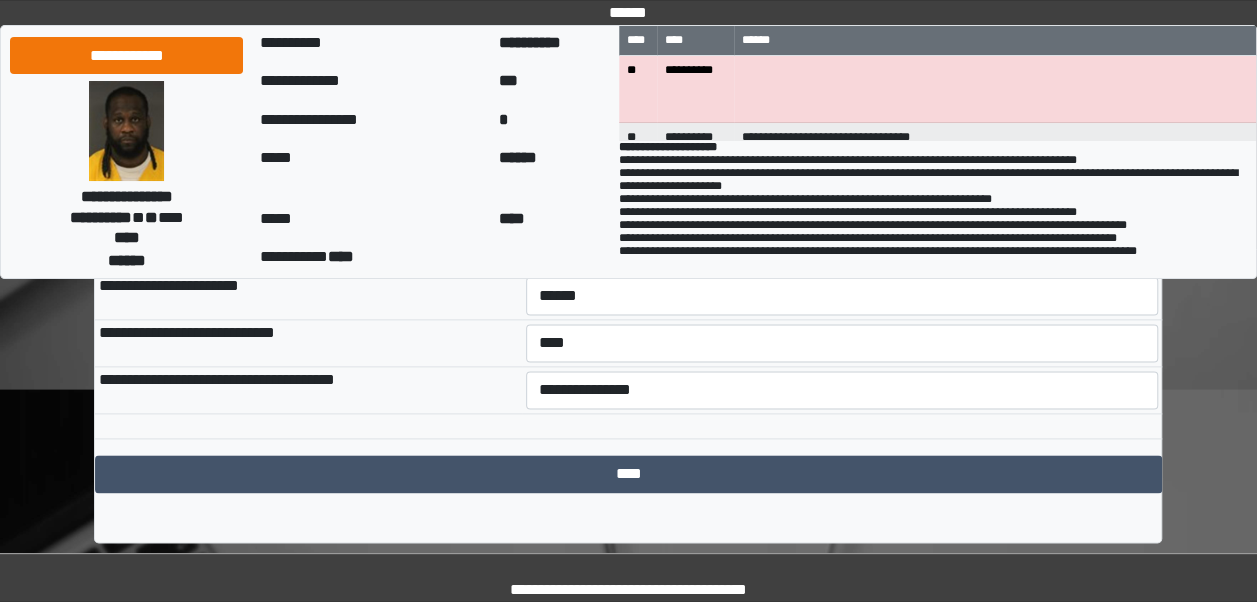 click on "**********" at bounding box center [308, 390] 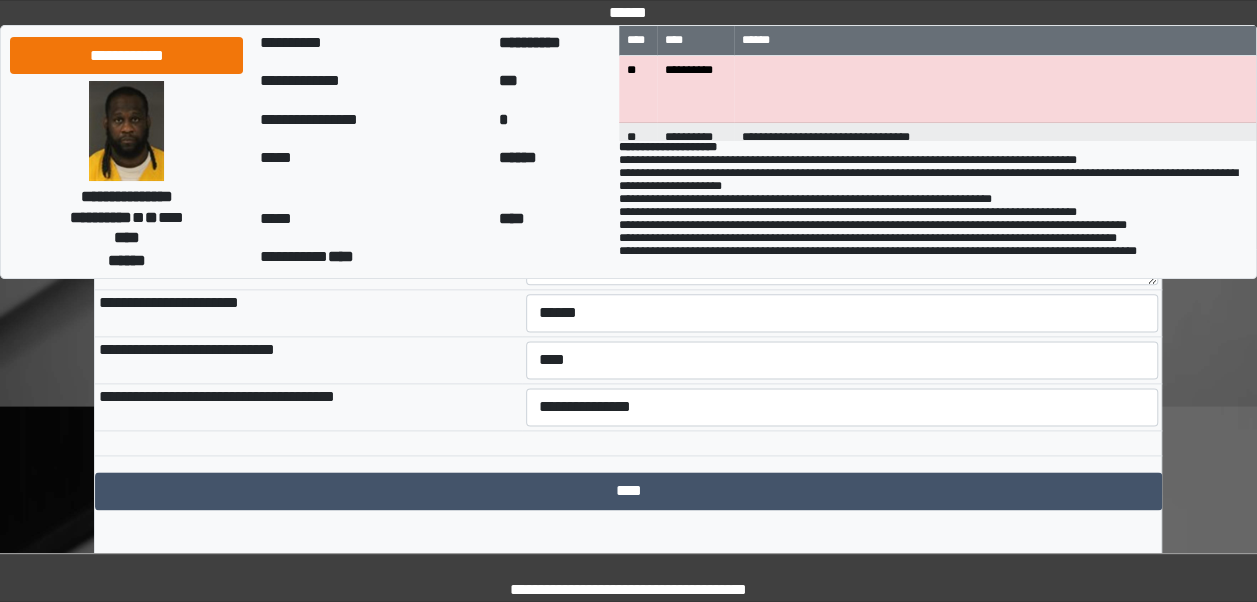 scroll, scrollTop: 1120, scrollLeft: 0, axis: vertical 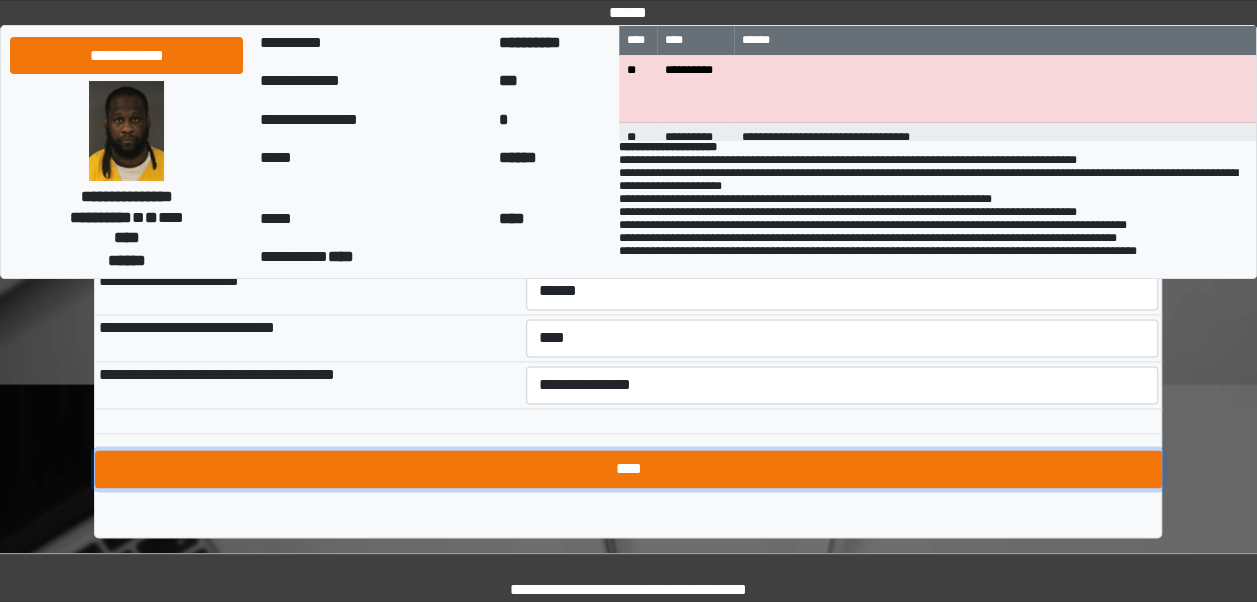click on "****" at bounding box center [628, 469] 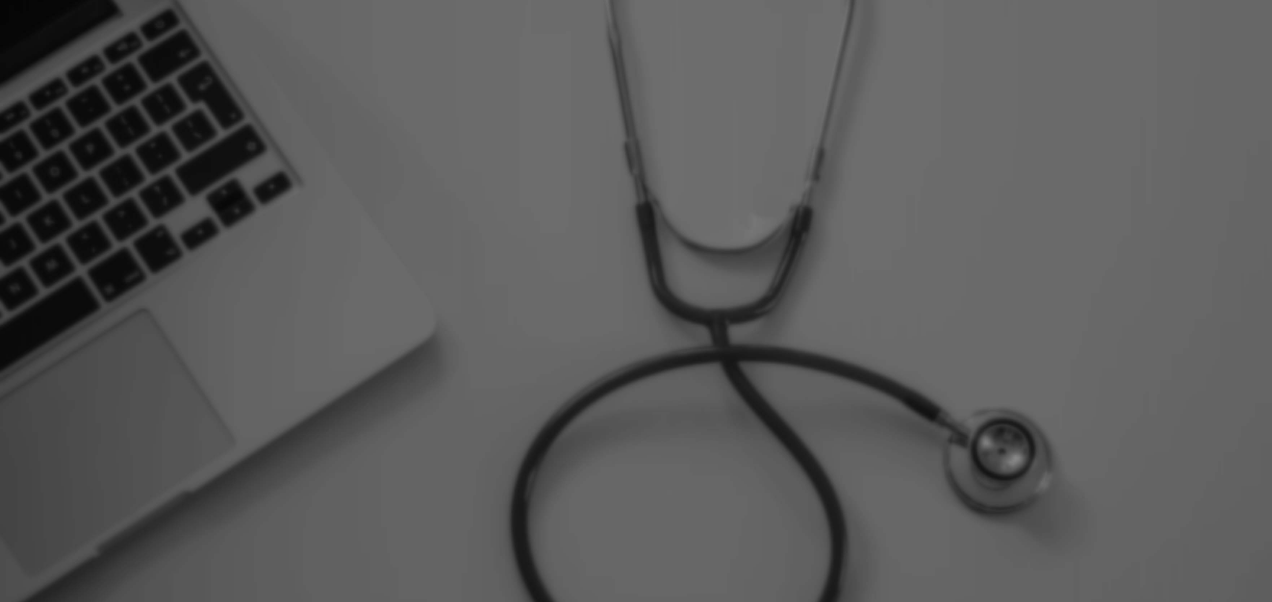 scroll, scrollTop: 0, scrollLeft: 0, axis: both 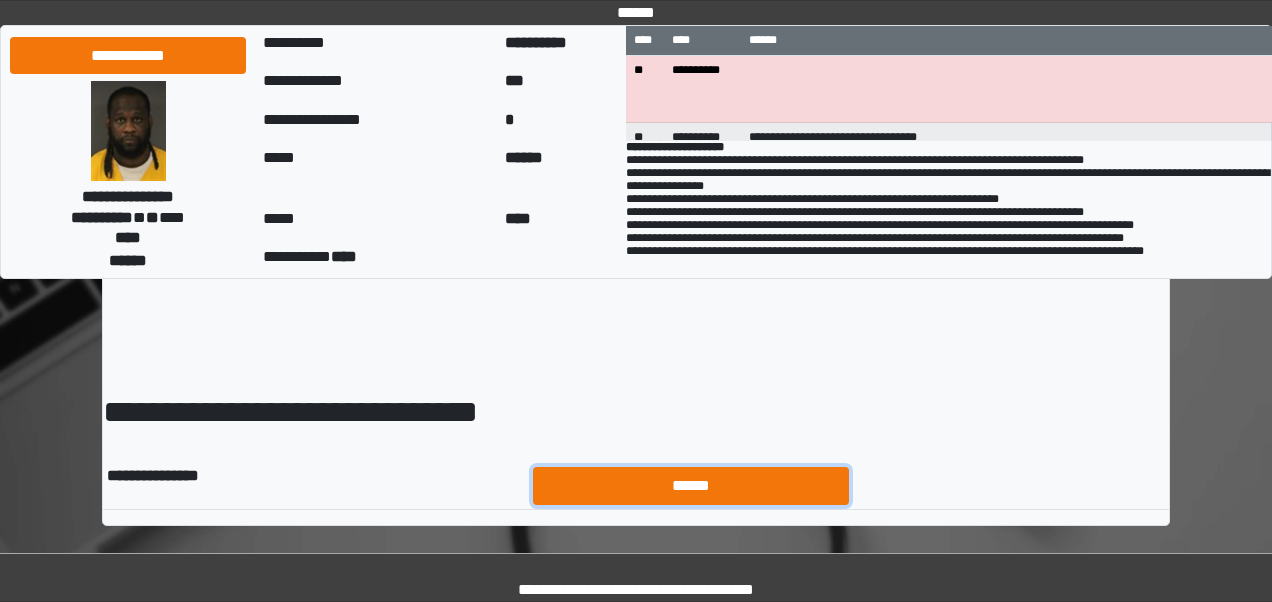 click on "******" at bounding box center [691, 485] 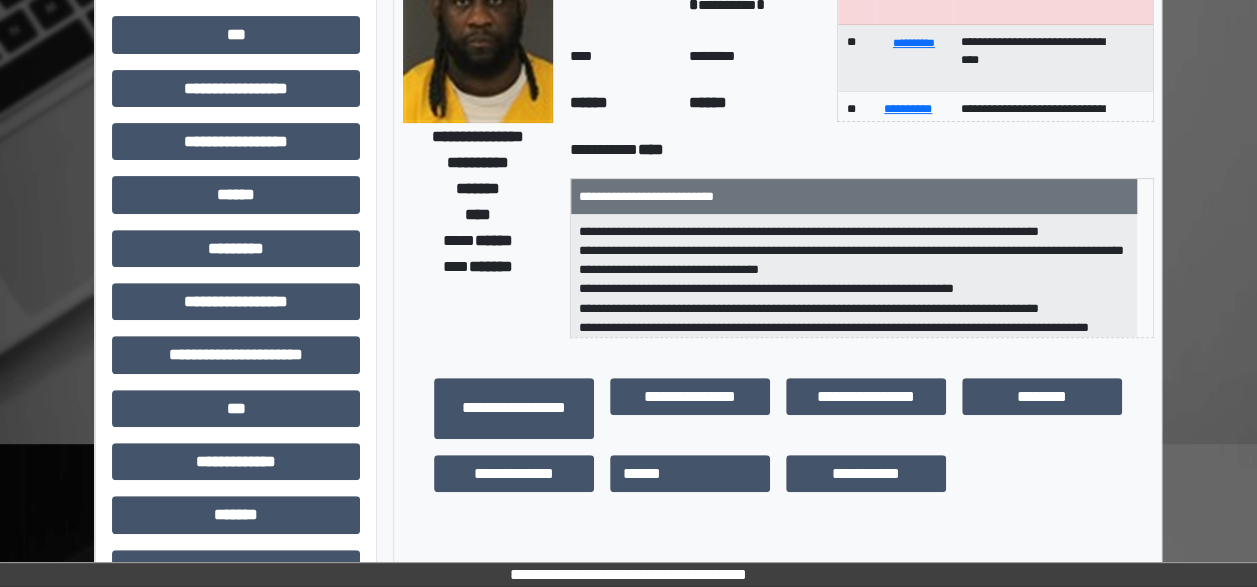 scroll, scrollTop: 258, scrollLeft: 0, axis: vertical 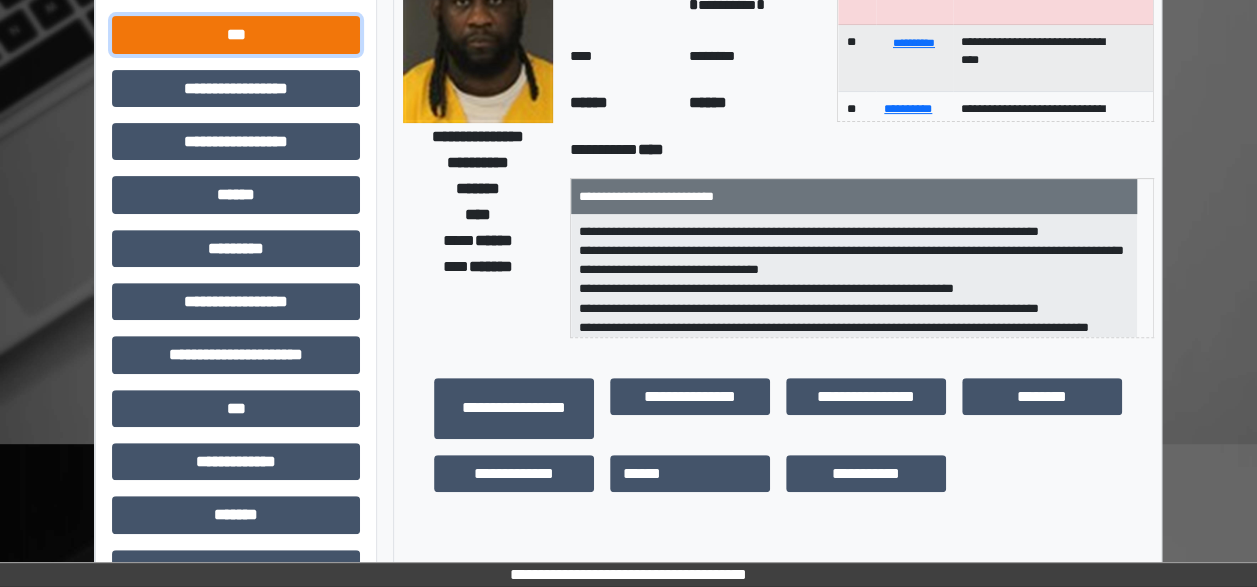 click on "***" at bounding box center [236, 34] 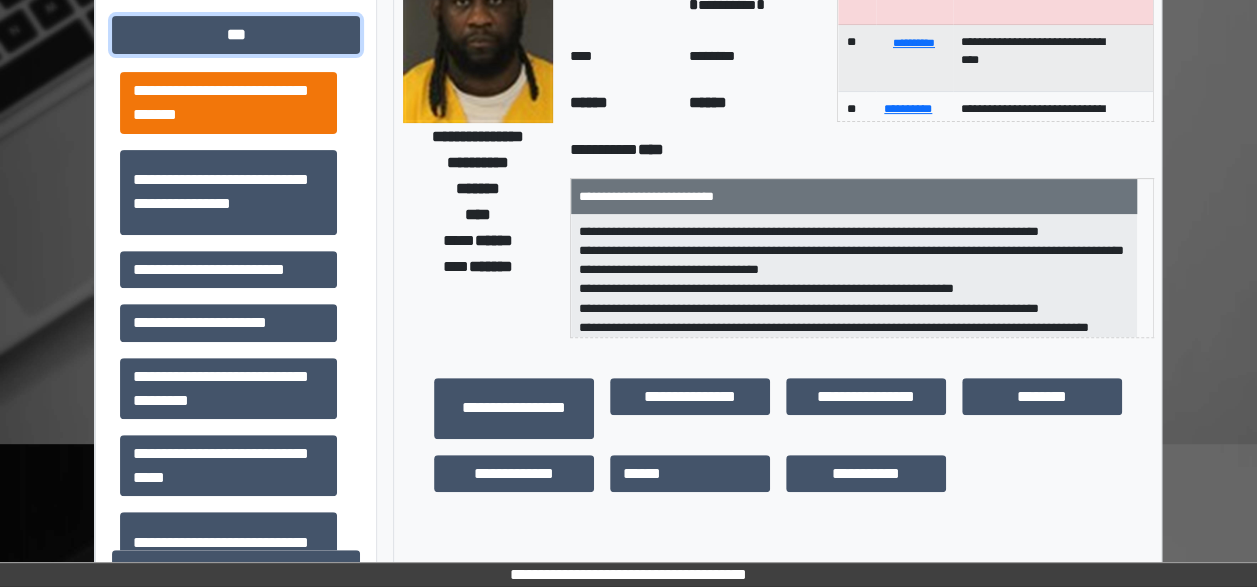 scroll, scrollTop: 161, scrollLeft: 0, axis: vertical 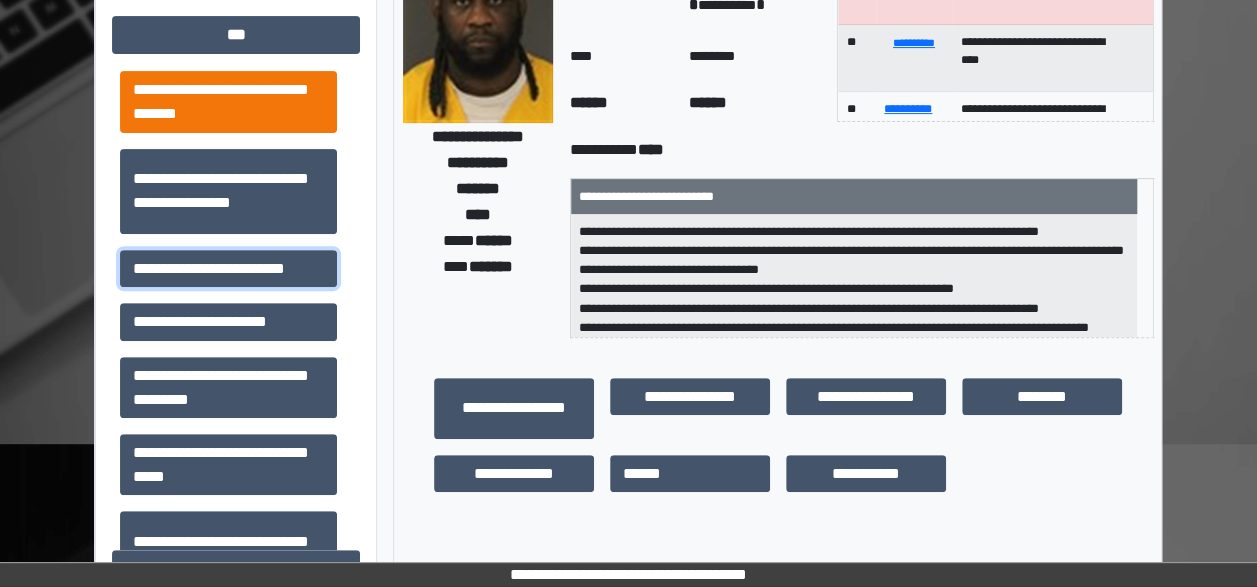 click on "**********" at bounding box center [228, 268] 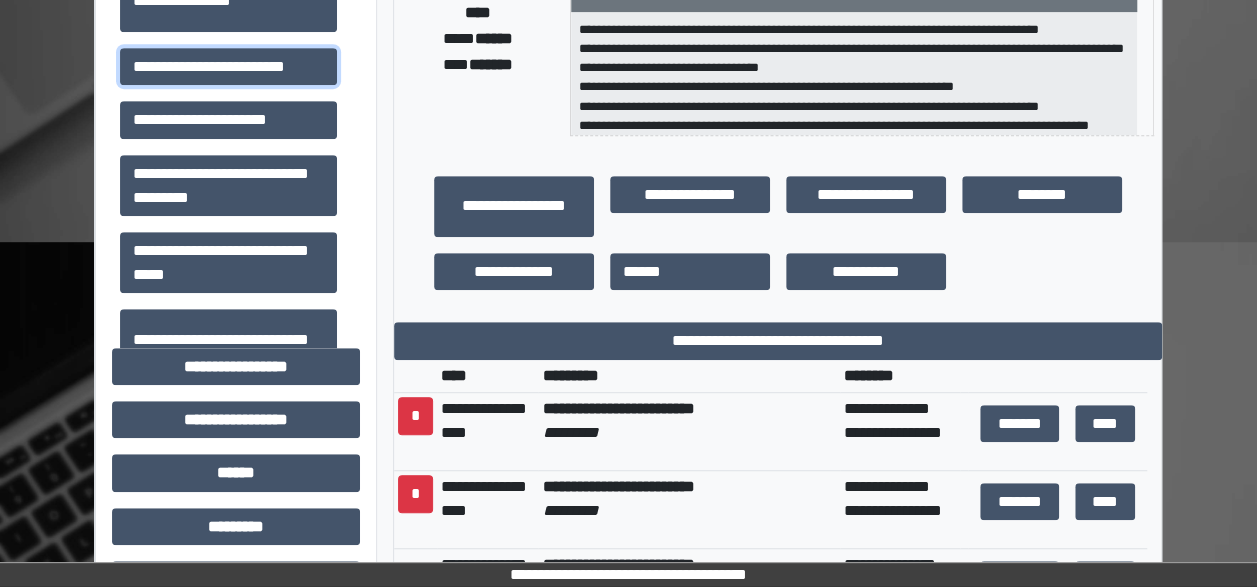 scroll, scrollTop: 470, scrollLeft: 0, axis: vertical 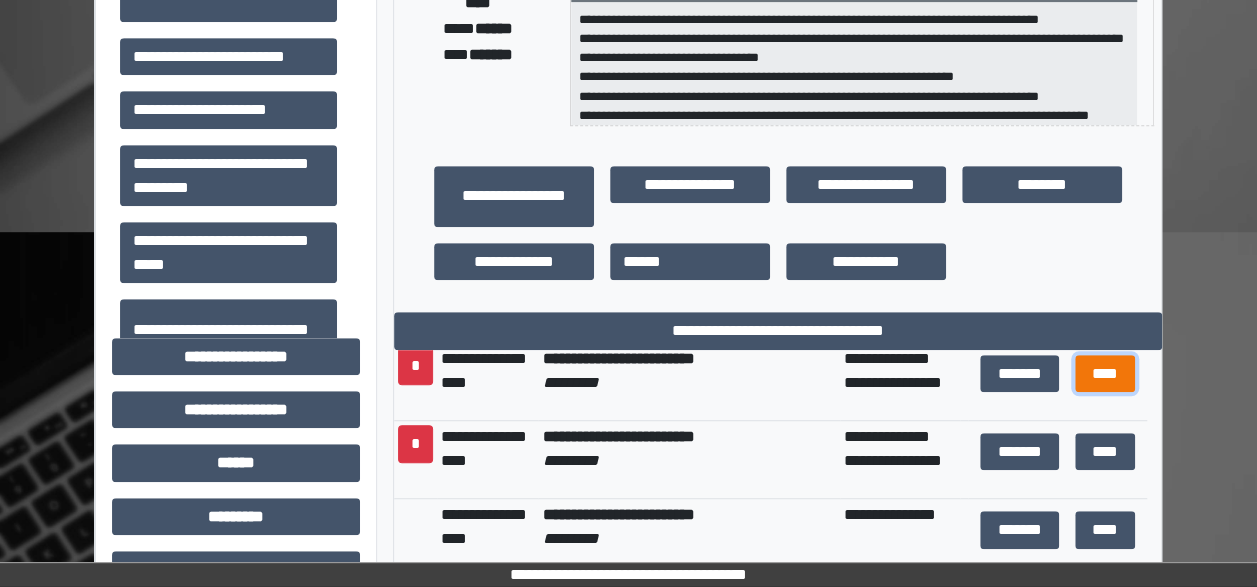 click on "****" at bounding box center (1104, 373) 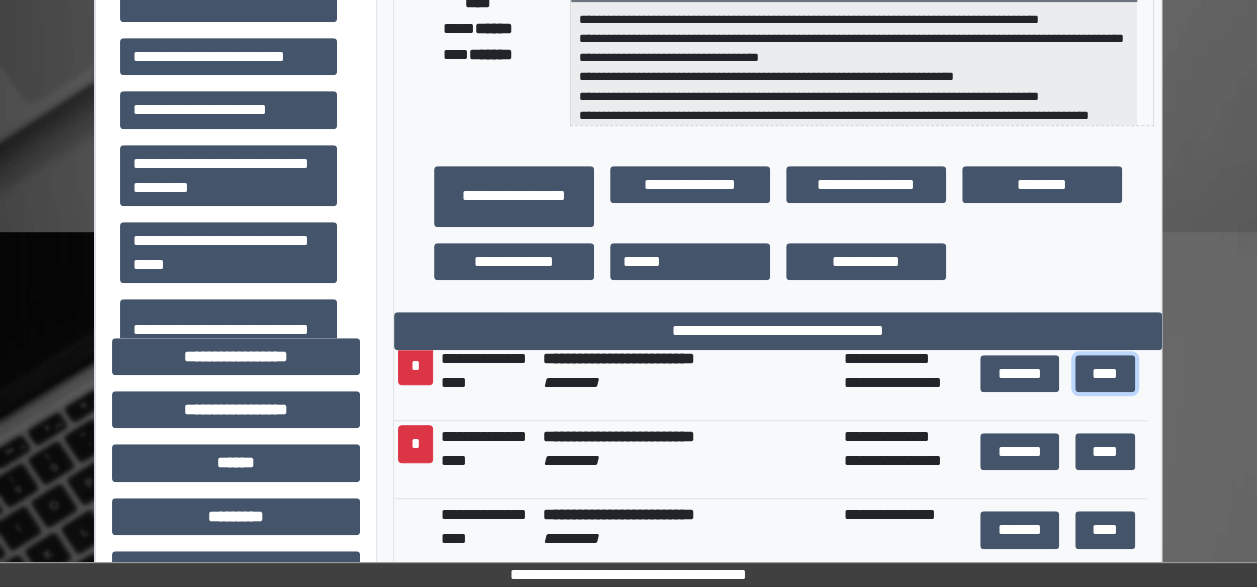 scroll, scrollTop: 0, scrollLeft: 0, axis: both 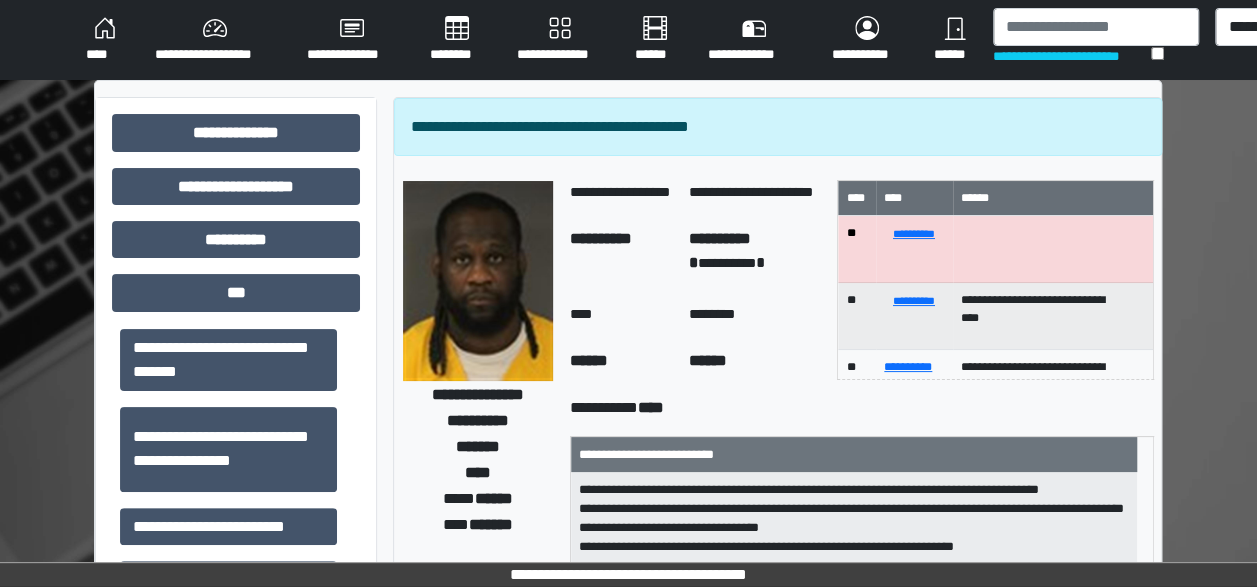 click on "****" at bounding box center [104, 40] 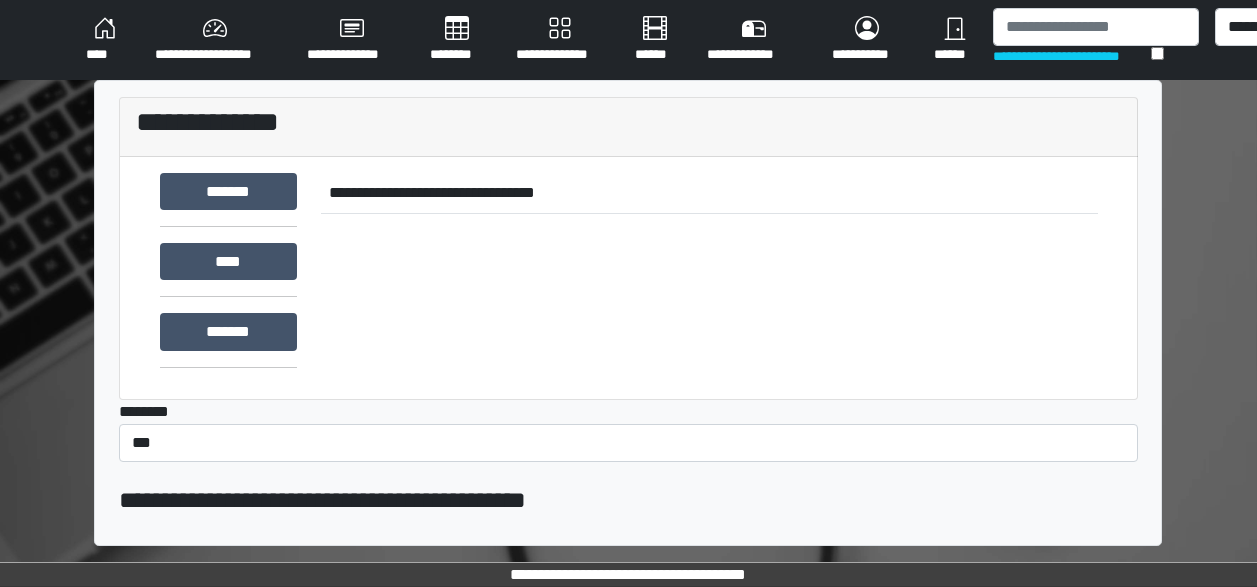 scroll, scrollTop: 0, scrollLeft: 0, axis: both 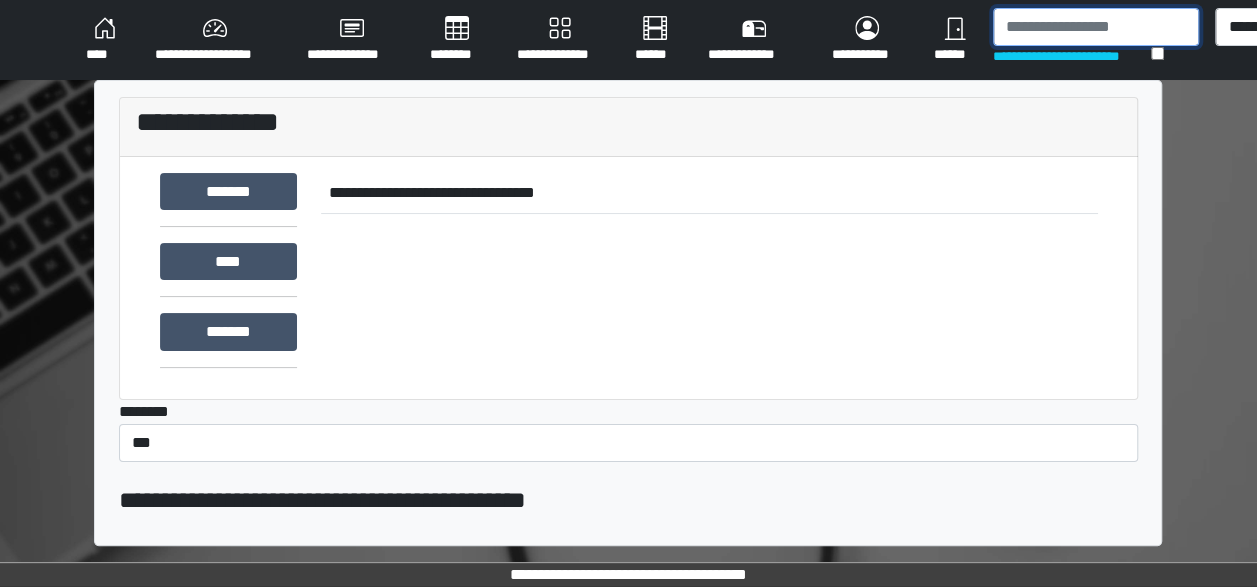 click at bounding box center [1096, 27] 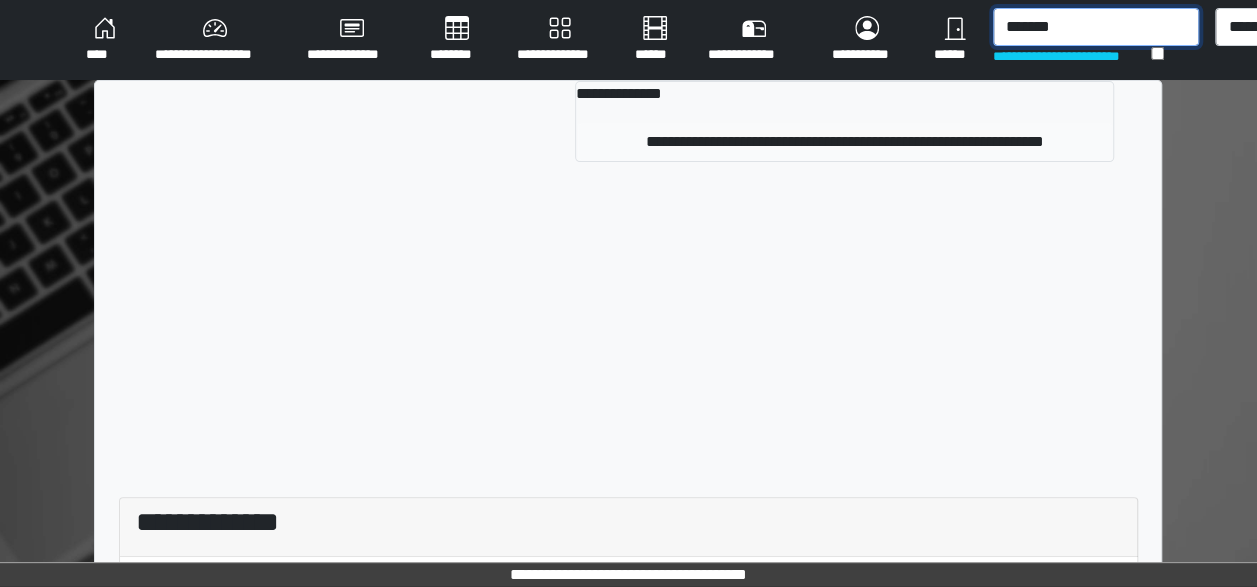type on "*******" 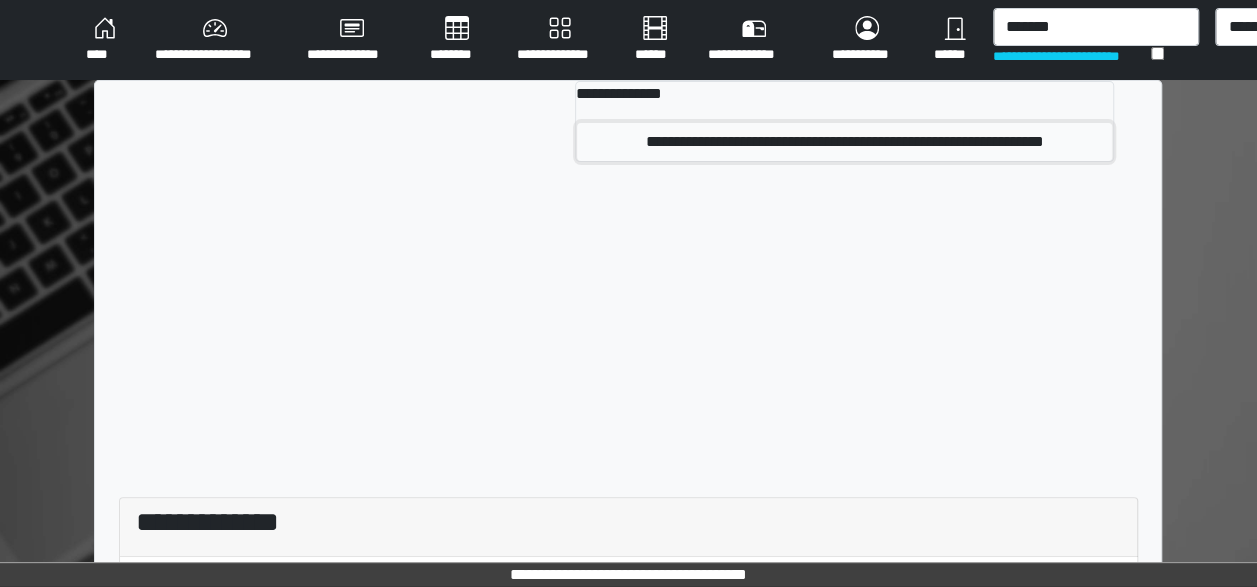 click on "**********" at bounding box center (844, 142) 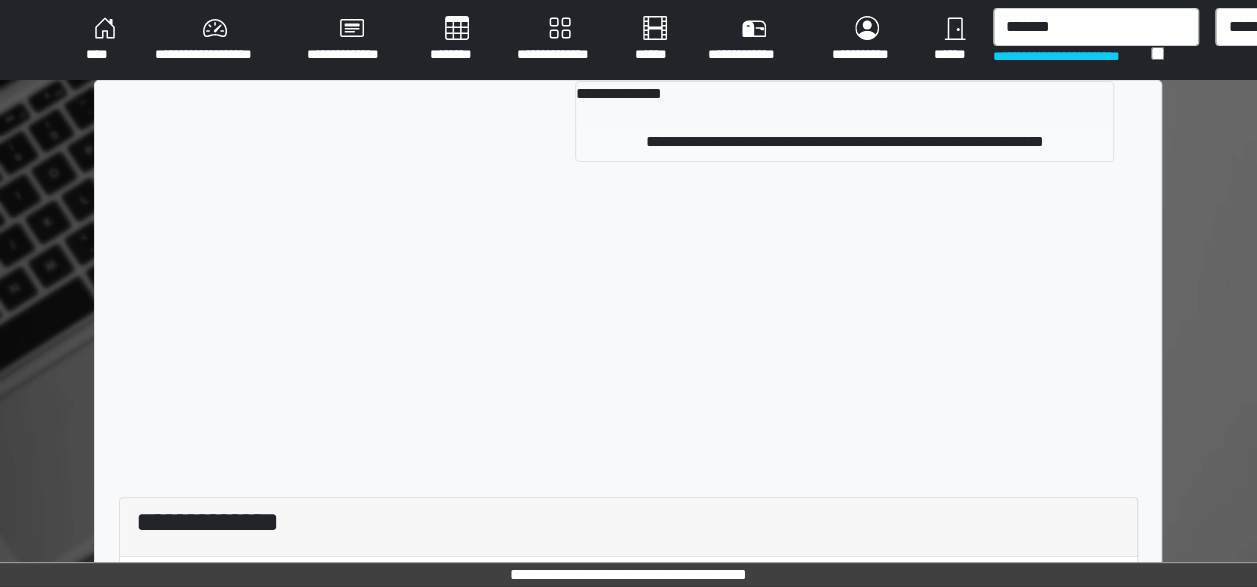 type 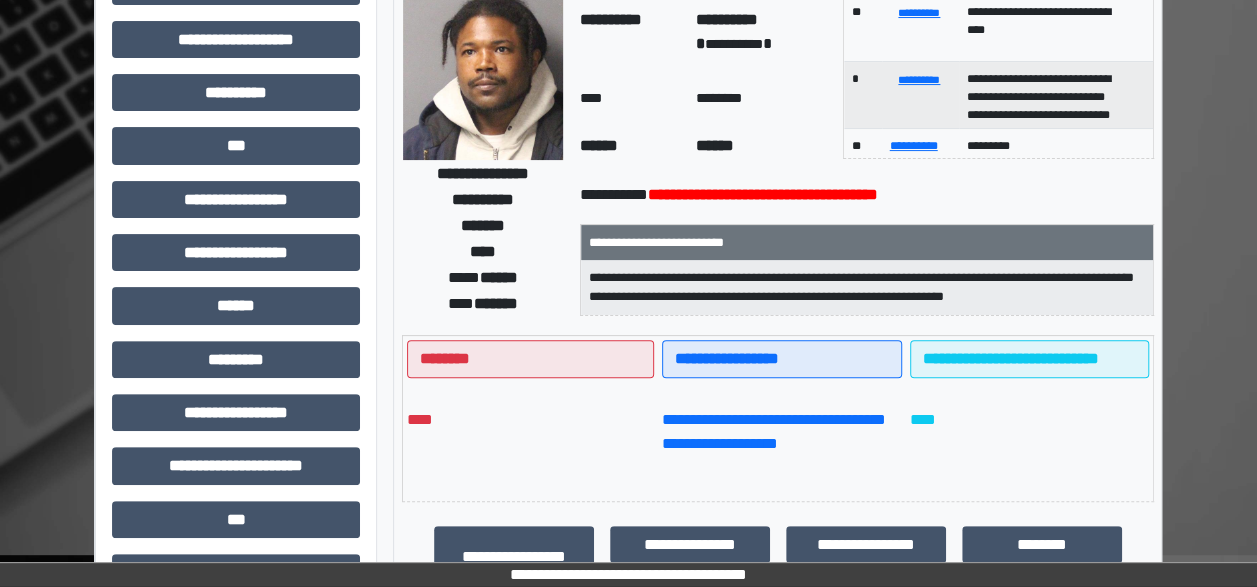 scroll, scrollTop: 149, scrollLeft: 0, axis: vertical 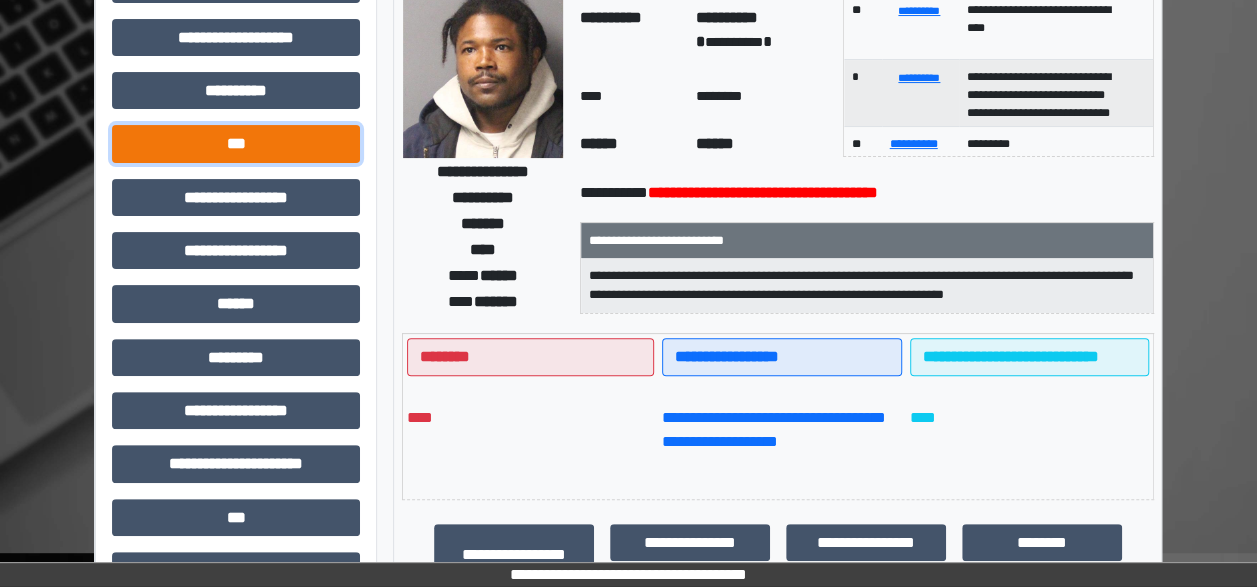 click on "***" at bounding box center (236, 143) 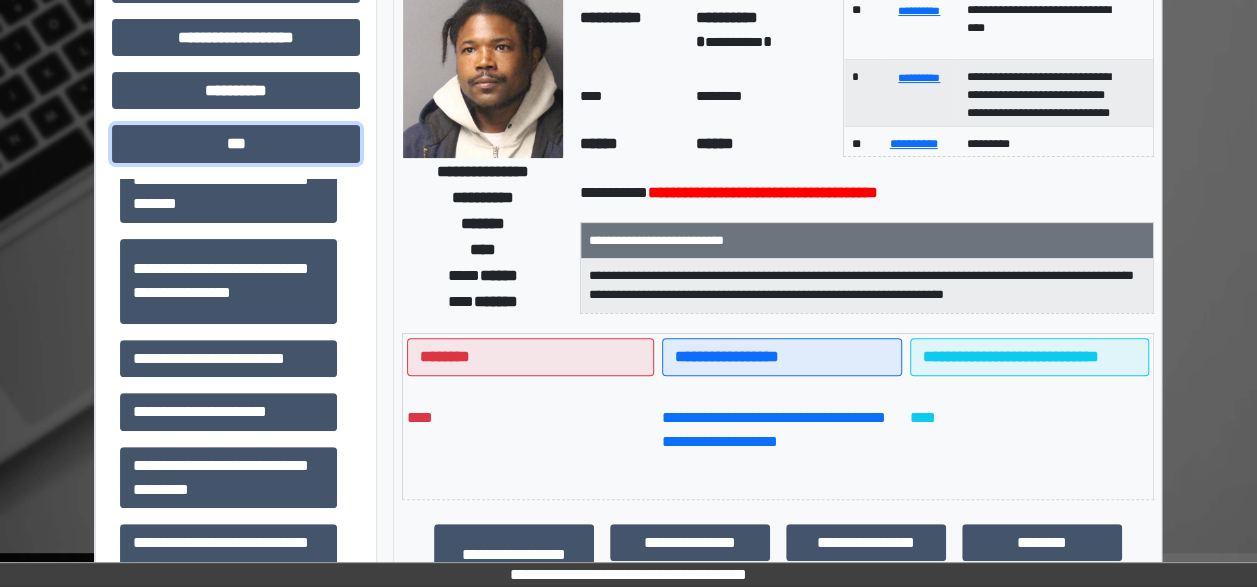 scroll, scrollTop: 196, scrollLeft: 0, axis: vertical 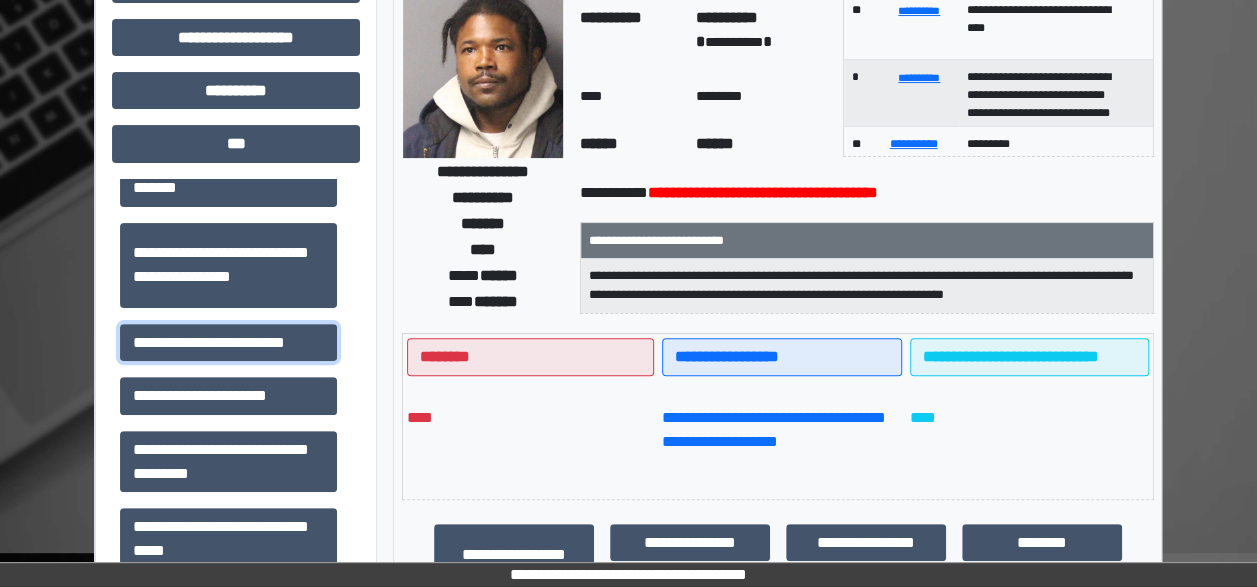 click on "**********" at bounding box center [228, 342] 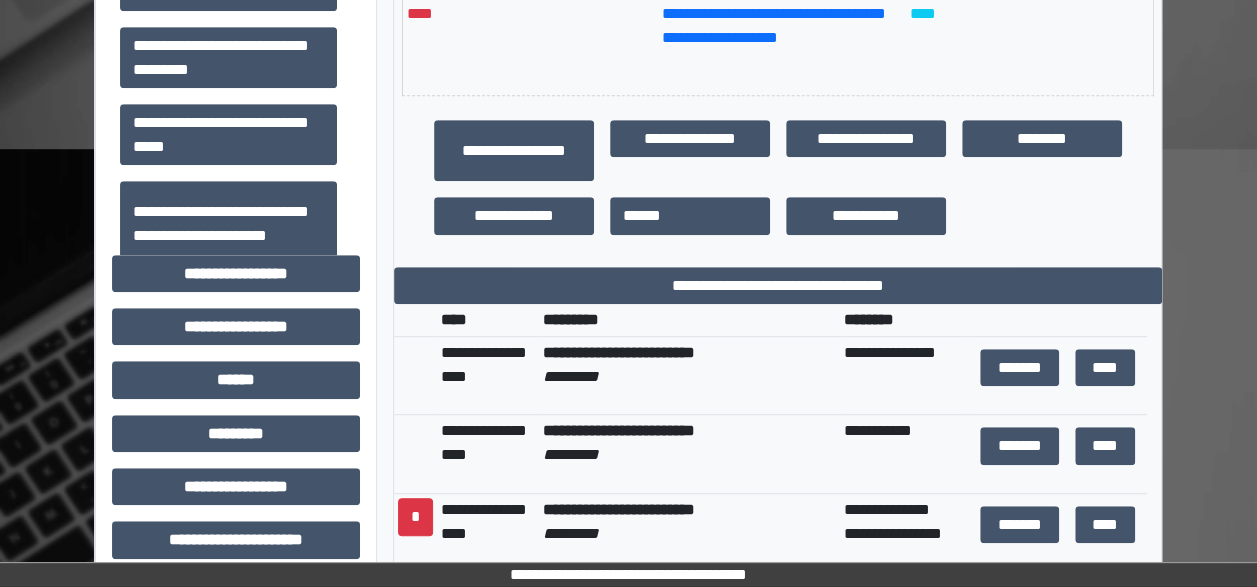 scroll, scrollTop: 554, scrollLeft: 0, axis: vertical 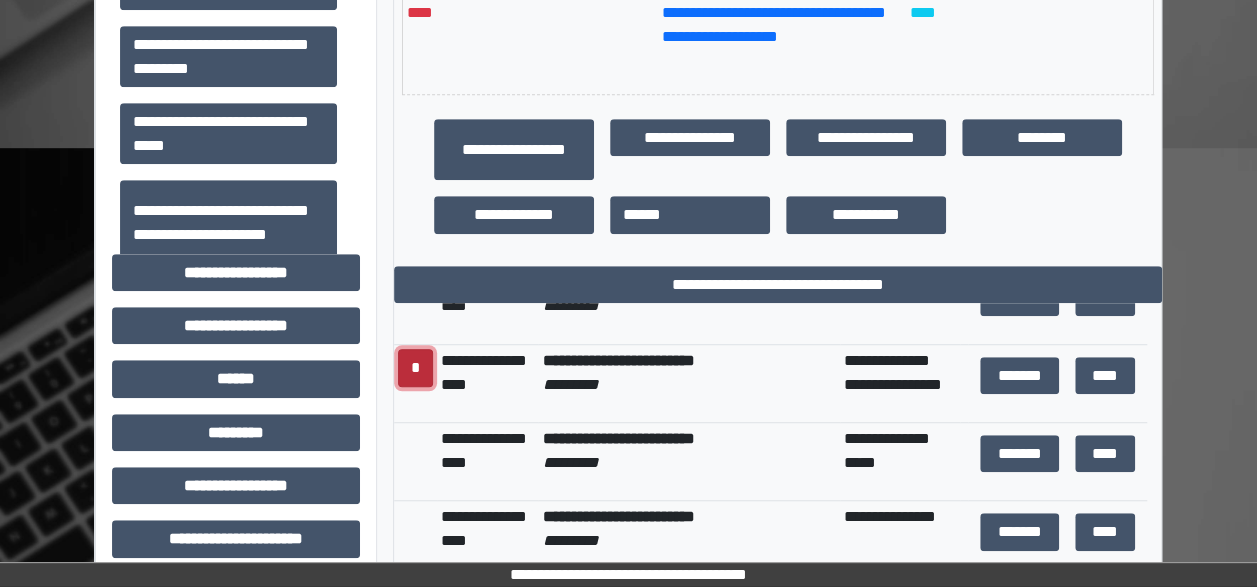 click on "*" at bounding box center [415, 368] 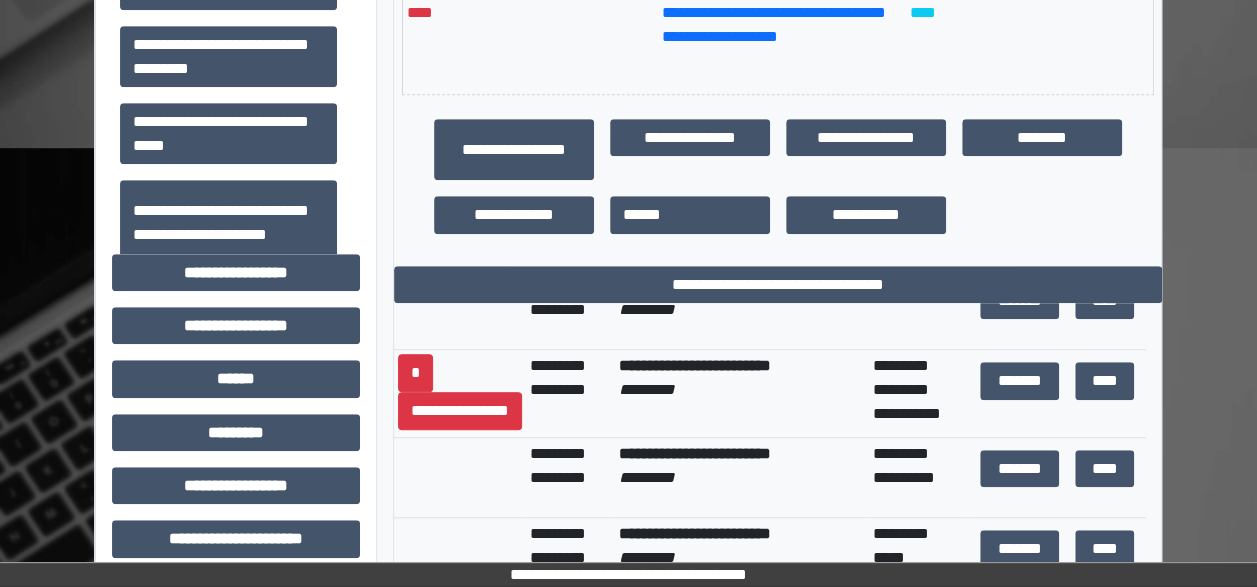 click on "**********" at bounding box center (570, 394) 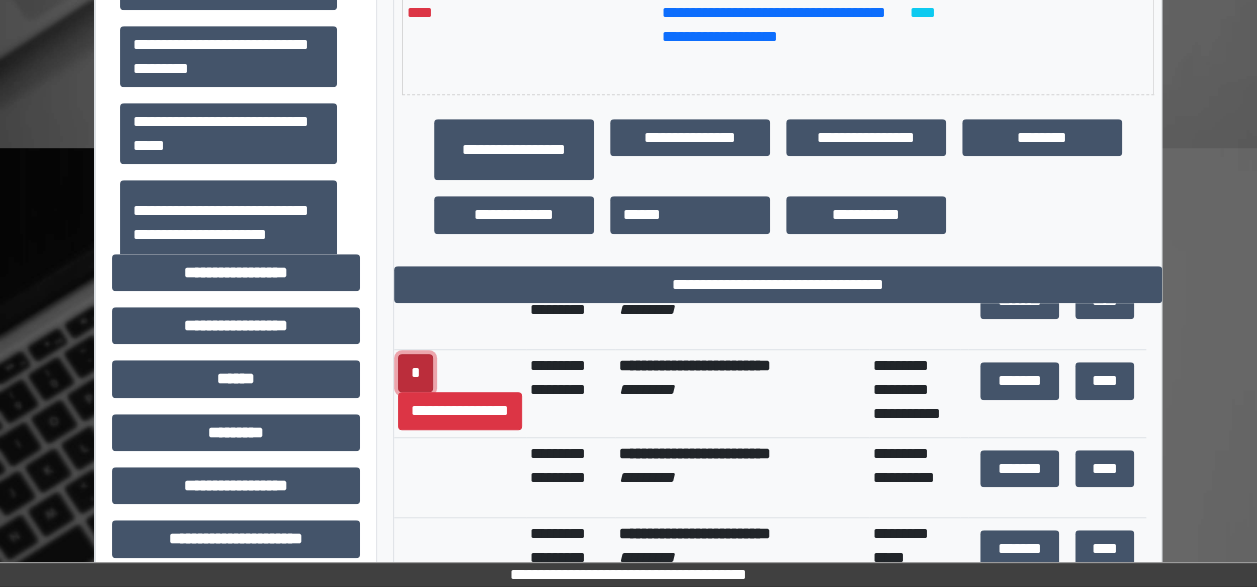 click on "*" at bounding box center [415, 373] 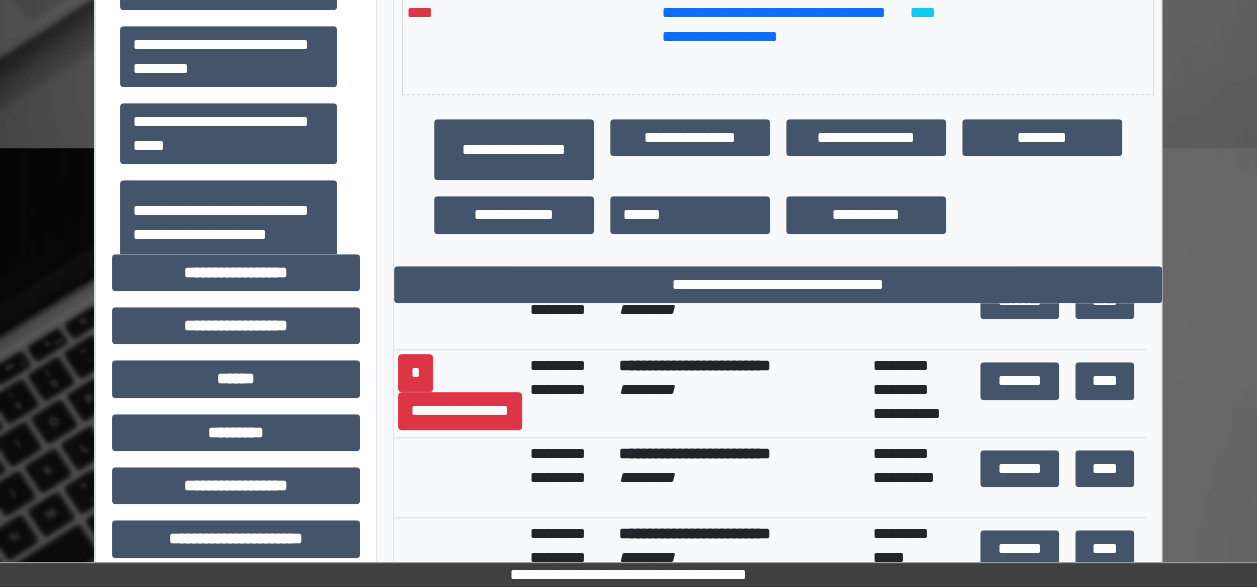 click on "**********" at bounding box center (570, 394) 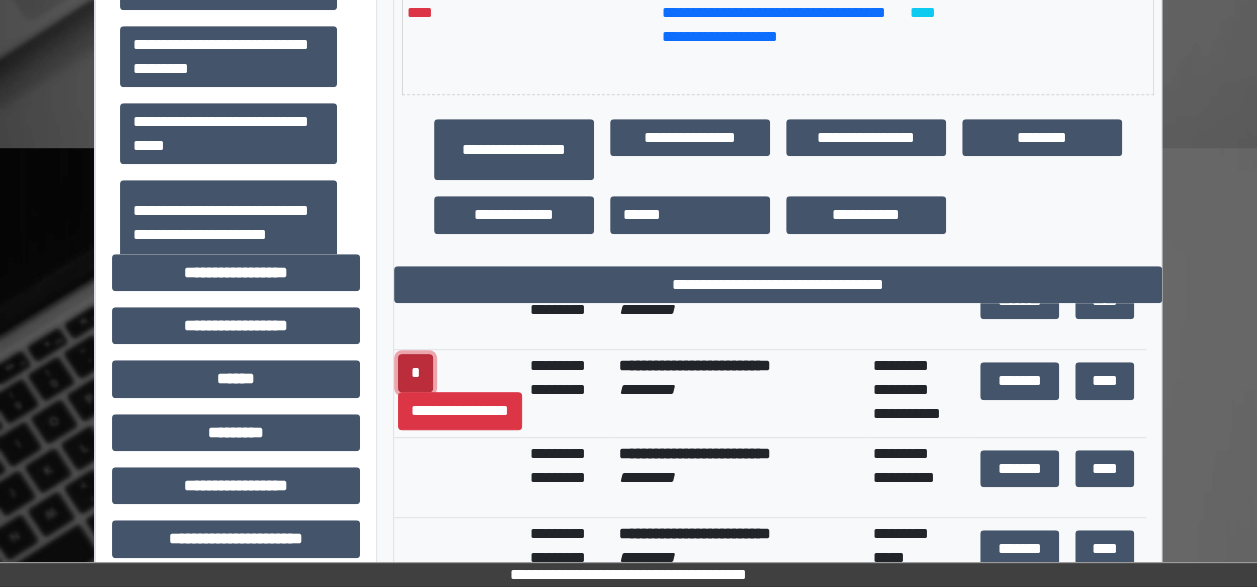 click on "*" at bounding box center (415, 373) 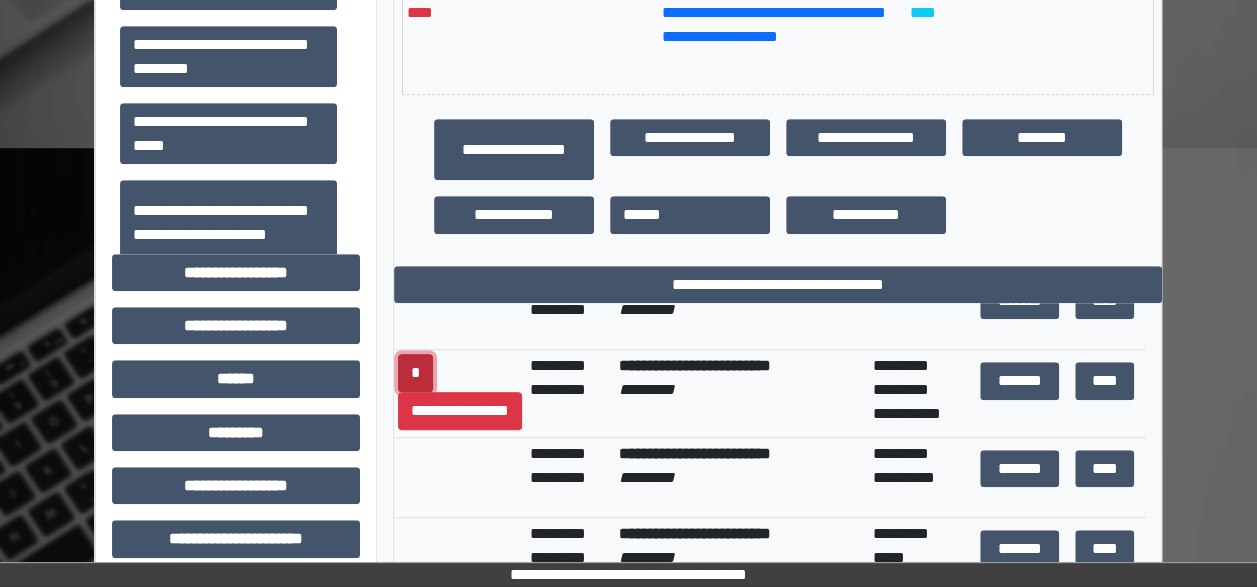 click on "*" at bounding box center [415, 373] 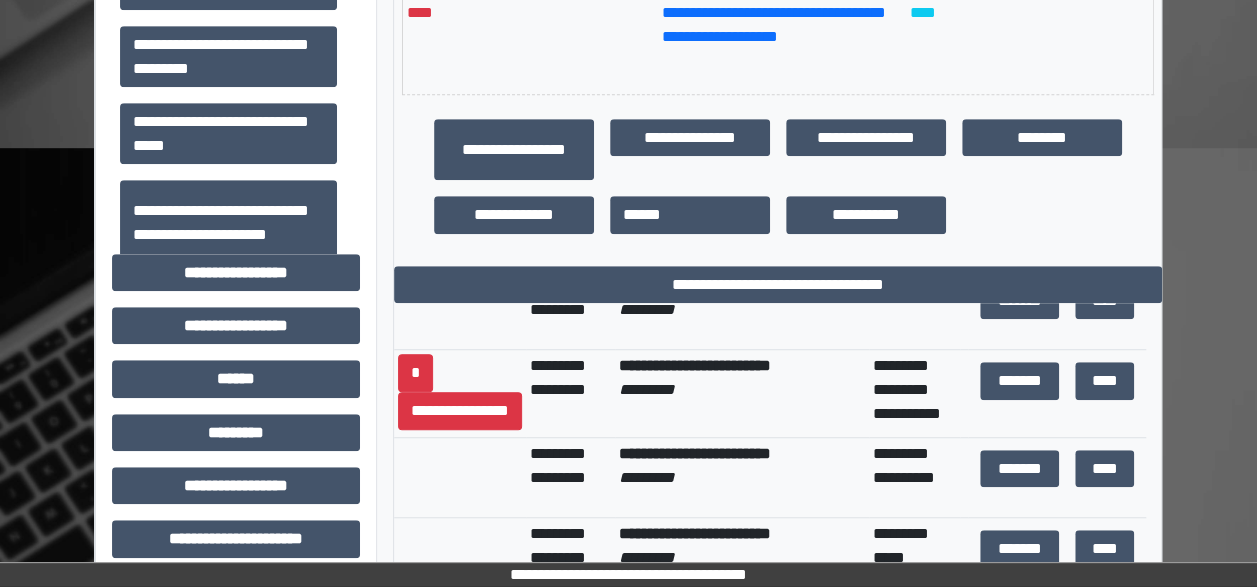 click on "**********" at bounding box center (742, 394) 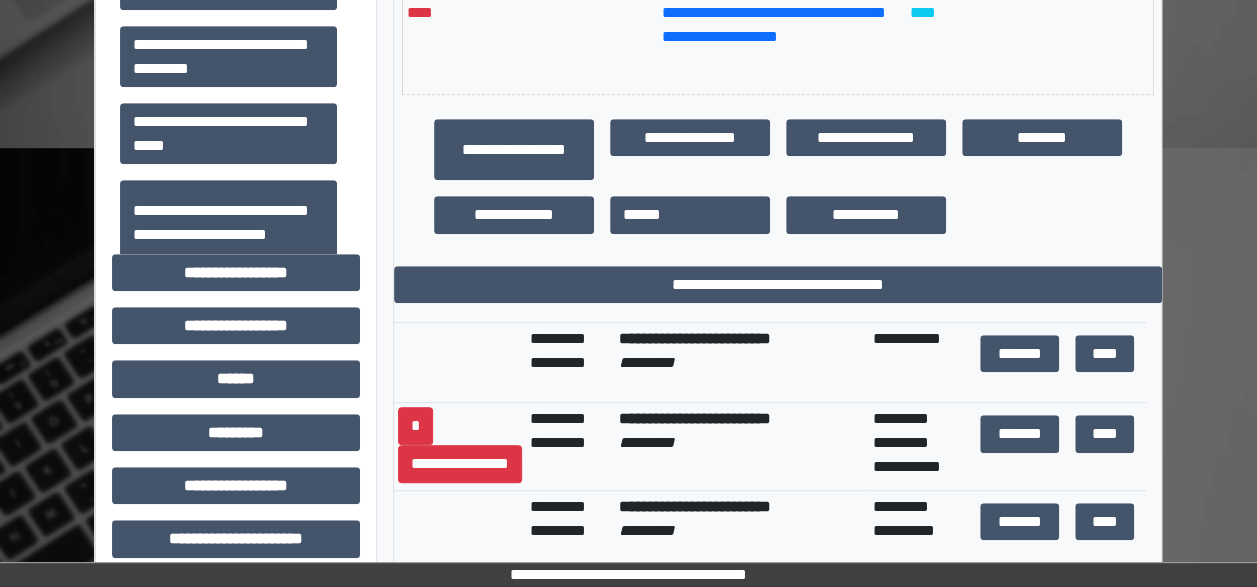 scroll, scrollTop: 68, scrollLeft: 0, axis: vertical 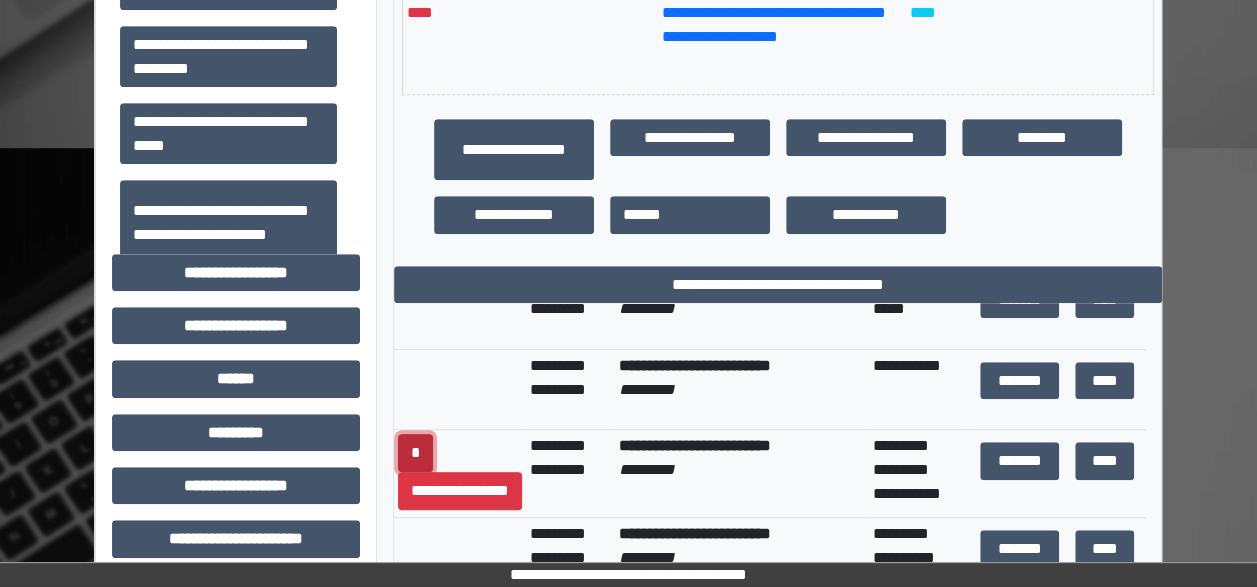 click on "*" at bounding box center [415, 453] 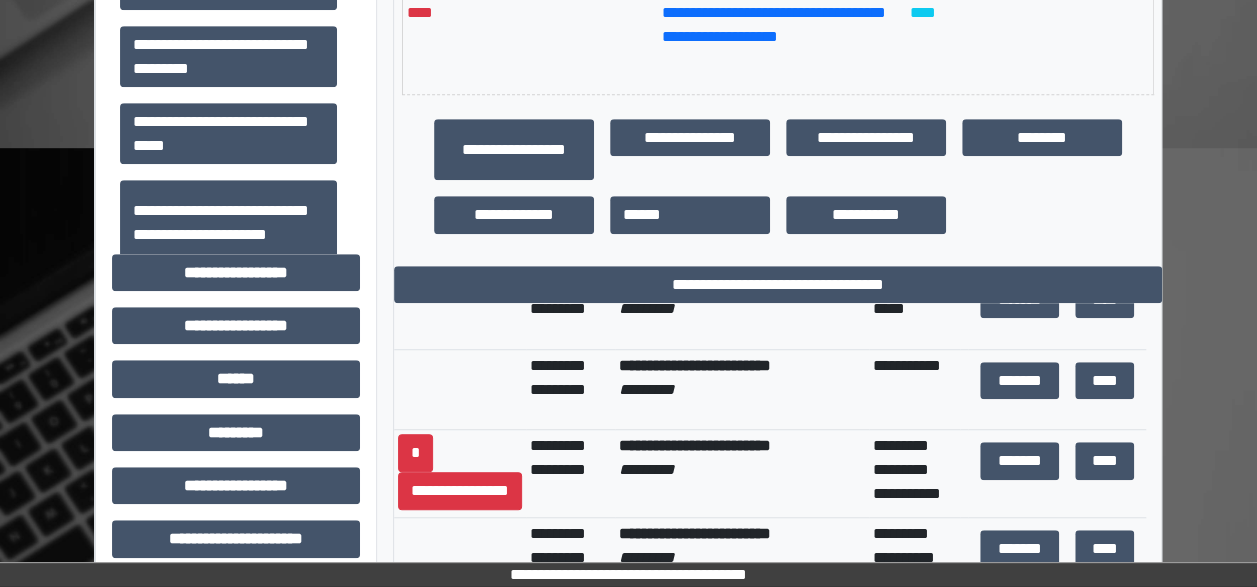 click at bounding box center [460, 389] 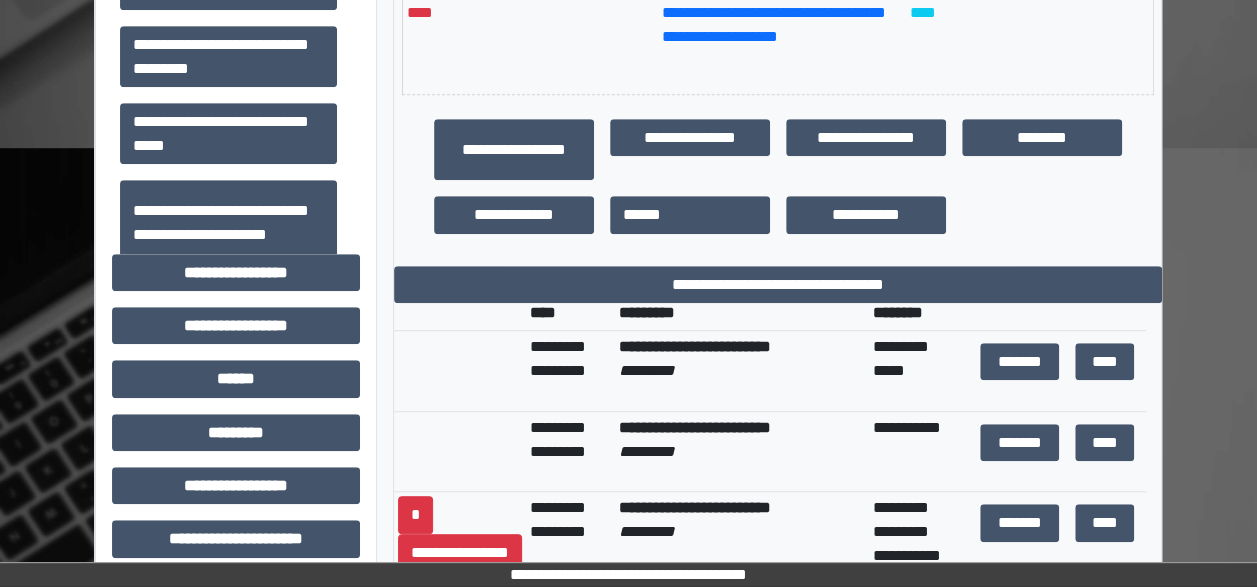 scroll, scrollTop: 0, scrollLeft: 0, axis: both 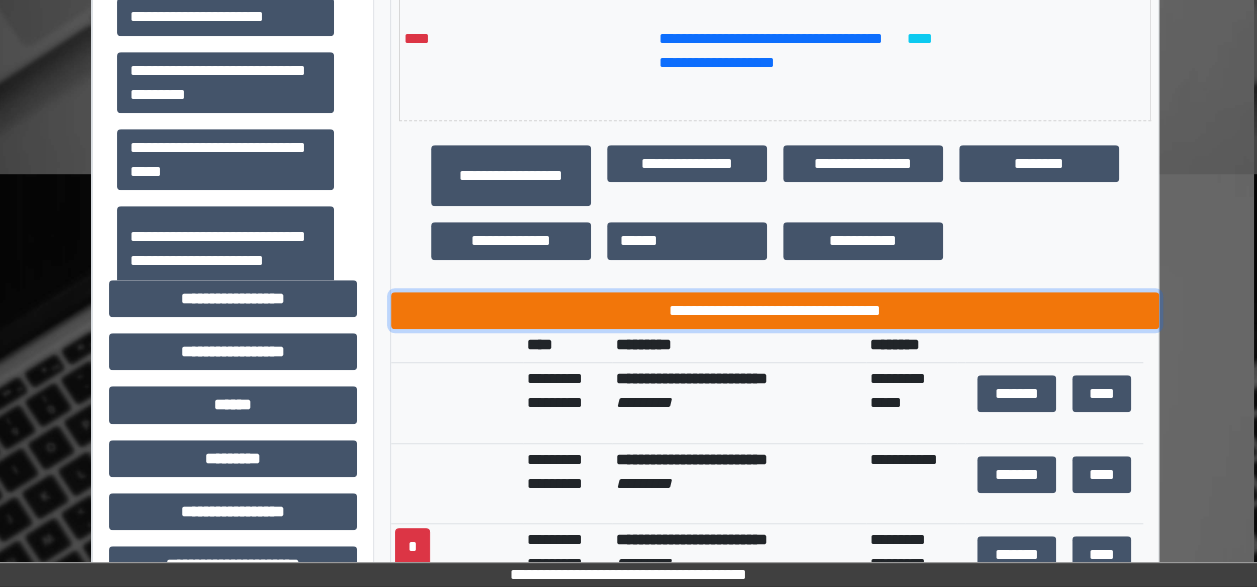 click on "**********" at bounding box center [775, 310] 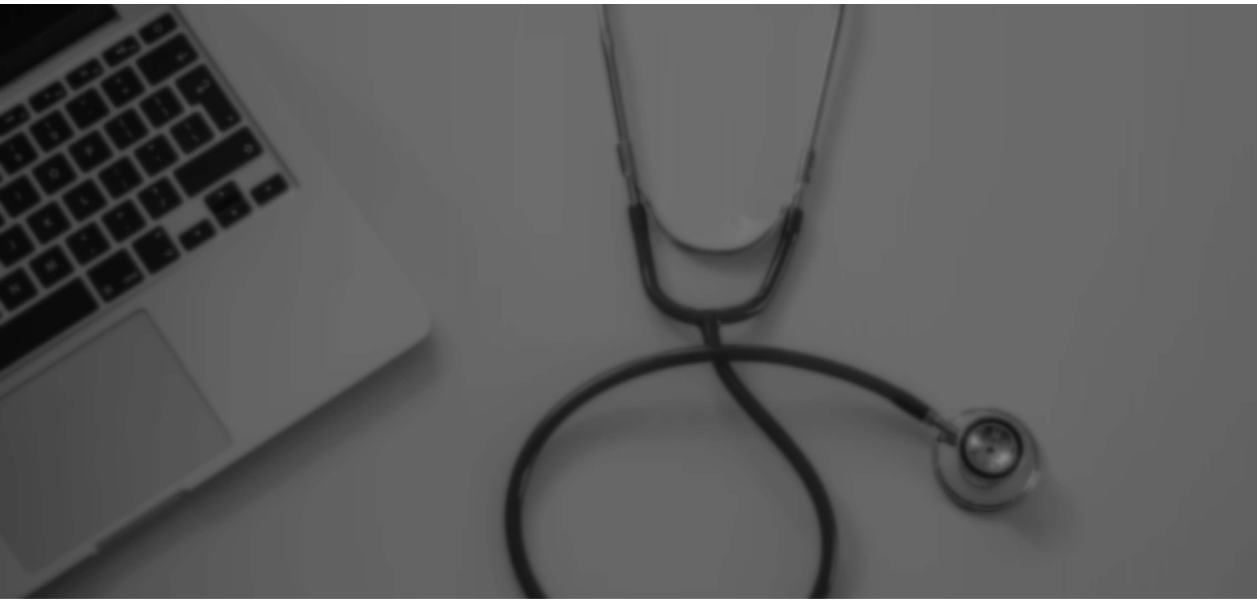 scroll, scrollTop: 0, scrollLeft: 0, axis: both 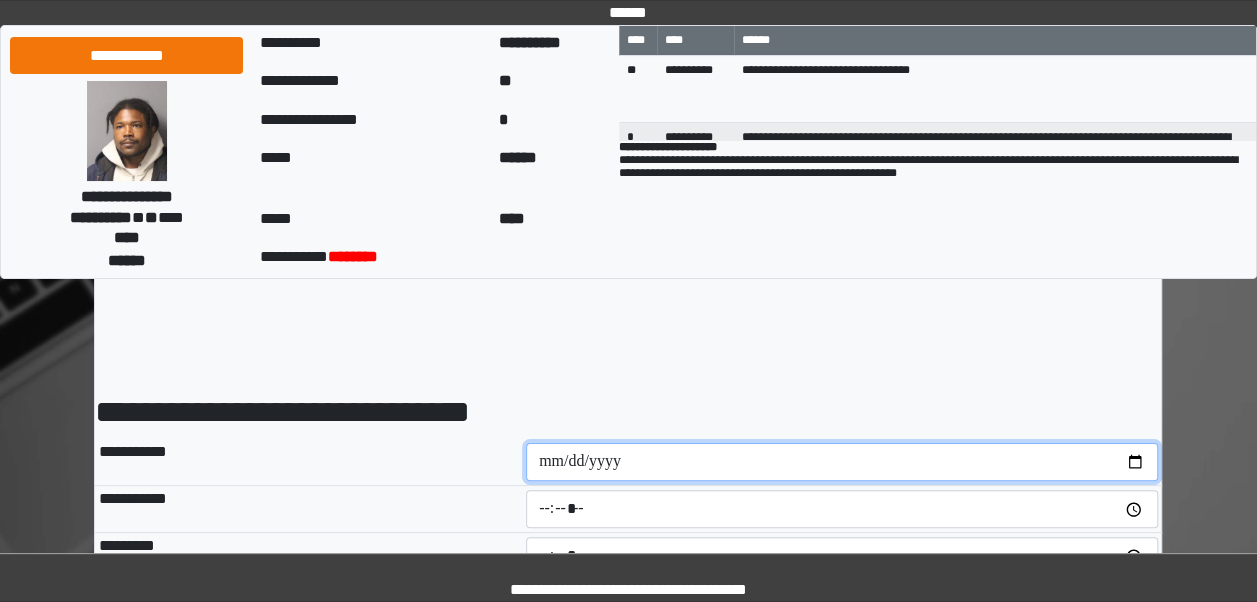click at bounding box center (842, 462) 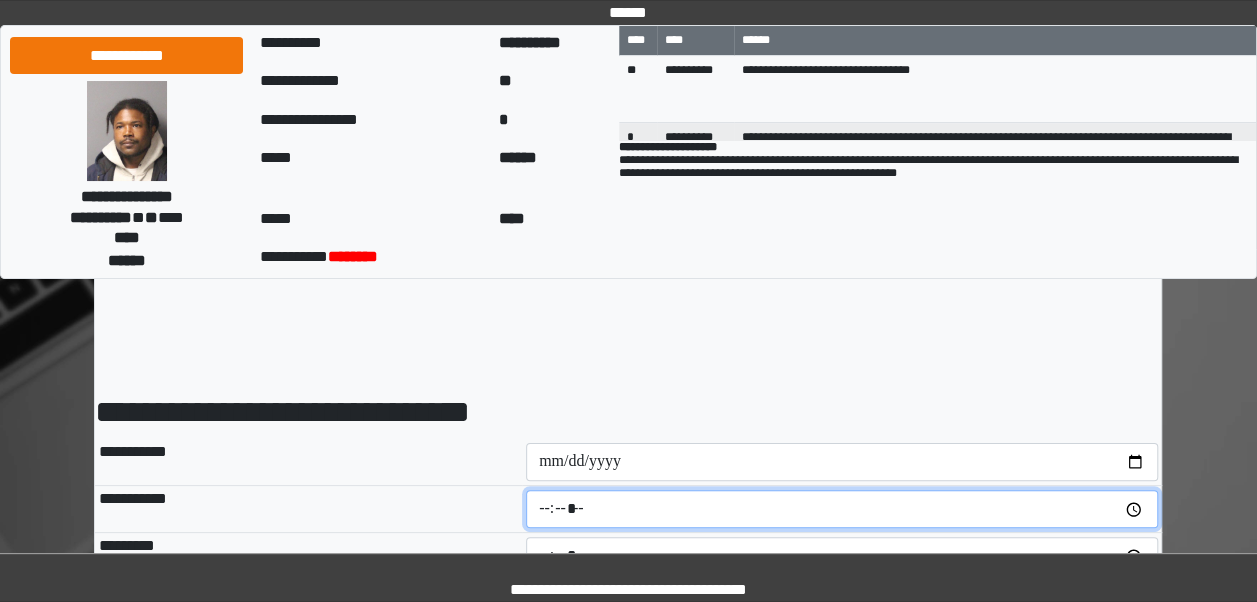 type on "*****" 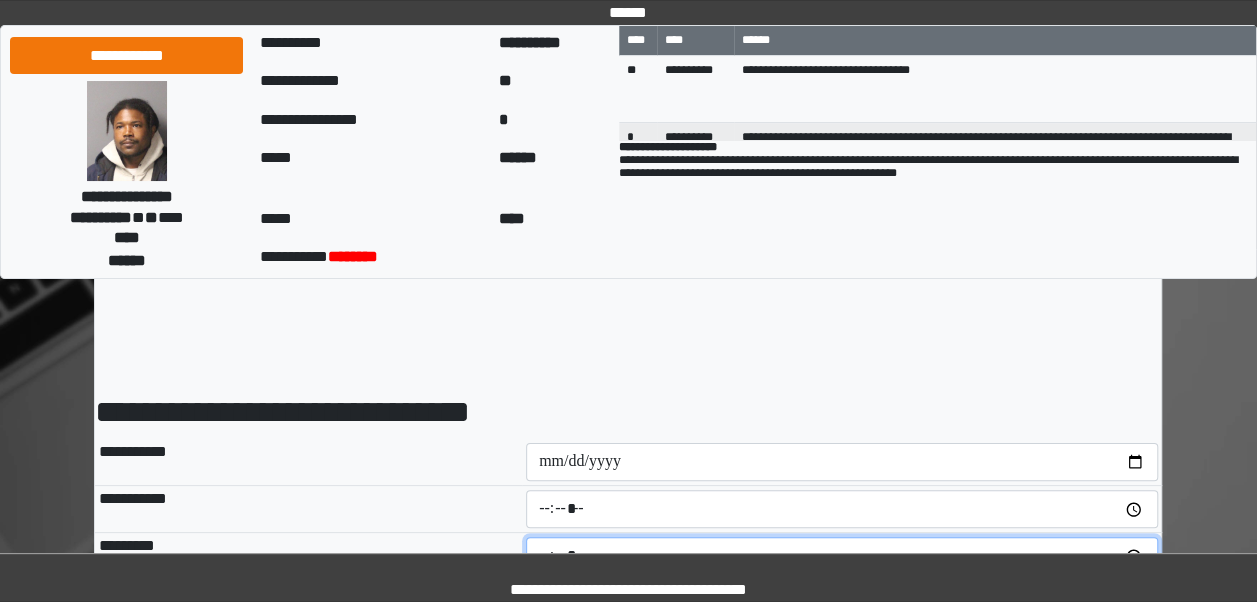 type on "*****" 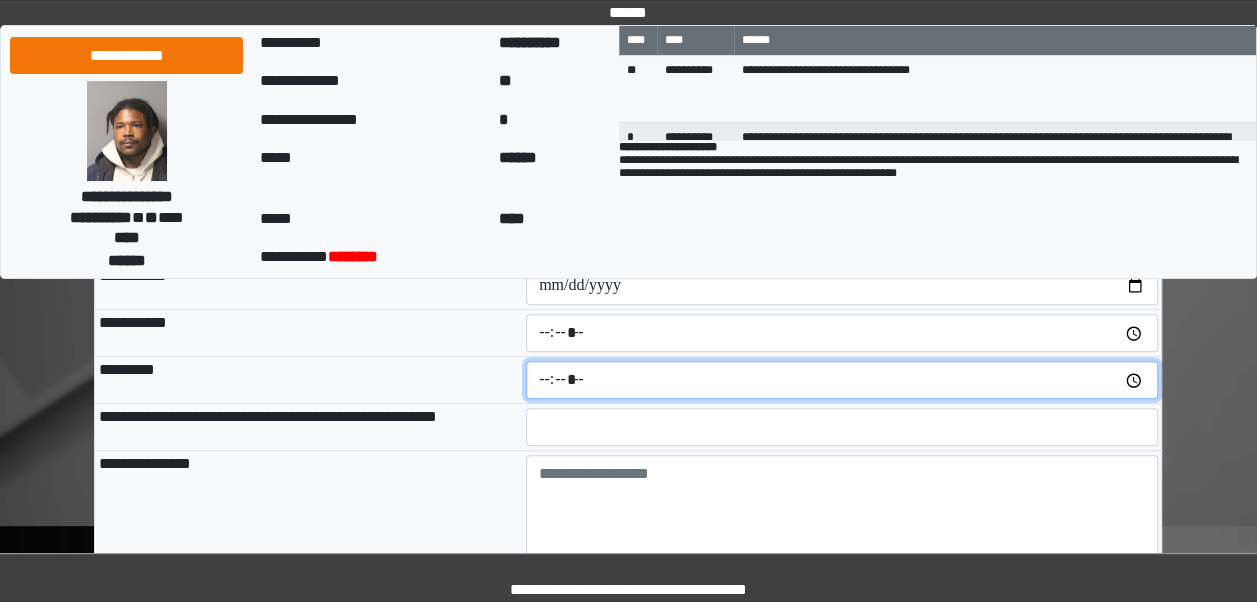 scroll, scrollTop: 182, scrollLeft: 0, axis: vertical 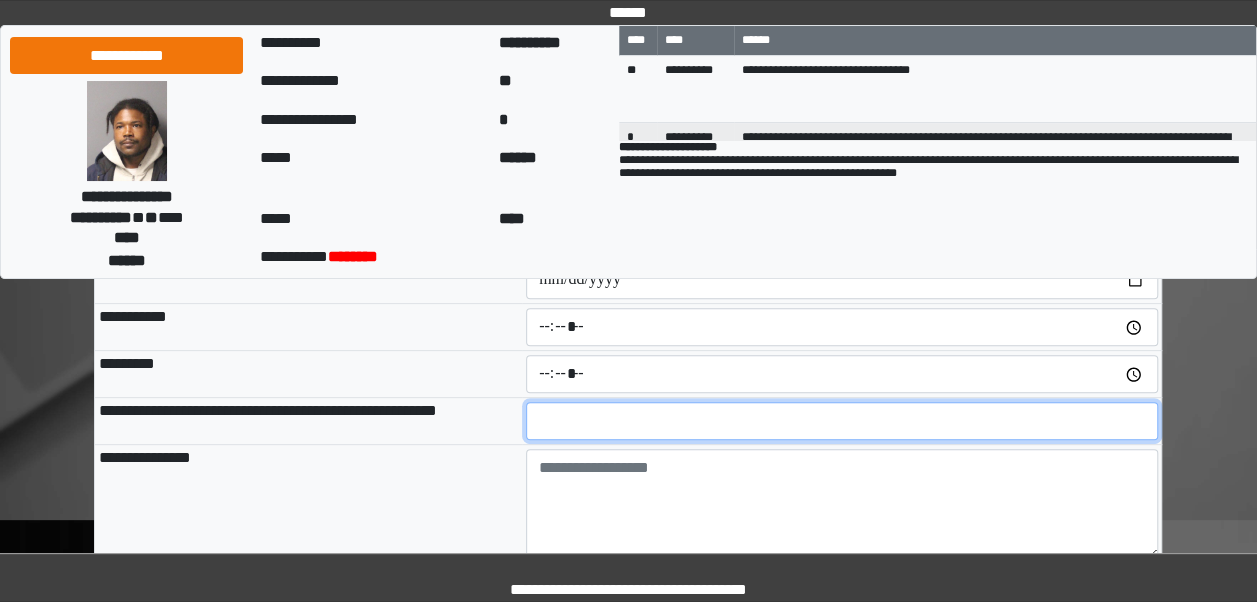 click at bounding box center [842, 421] 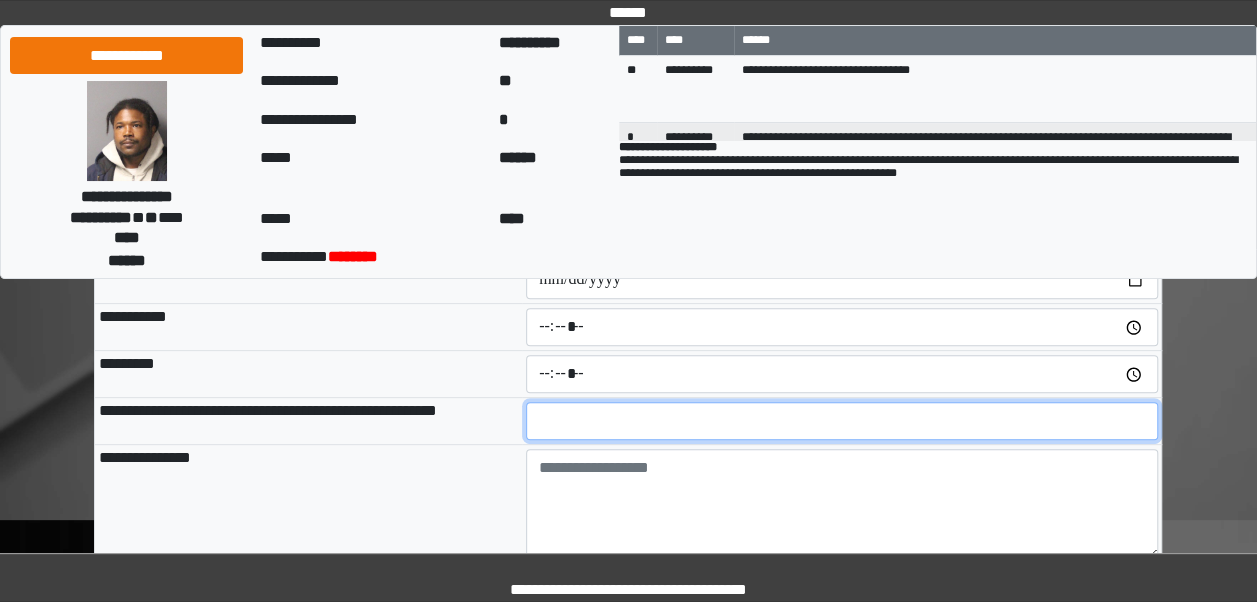 type on "**" 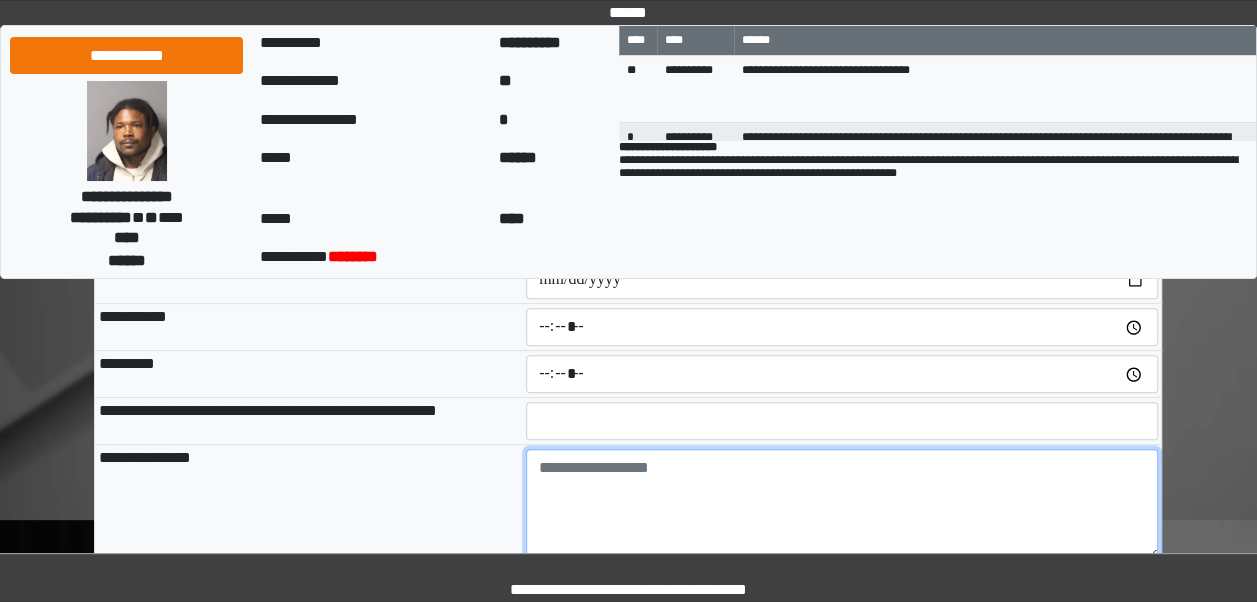 type on "**********" 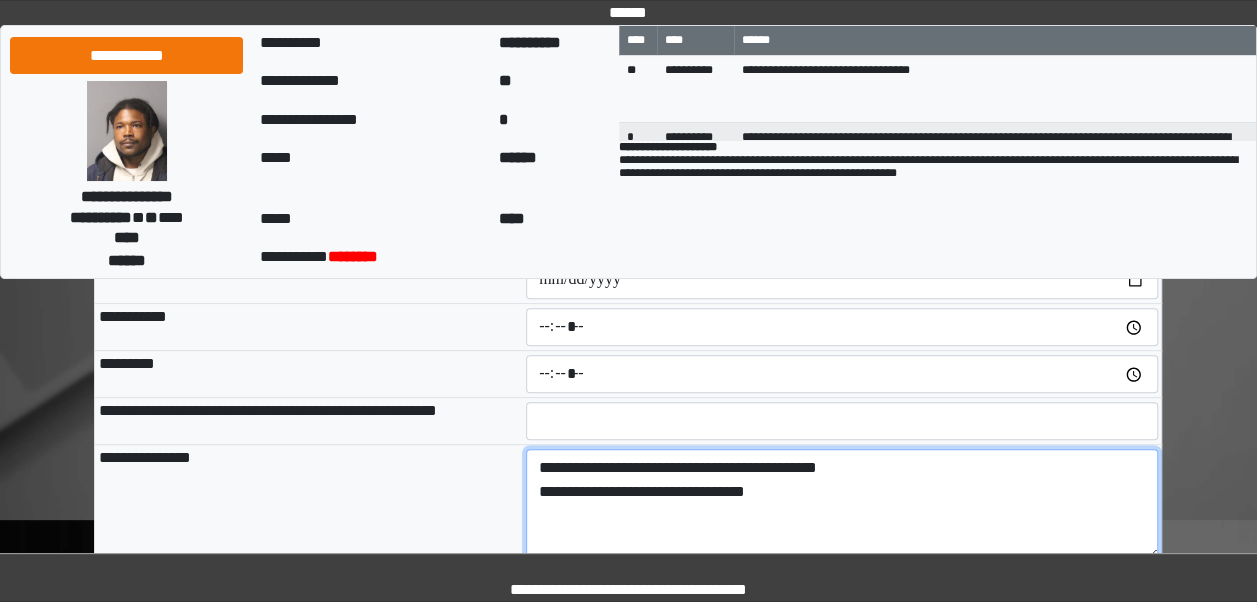 type on "**********" 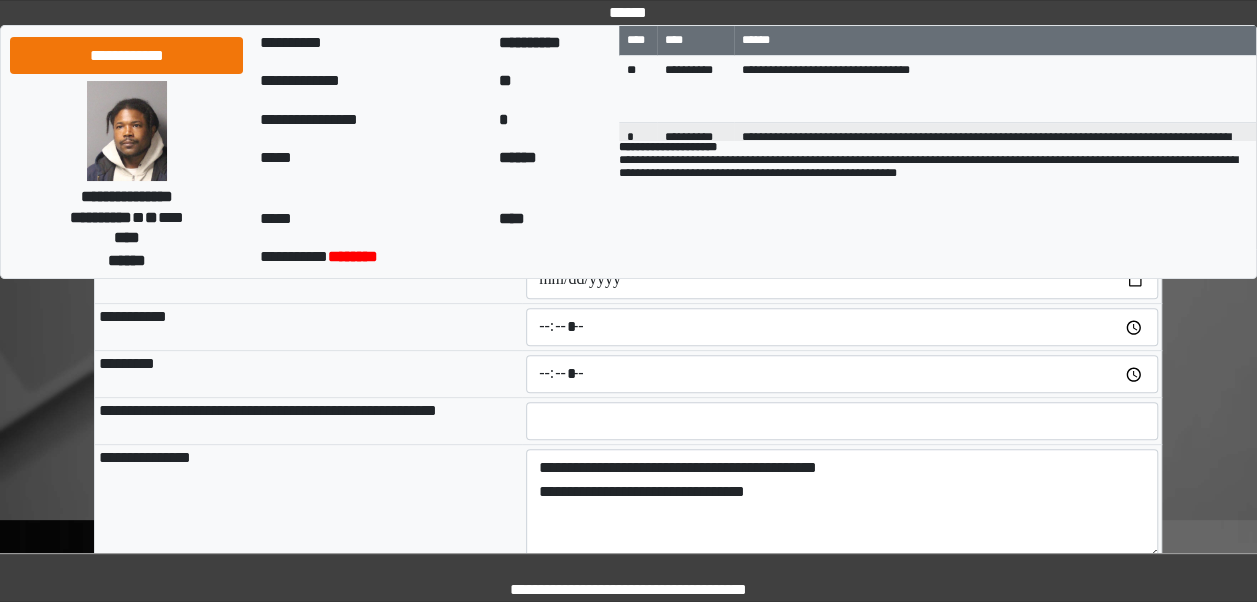 type on "**********" 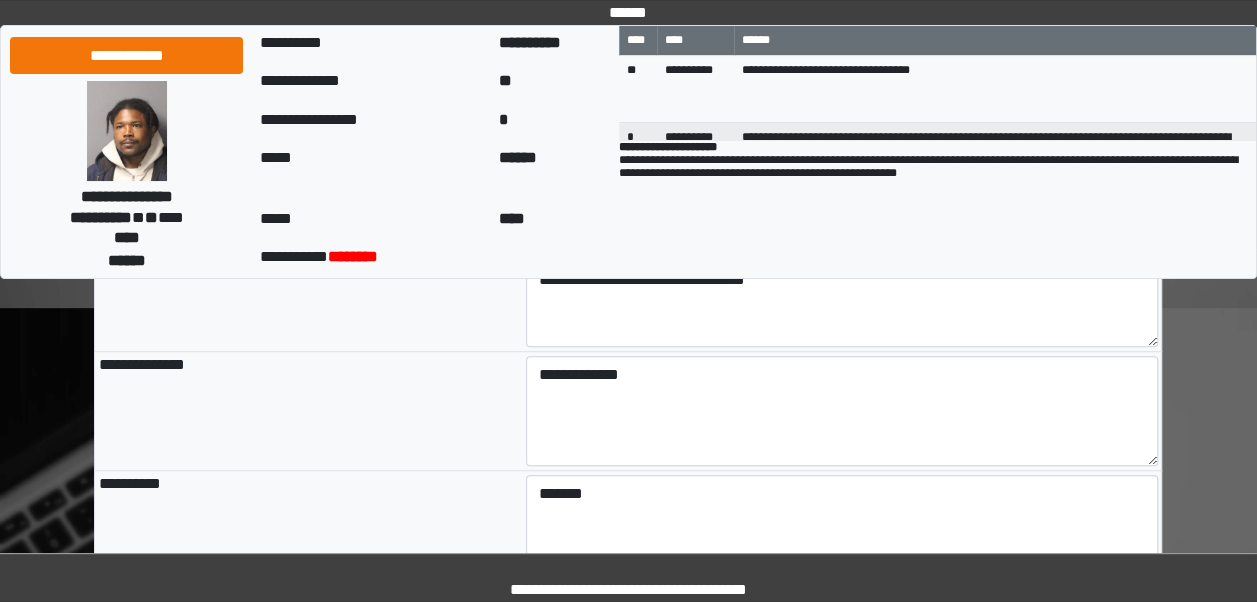 scroll, scrollTop: 396, scrollLeft: 0, axis: vertical 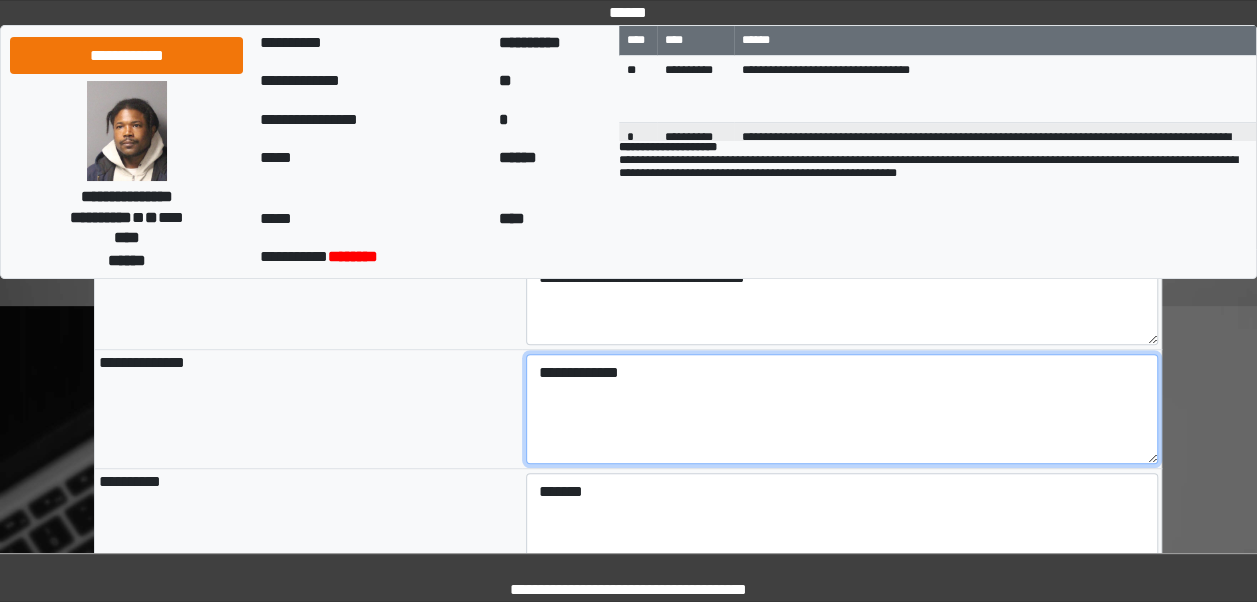 drag, startPoint x: 688, startPoint y: 374, endPoint x: 430, endPoint y: 382, distance: 258.124 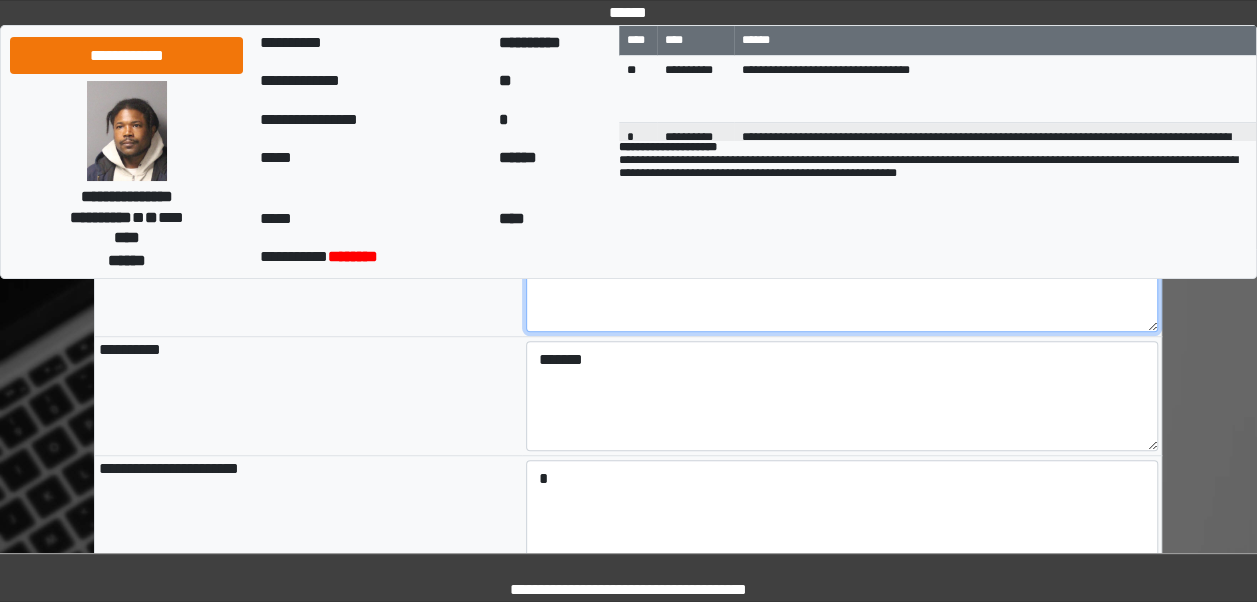 scroll, scrollTop: 529, scrollLeft: 0, axis: vertical 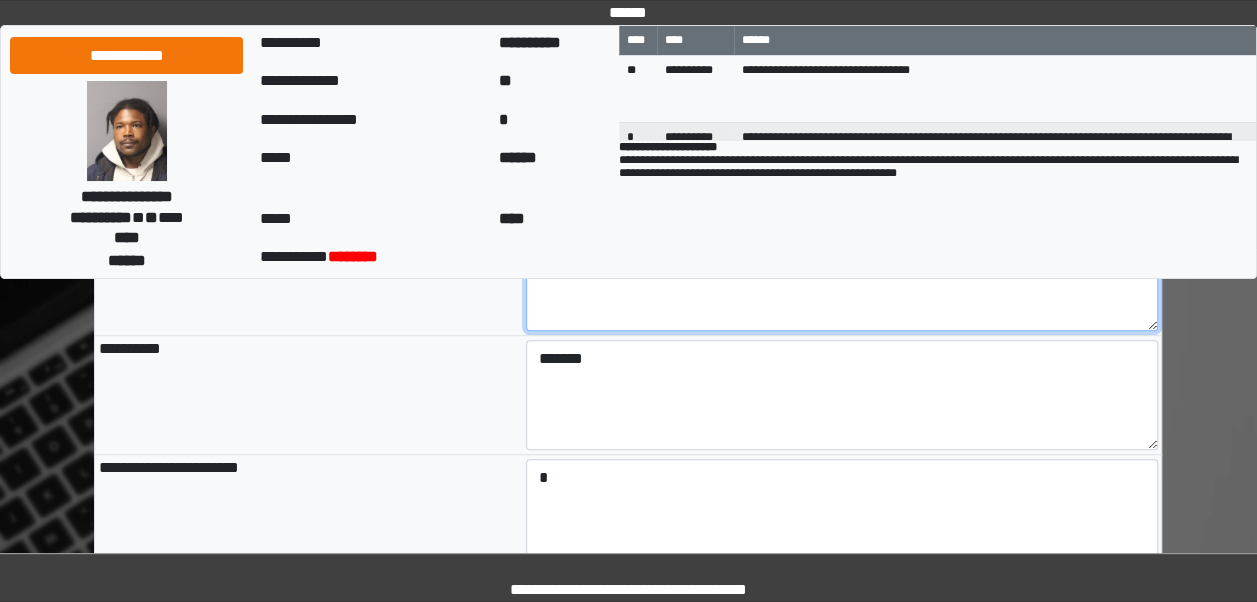 type on "**********" 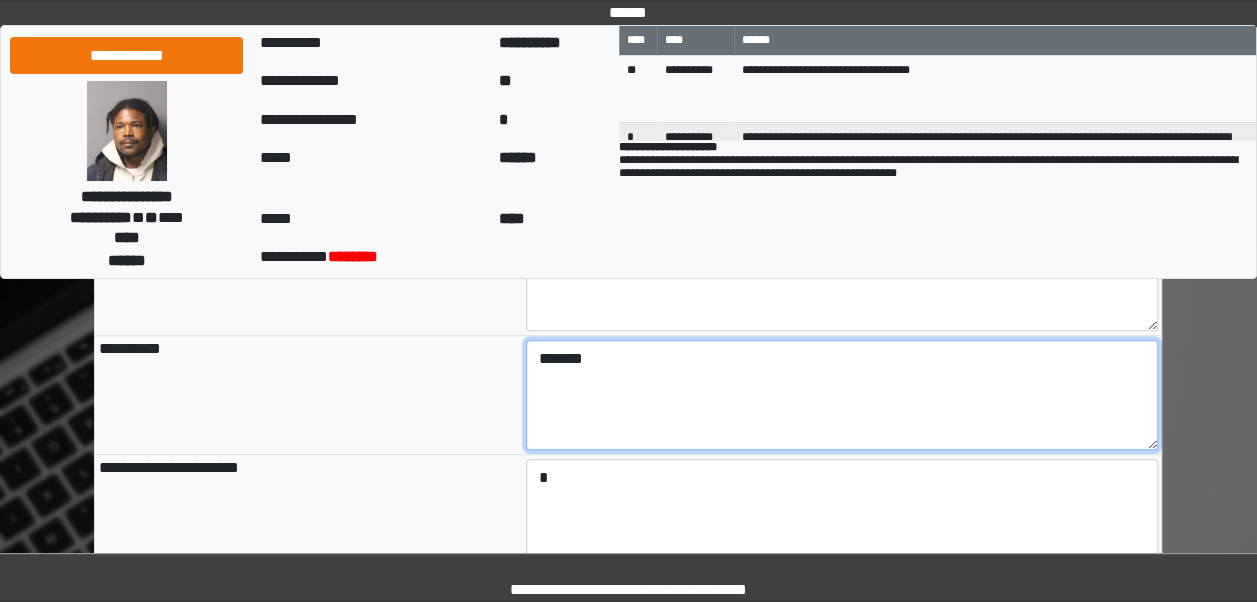 drag, startPoint x: 678, startPoint y: 342, endPoint x: 484, endPoint y: 344, distance: 194.01031 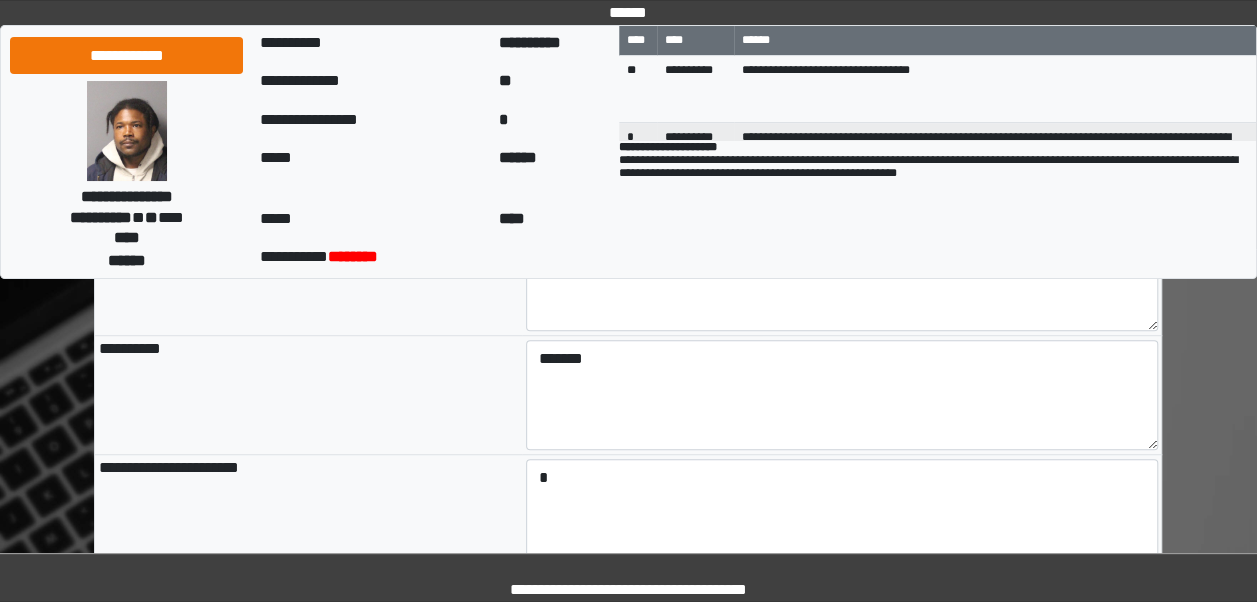 click on "**********" at bounding box center (308, 395) 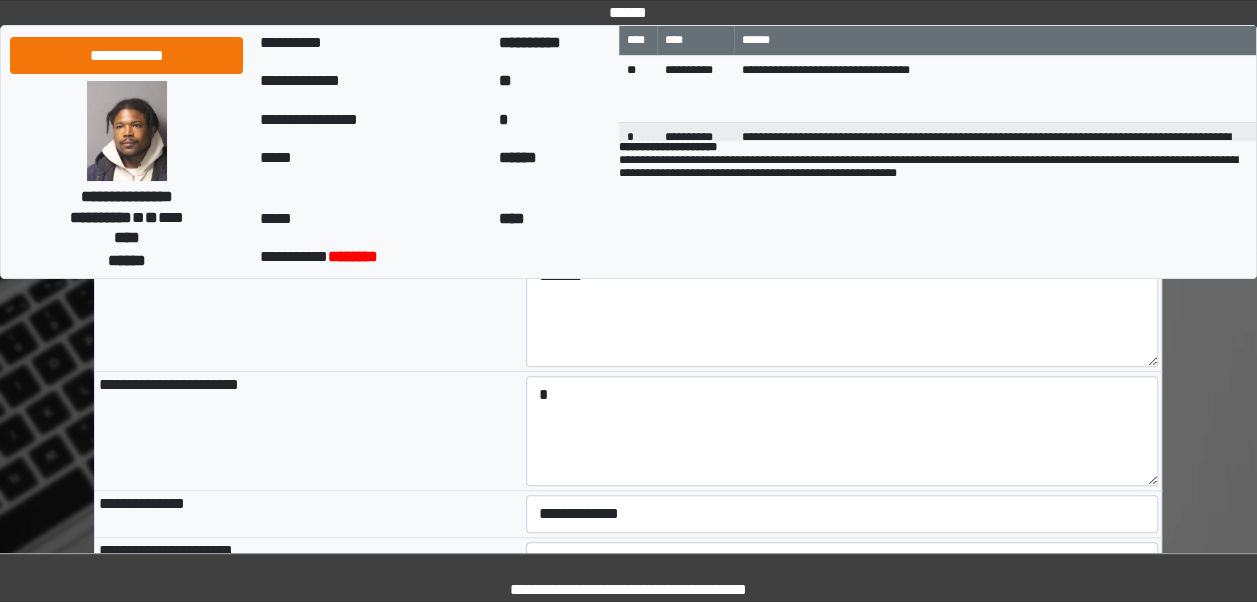 scroll, scrollTop: 620, scrollLeft: 0, axis: vertical 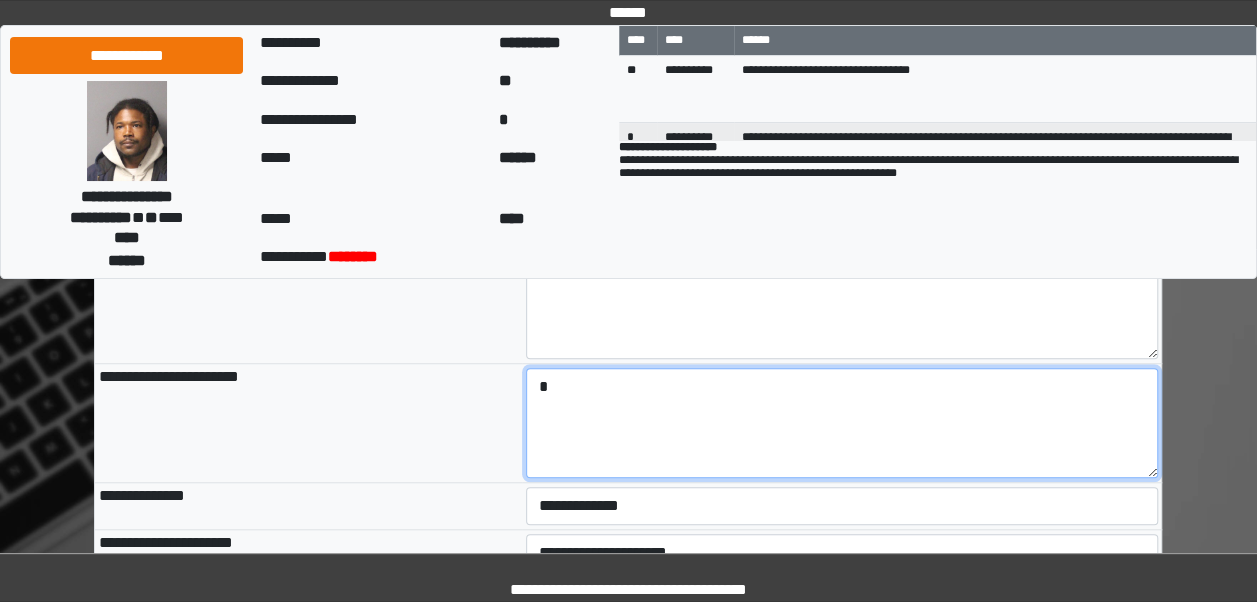 click on "*" at bounding box center [842, 423] 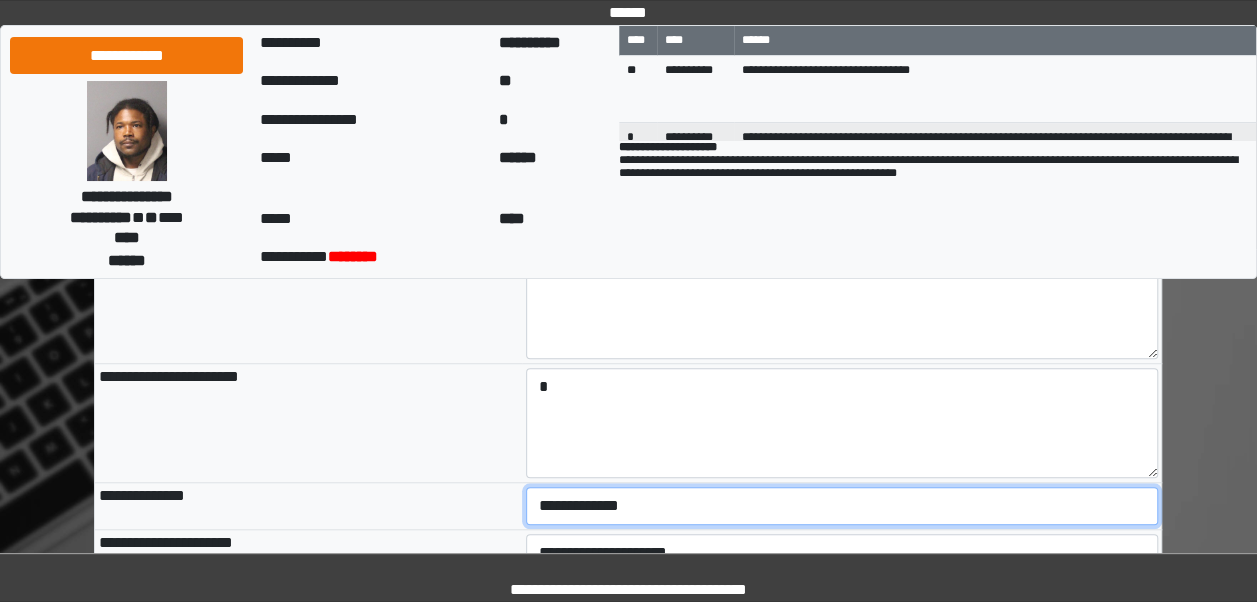 click on "**********" at bounding box center (842, 506) 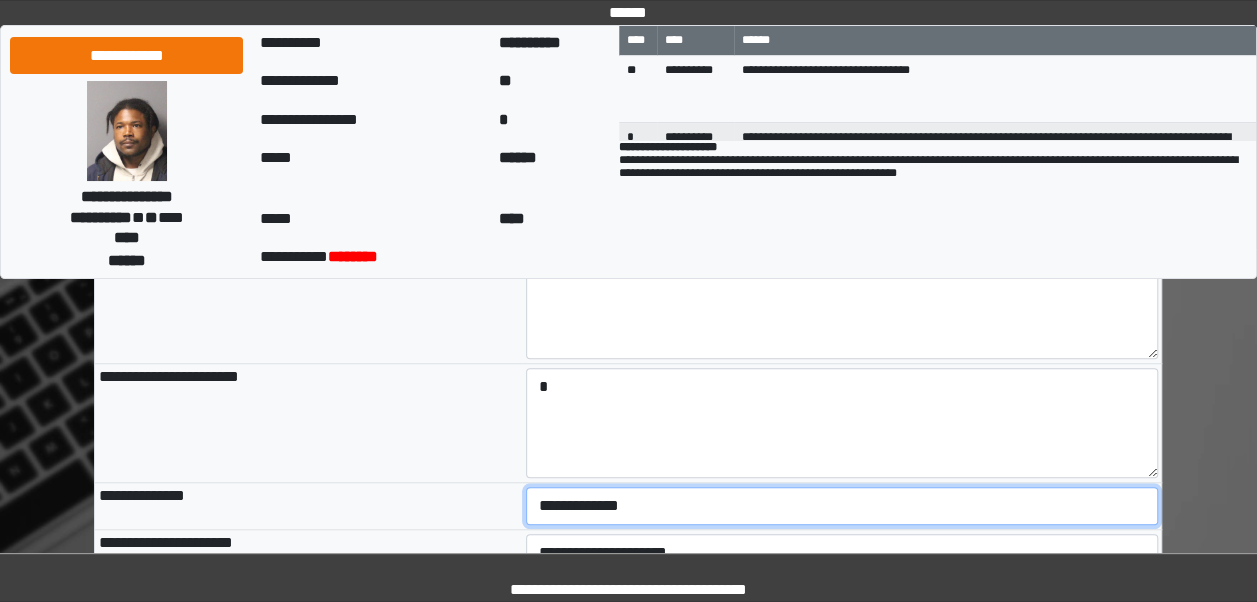 select on "***" 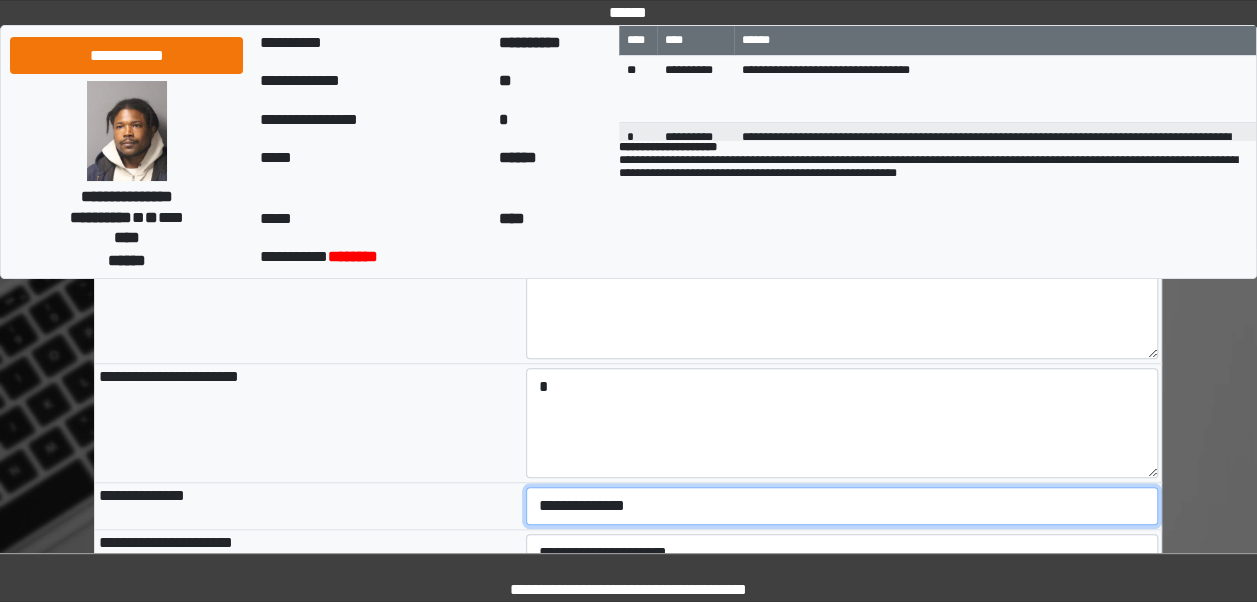 click on "**********" at bounding box center [842, 506] 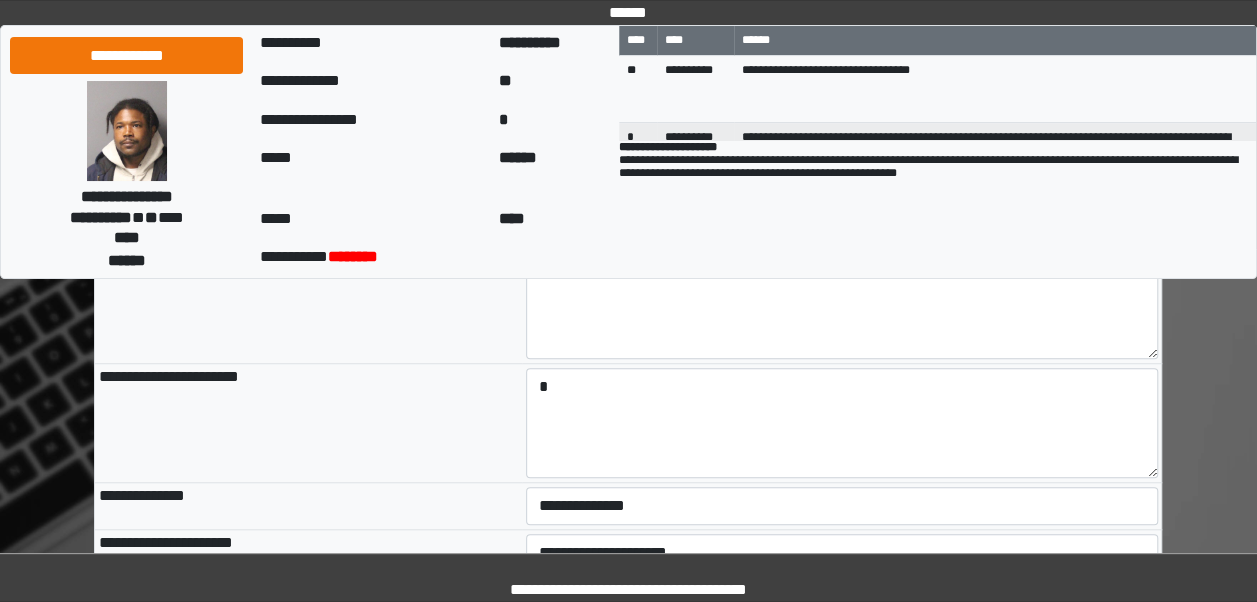 click on "**********" at bounding box center [308, 423] 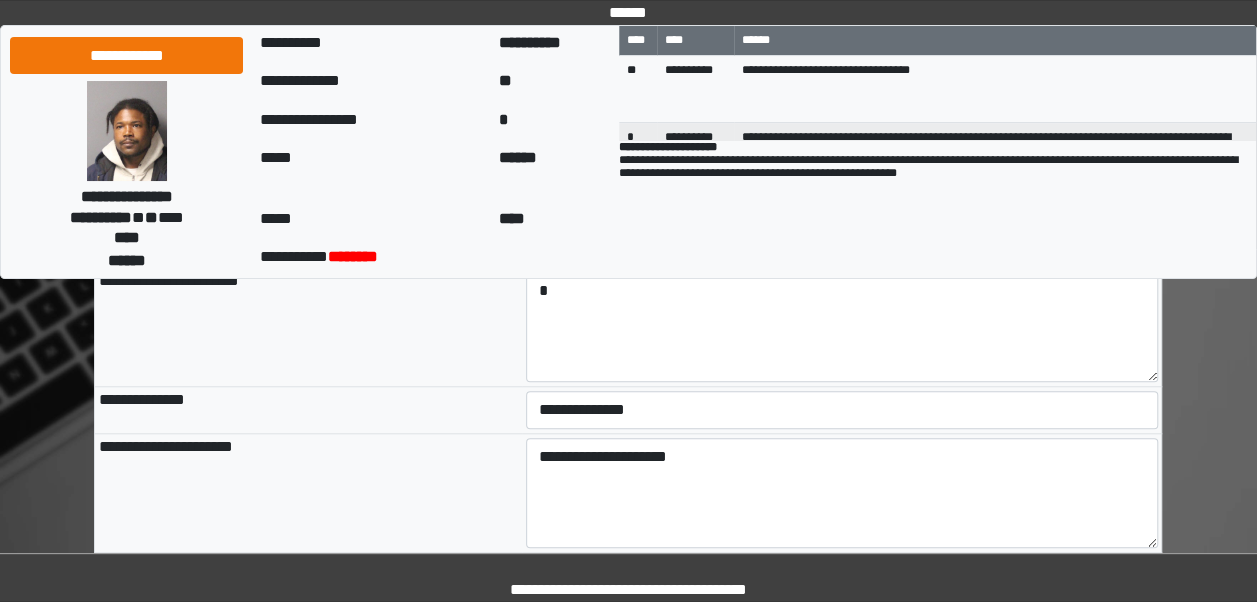 scroll, scrollTop: 720, scrollLeft: 0, axis: vertical 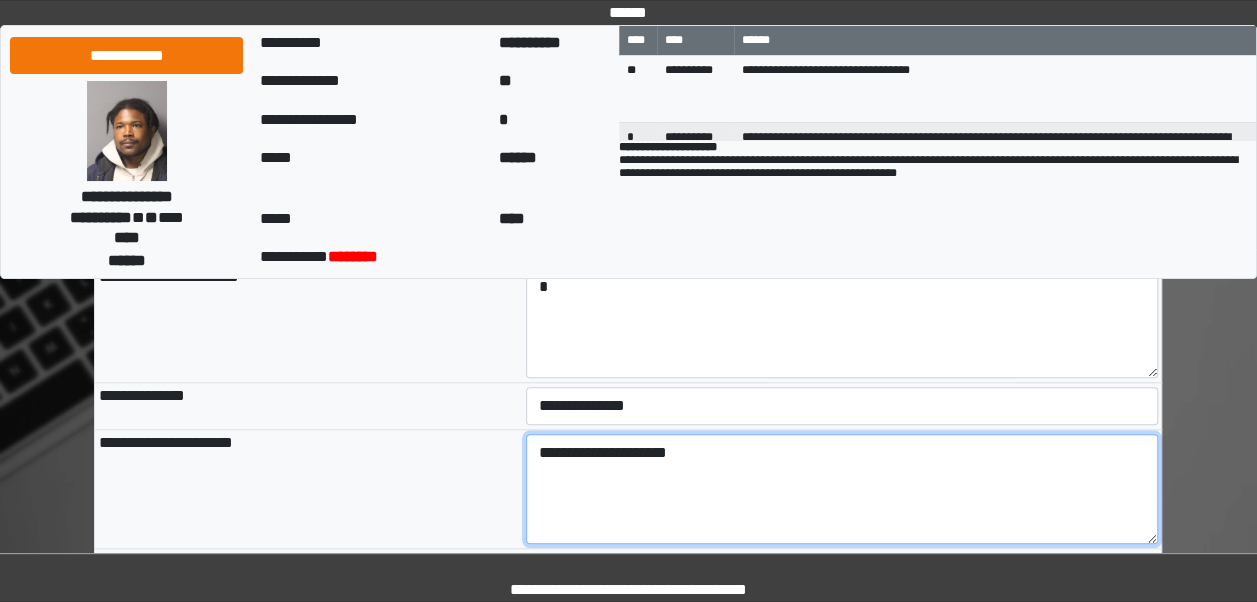click on "**********" at bounding box center (842, 489) 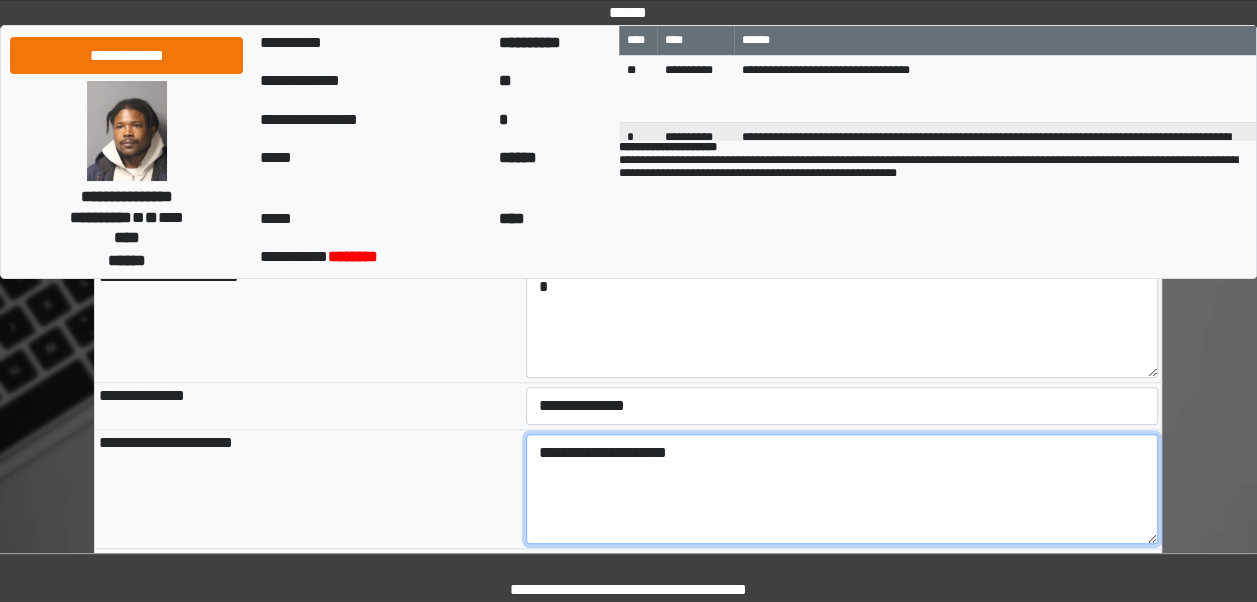 type on "**********" 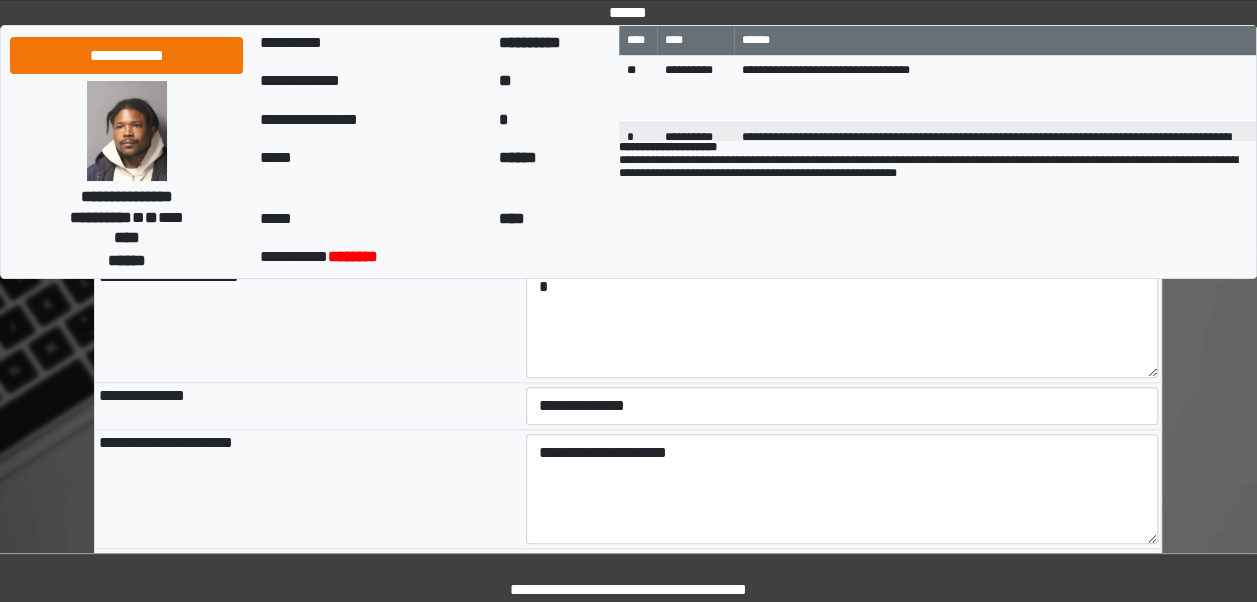 click on "**********" at bounding box center (308, 489) 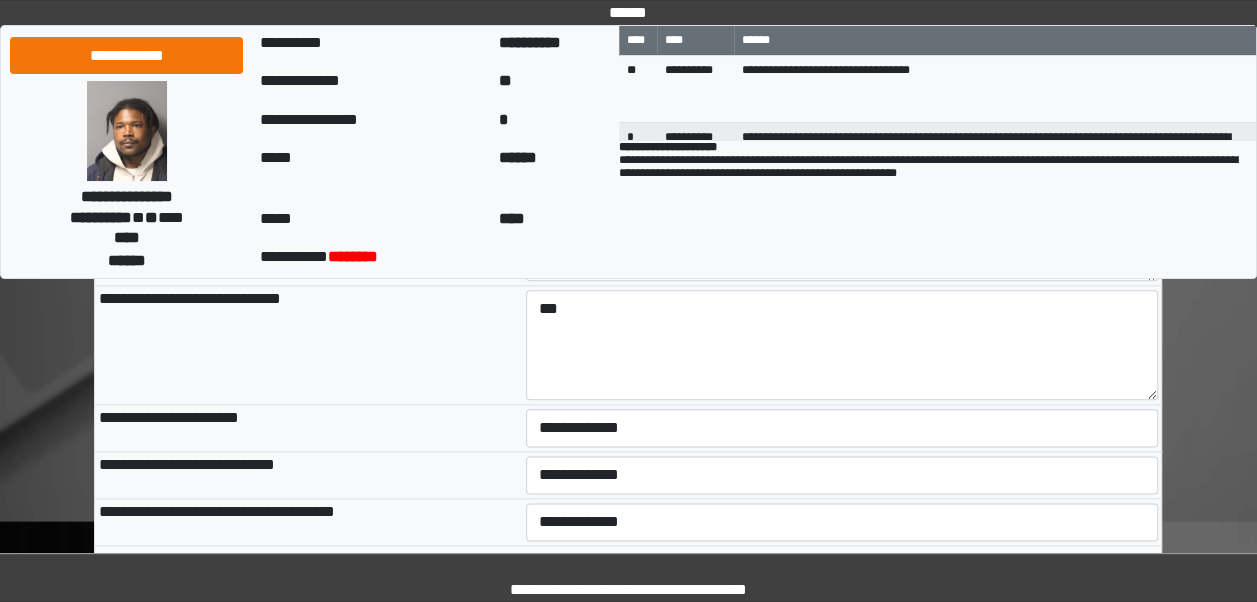 scroll, scrollTop: 1001, scrollLeft: 0, axis: vertical 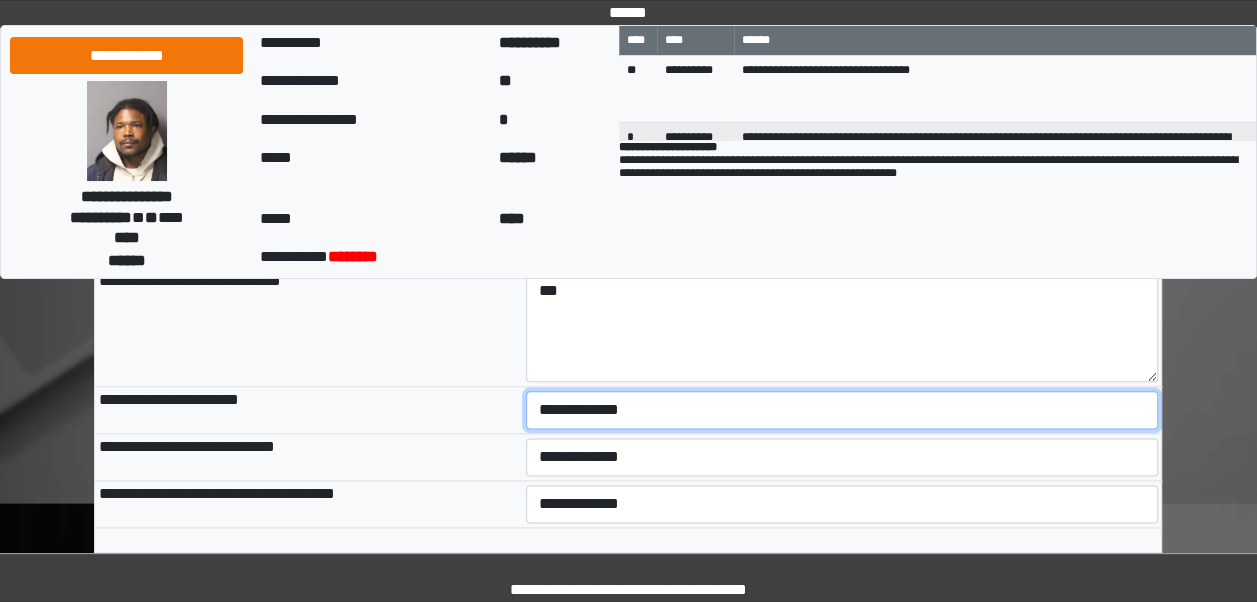 click on "**********" at bounding box center [842, 410] 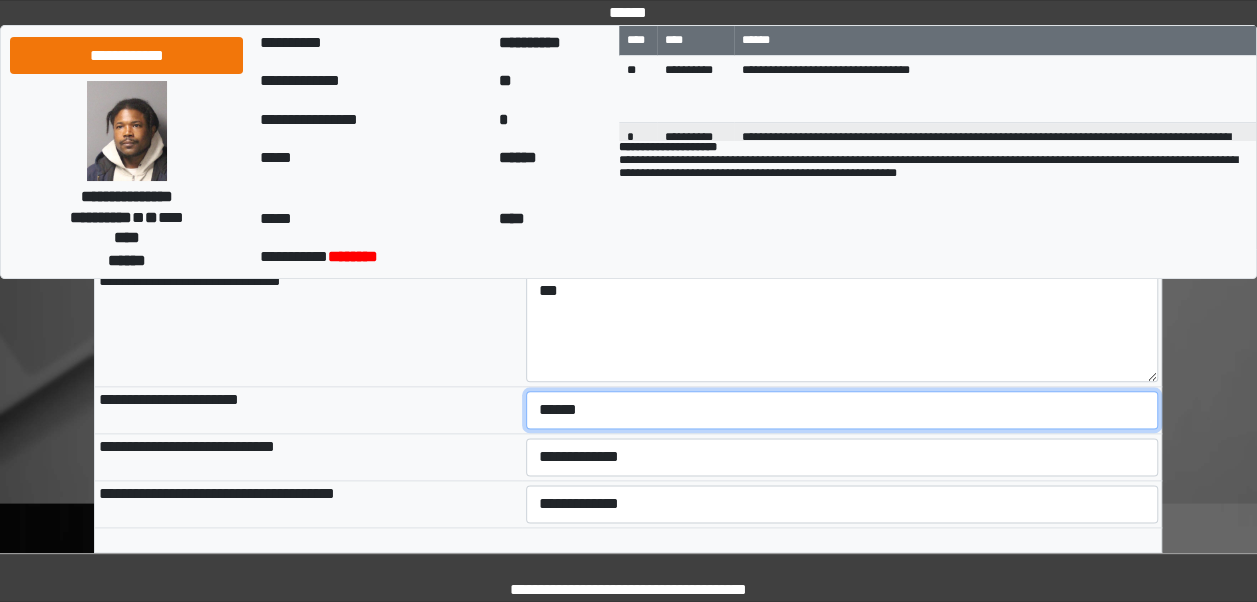 click on "**********" at bounding box center [842, 410] 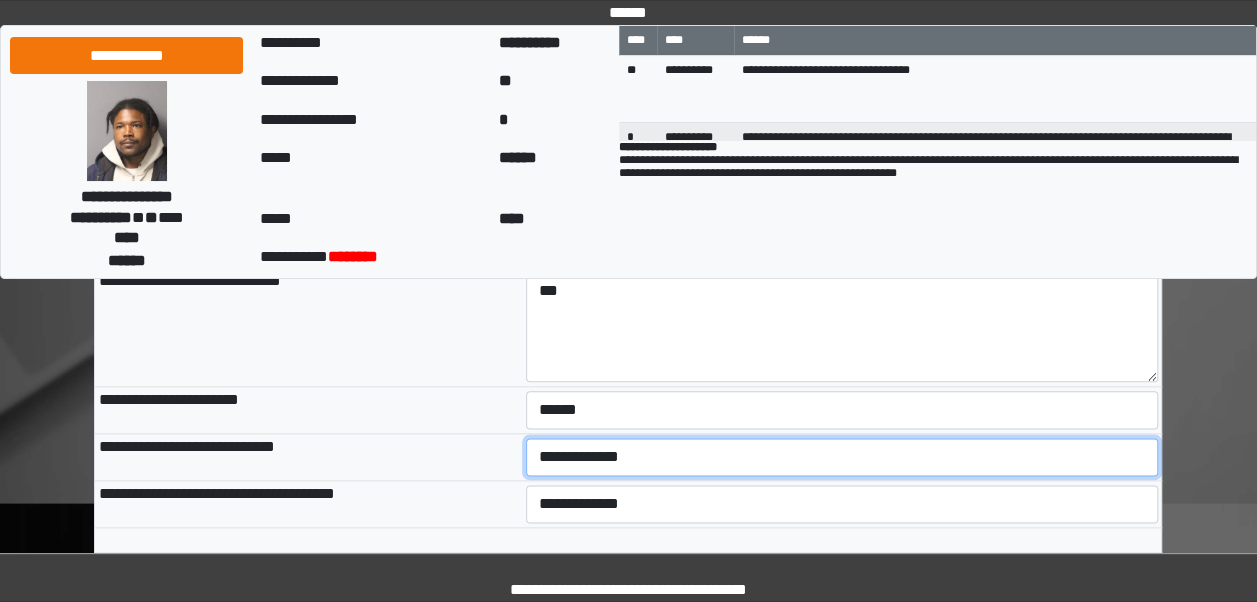 click on "**********" at bounding box center (842, 457) 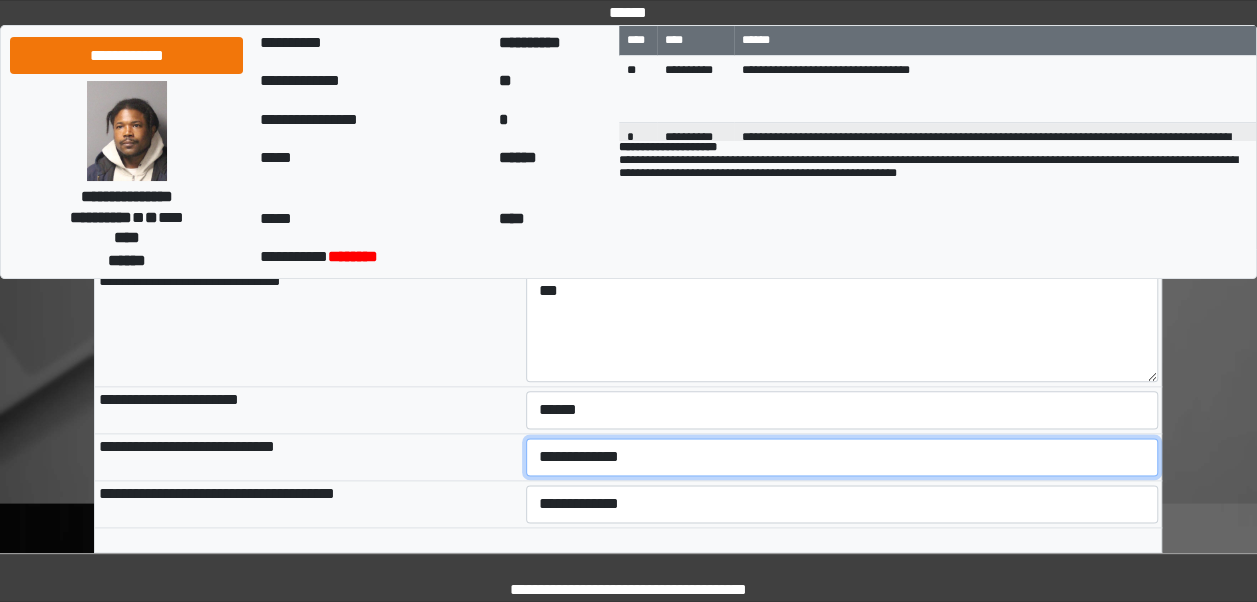 select on "***" 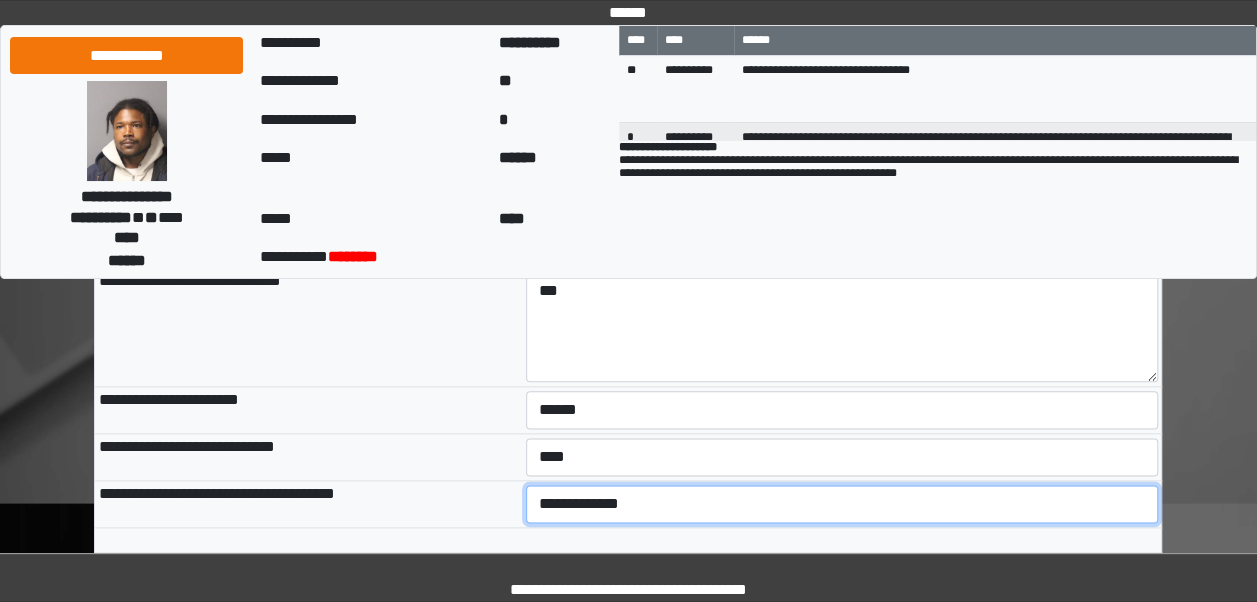 click on "**********" at bounding box center (842, 504) 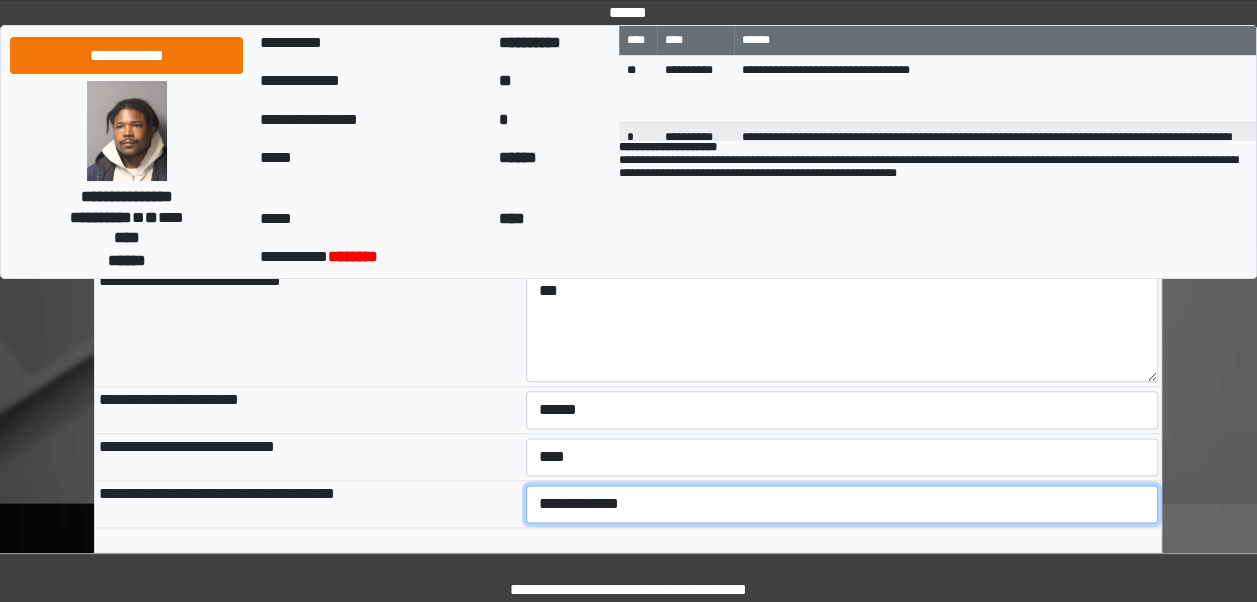 click on "**********" at bounding box center (842, 504) 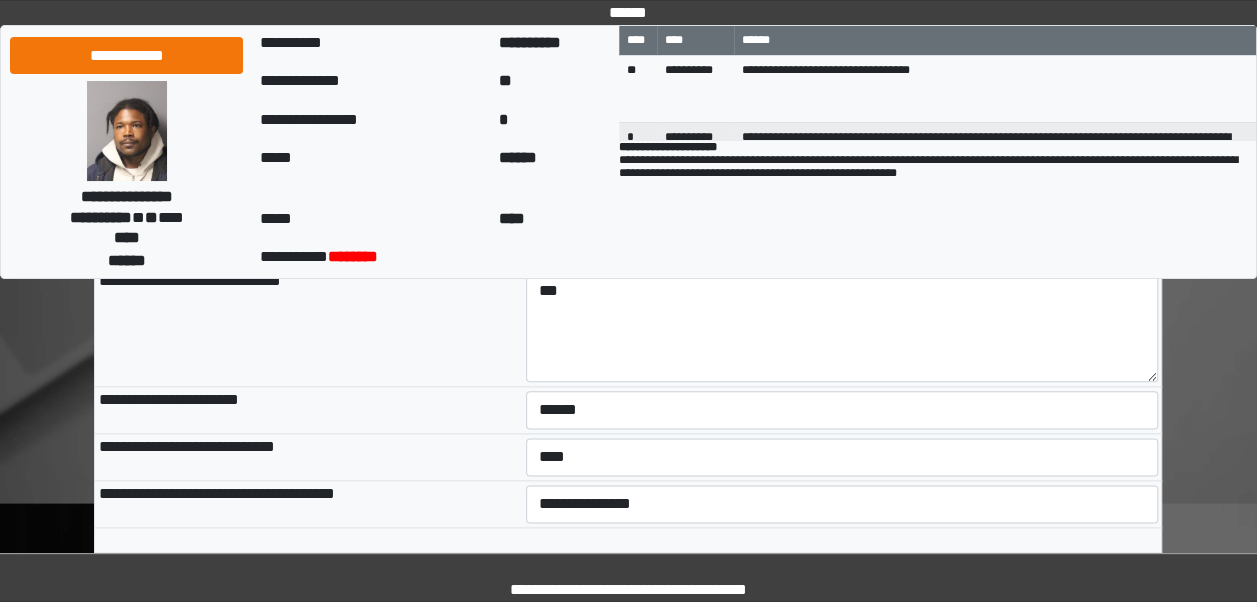 click on "**********" at bounding box center (308, 457) 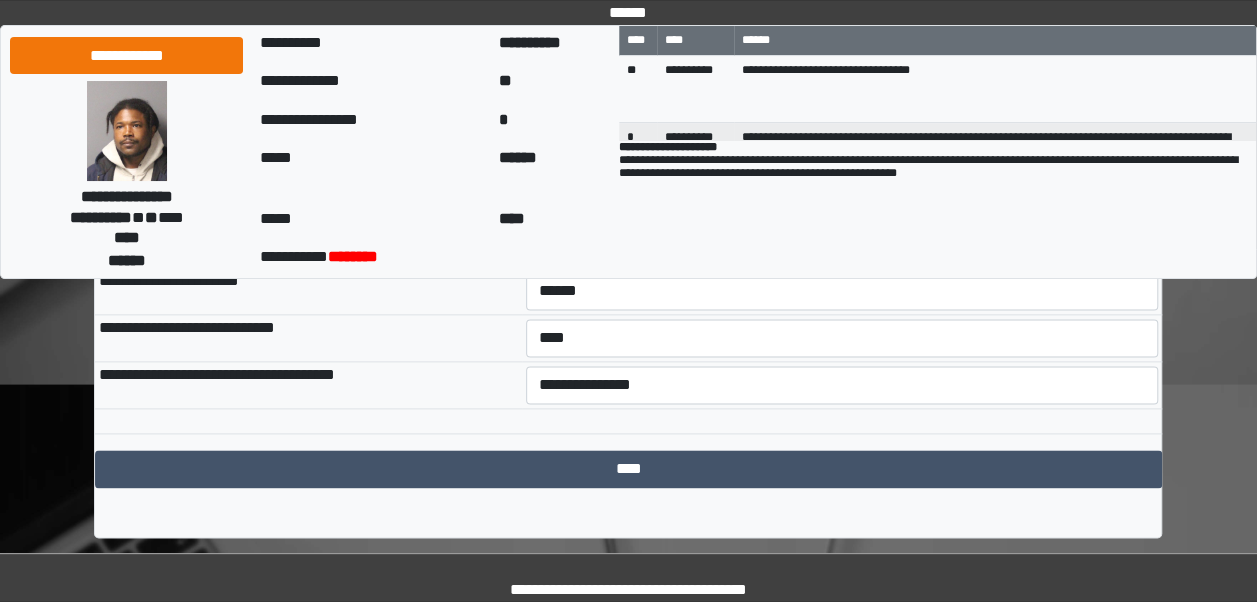 click on "**********" at bounding box center [842, 385] 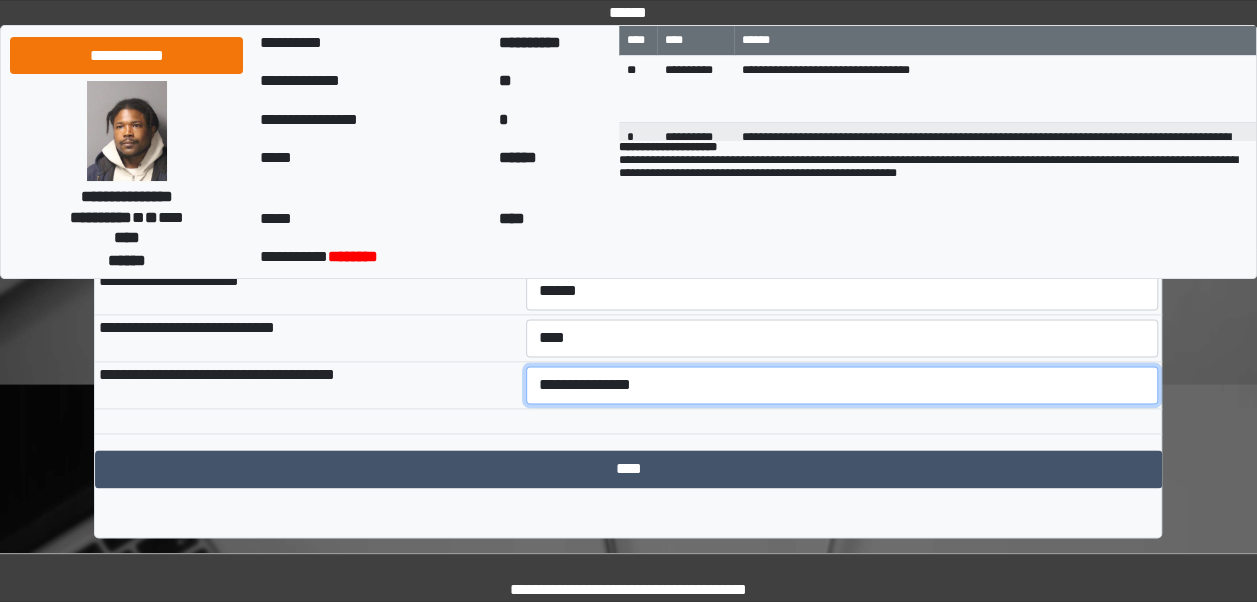 click on "**********" at bounding box center [842, 385] 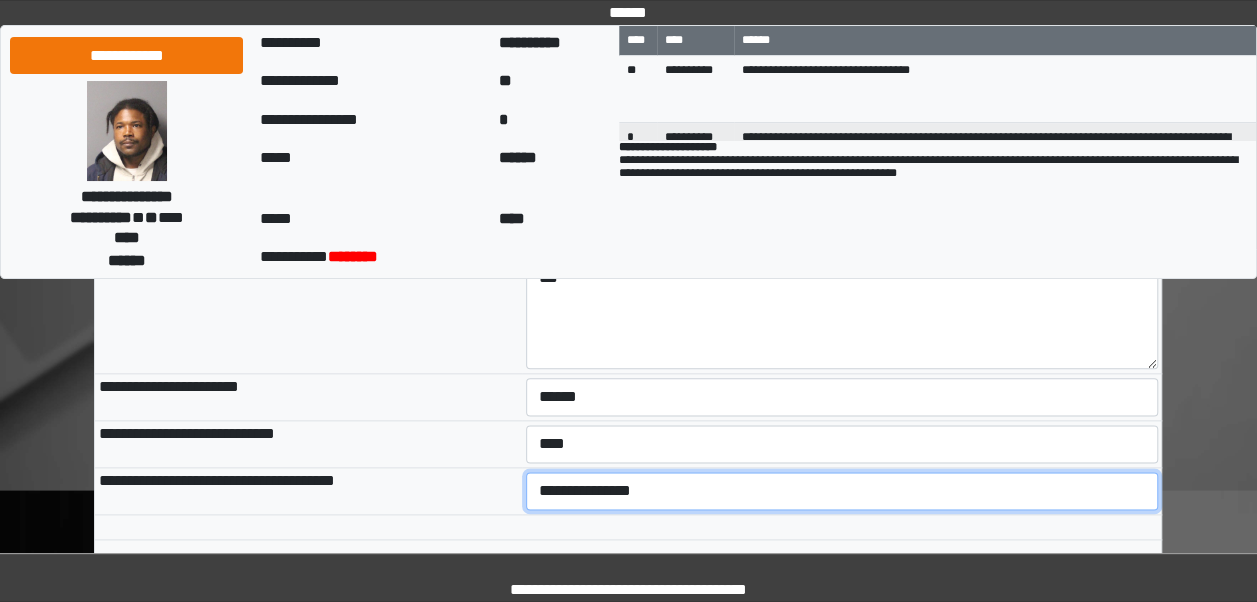 scroll, scrollTop: 1120, scrollLeft: 0, axis: vertical 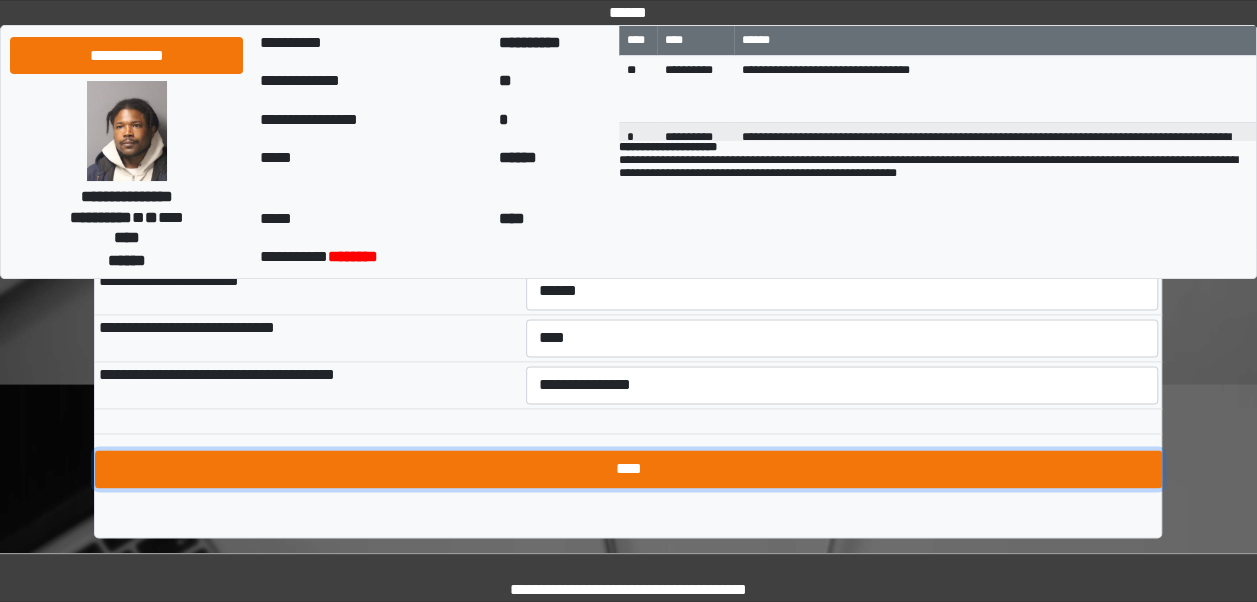 click on "****" at bounding box center (628, 469) 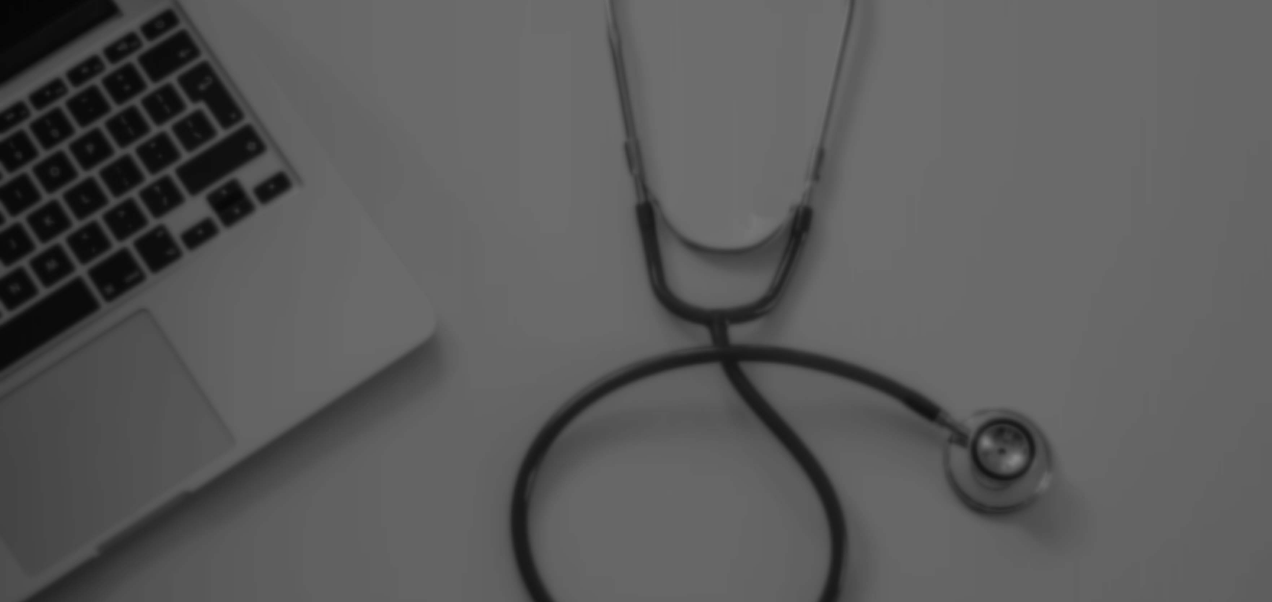 scroll, scrollTop: 0, scrollLeft: 0, axis: both 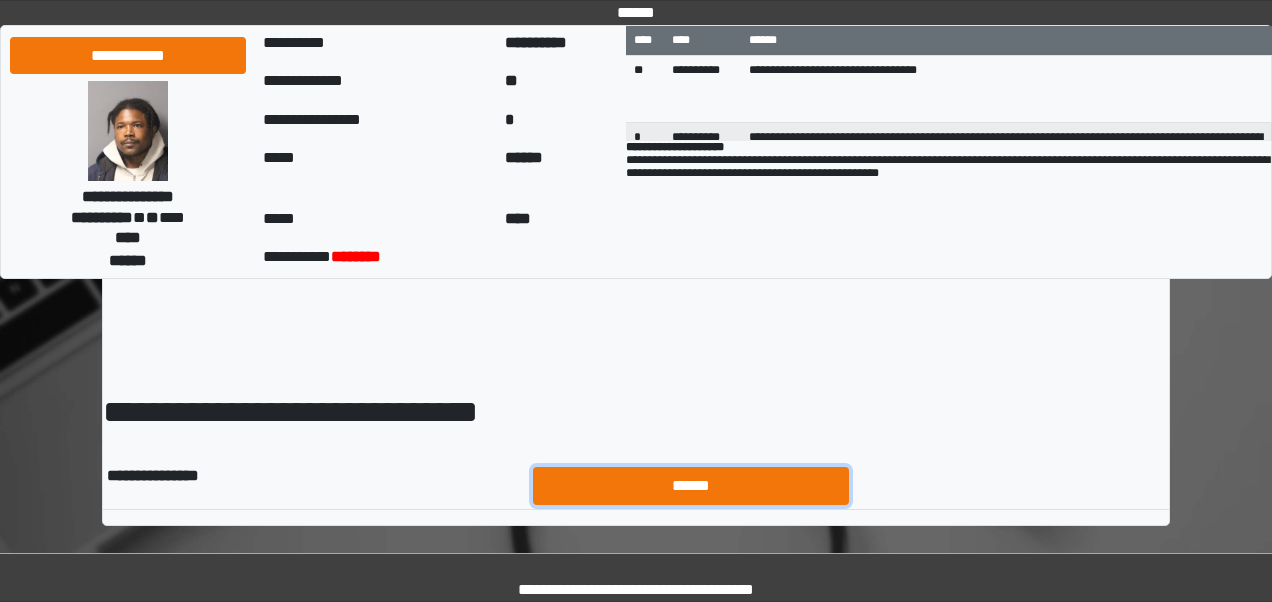 click on "******" at bounding box center (691, 485) 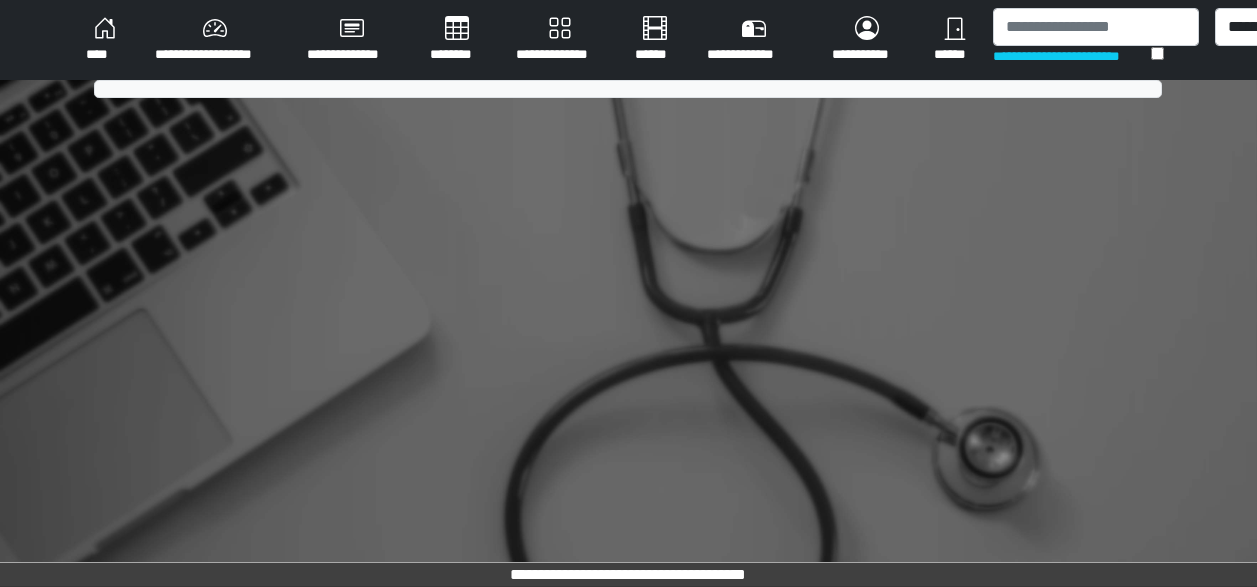 scroll, scrollTop: 0, scrollLeft: 0, axis: both 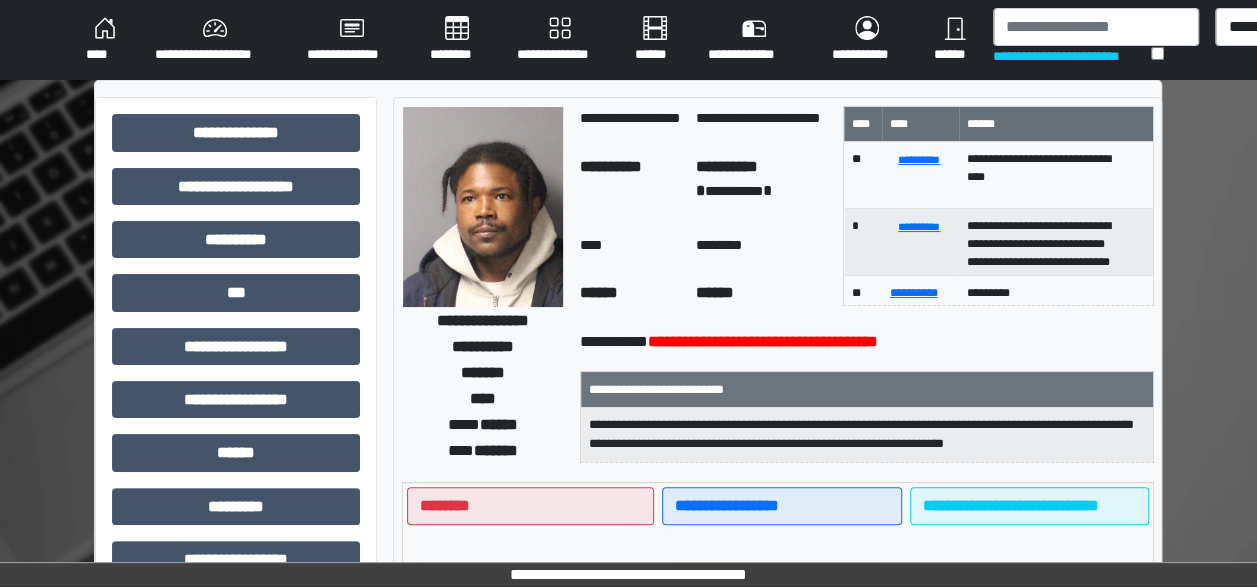 click on "****" at bounding box center [104, 40] 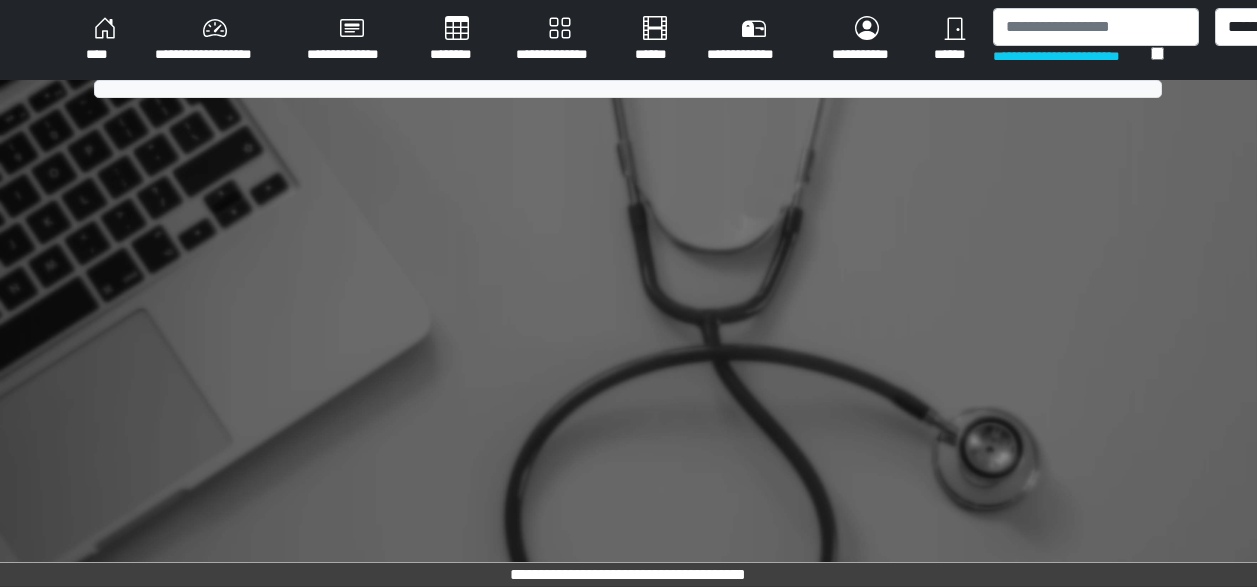scroll, scrollTop: 0, scrollLeft: 0, axis: both 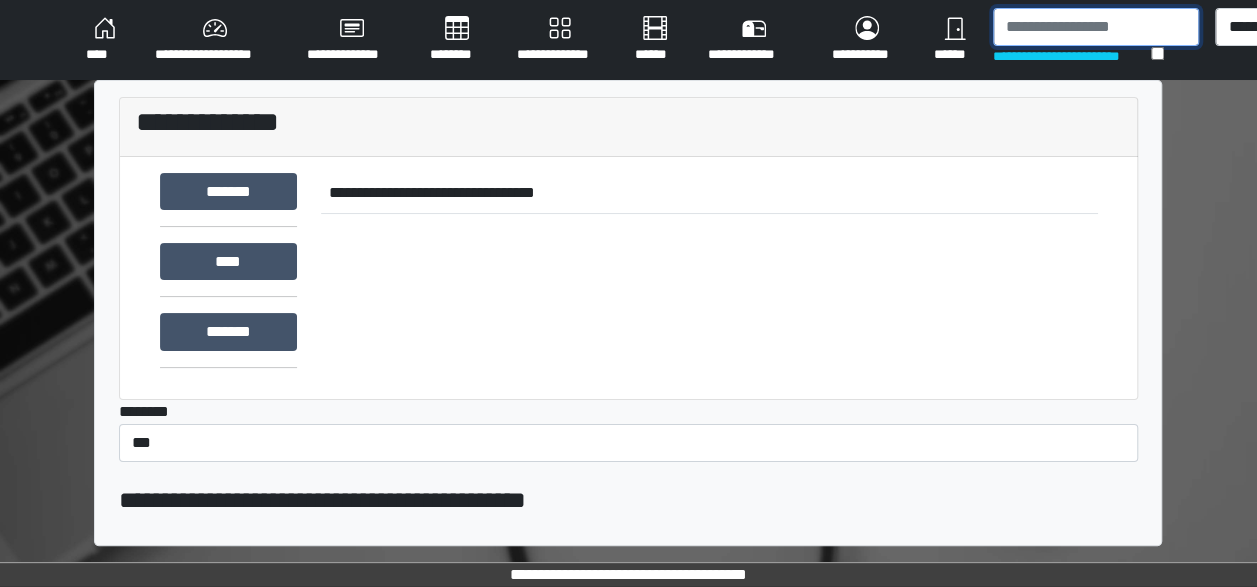 click at bounding box center (1096, 27) 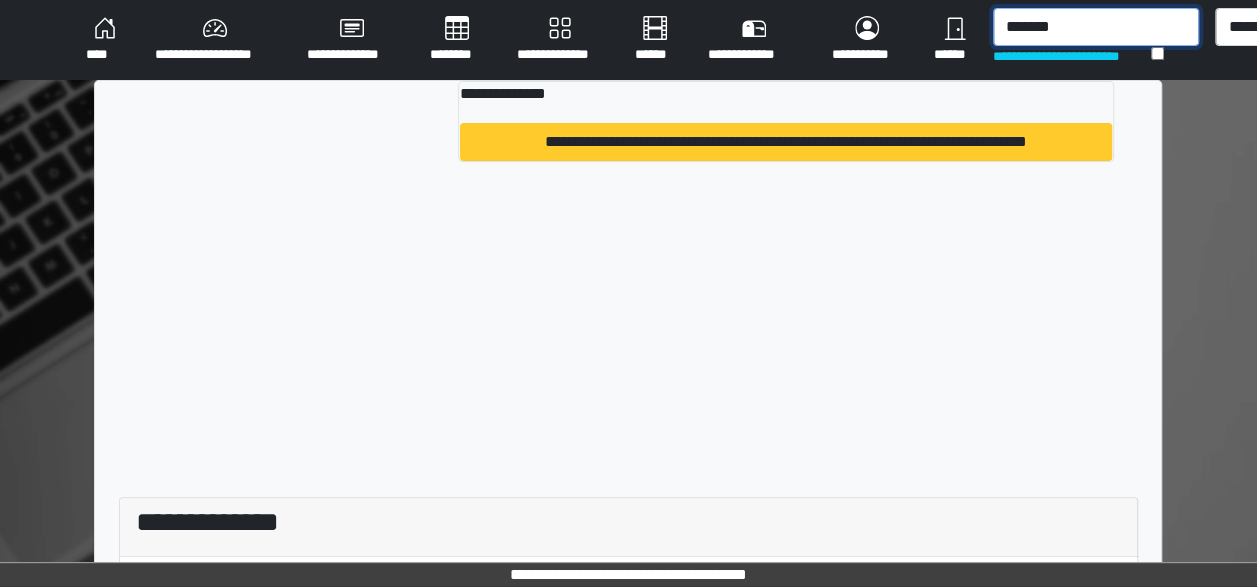 type on "*******" 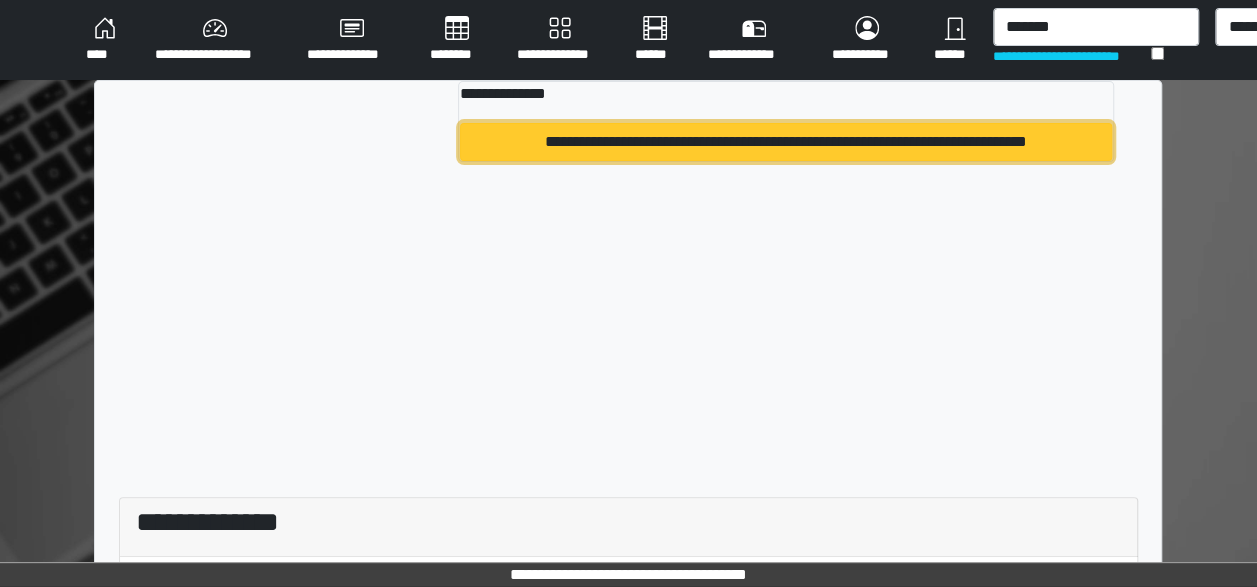 click on "**********" at bounding box center [786, 142] 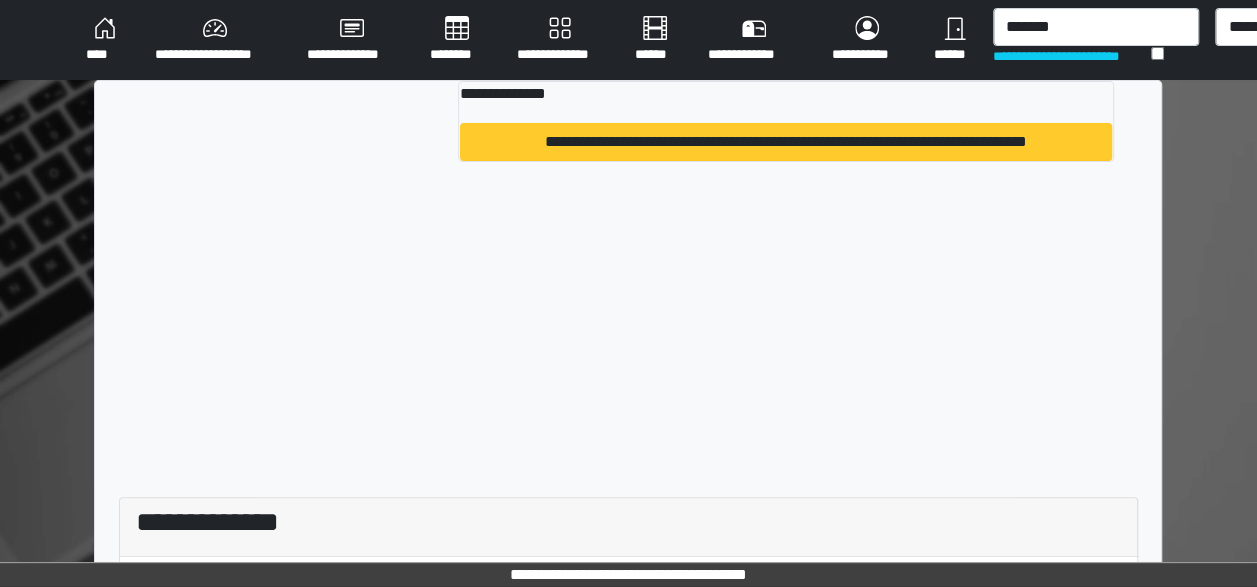 type 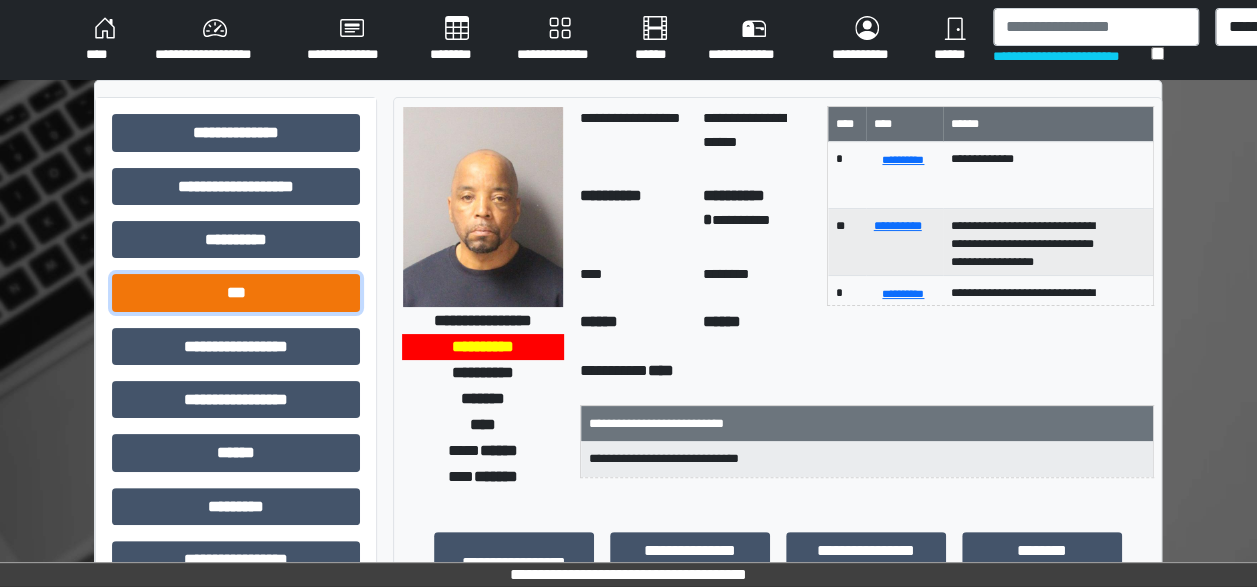 drag, startPoint x: 294, startPoint y: 292, endPoint x: 279, endPoint y: 308, distance: 21.931713 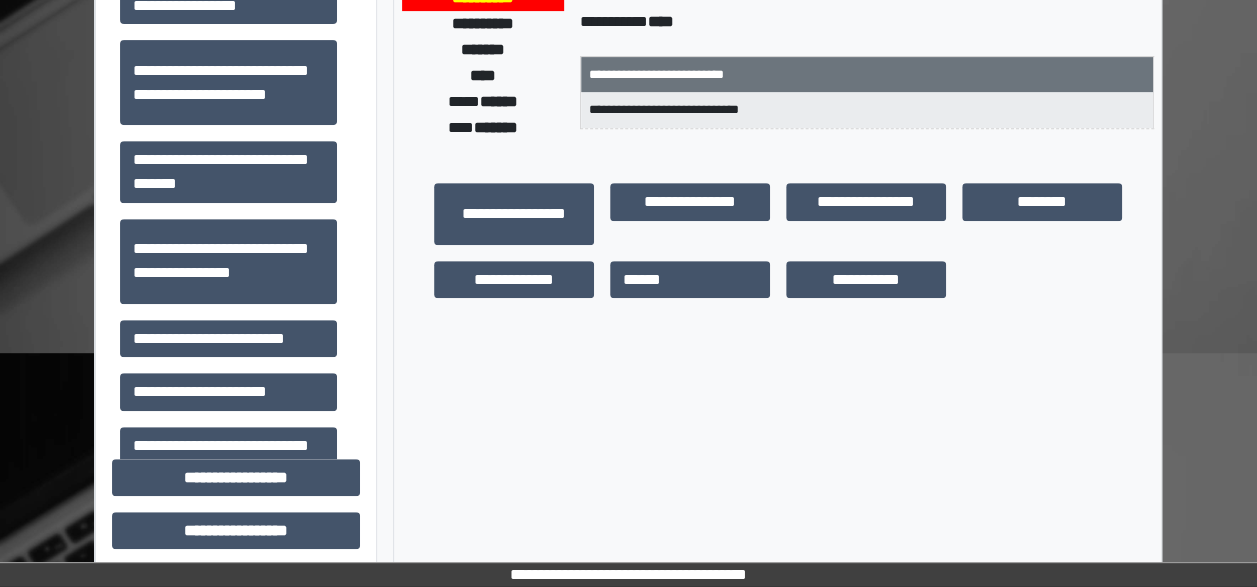 scroll, scrollTop: 350, scrollLeft: 0, axis: vertical 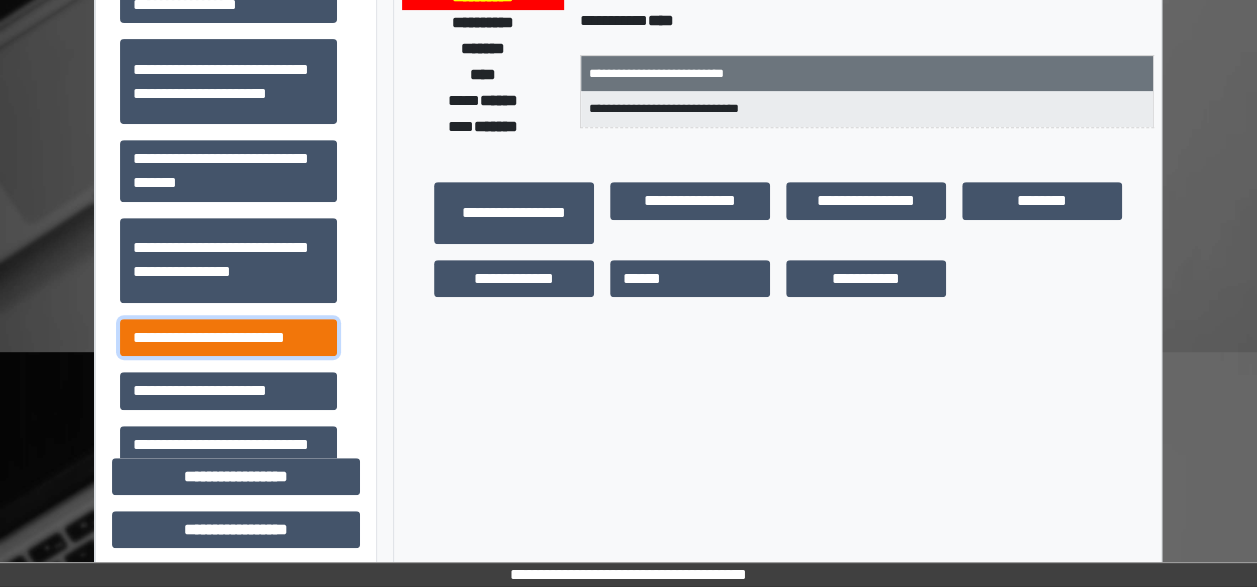 click on "**********" at bounding box center (228, 337) 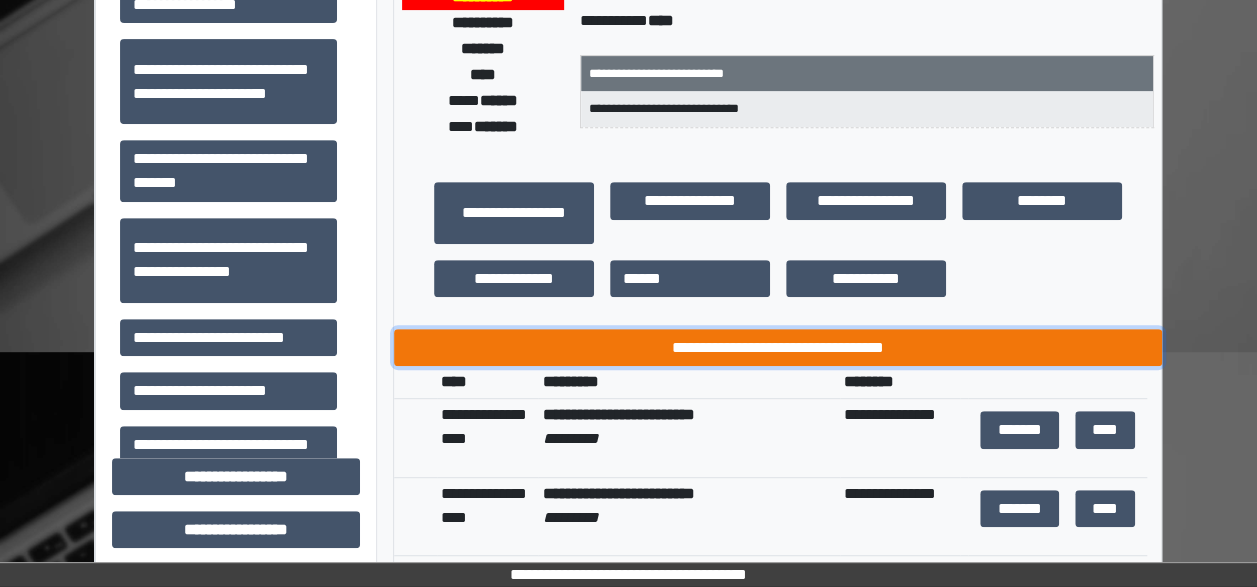 click on "**********" at bounding box center (778, 347) 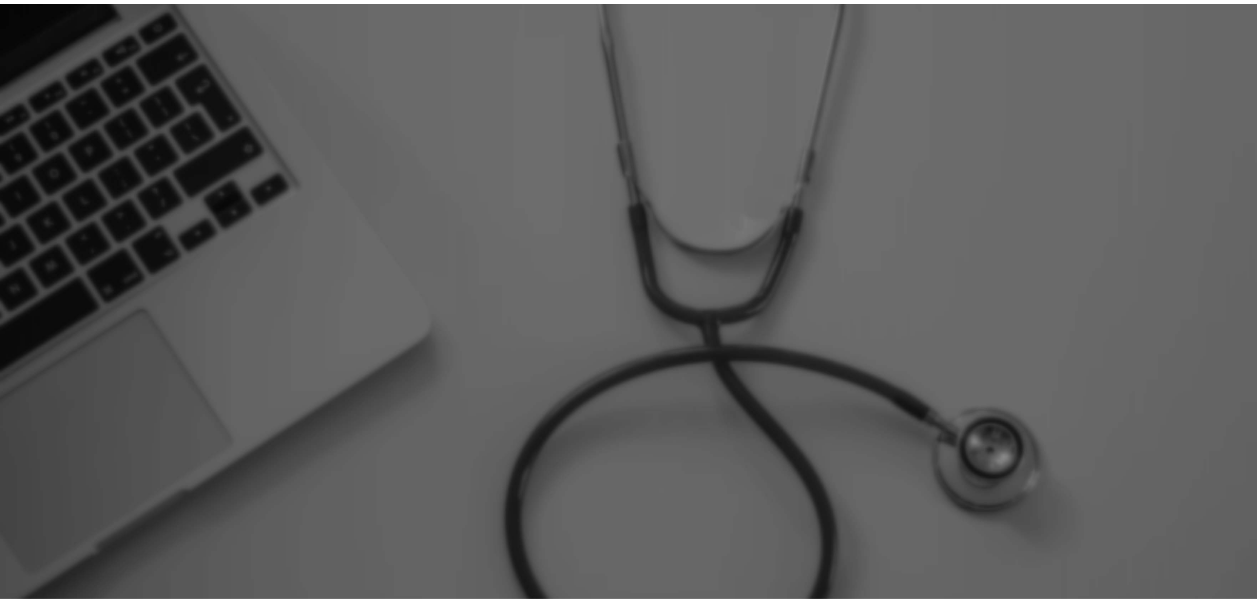 scroll, scrollTop: 0, scrollLeft: 0, axis: both 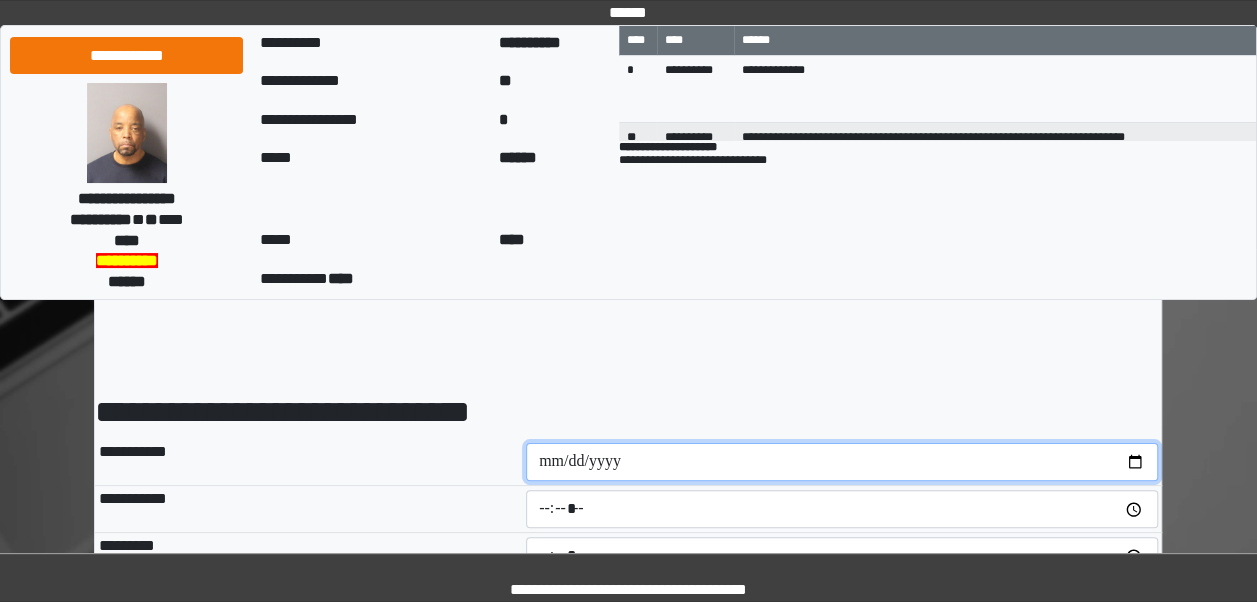 click at bounding box center (842, 462) 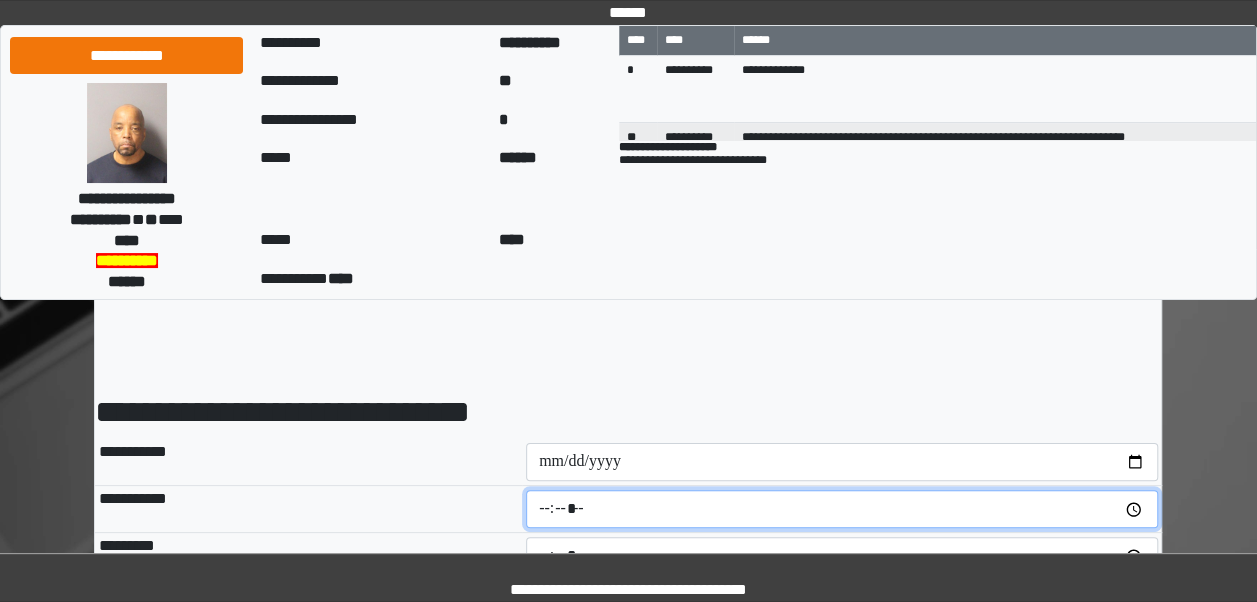 click at bounding box center (842, 509) 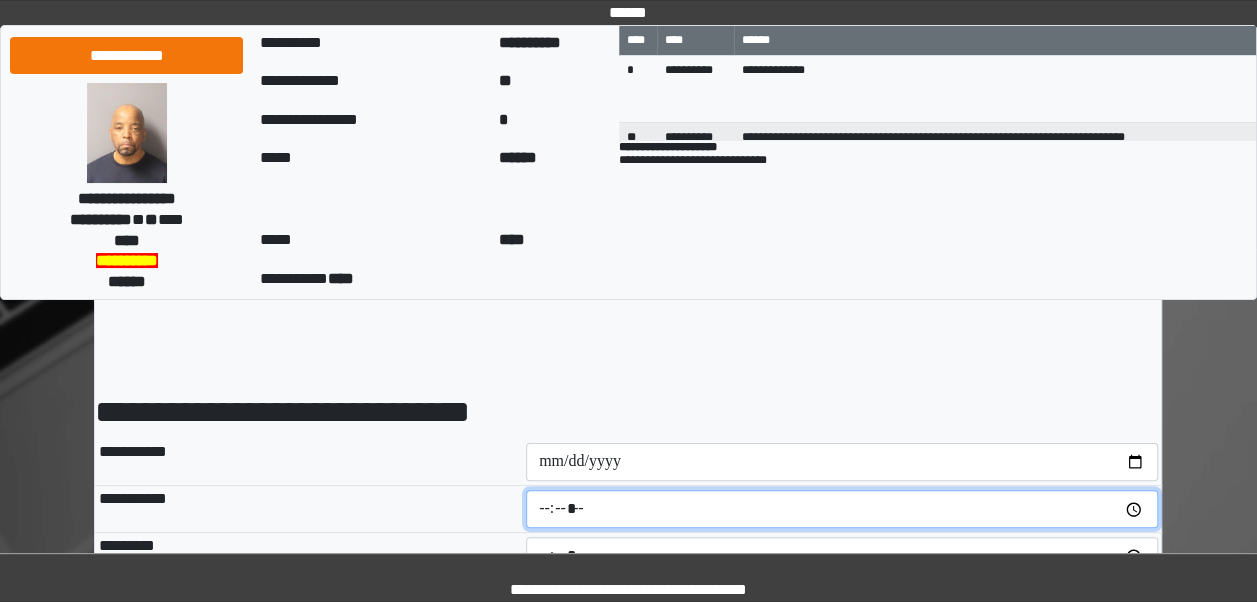 type on "*****" 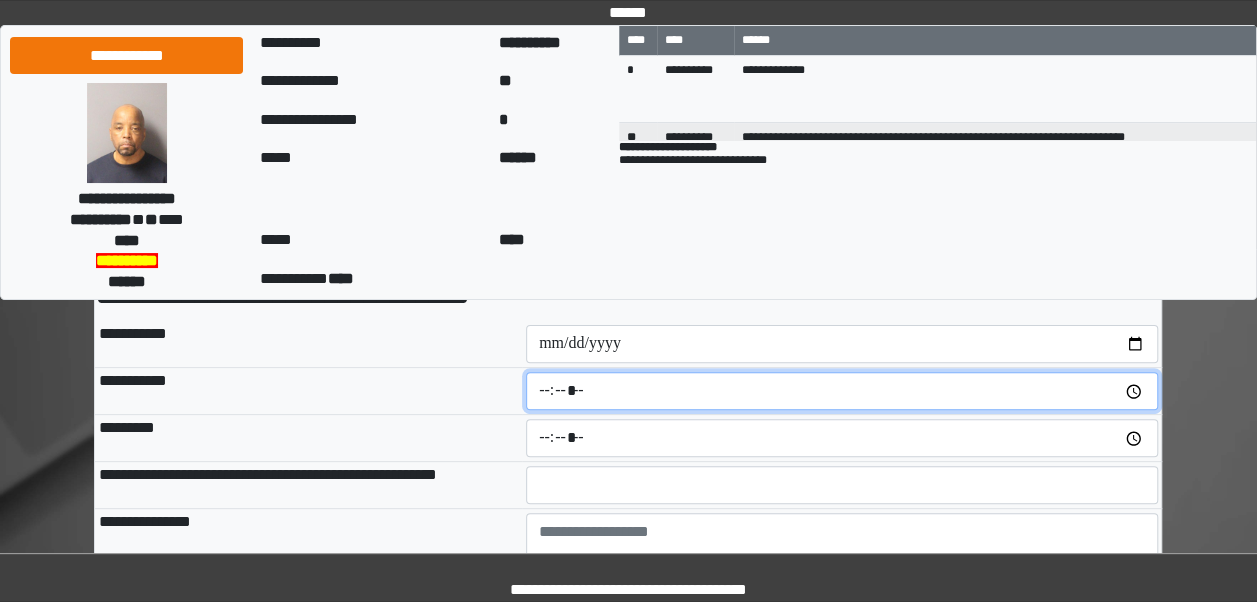 scroll, scrollTop: 126, scrollLeft: 0, axis: vertical 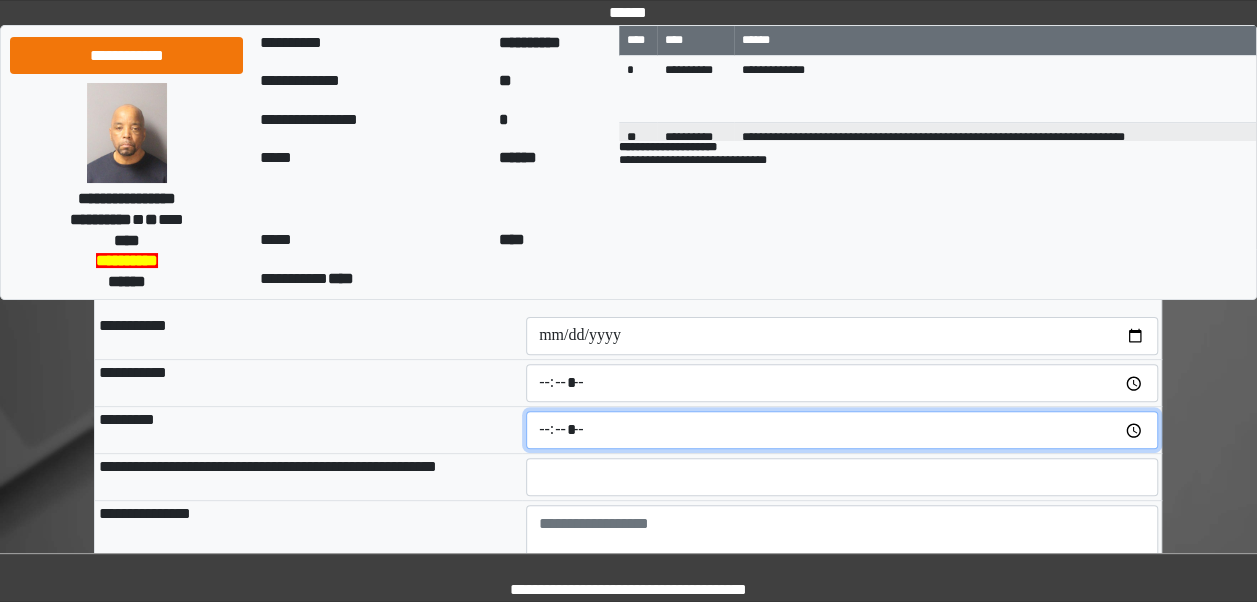 click at bounding box center (842, 430) 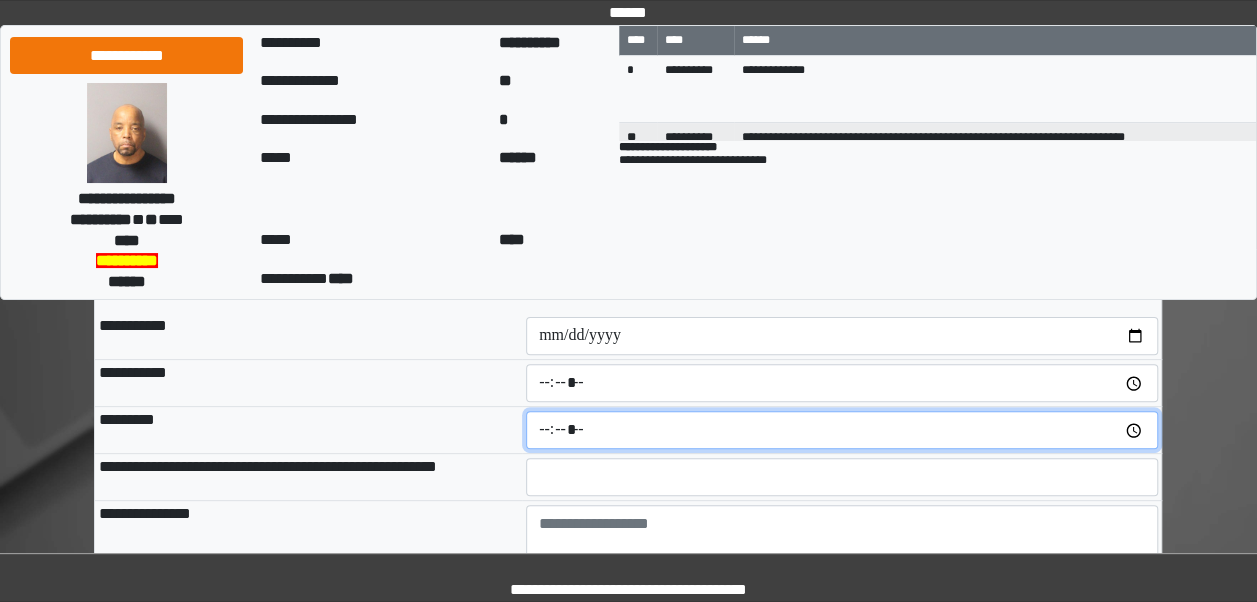 type on "*****" 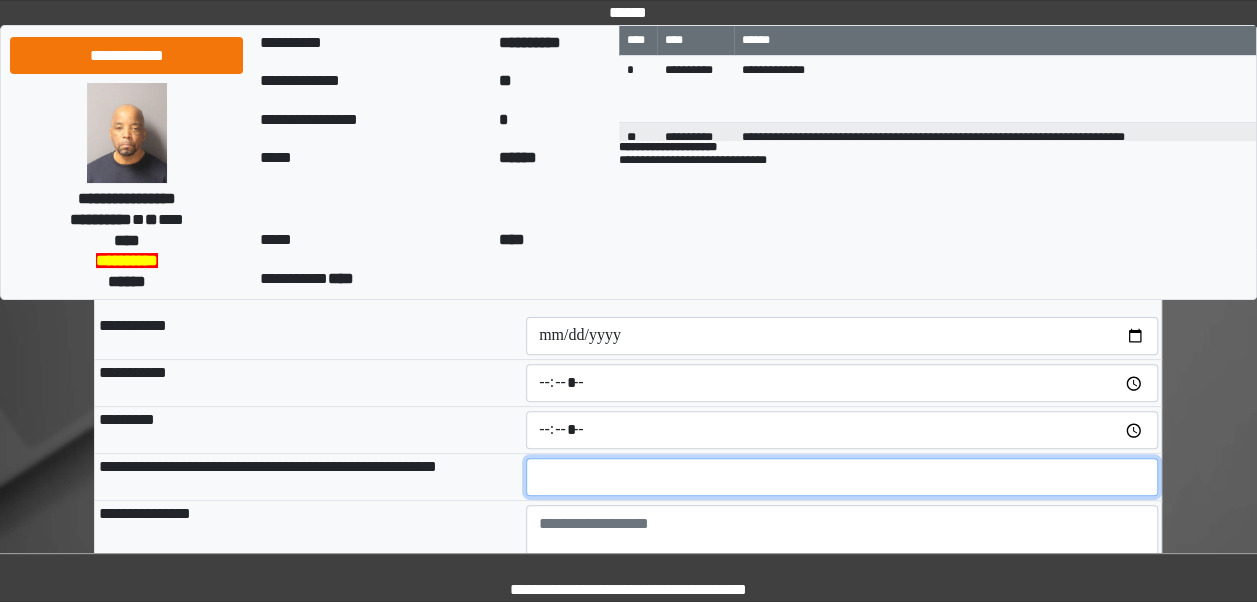 click at bounding box center [842, 477] 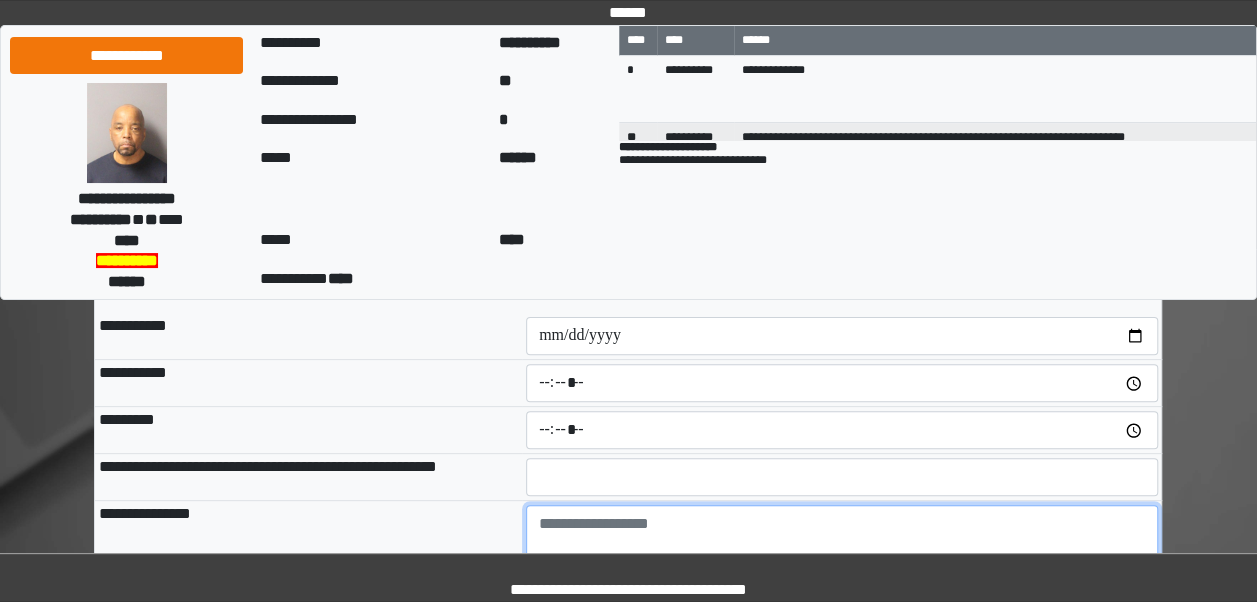type on "**********" 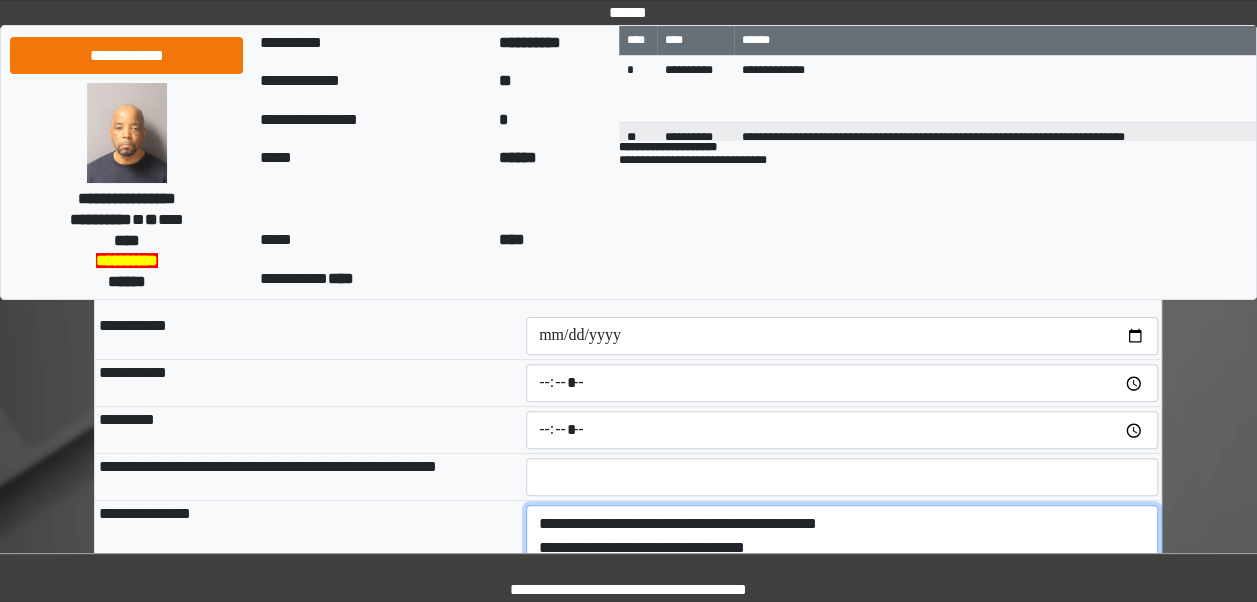 type on "**********" 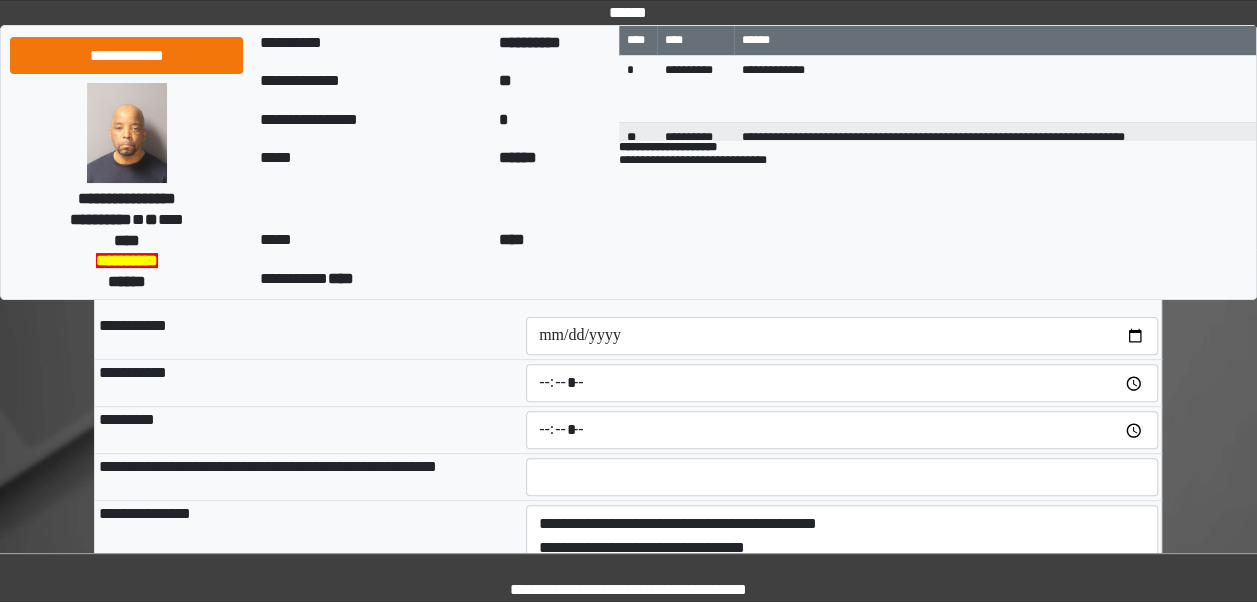 type on "**********" 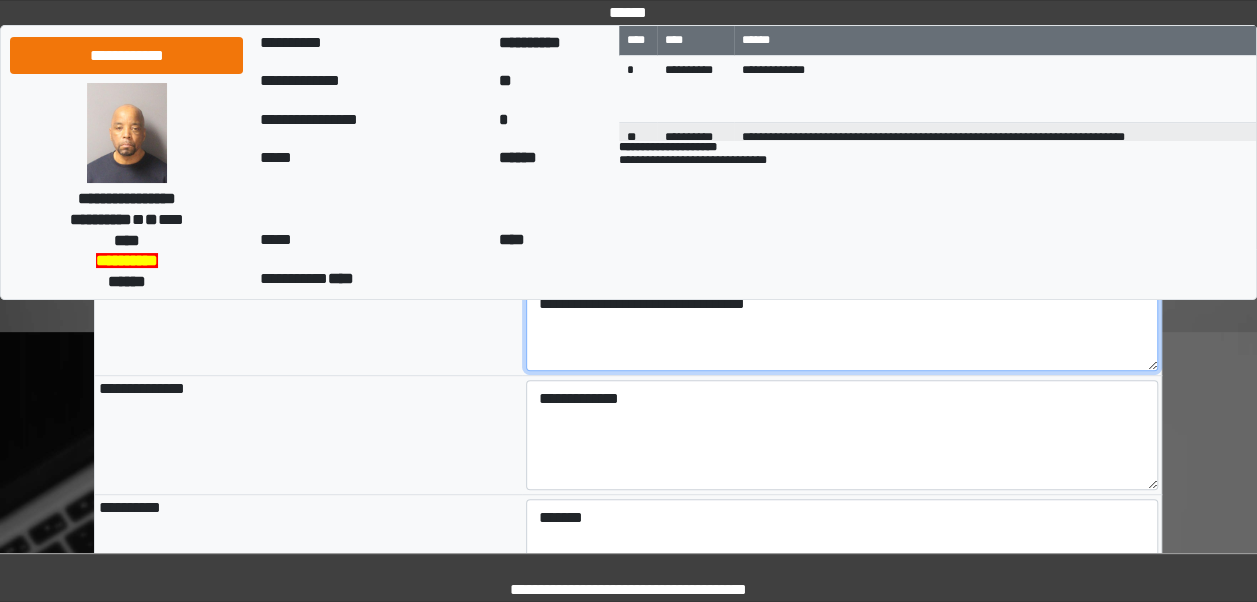 scroll, scrollTop: 415, scrollLeft: 0, axis: vertical 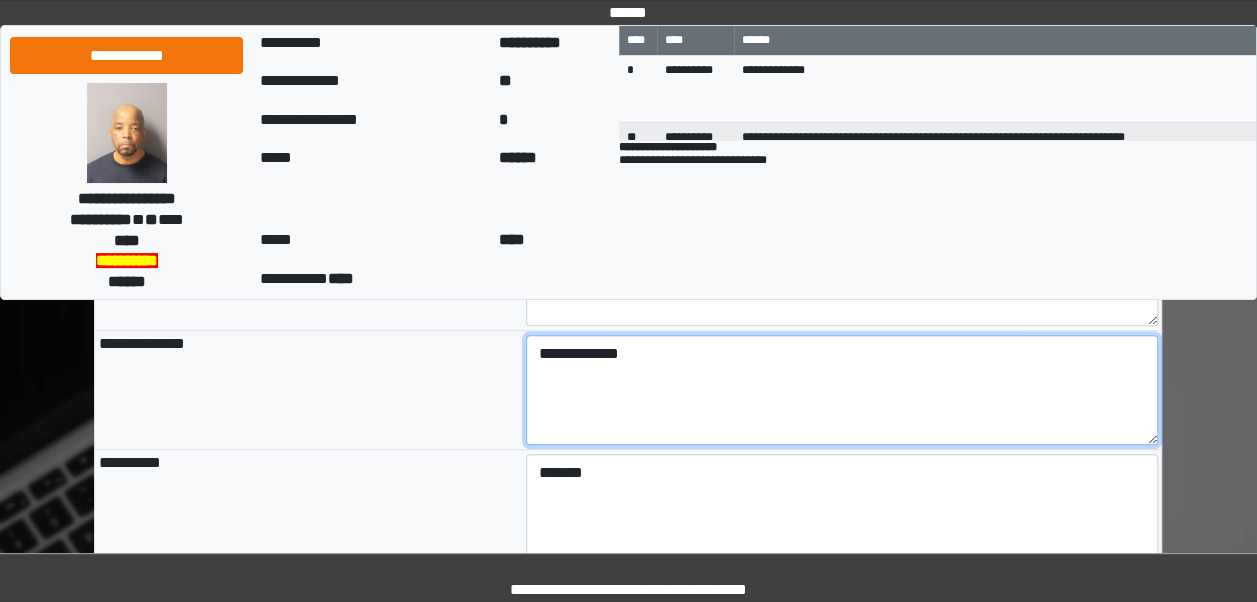 drag, startPoint x: 688, startPoint y: 358, endPoint x: 446, endPoint y: 368, distance: 242.20653 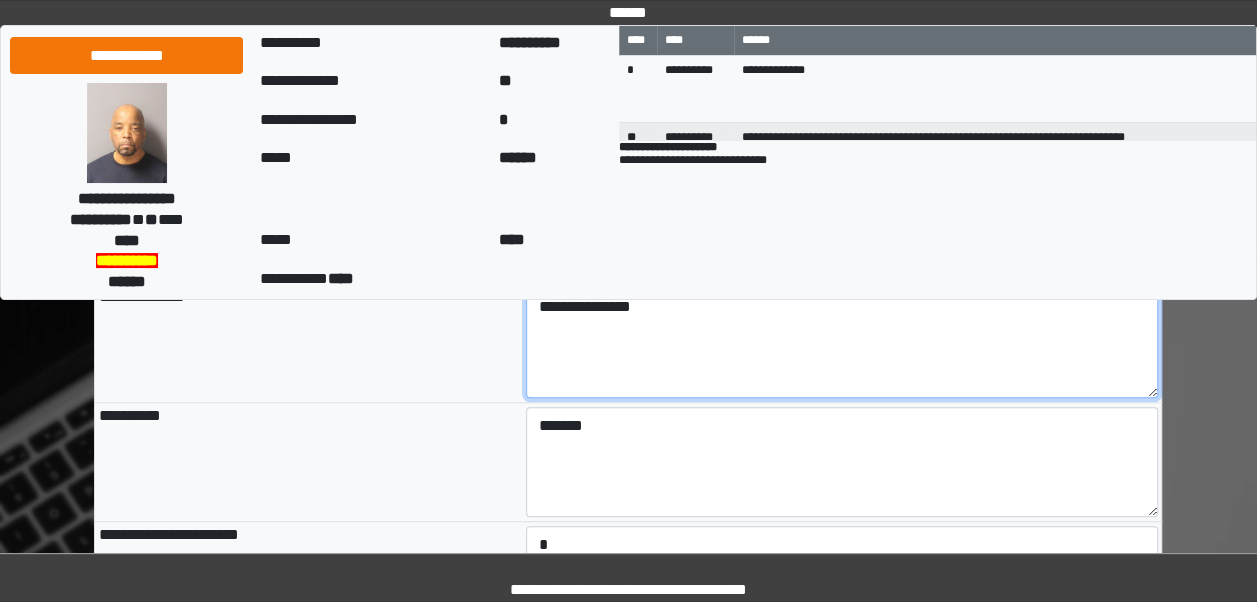 scroll, scrollTop: 464, scrollLeft: 0, axis: vertical 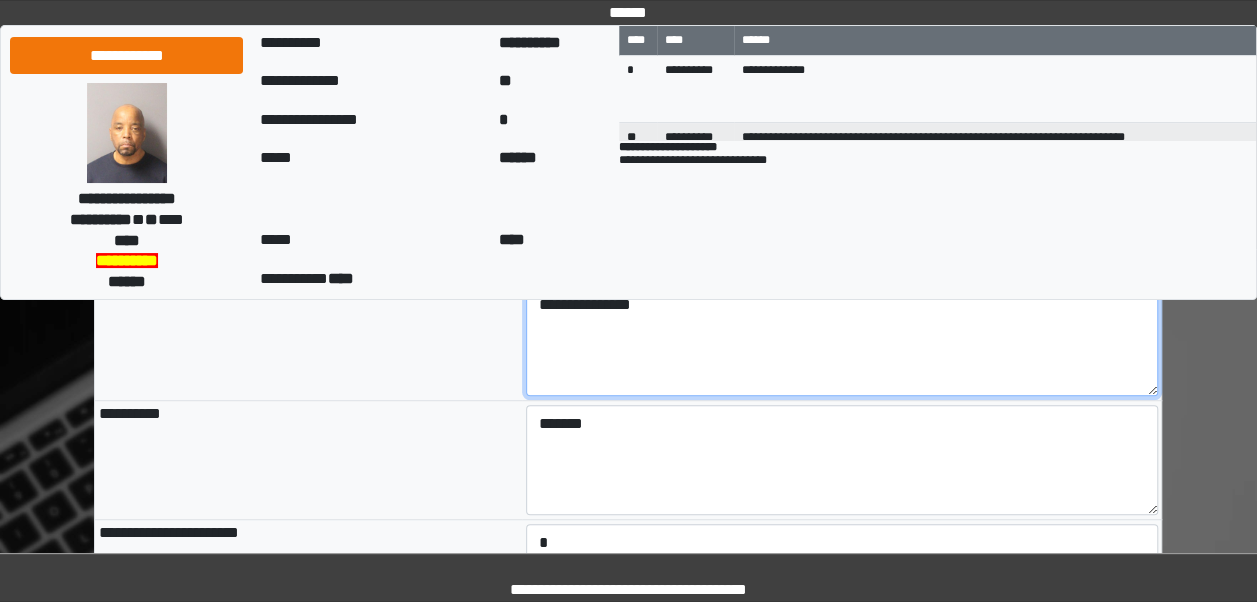 type on "**********" 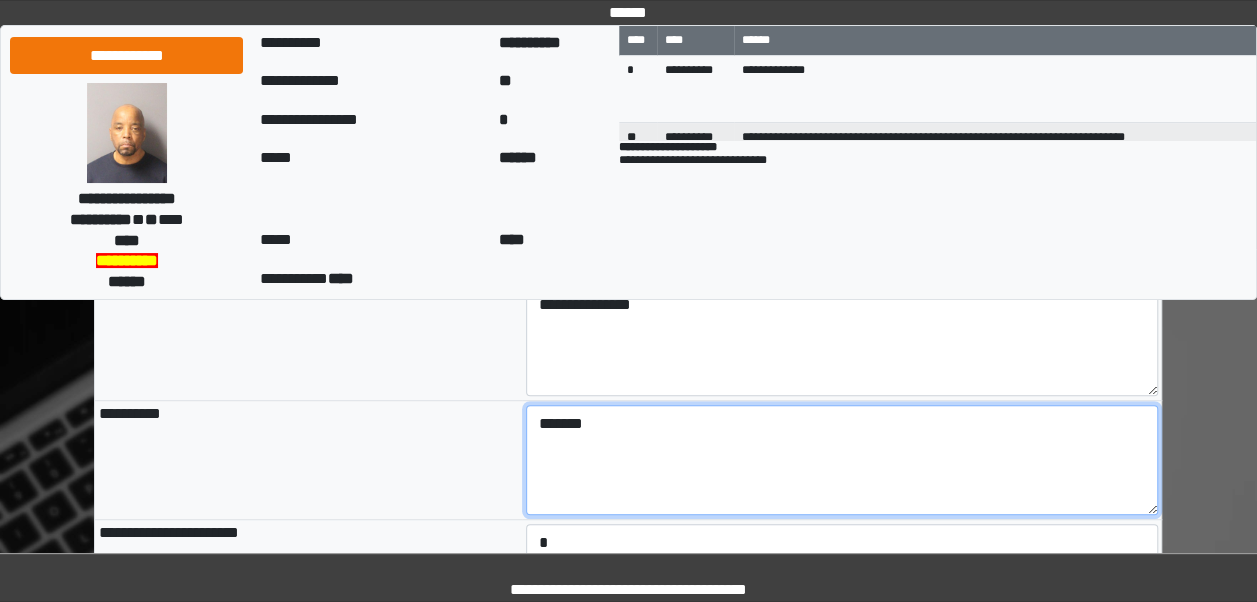 drag, startPoint x: 717, startPoint y: 432, endPoint x: 366, endPoint y: 458, distance: 351.96164 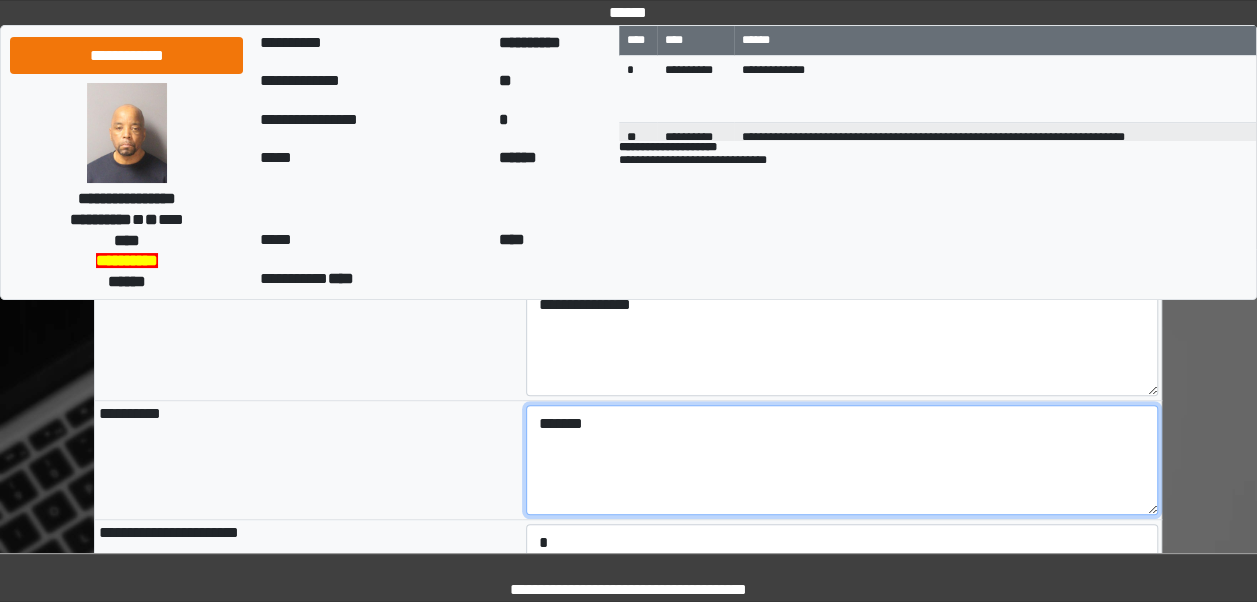 type on "*******" 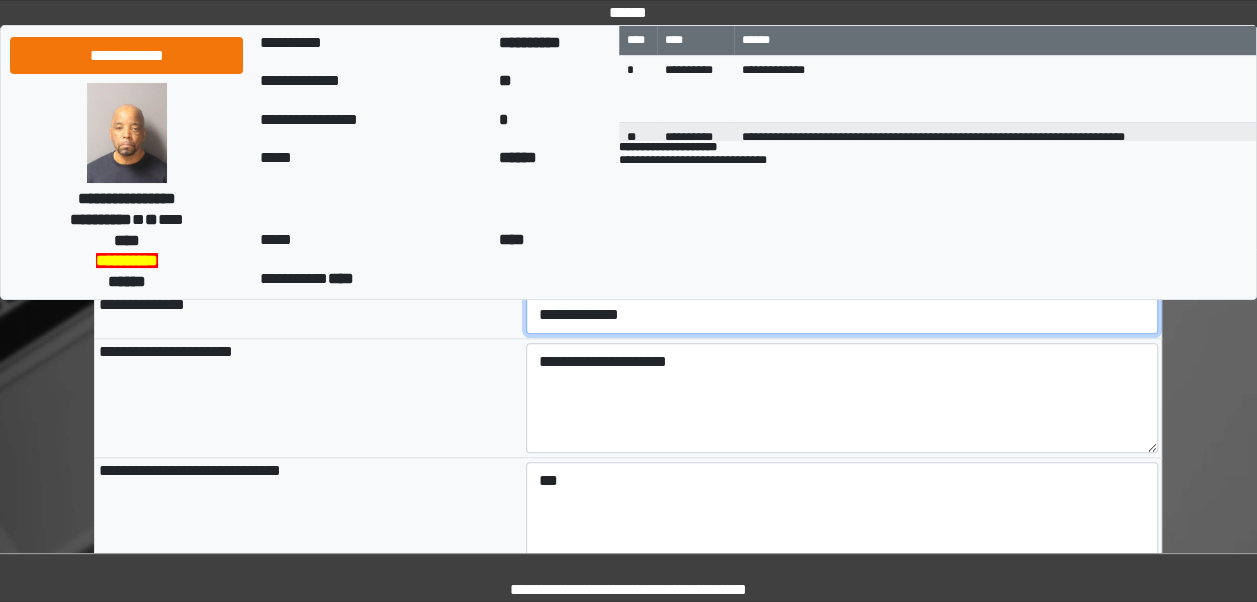 scroll, scrollTop: 816, scrollLeft: 0, axis: vertical 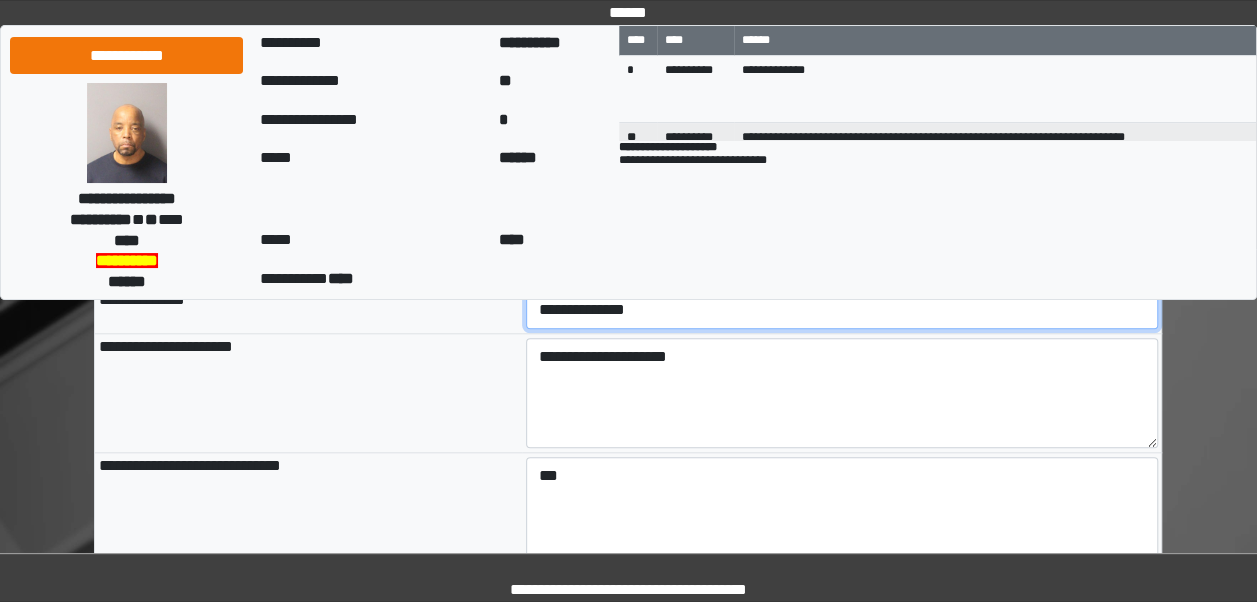select on "***" 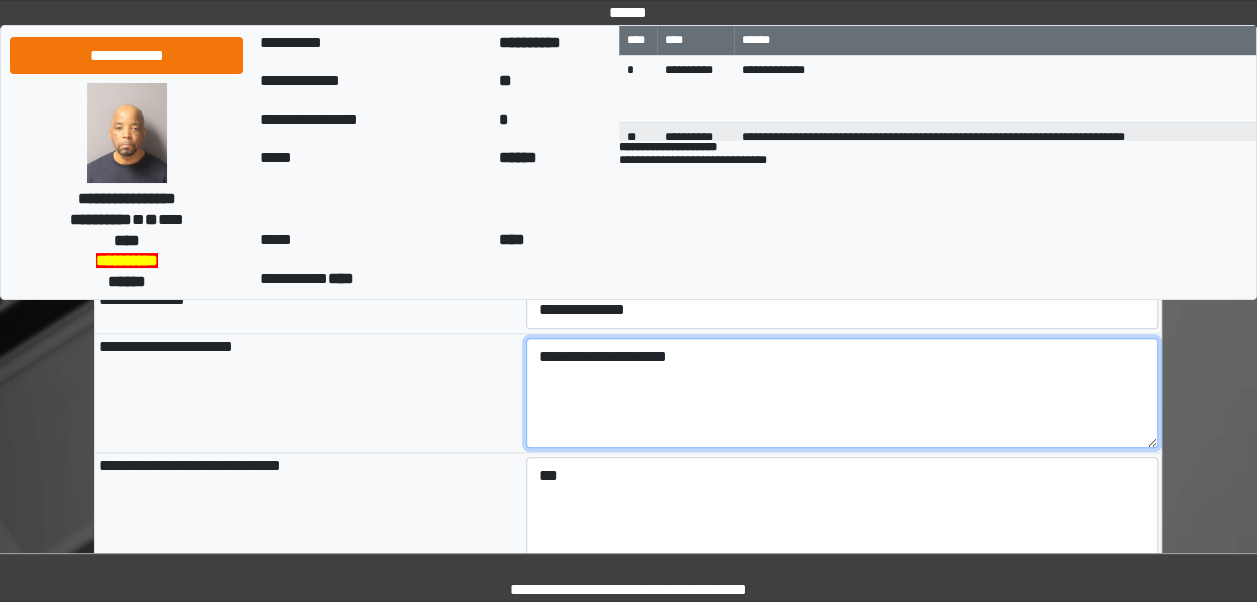 type on "**********" 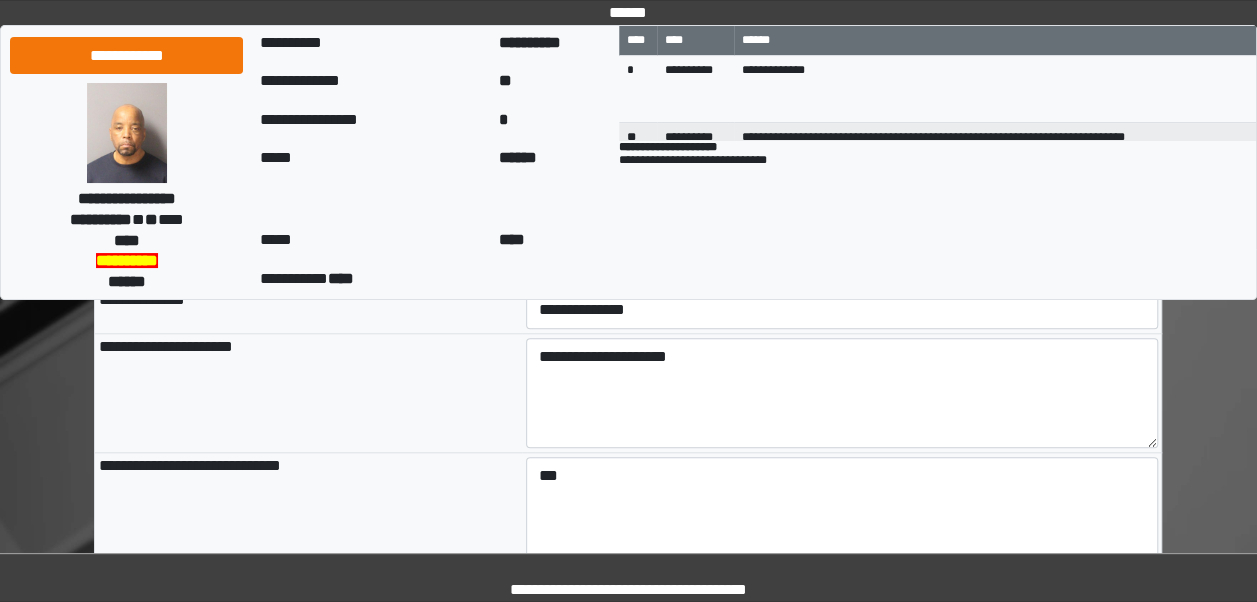 click on "**********" at bounding box center [308, 512] 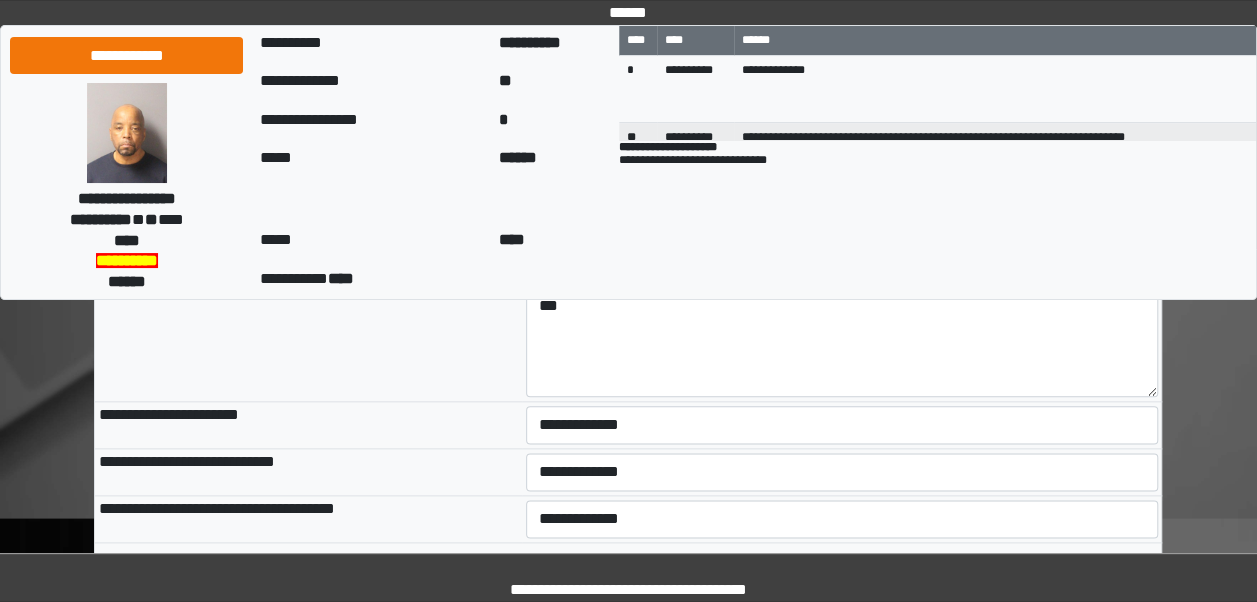 scroll, scrollTop: 992, scrollLeft: 0, axis: vertical 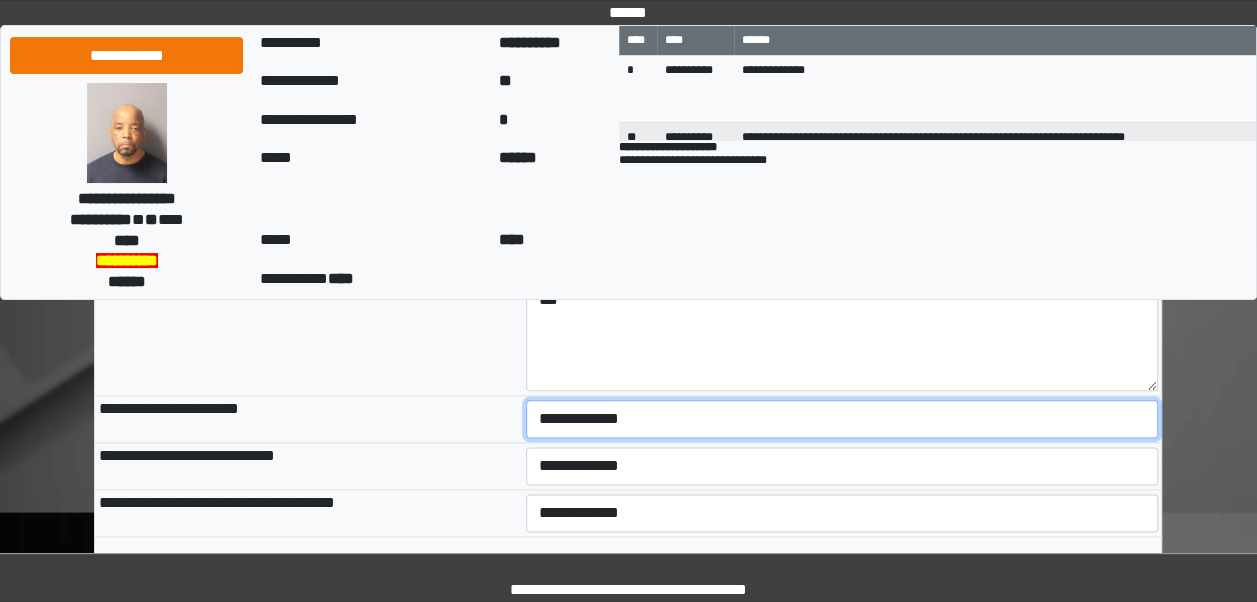 click on "**********" at bounding box center (842, 419) 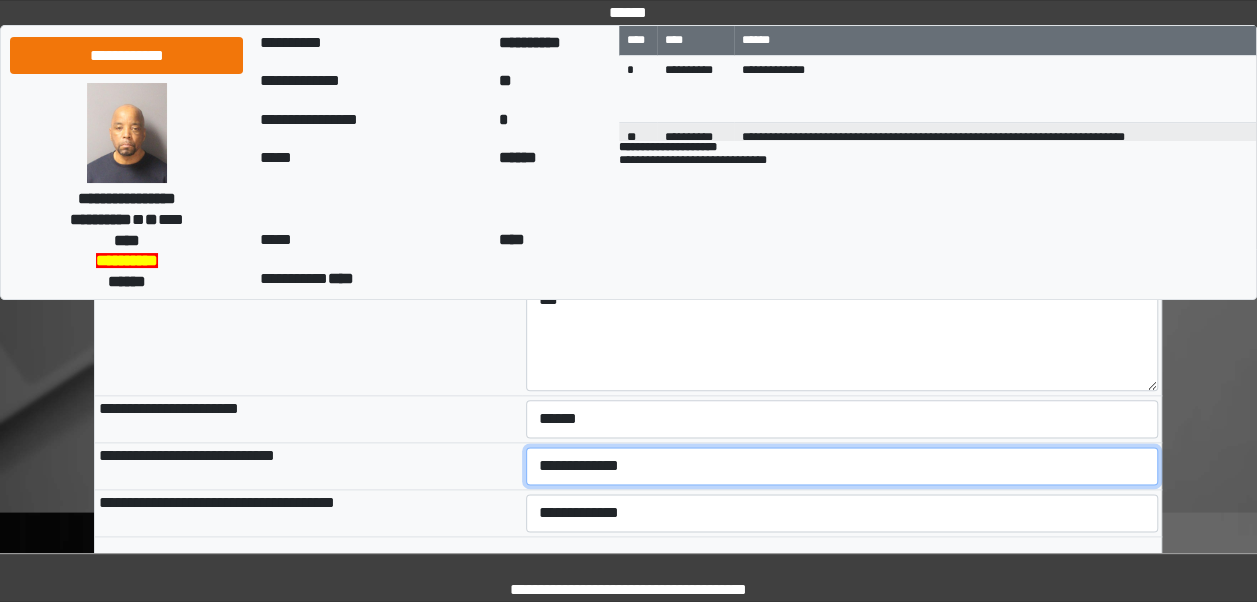 click on "**********" at bounding box center [842, 466] 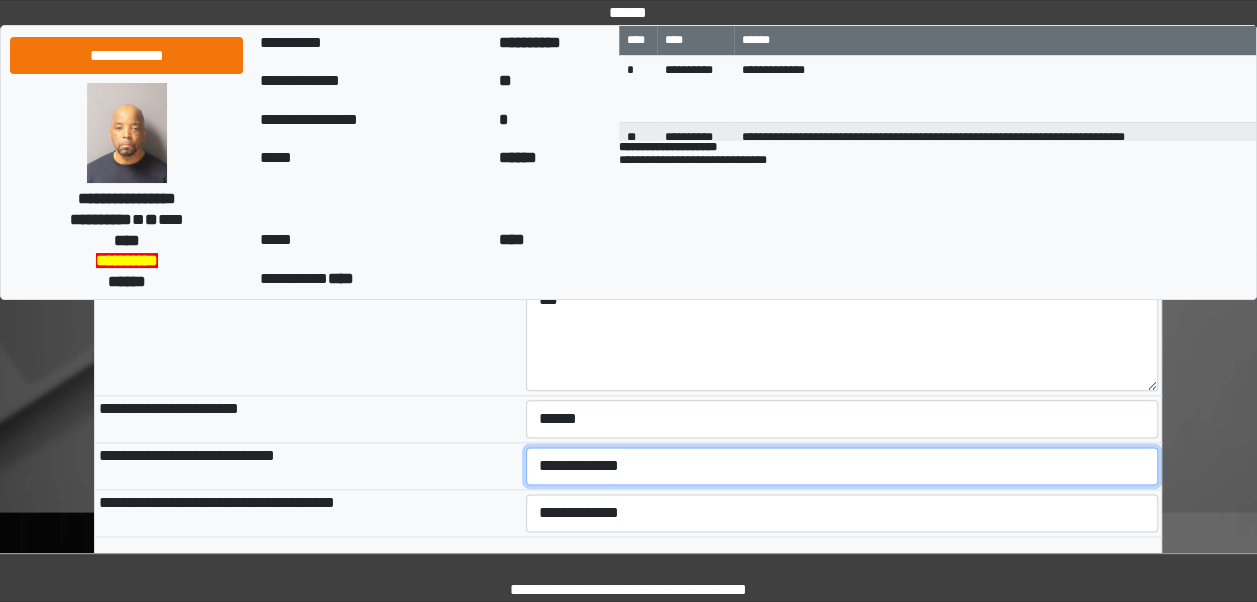 select on "***" 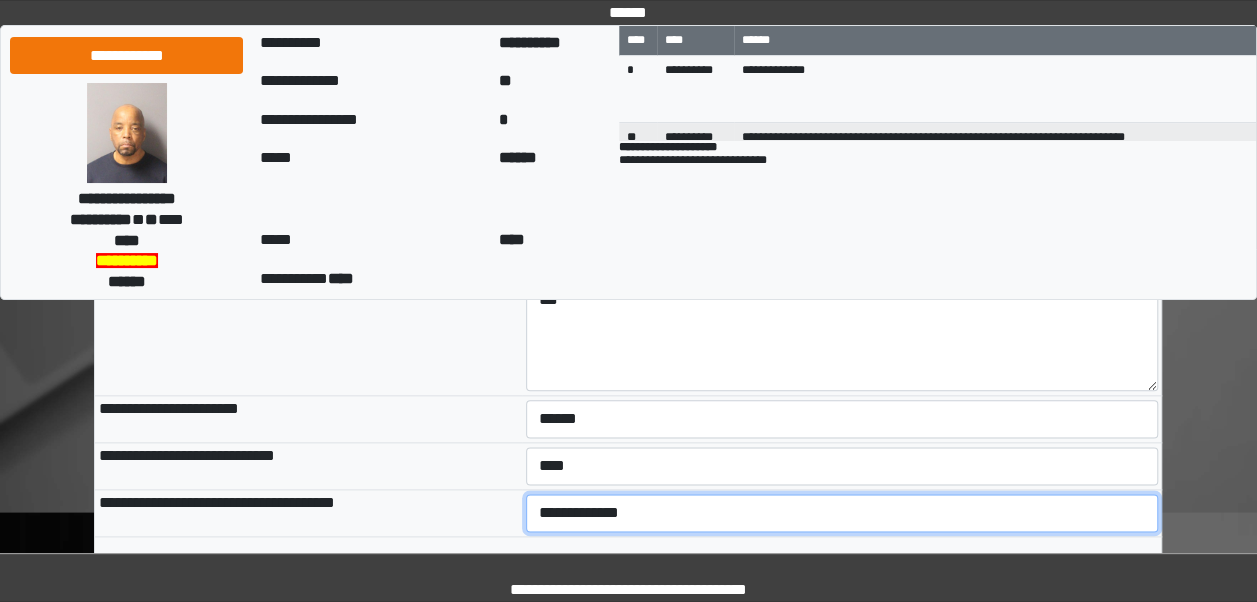 click on "**********" at bounding box center [842, 513] 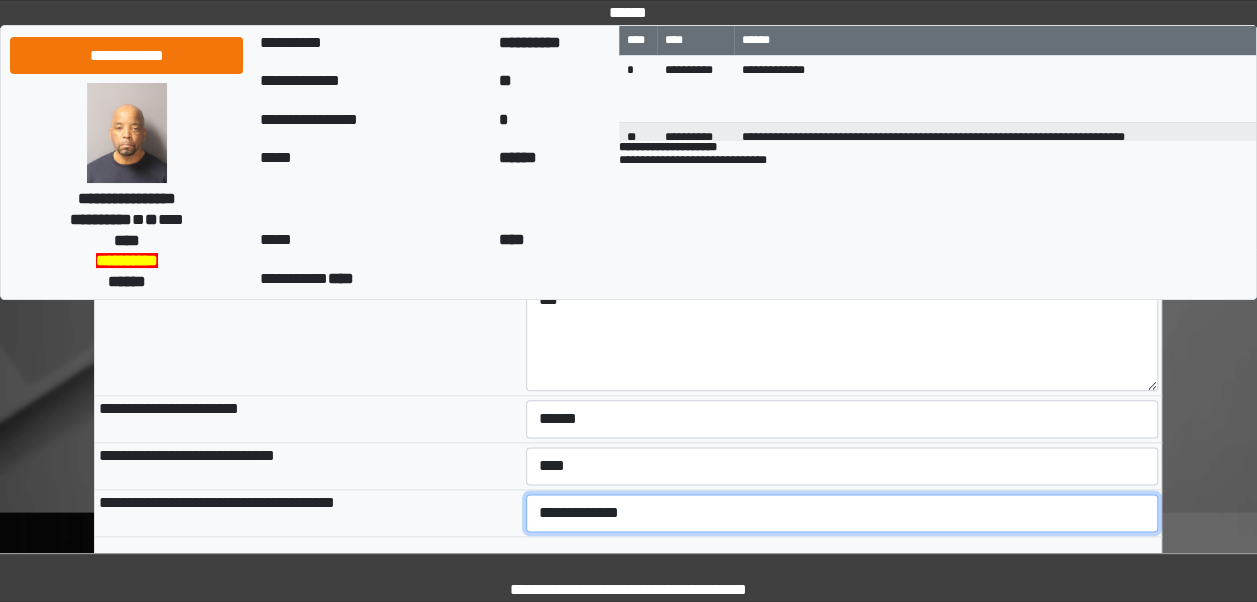 select on "***" 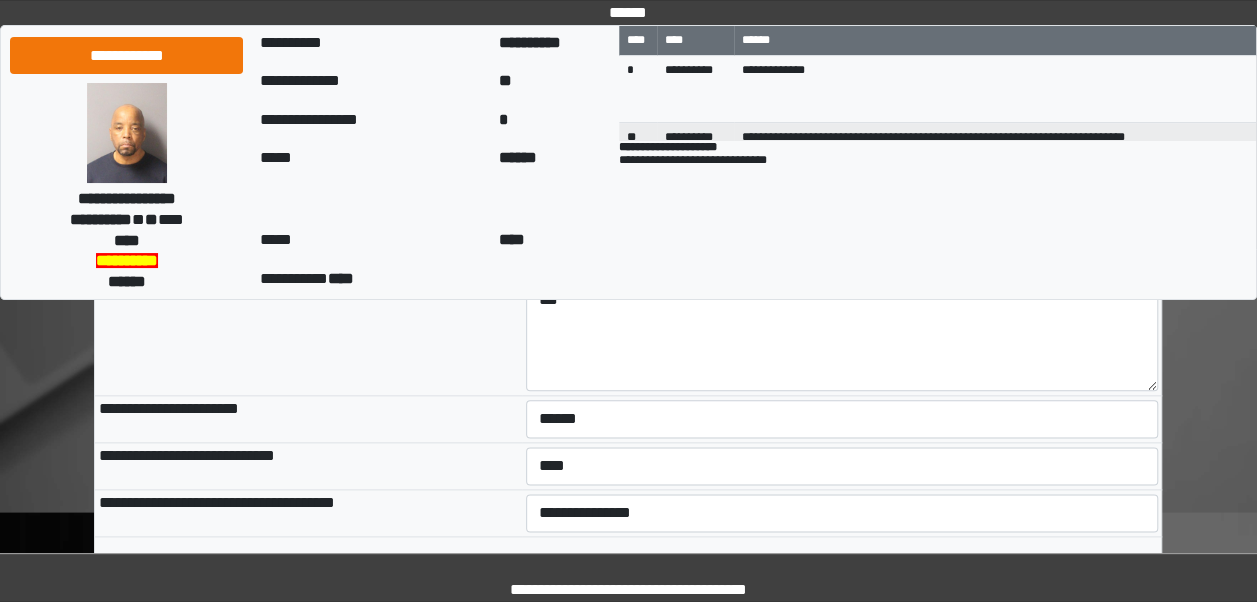 click on "**********" at bounding box center [308, 419] 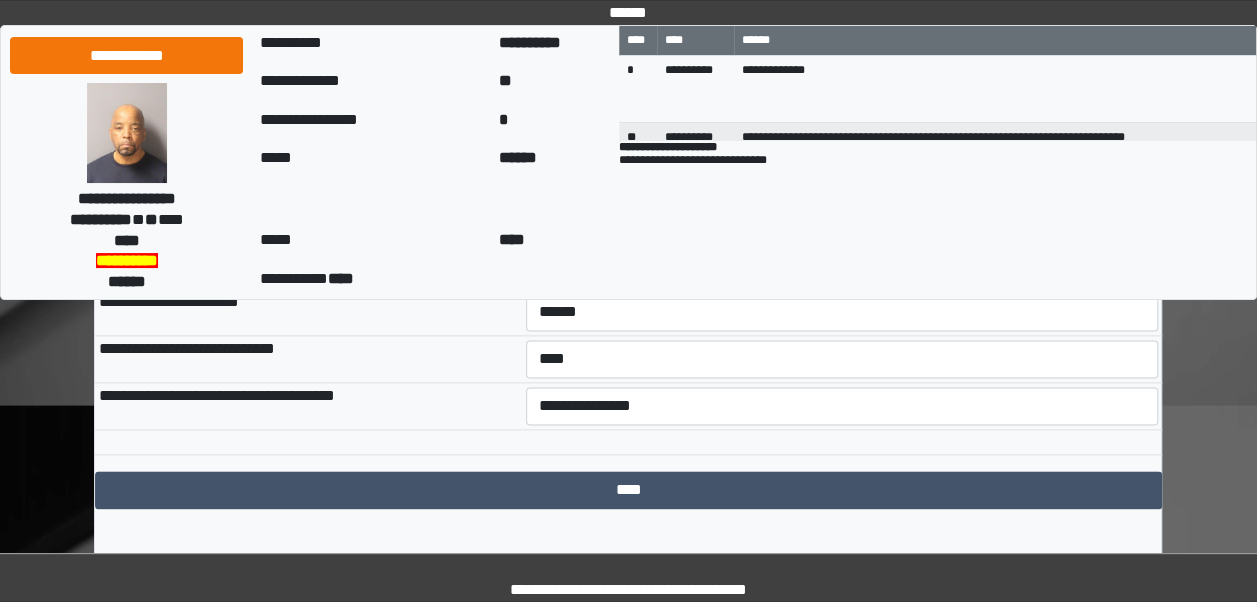 scroll, scrollTop: 1120, scrollLeft: 0, axis: vertical 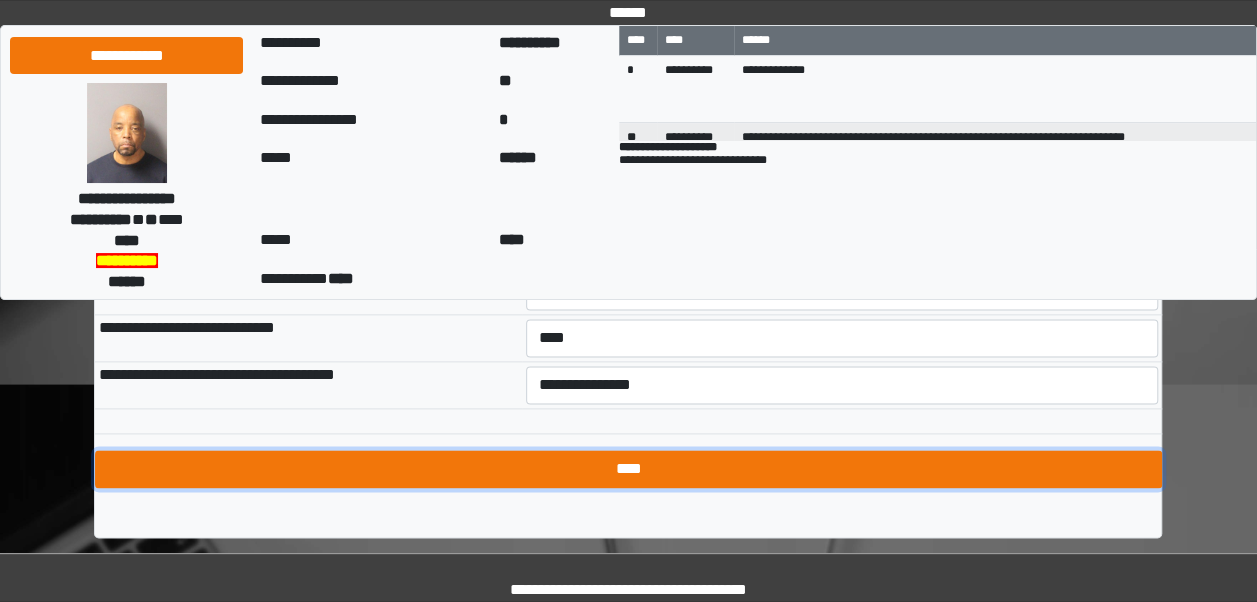 click on "****" at bounding box center (628, 469) 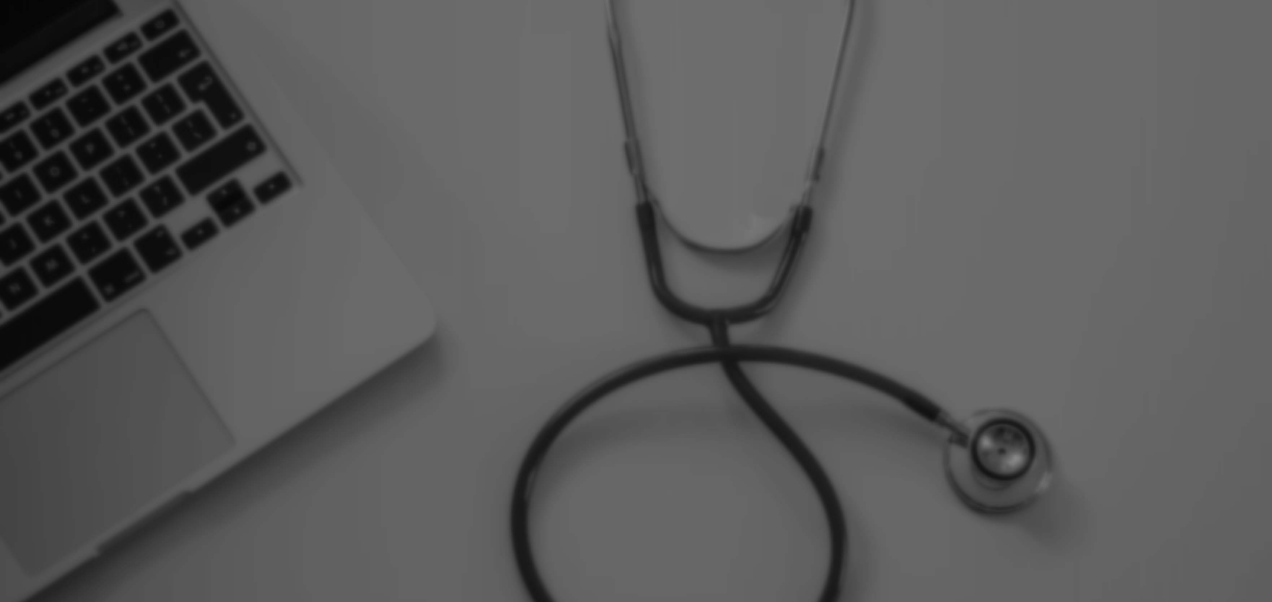 scroll, scrollTop: 0, scrollLeft: 0, axis: both 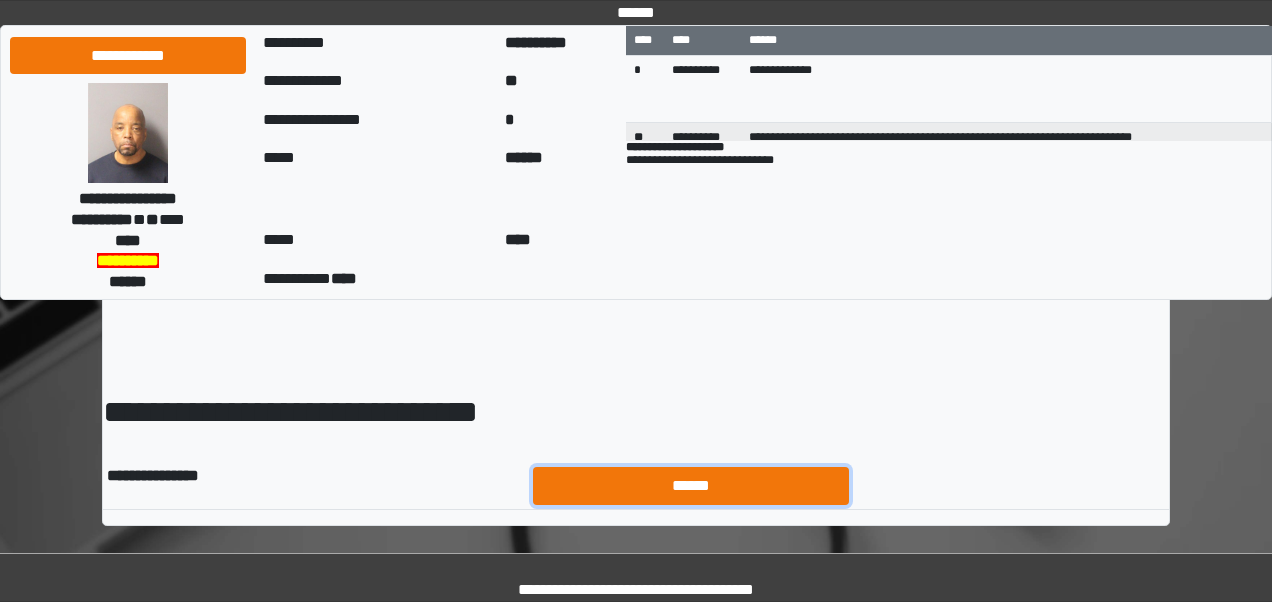 click on "******" at bounding box center [691, 485] 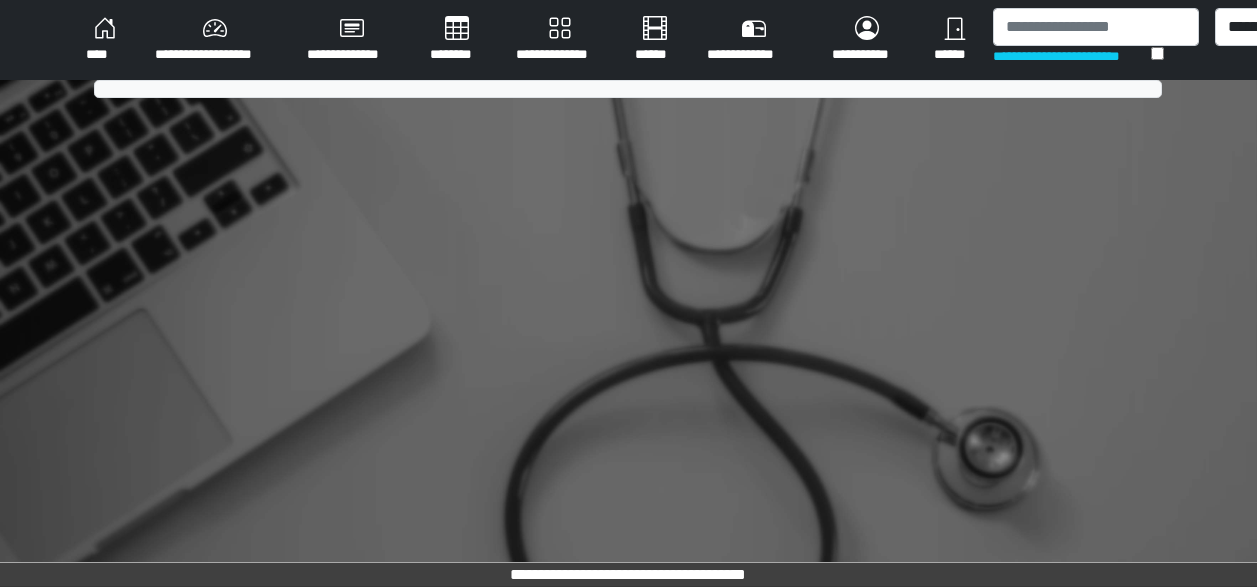 scroll, scrollTop: 0, scrollLeft: 0, axis: both 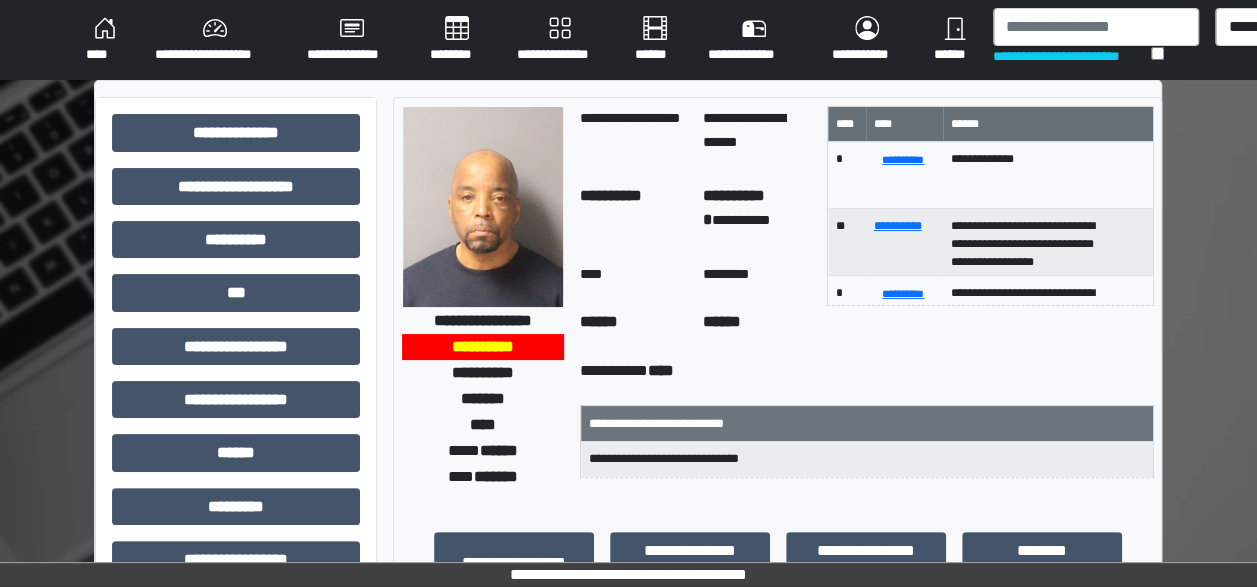 click on "****" at bounding box center [104, 40] 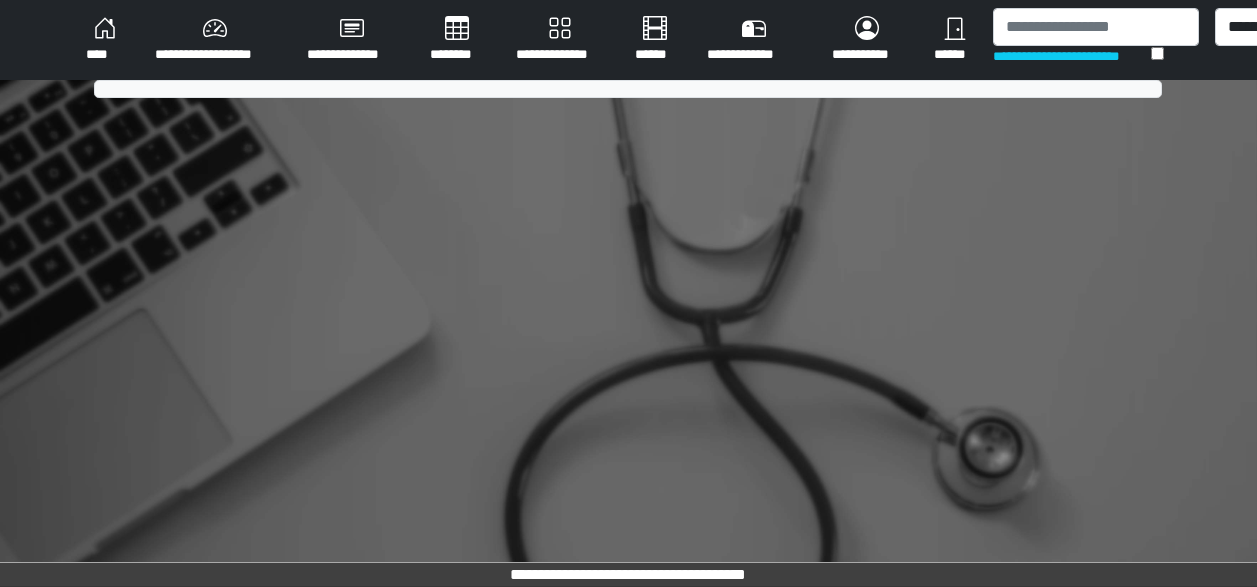 scroll, scrollTop: 0, scrollLeft: 0, axis: both 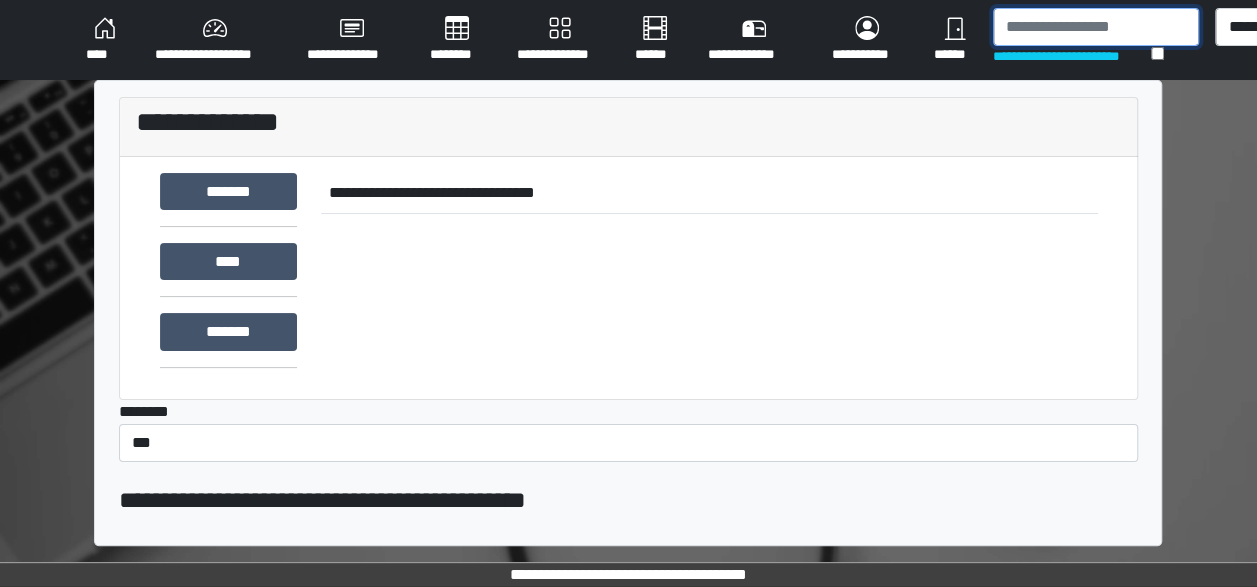 click at bounding box center (1096, 27) 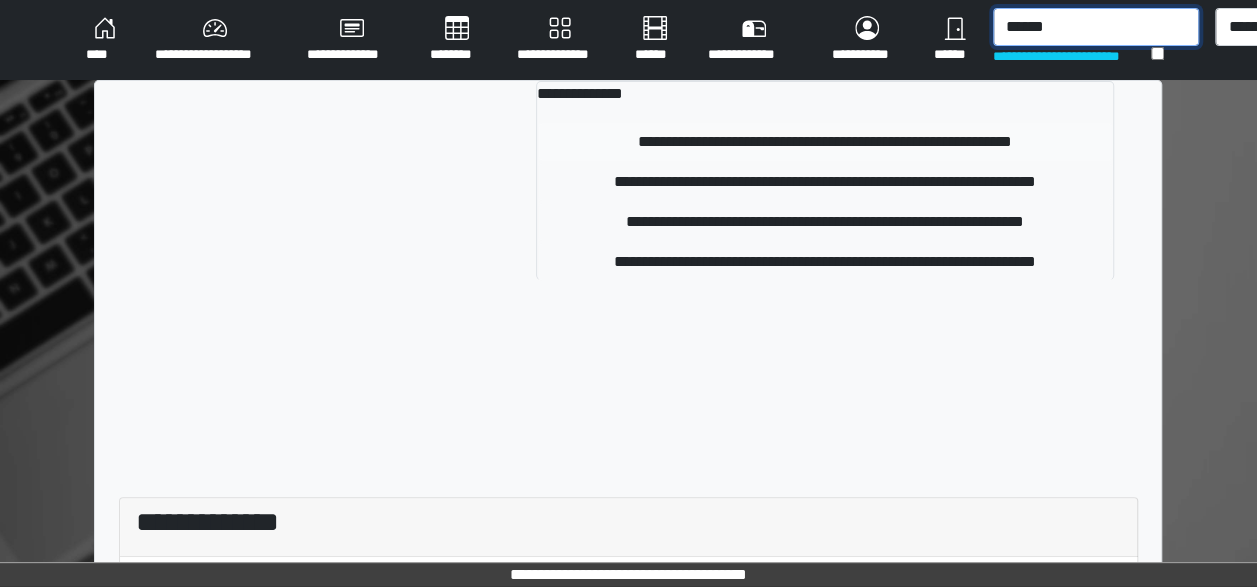 type on "******" 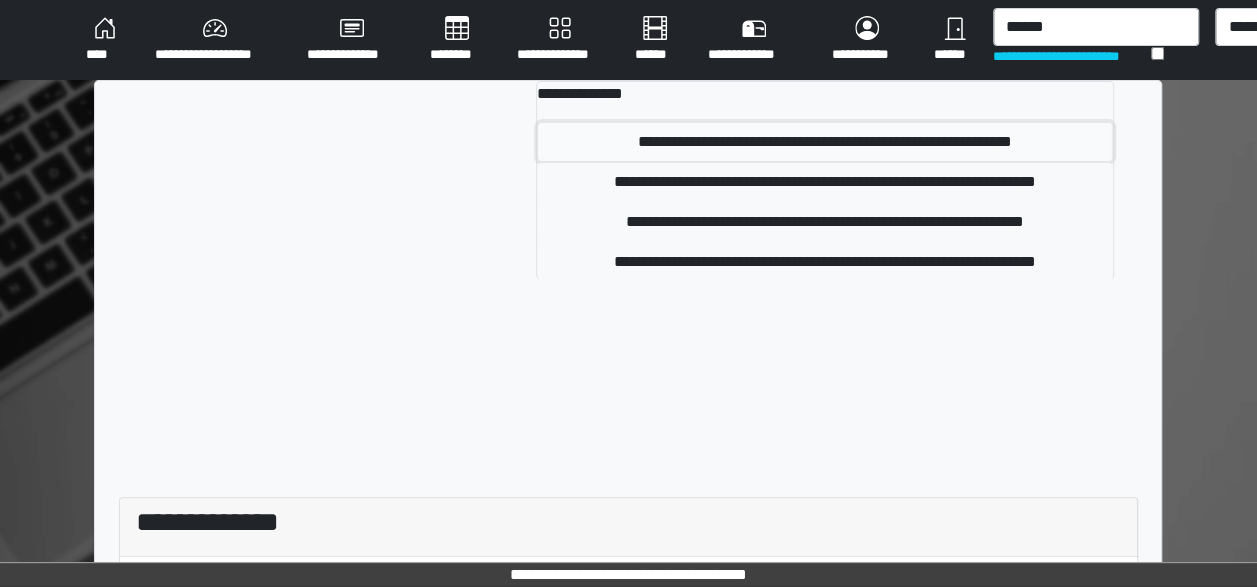 click on "**********" at bounding box center (825, 142) 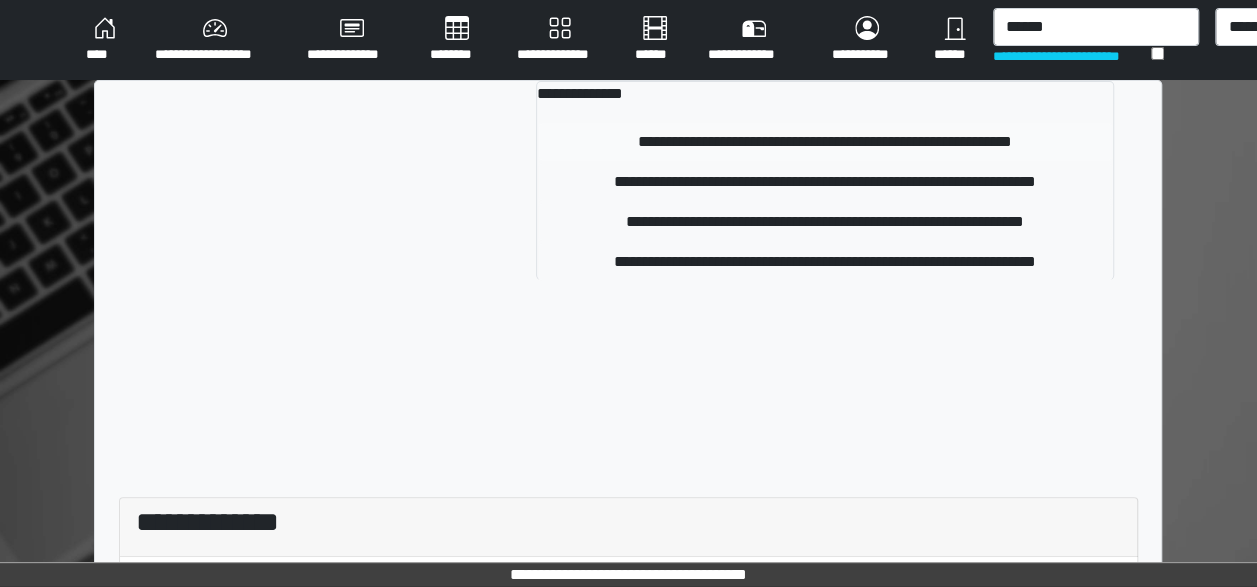 type 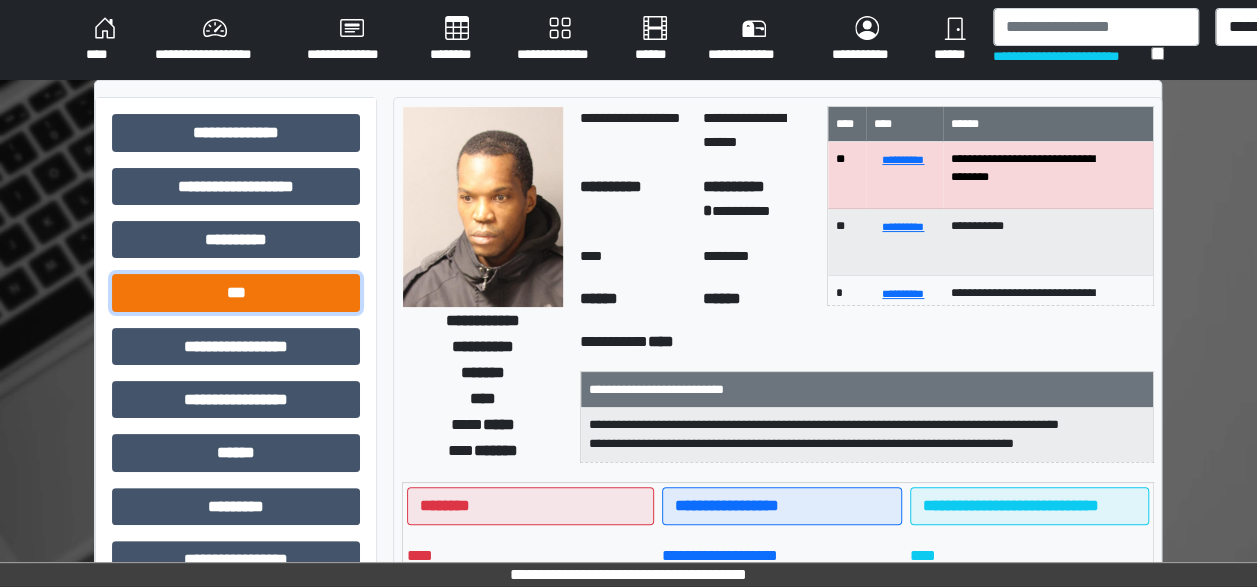click on "***" at bounding box center [236, 292] 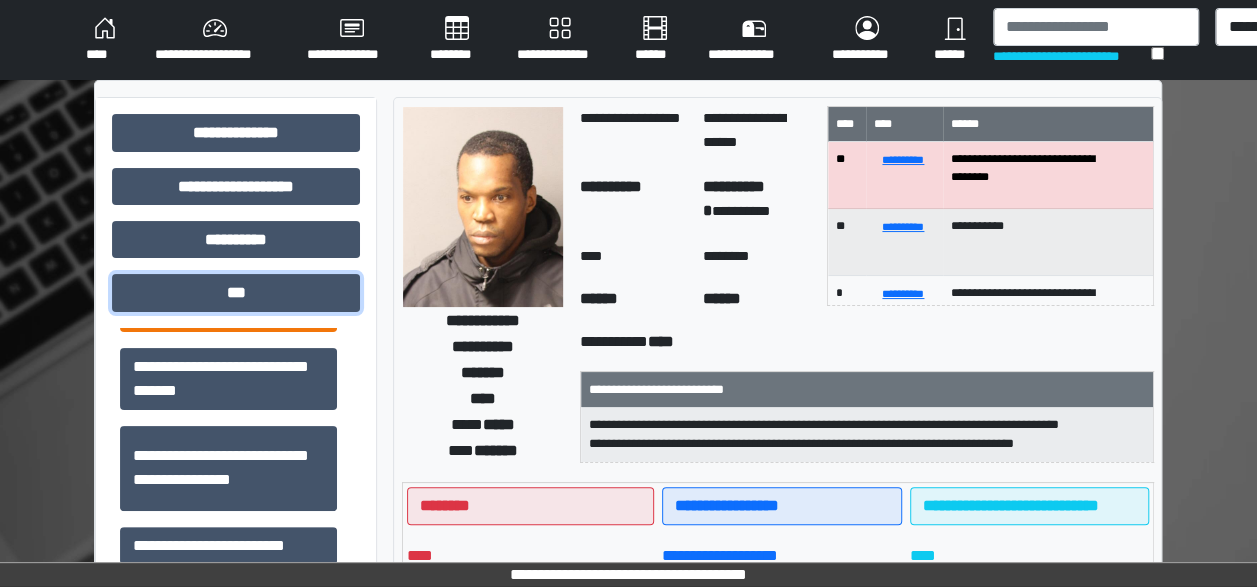 scroll, scrollTop: 174, scrollLeft: 0, axis: vertical 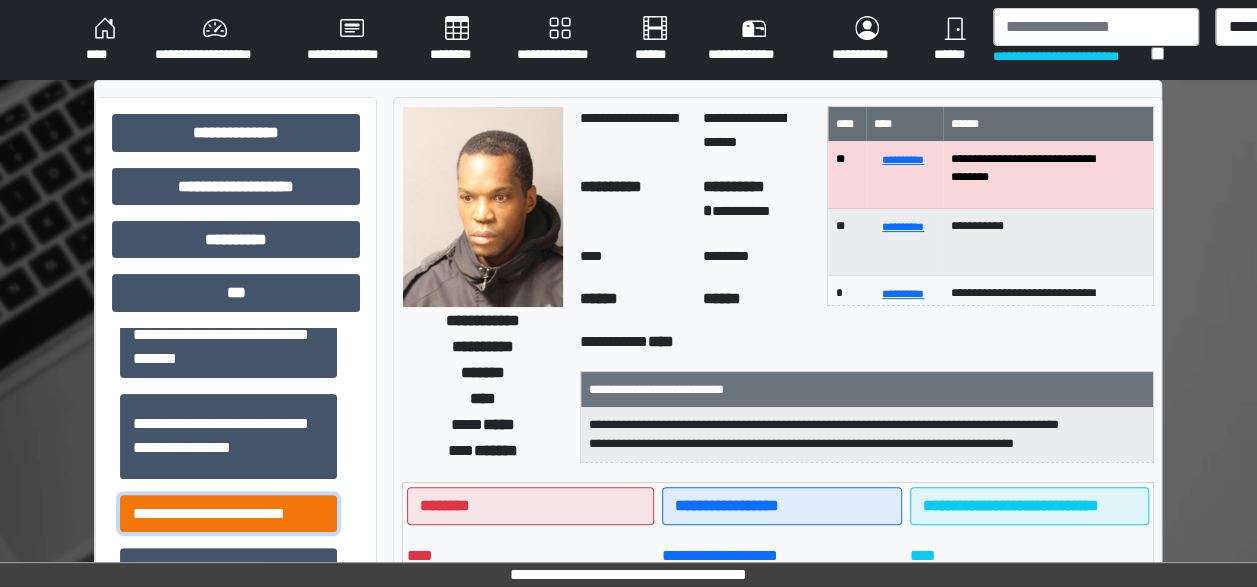 click on "**********" at bounding box center [228, 513] 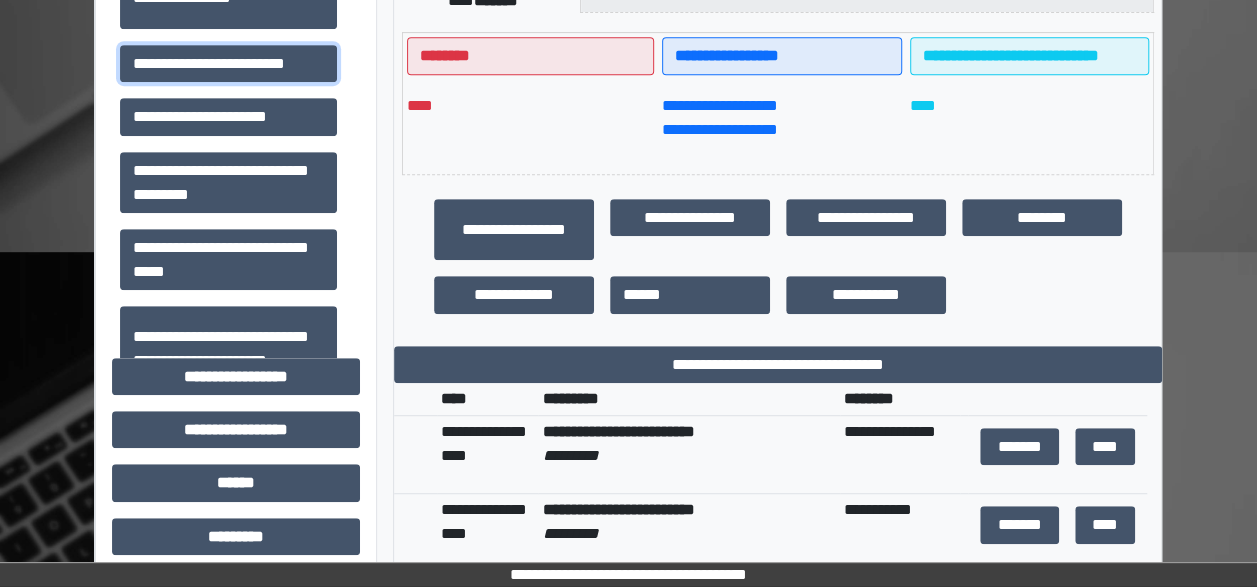 scroll, scrollTop: 451, scrollLeft: 0, axis: vertical 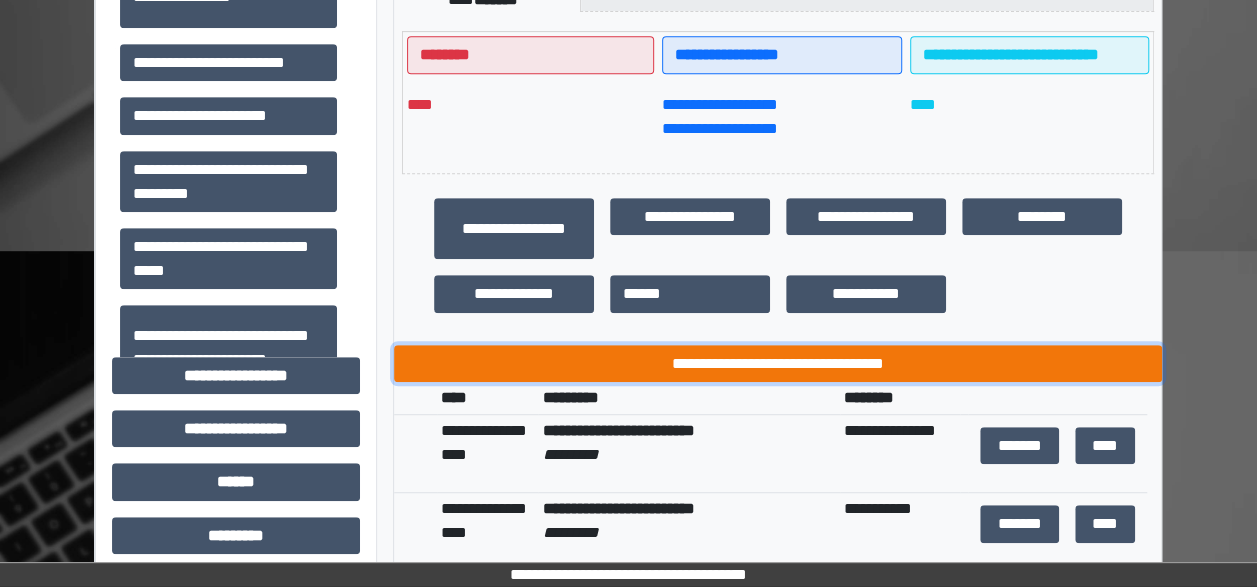 click on "**********" at bounding box center (778, 363) 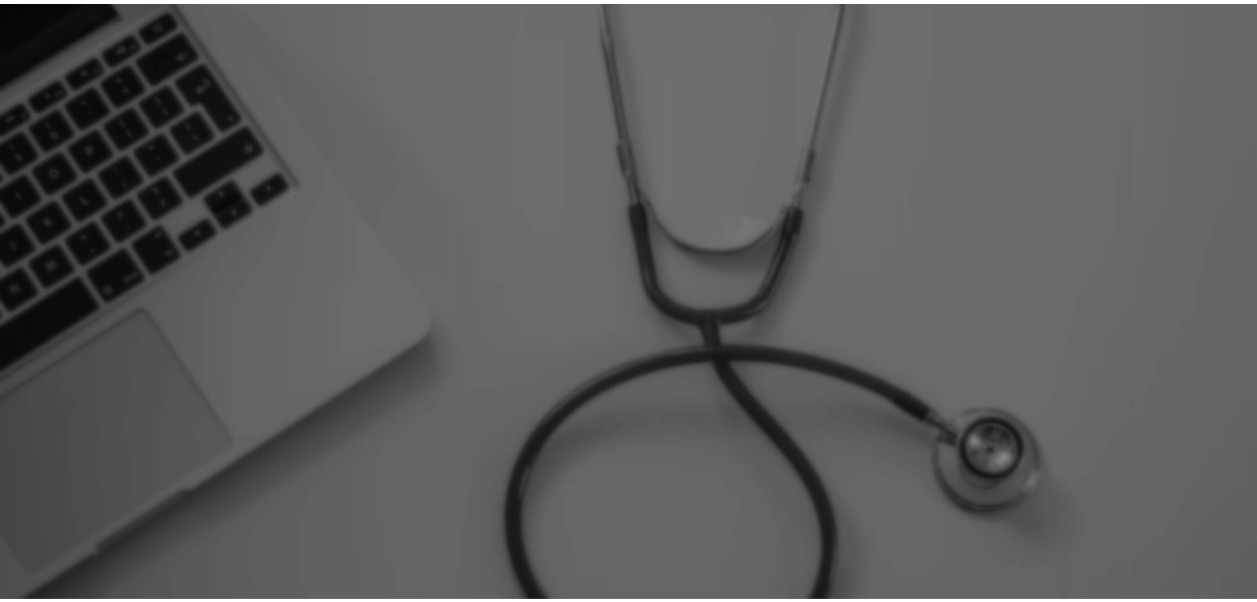 scroll, scrollTop: 0, scrollLeft: 0, axis: both 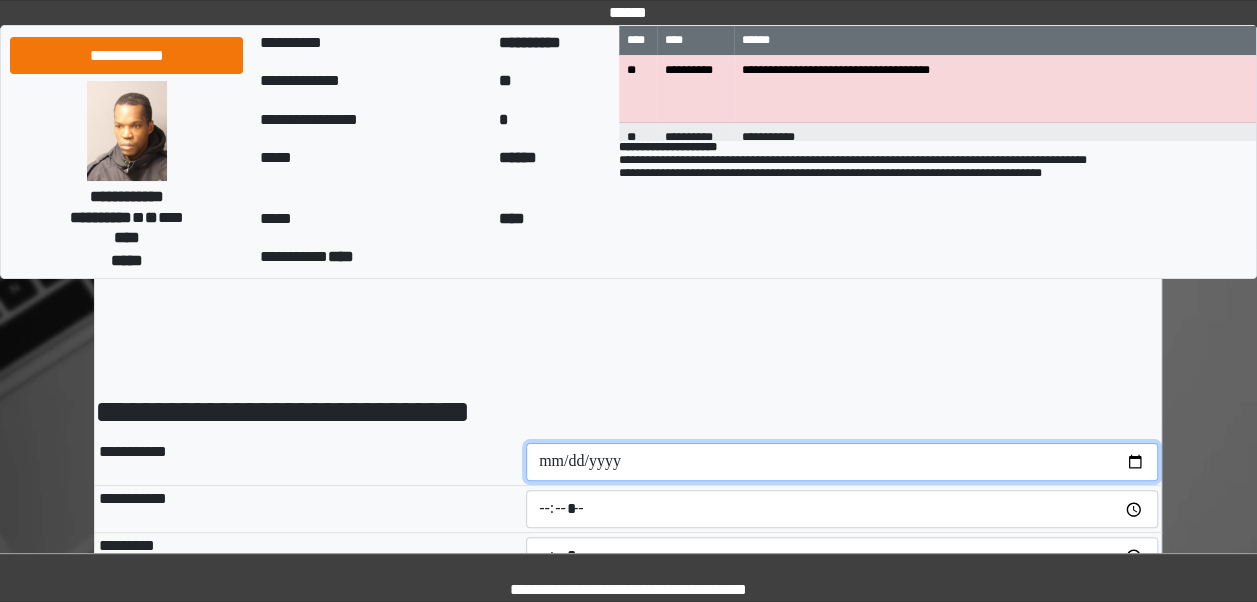 click at bounding box center [842, 462] 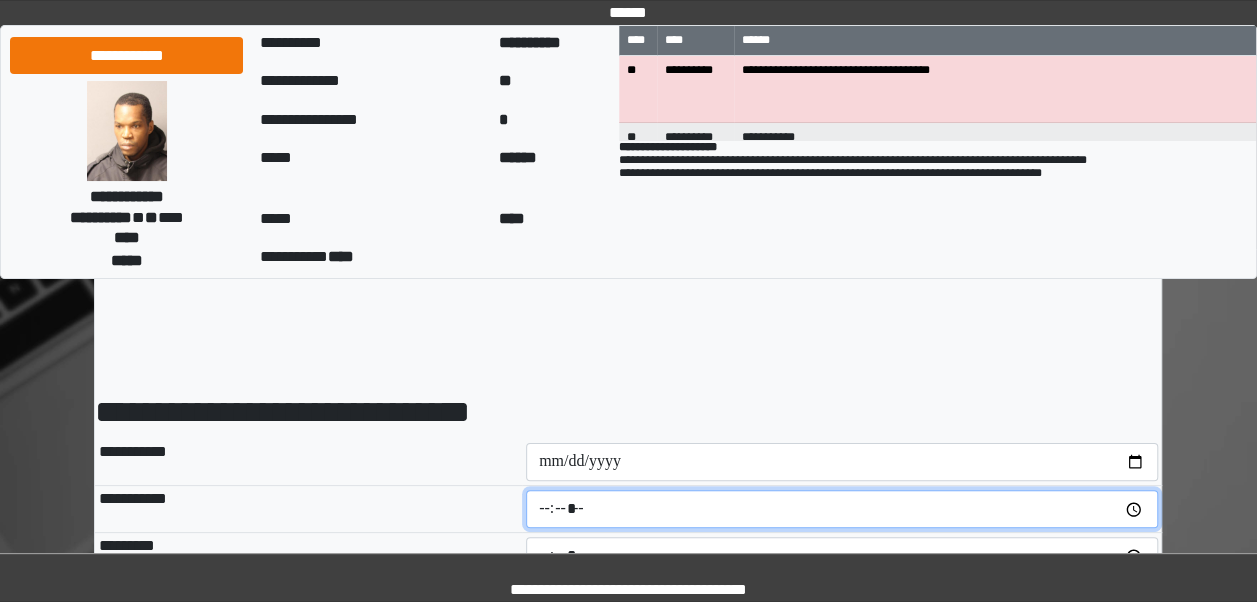type on "*****" 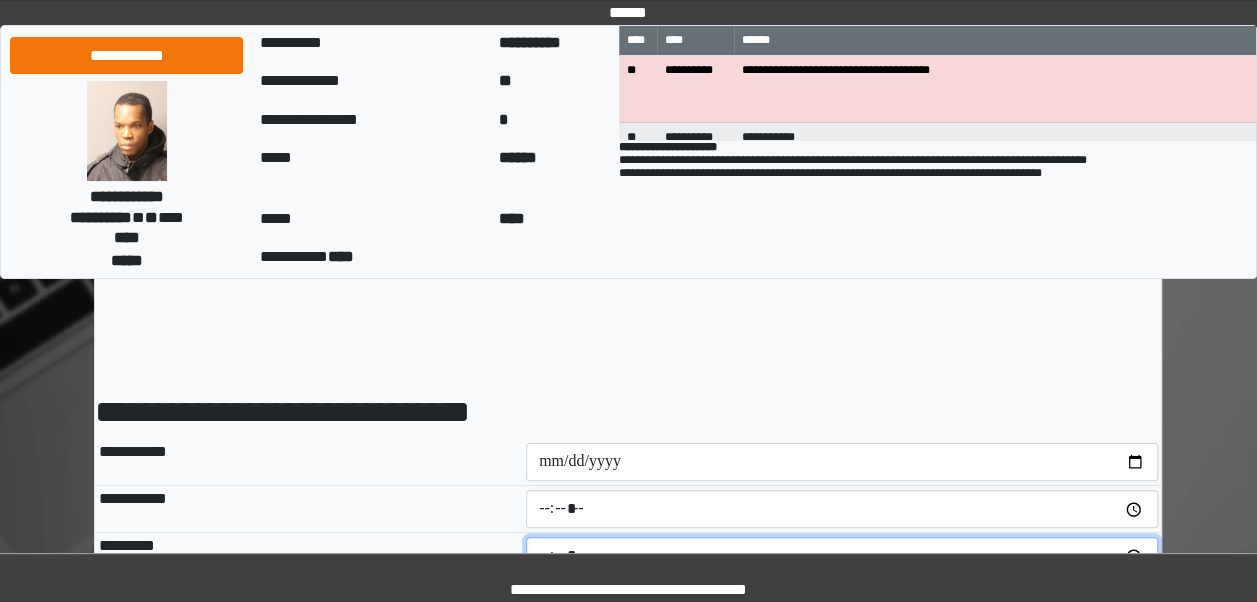 type on "*****" 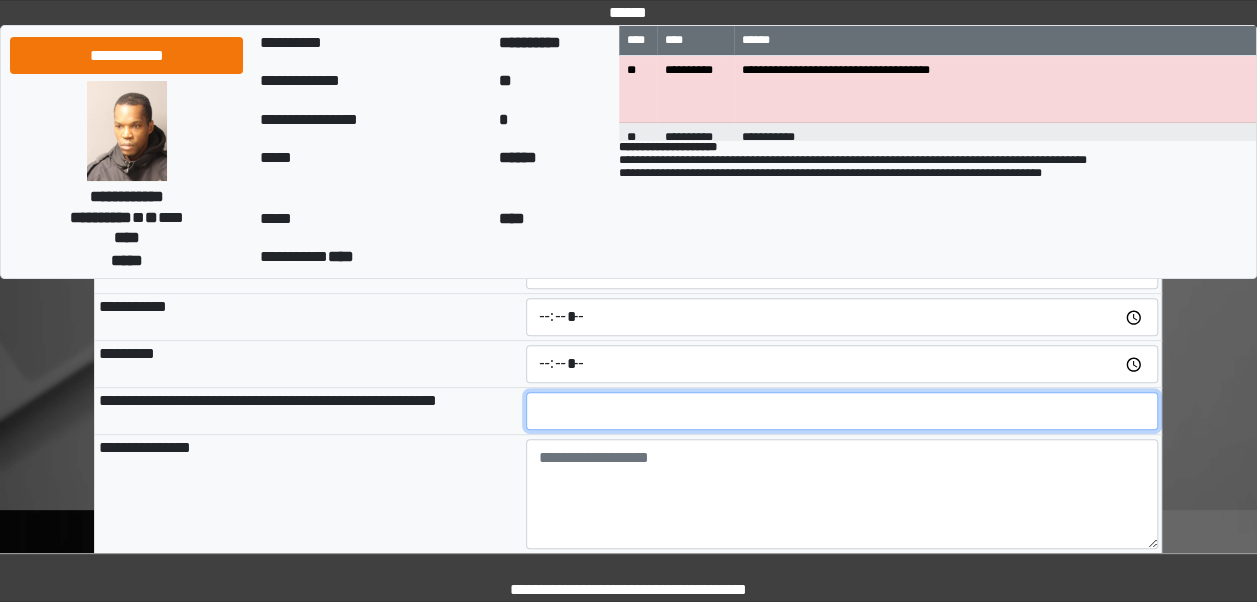 scroll, scrollTop: 196, scrollLeft: 0, axis: vertical 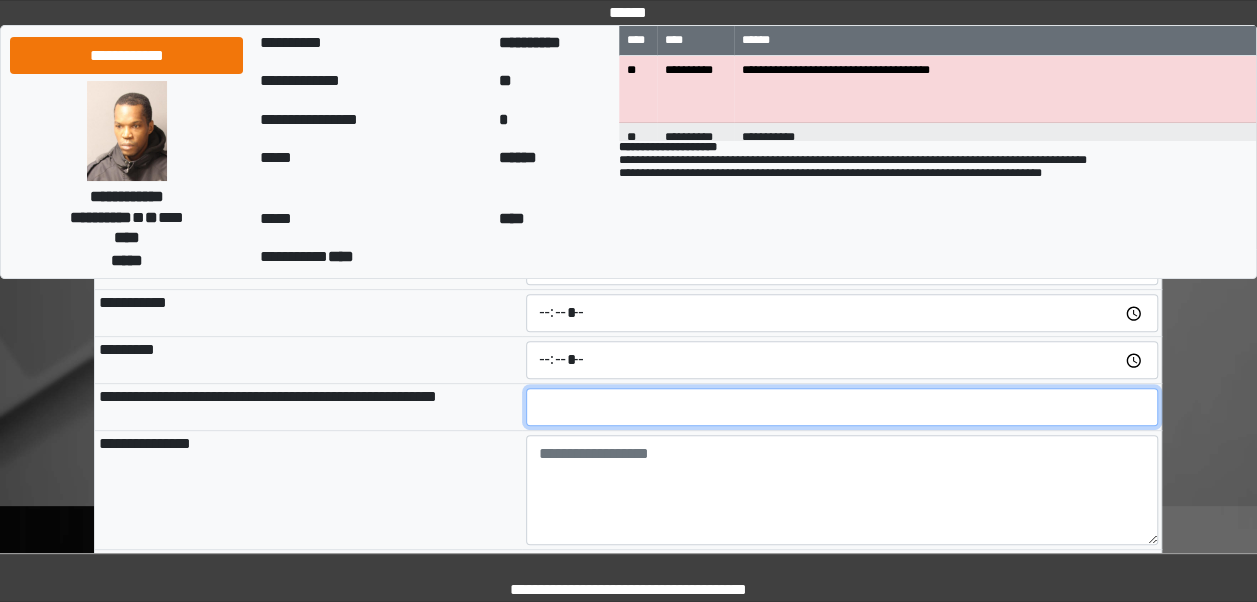 click at bounding box center [842, 407] 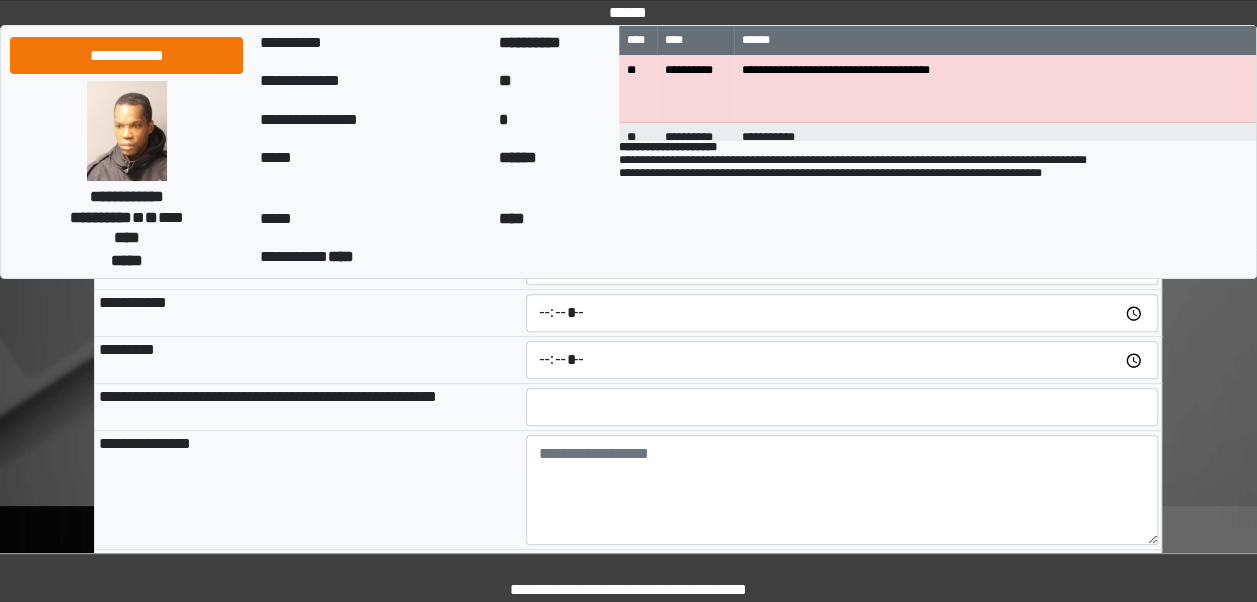 type on "**********" 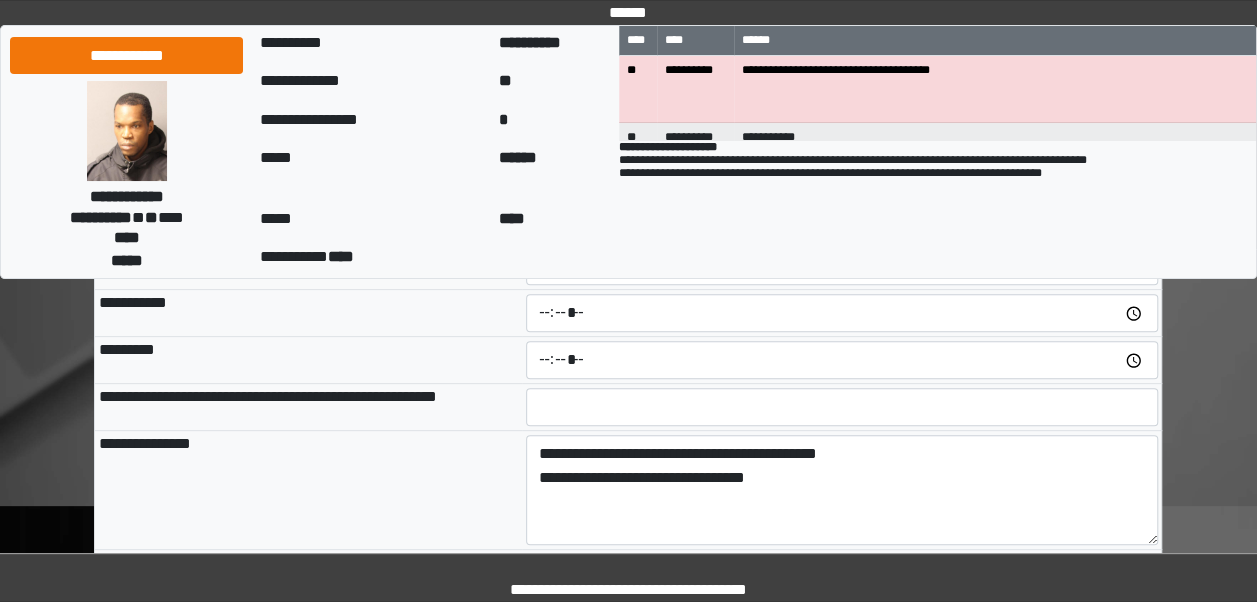 type on "*" 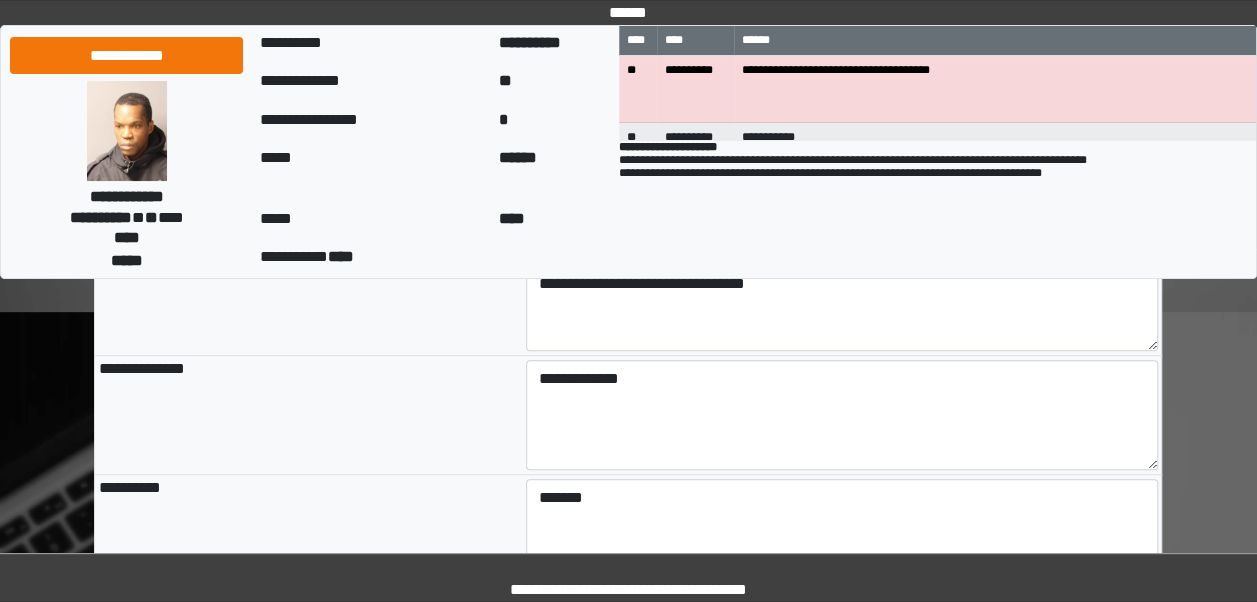 scroll, scrollTop: 392, scrollLeft: 0, axis: vertical 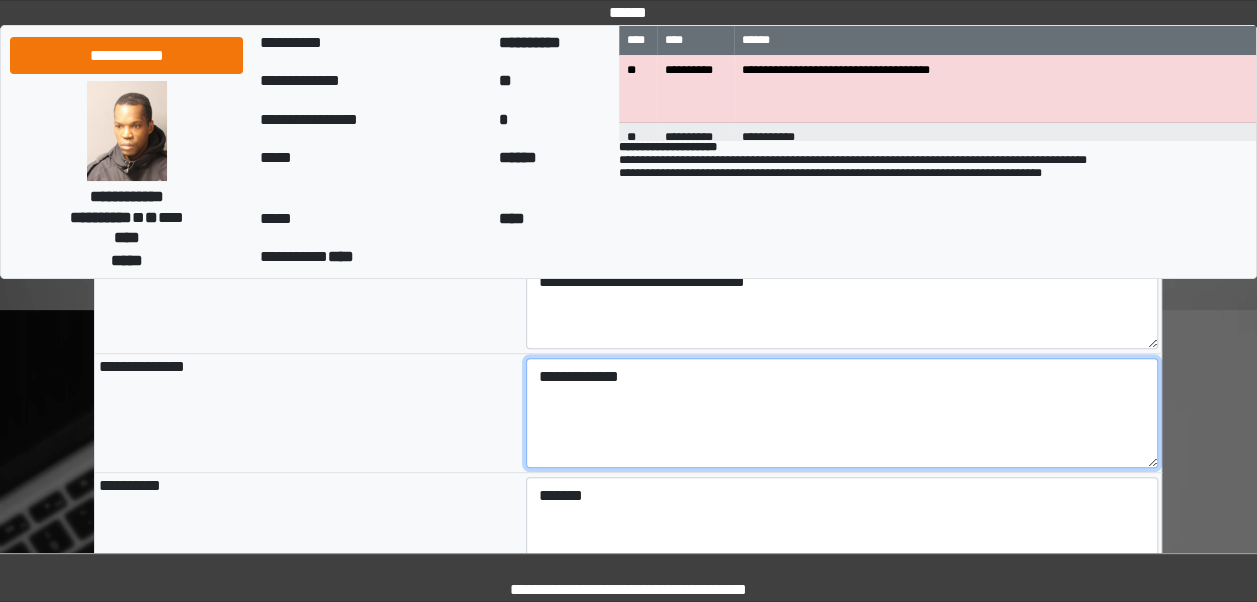 drag, startPoint x: 680, startPoint y: 392, endPoint x: 450, endPoint y: 386, distance: 230.07825 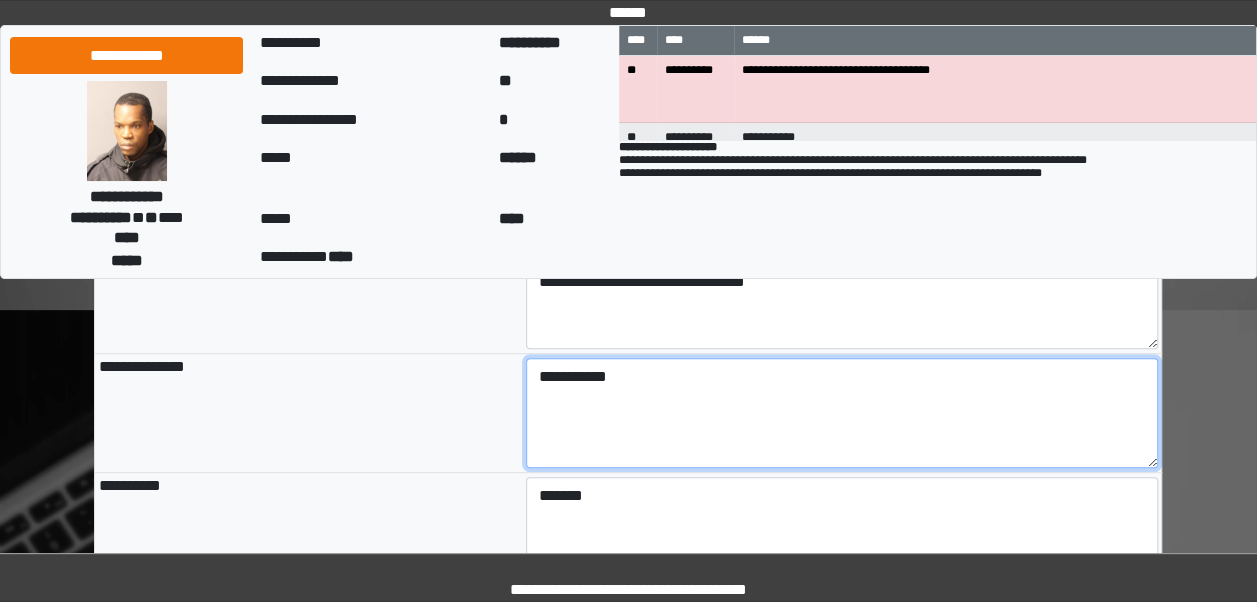 type on "**********" 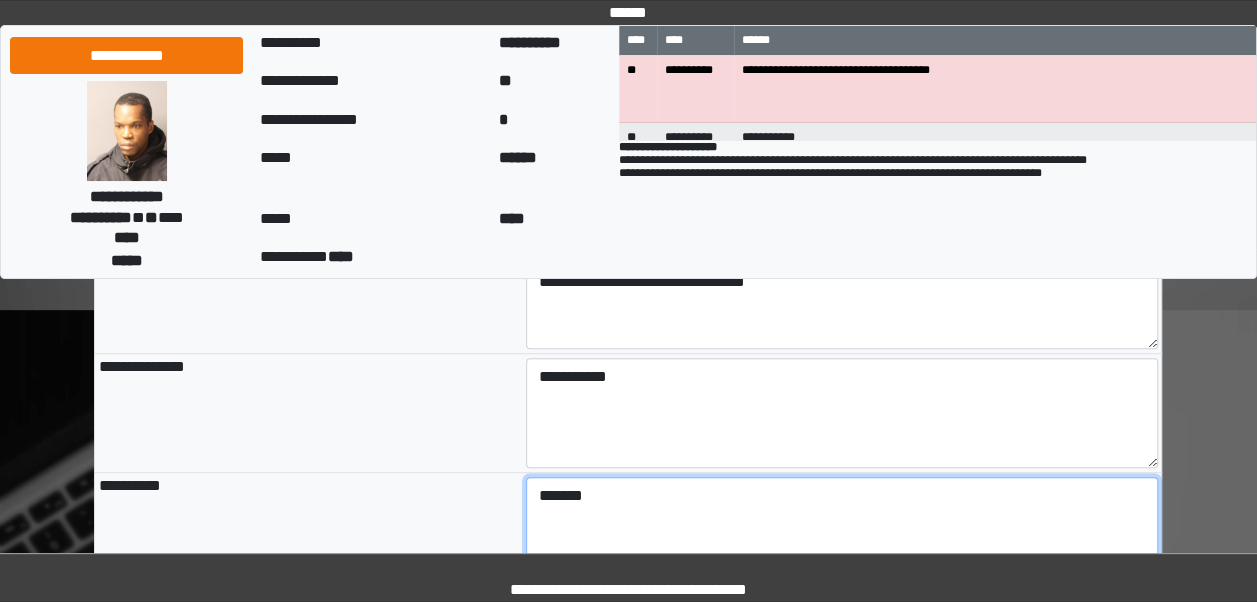 type on "*******" 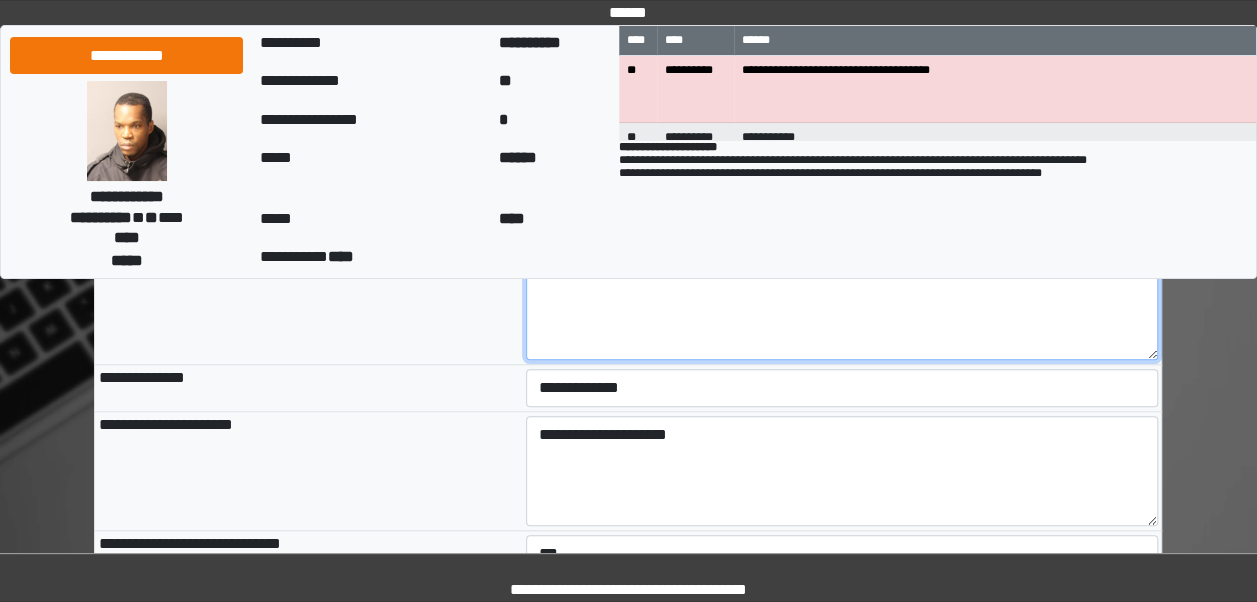 scroll, scrollTop: 742, scrollLeft: 0, axis: vertical 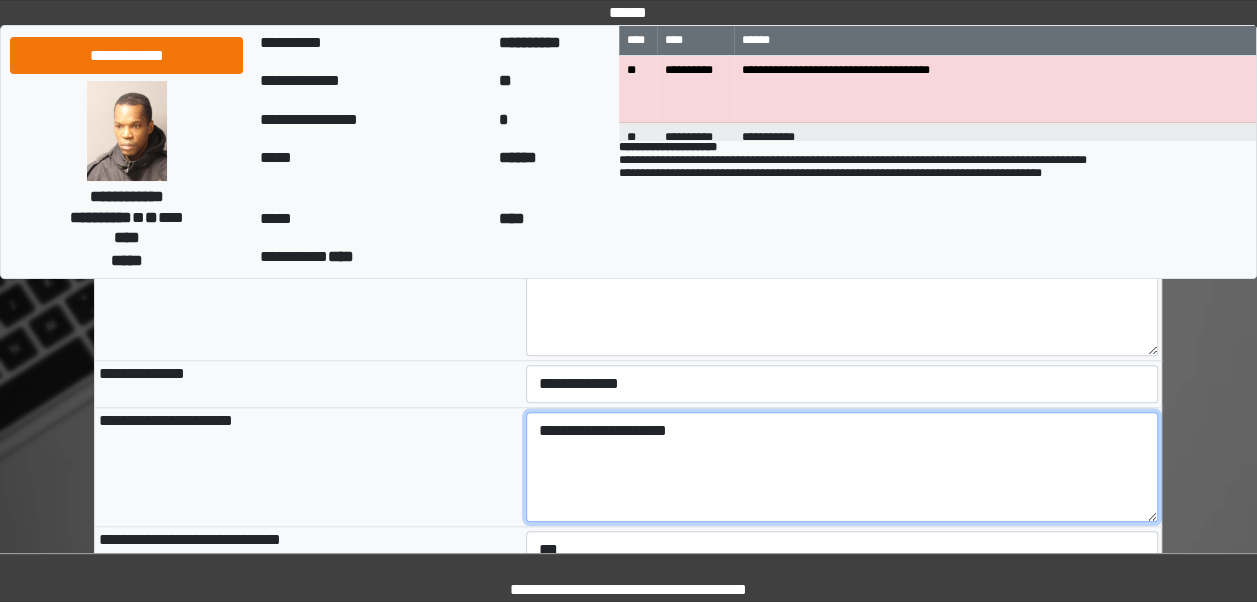 click on "**********" at bounding box center [842, 467] 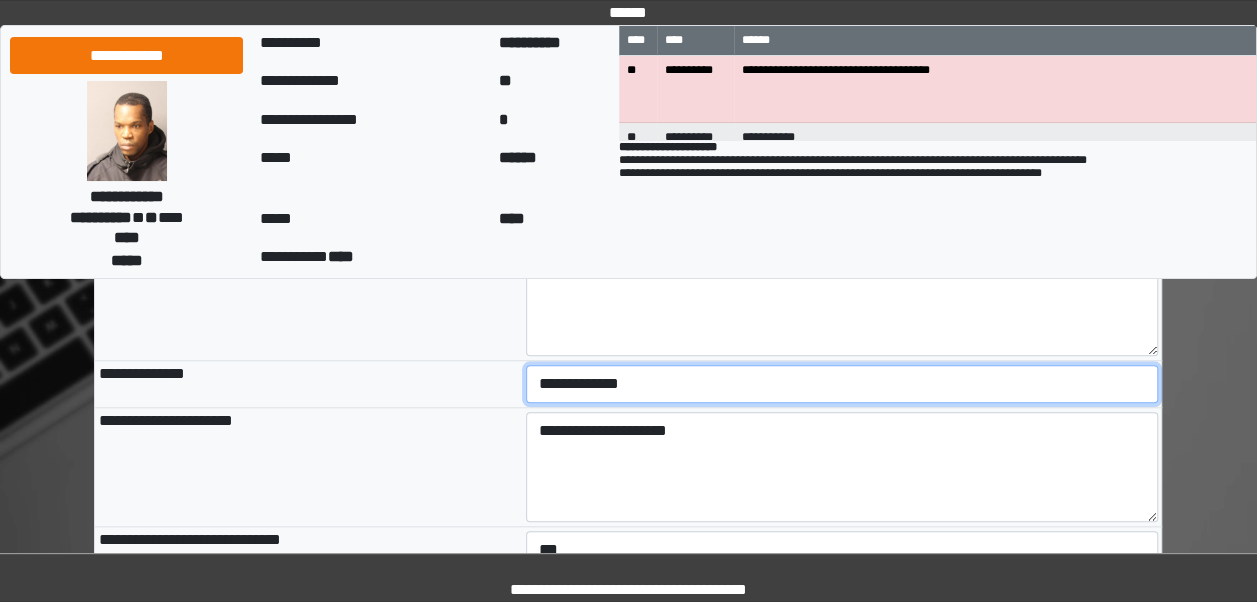 click on "**********" at bounding box center (842, 384) 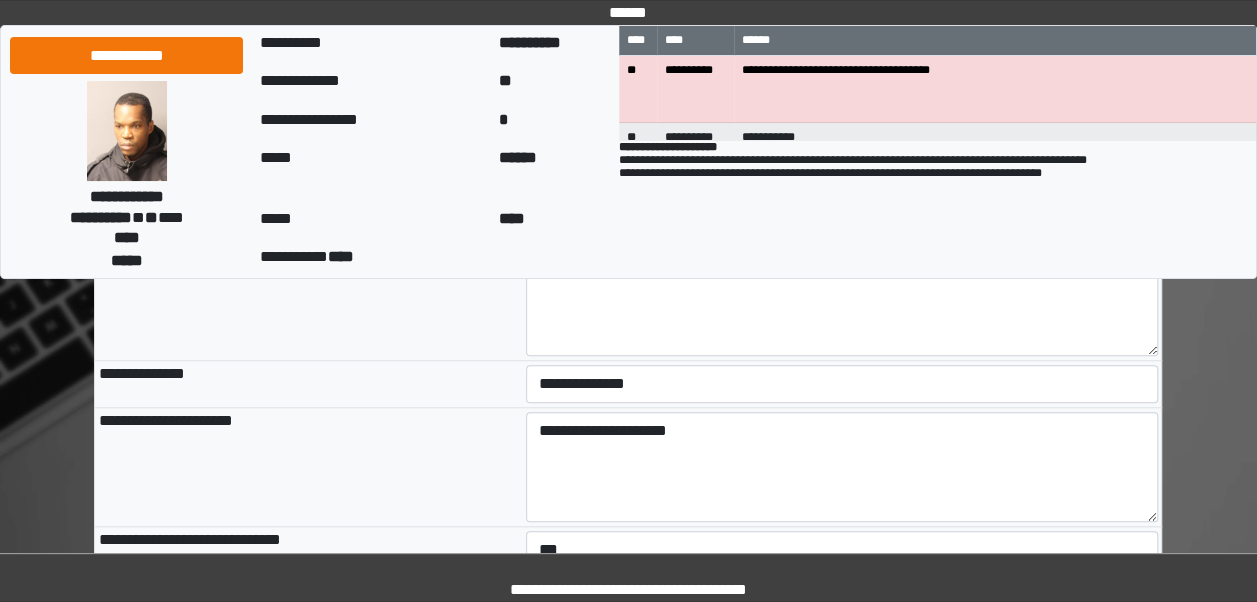 click on "**********" at bounding box center [308, 467] 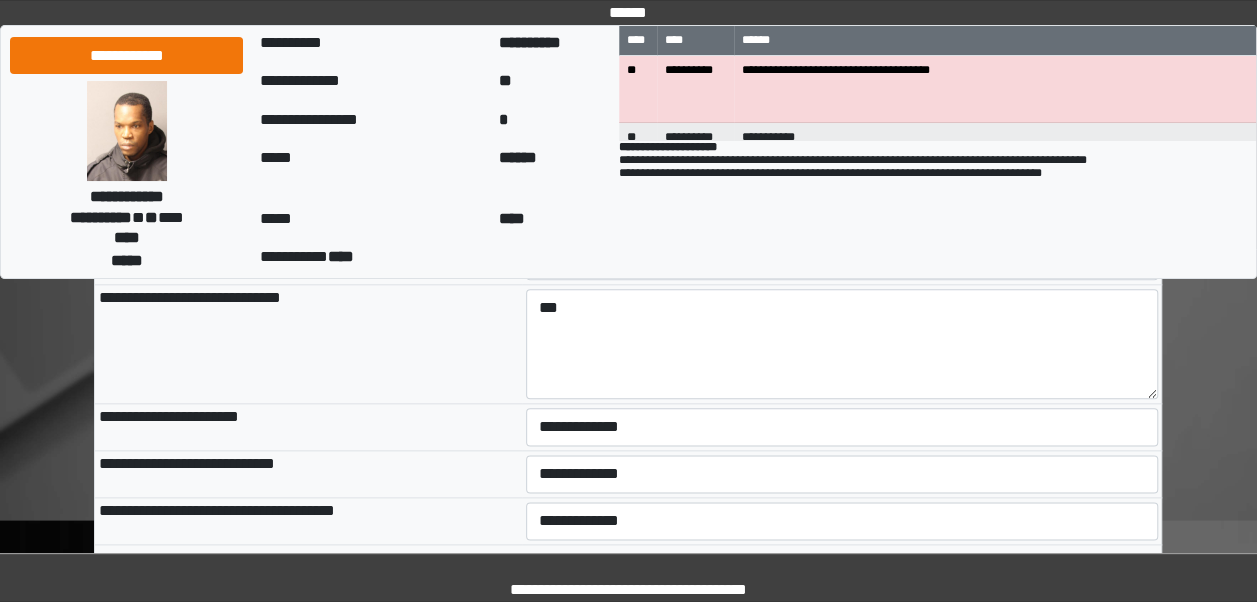 scroll, scrollTop: 992, scrollLeft: 0, axis: vertical 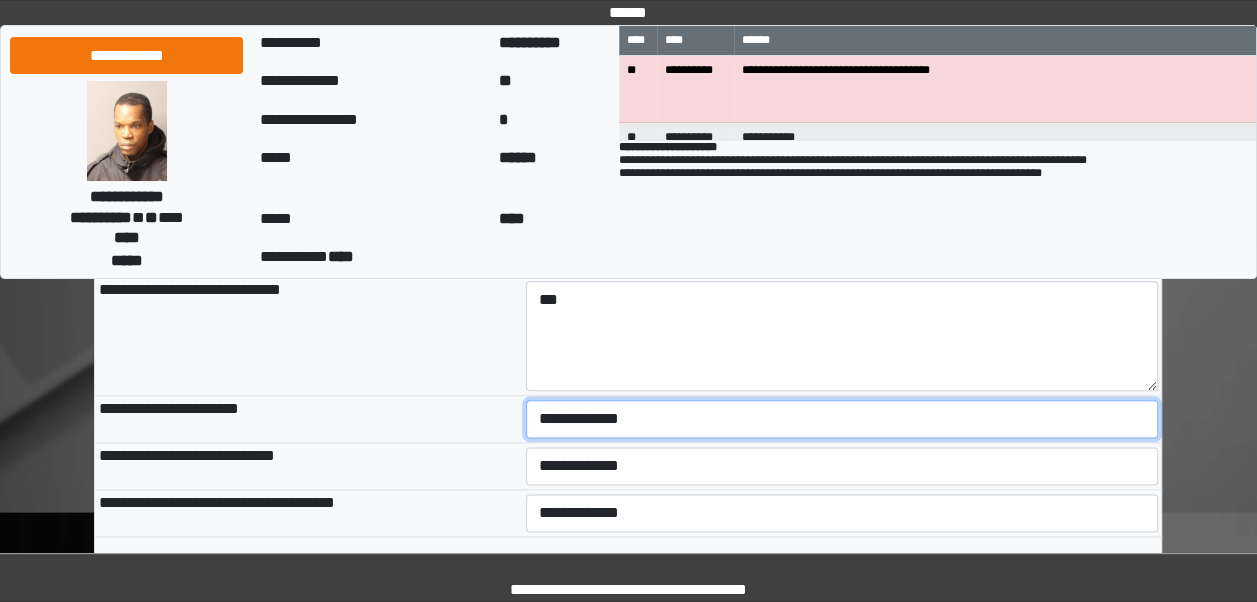 click on "**********" at bounding box center (842, 419) 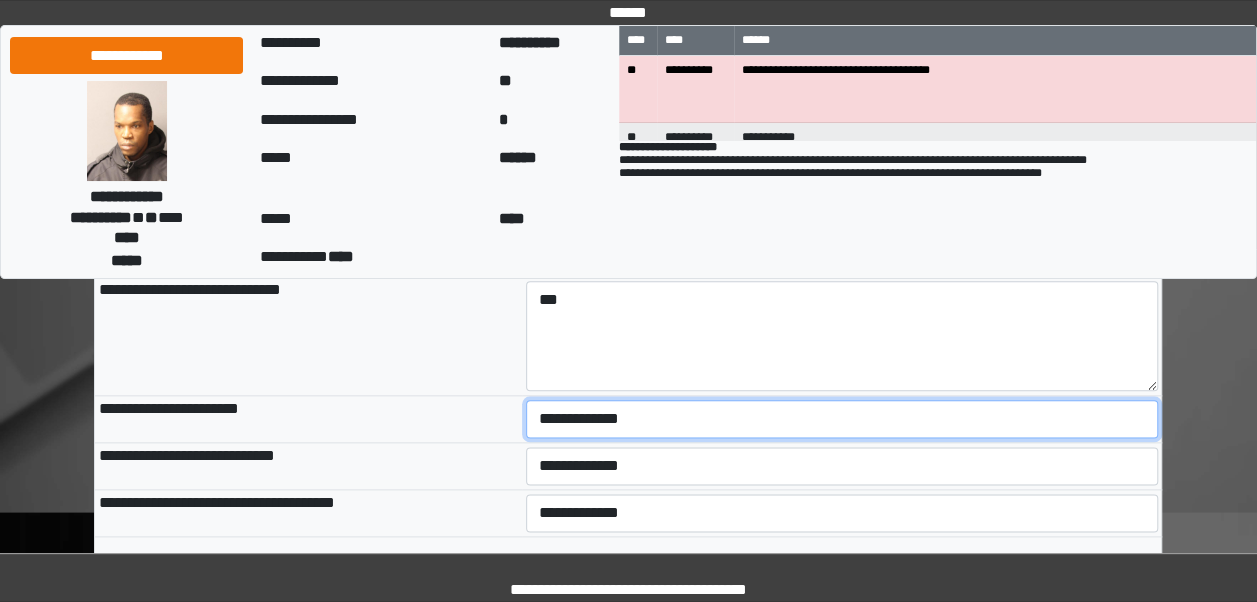 select on "***" 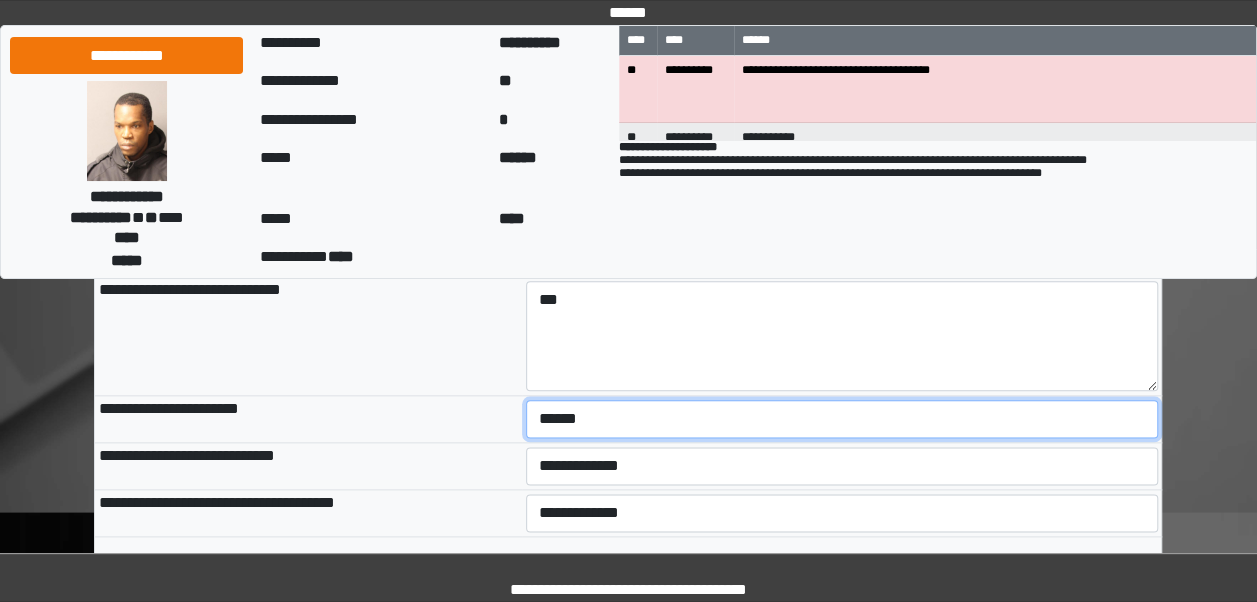 click on "**********" at bounding box center [842, 419] 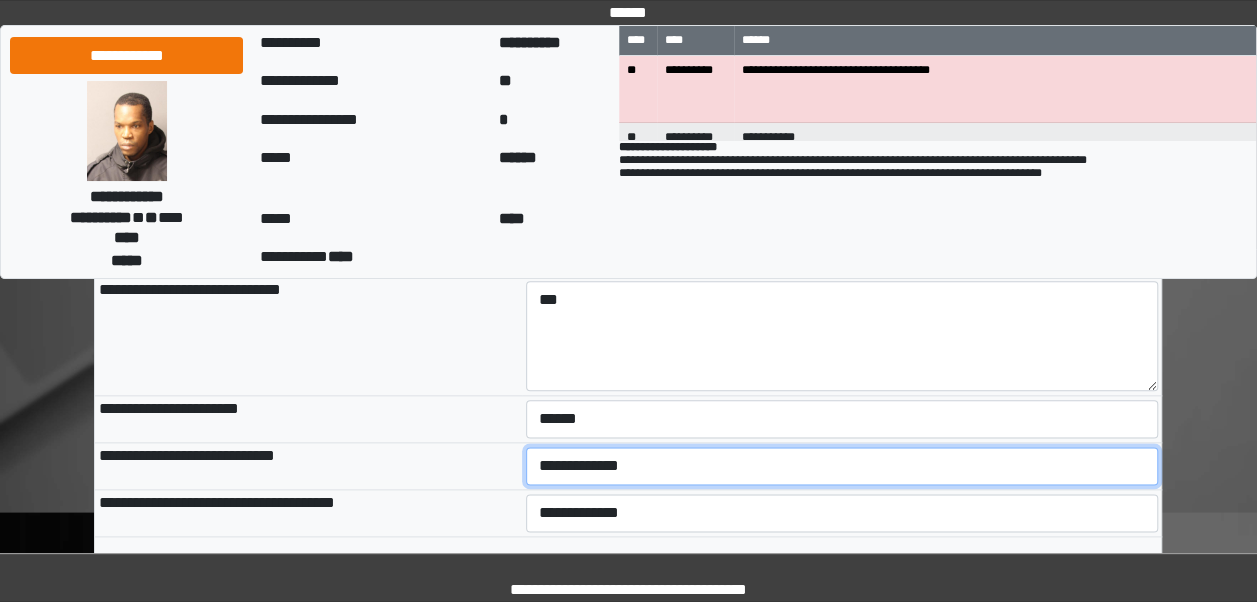 click on "**********" at bounding box center [842, 466] 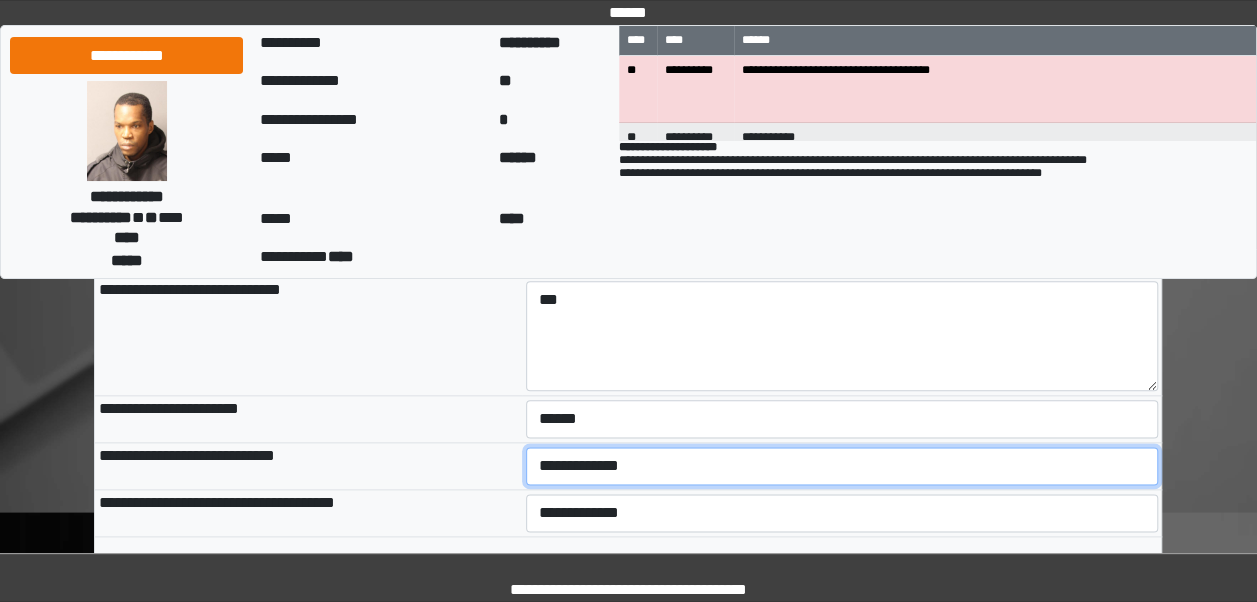click on "**********" at bounding box center (842, 466) 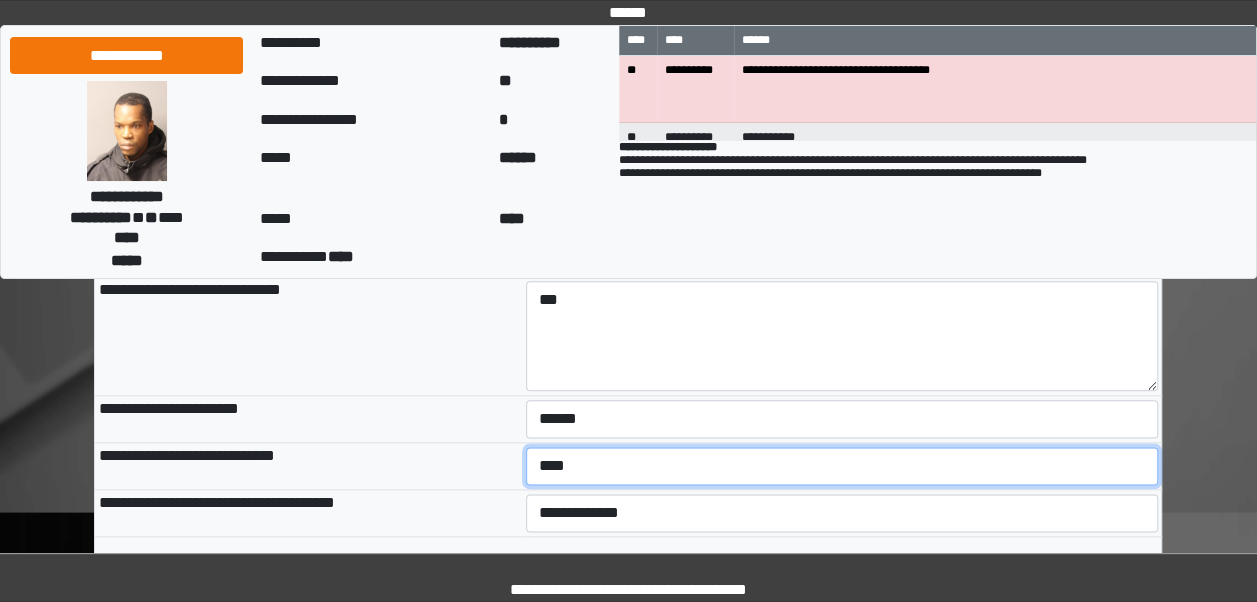 click on "**********" at bounding box center (842, 466) 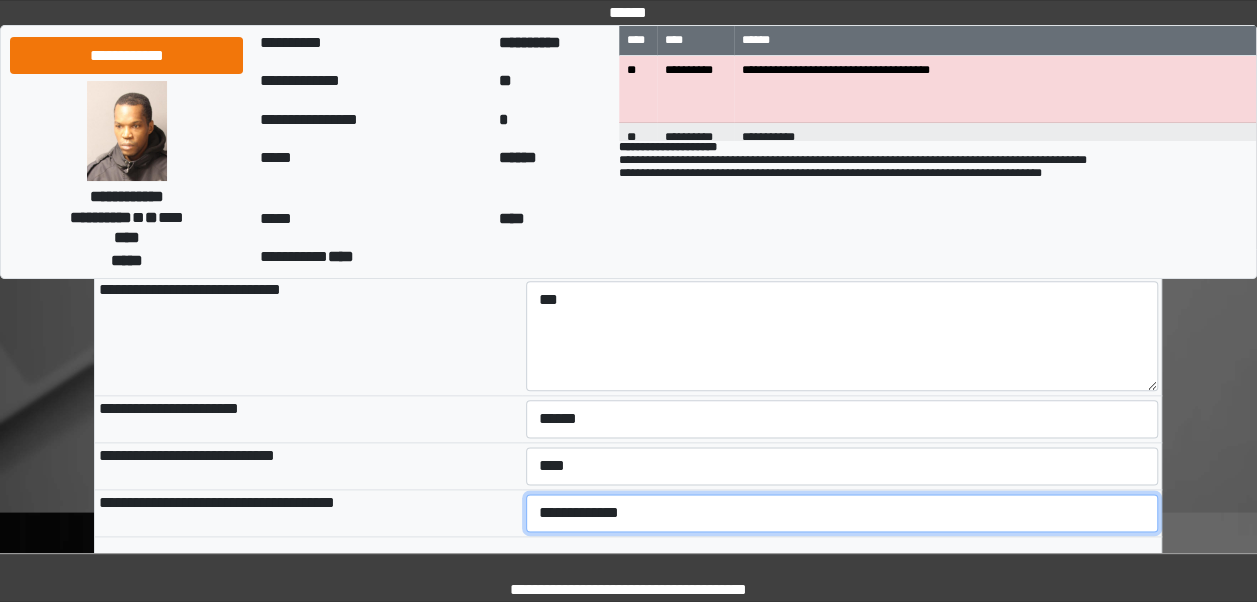 click on "**********" at bounding box center [842, 513] 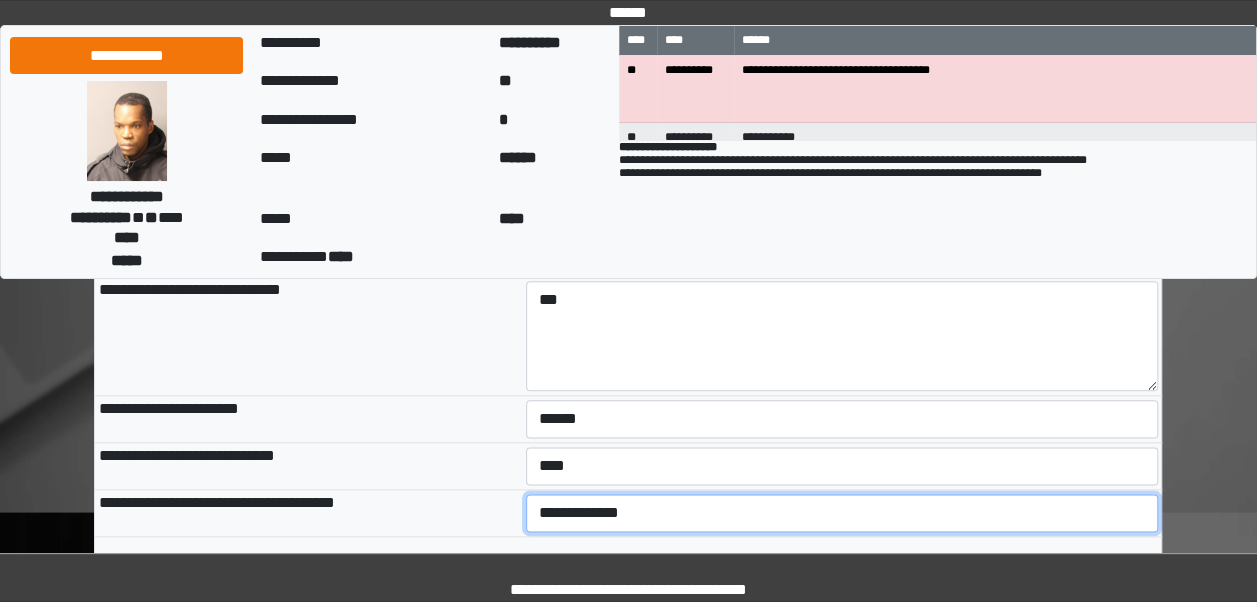select on "***" 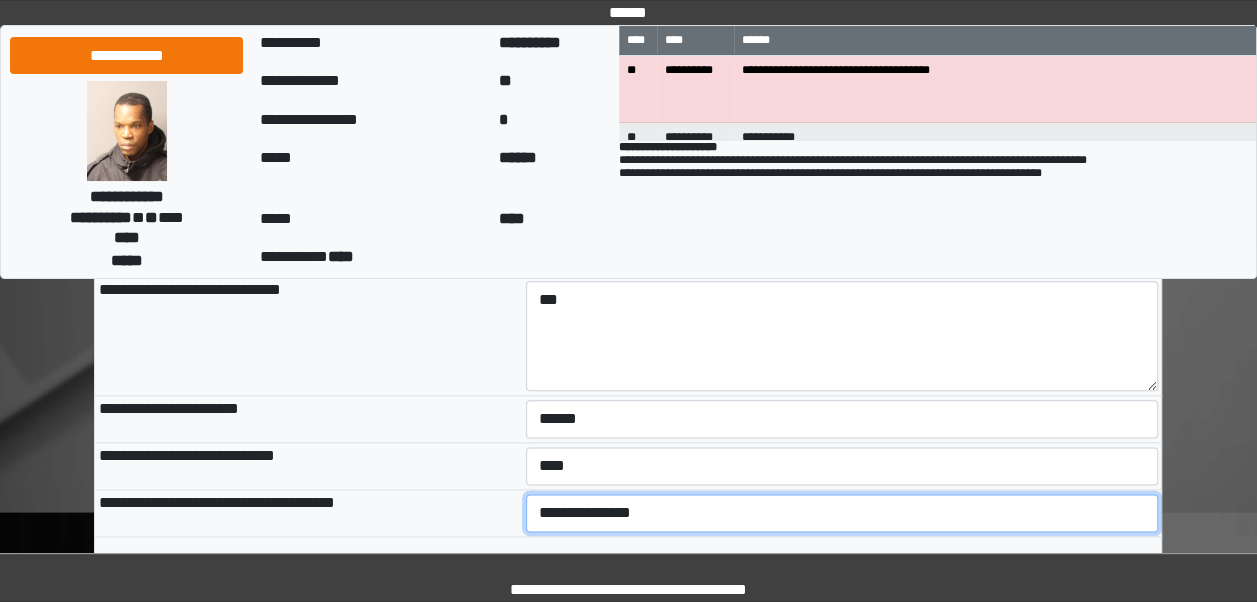 click on "**********" at bounding box center [842, 513] 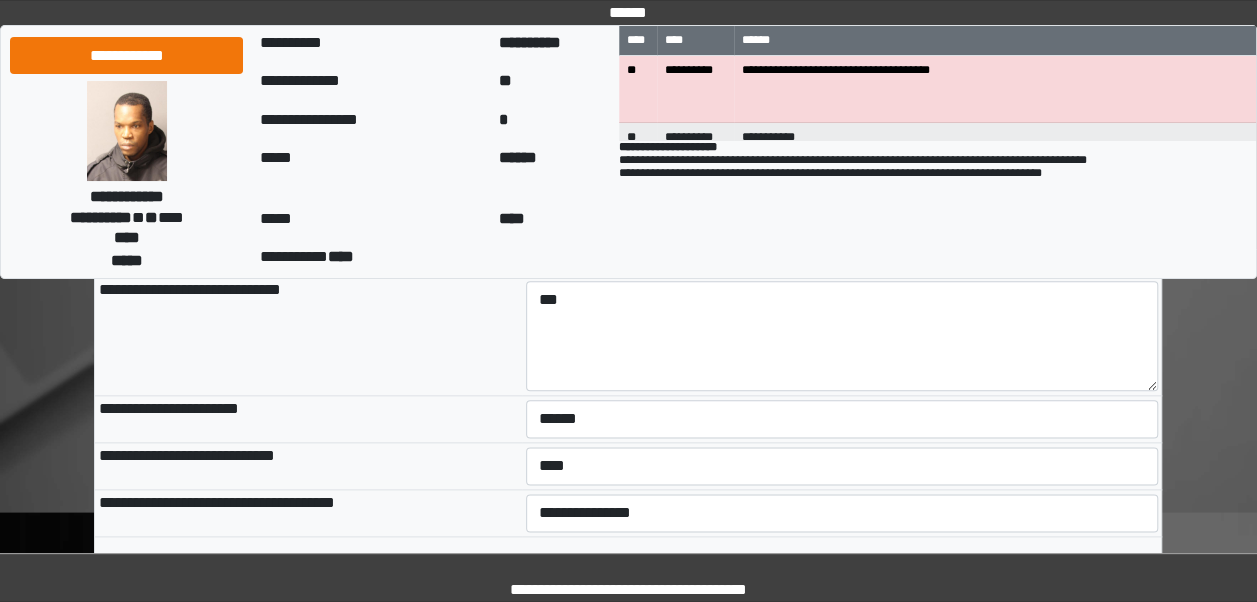 click on "**********" at bounding box center [308, 466] 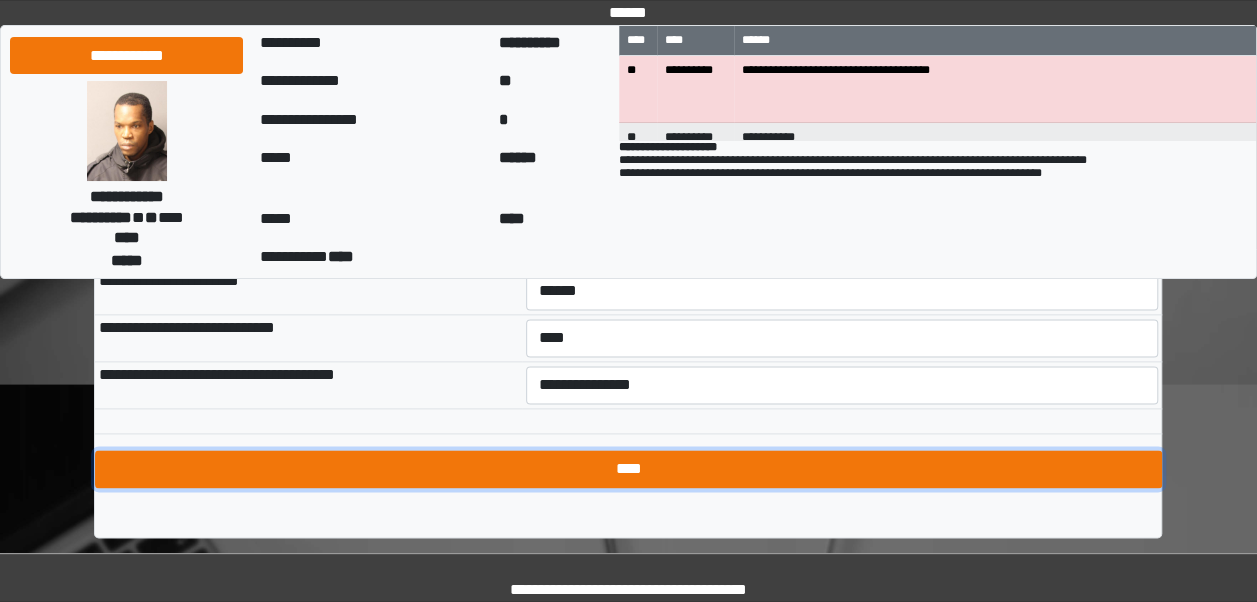 click on "****" at bounding box center [628, 469] 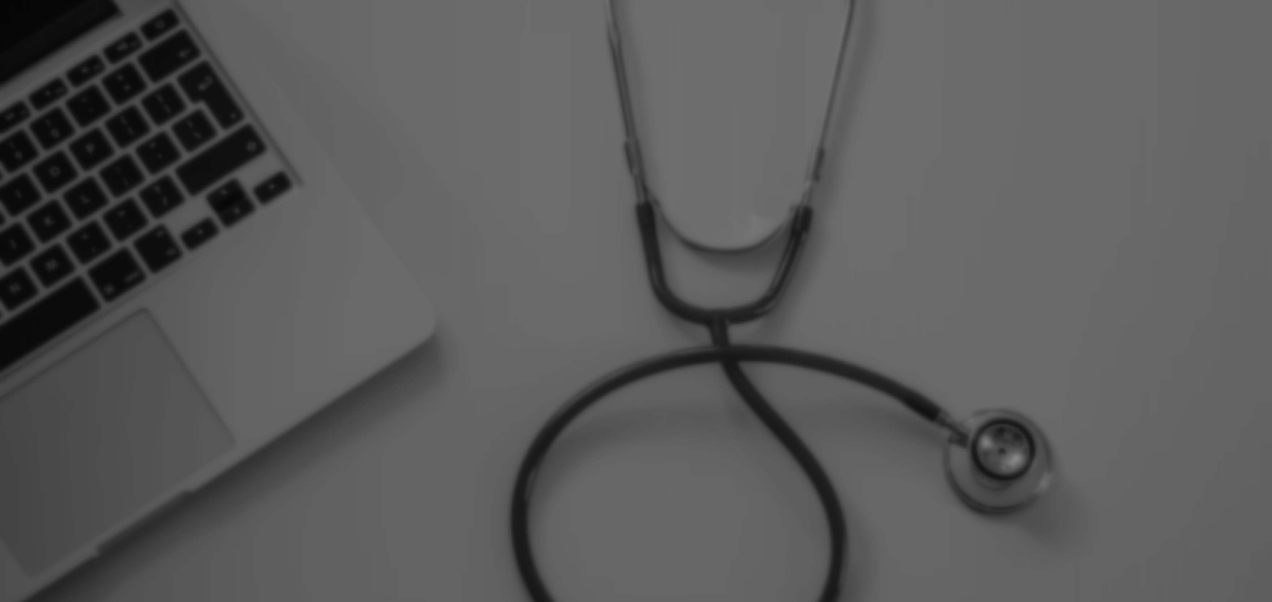 scroll, scrollTop: 0, scrollLeft: 0, axis: both 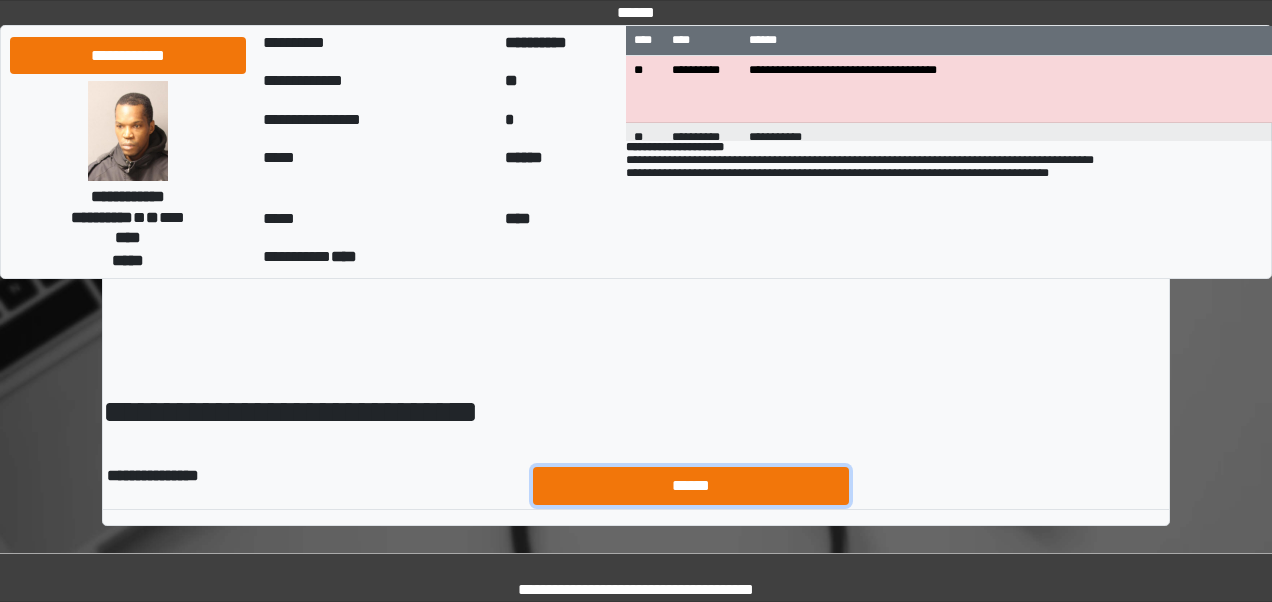 click on "******" at bounding box center [691, 485] 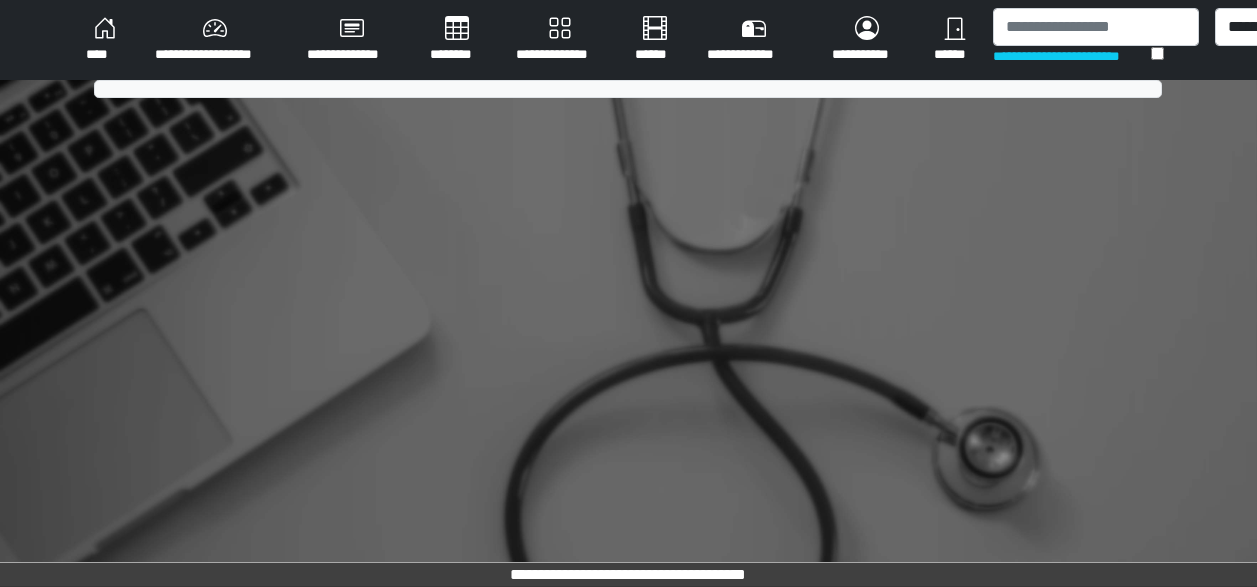 scroll, scrollTop: 0, scrollLeft: 0, axis: both 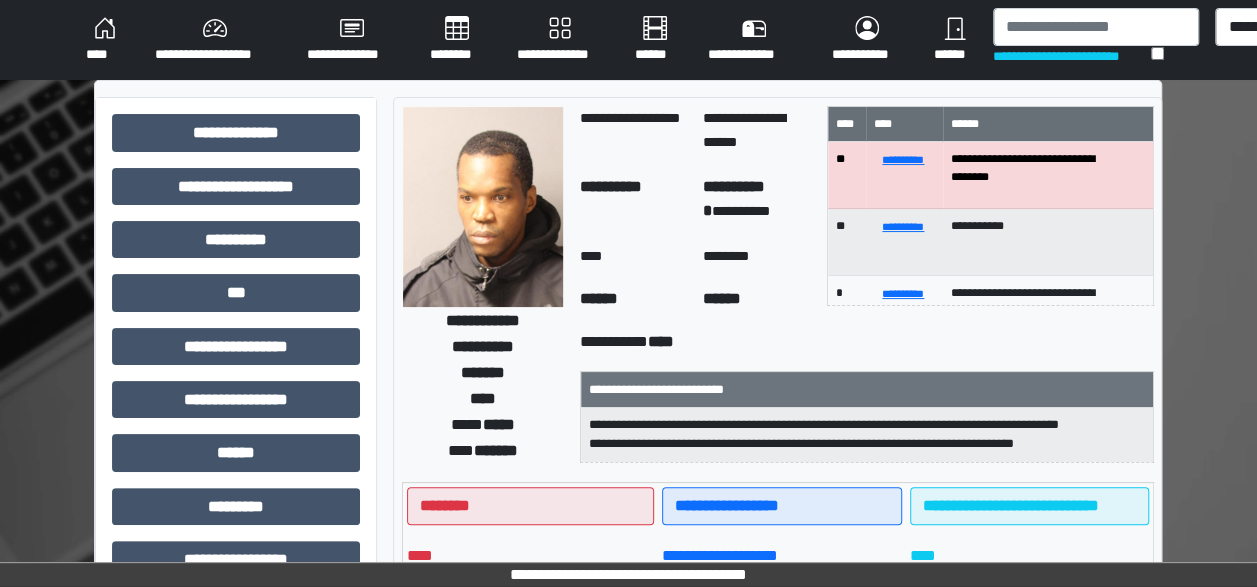 click on "****" at bounding box center (104, 40) 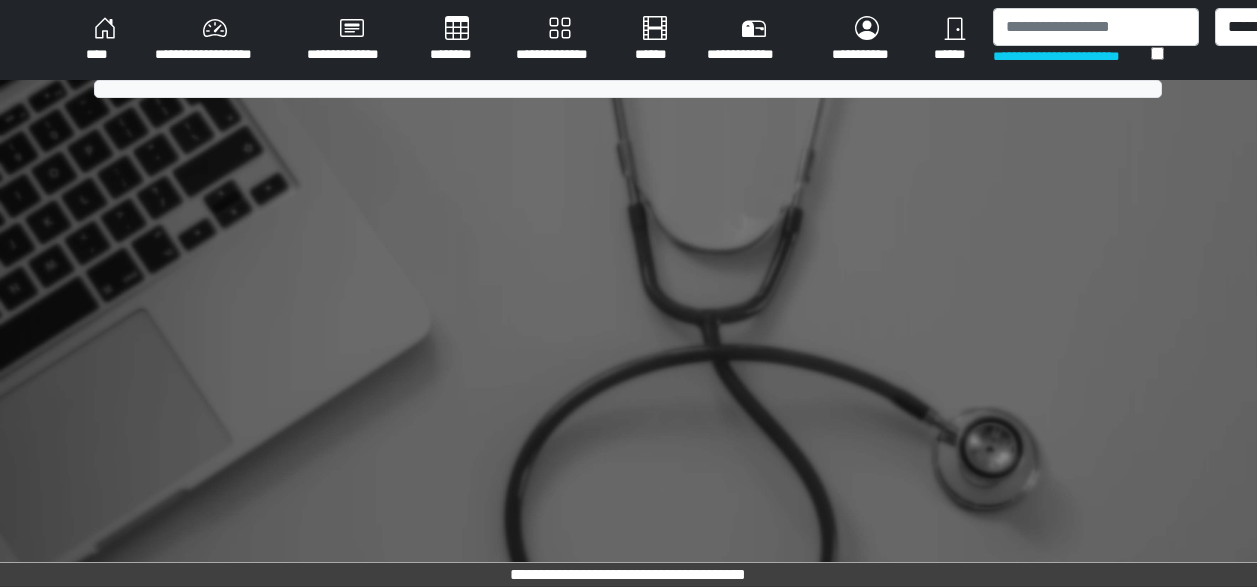 scroll, scrollTop: 0, scrollLeft: 0, axis: both 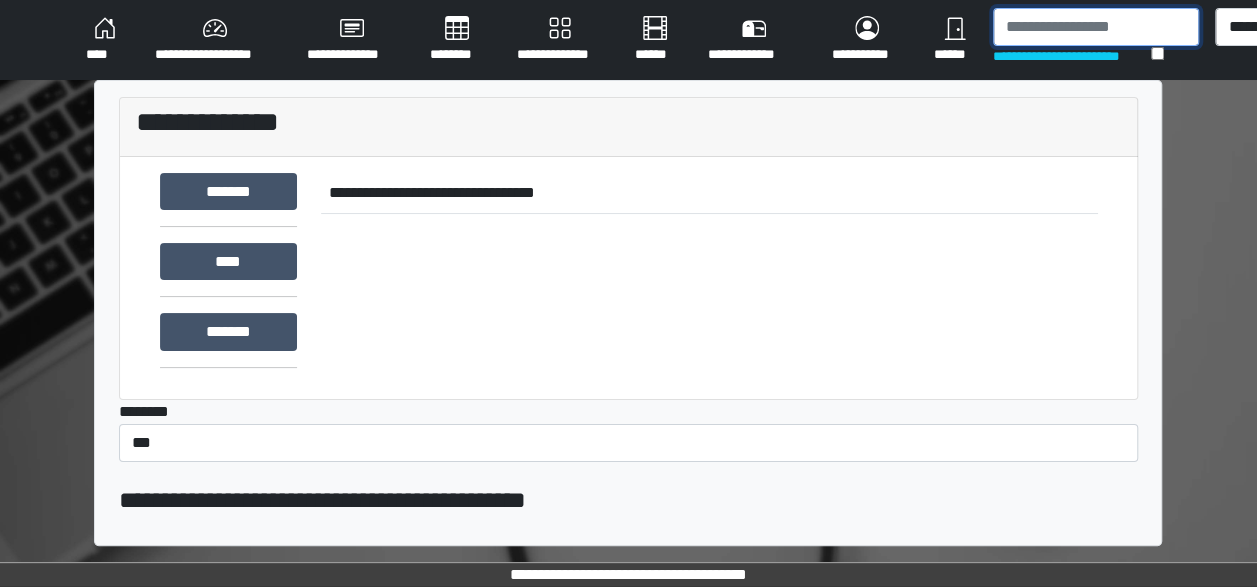 click at bounding box center (1096, 27) 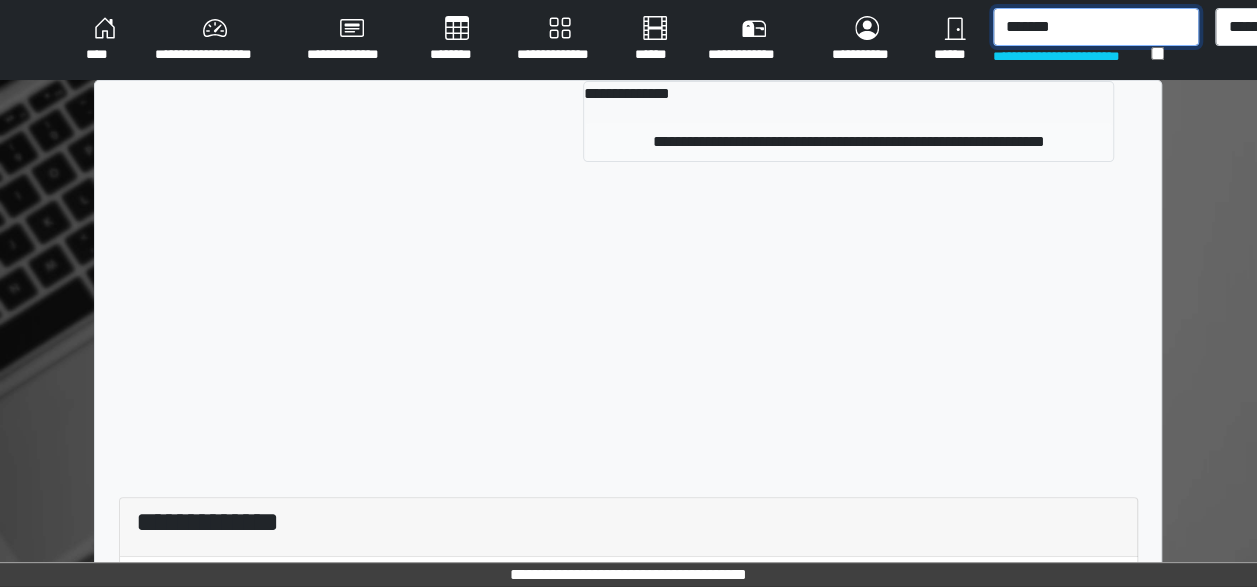 type on "*******" 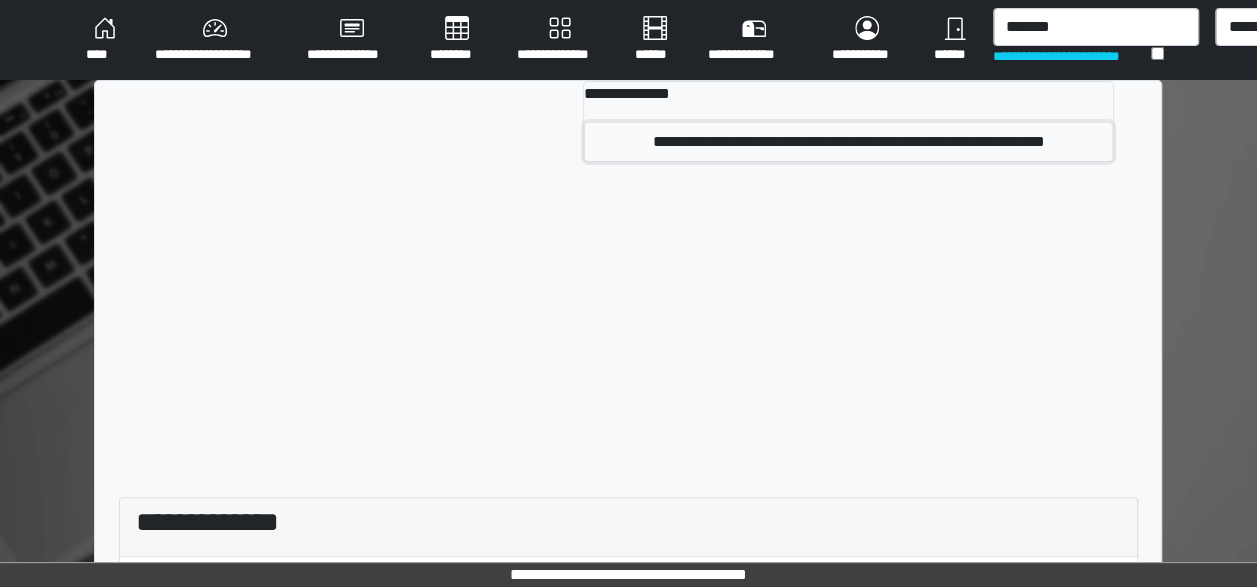 click on "**********" at bounding box center (848, 142) 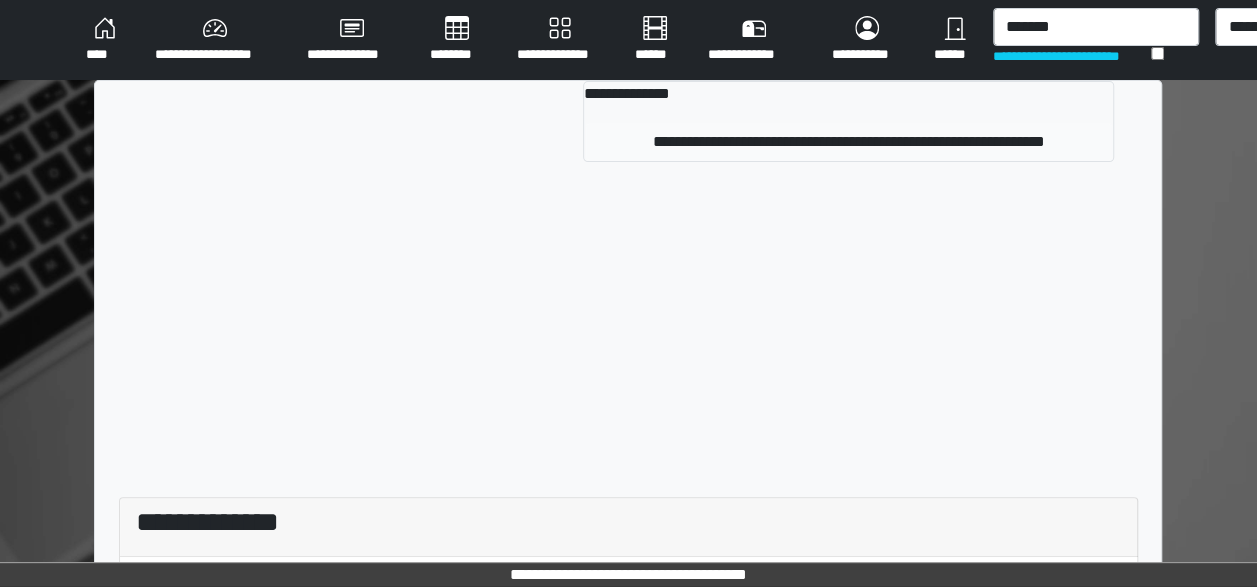 type 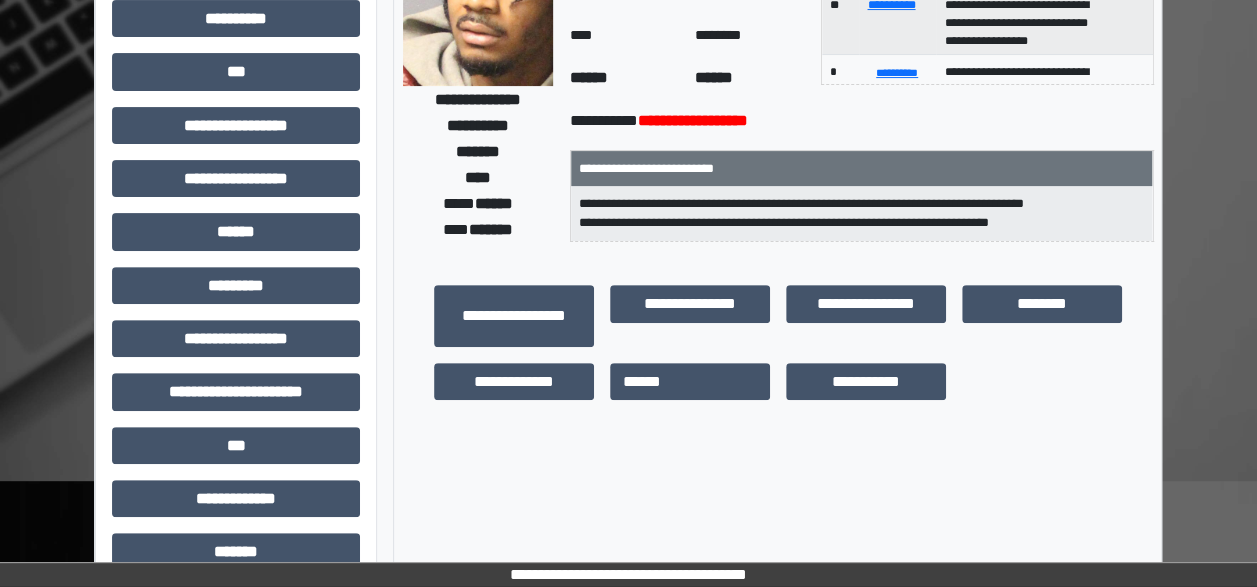 scroll, scrollTop: 222, scrollLeft: 0, axis: vertical 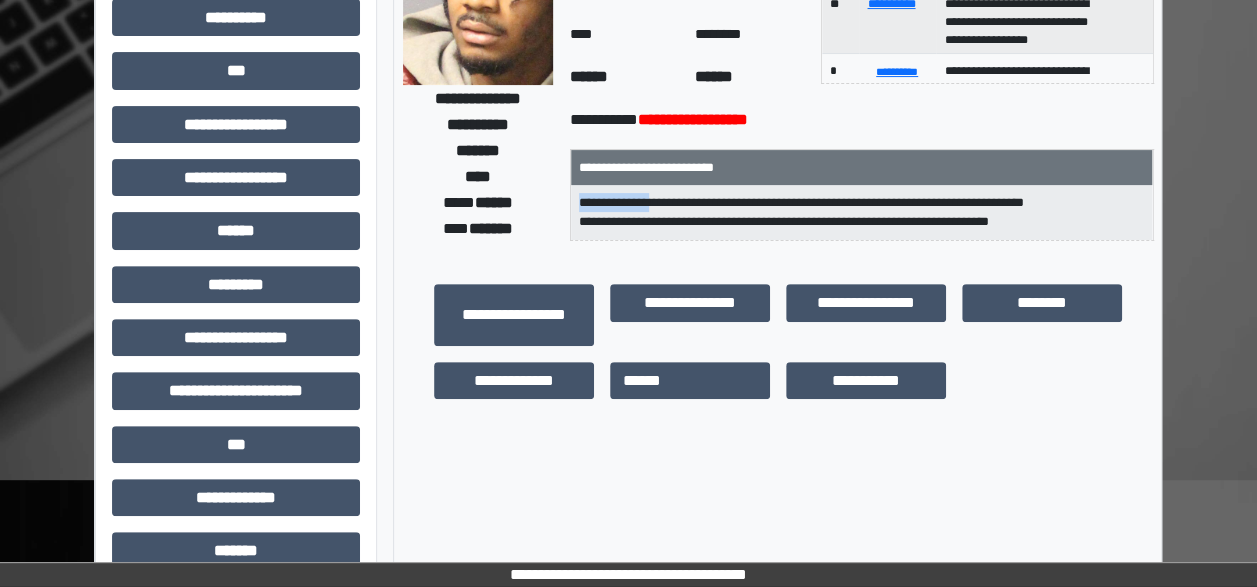 drag, startPoint x: 581, startPoint y: 202, endPoint x: 667, endPoint y: 198, distance: 86.09297 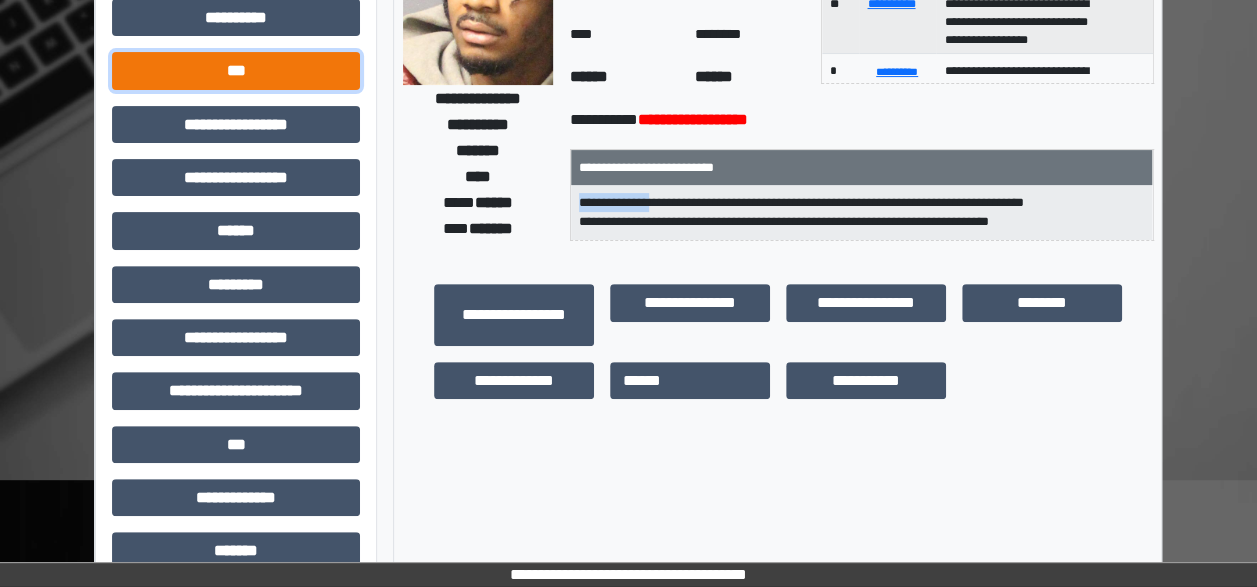 click on "***" at bounding box center [236, 70] 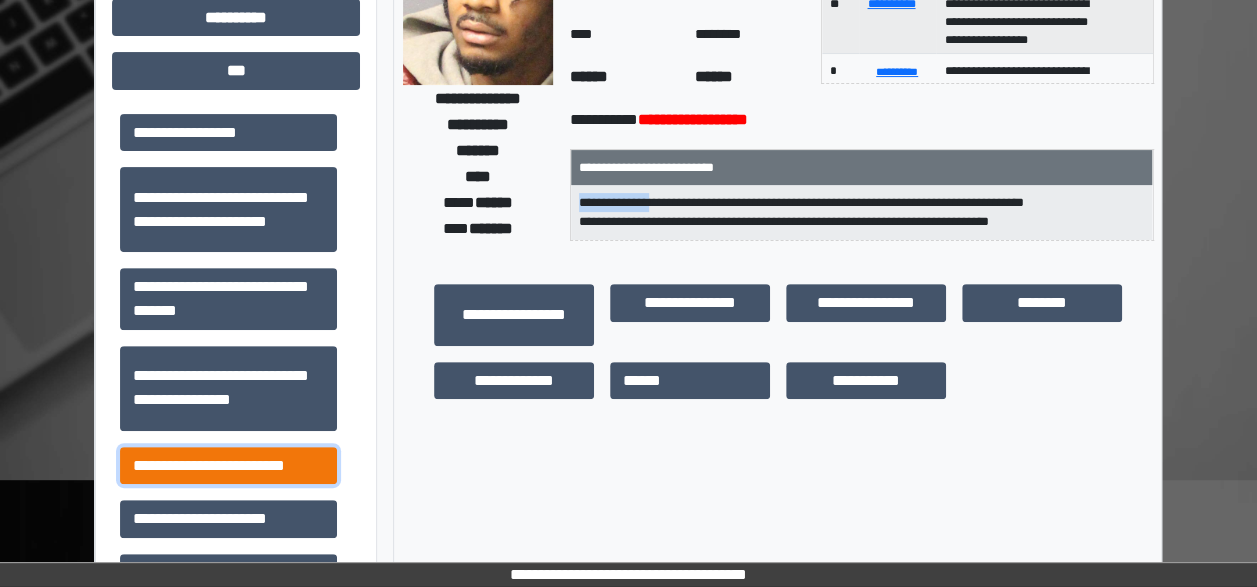 click on "**********" at bounding box center [228, 465] 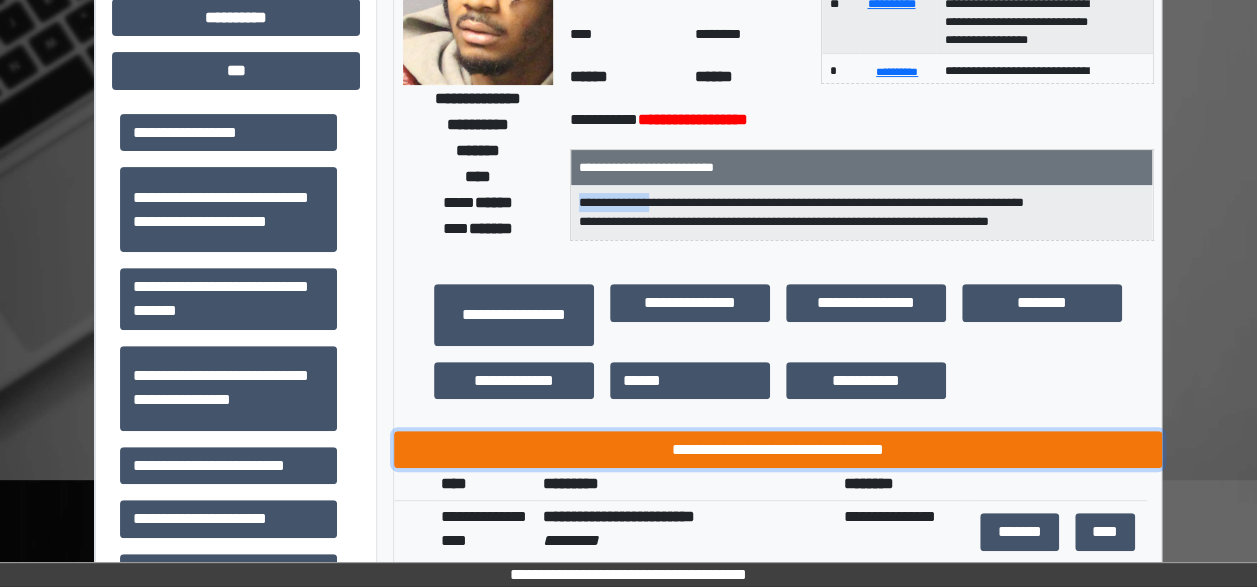 click on "**********" at bounding box center [778, 449] 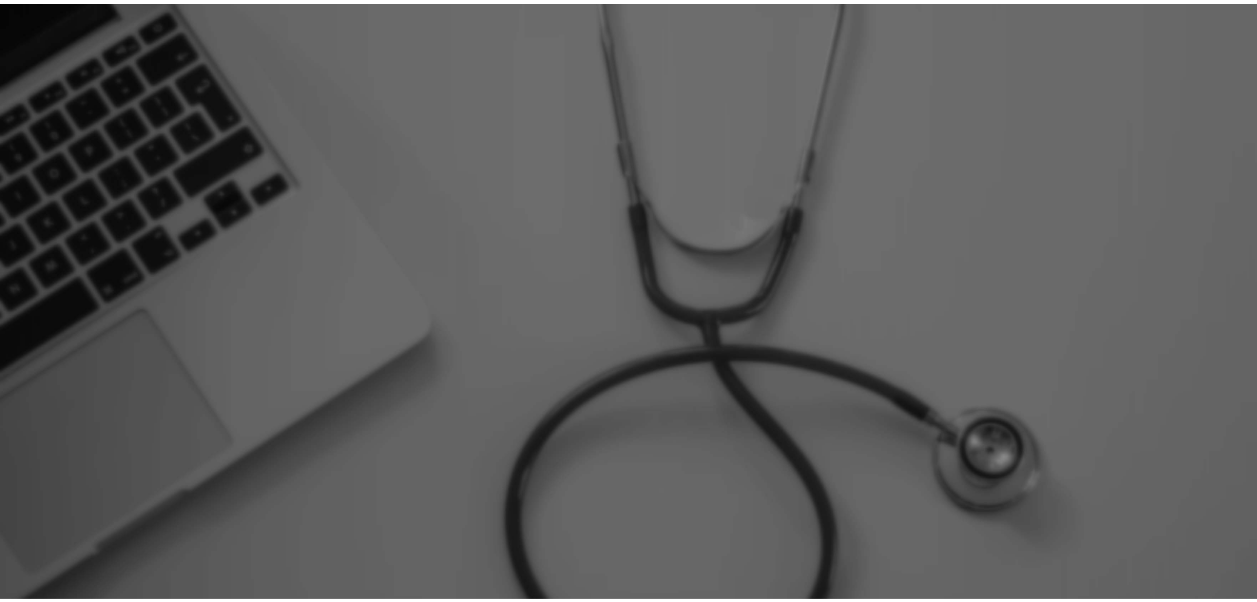 scroll, scrollTop: 0, scrollLeft: 0, axis: both 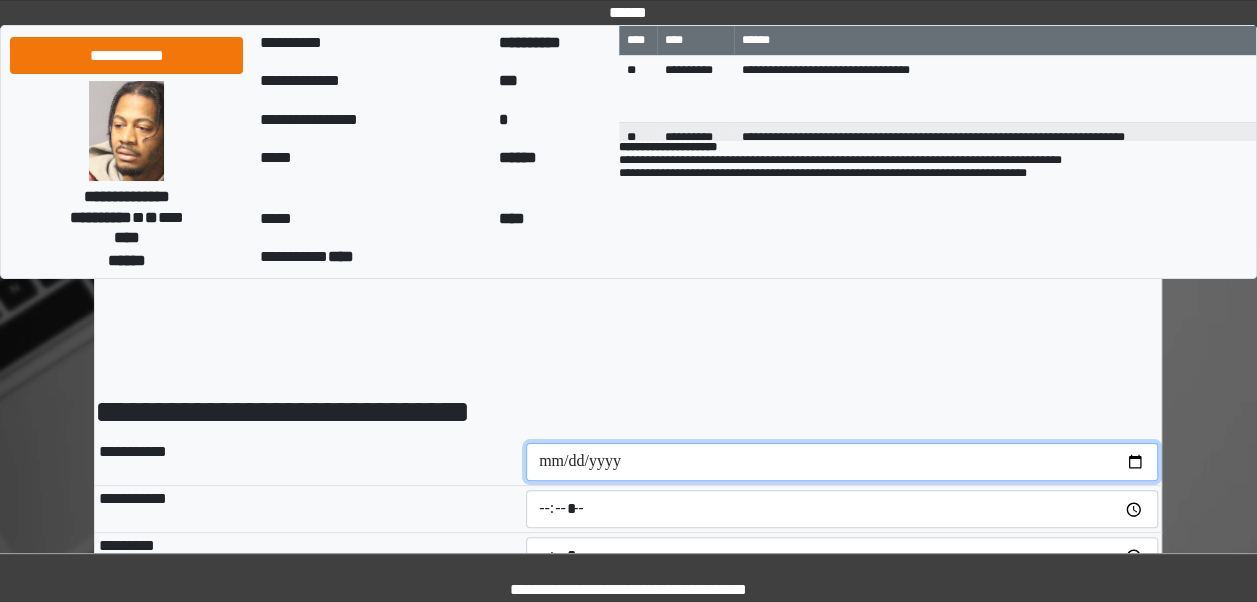click at bounding box center [842, 462] 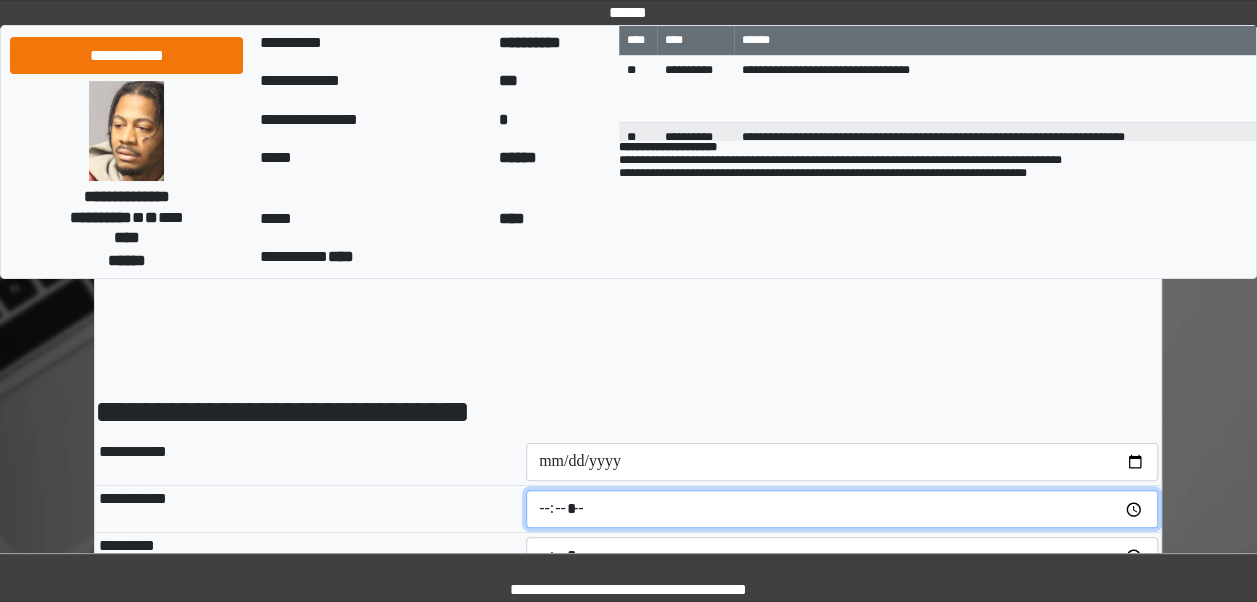 type on "*****" 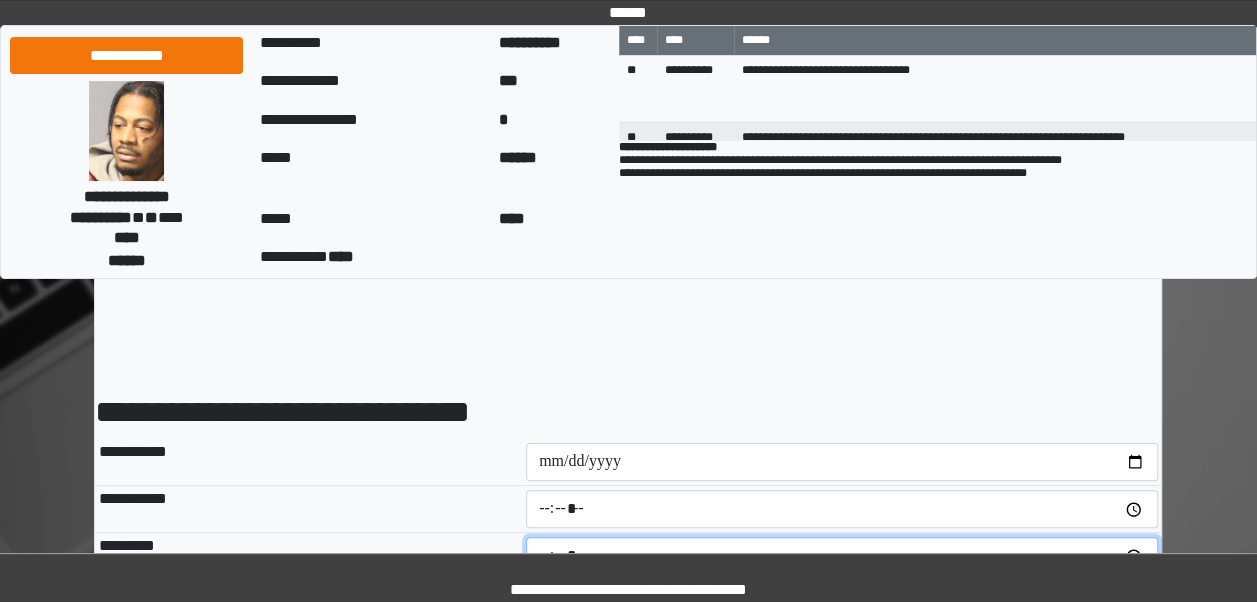 type on "*****" 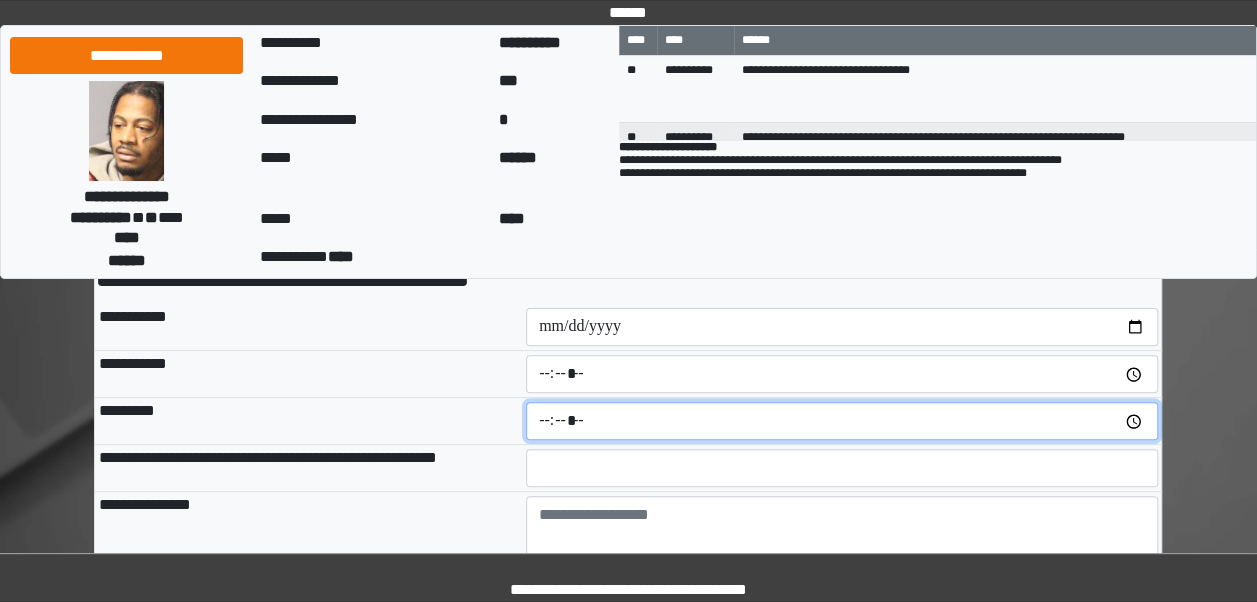 scroll, scrollTop: 141, scrollLeft: 0, axis: vertical 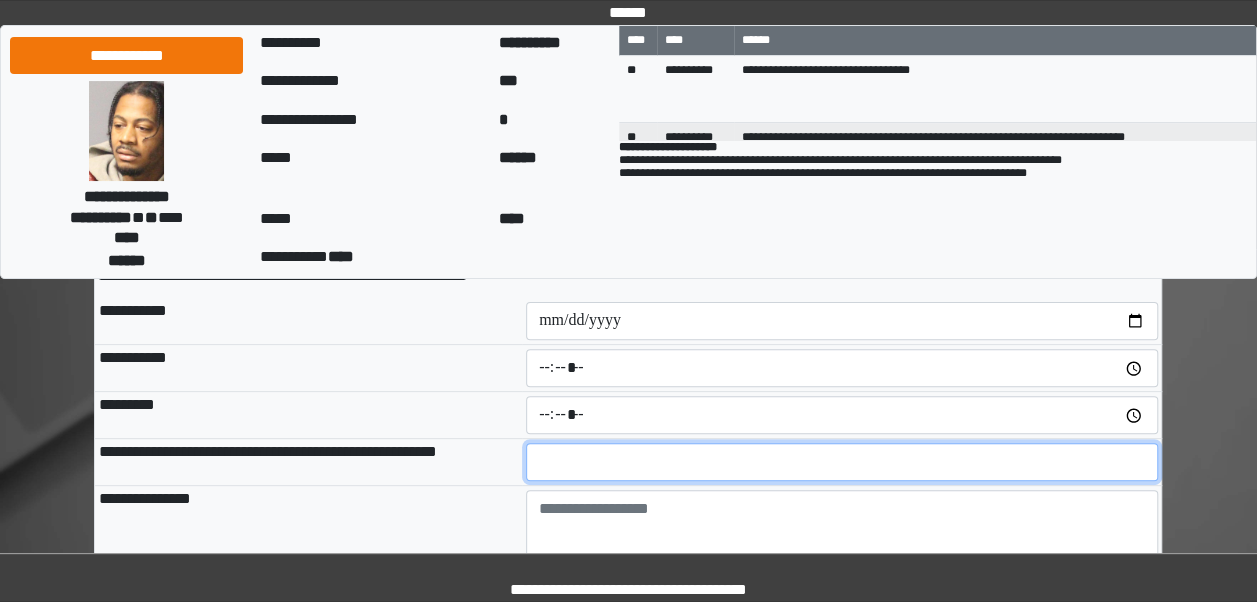 click at bounding box center [842, 462] 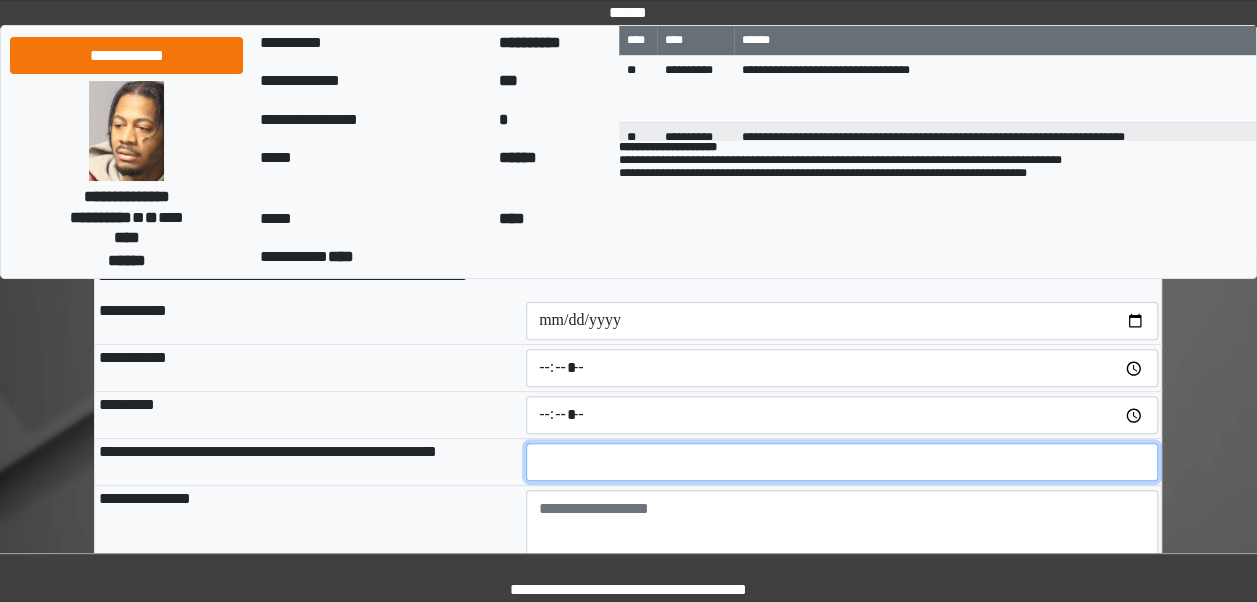 click on "**" at bounding box center (842, 462) 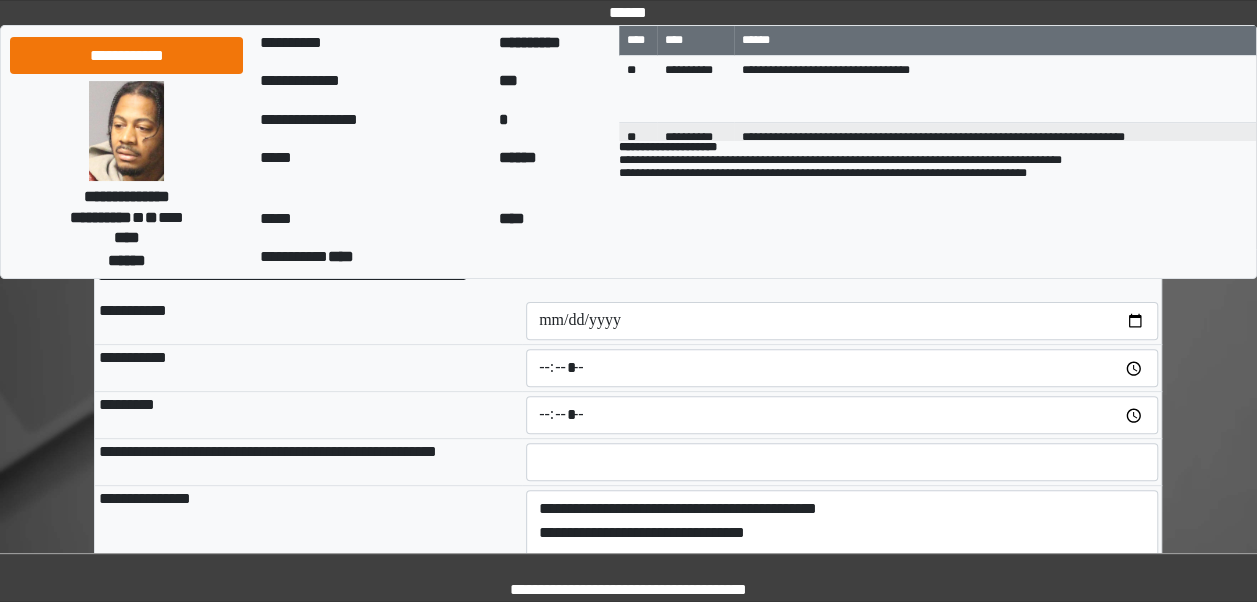 type on "**********" 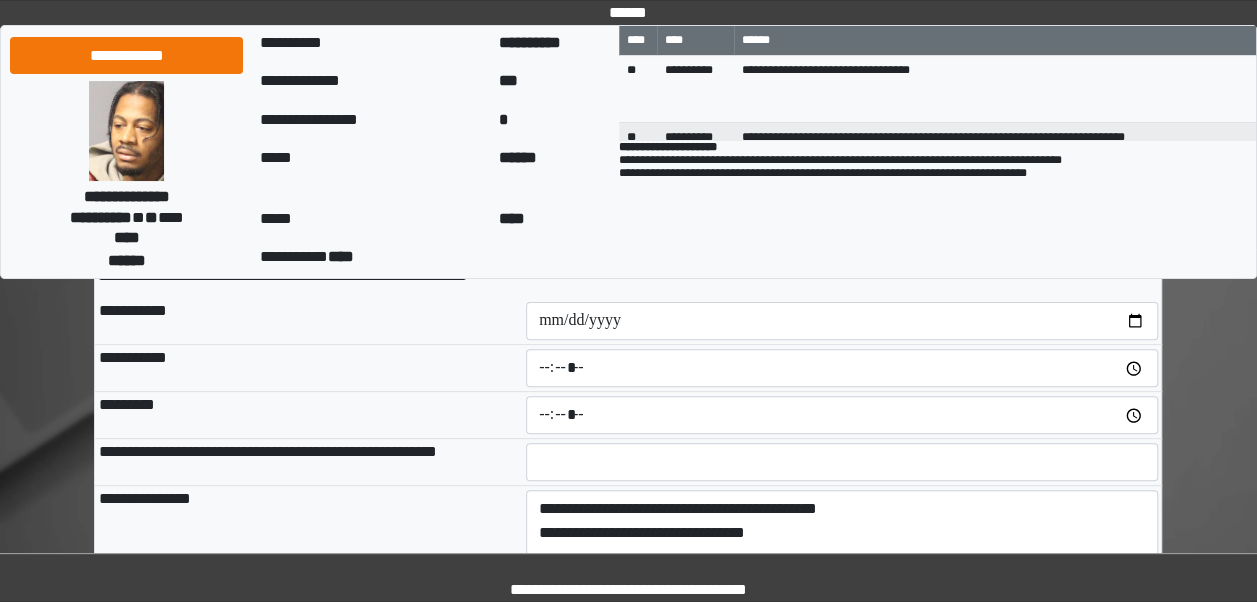 type on "*" 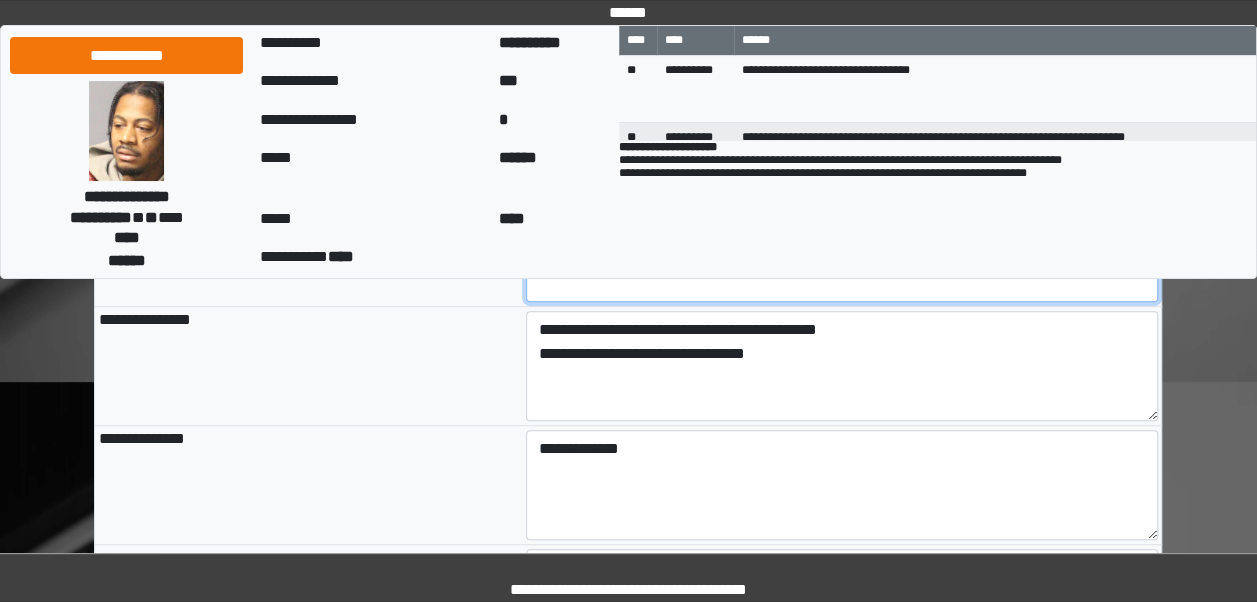 scroll, scrollTop: 321, scrollLeft: 0, axis: vertical 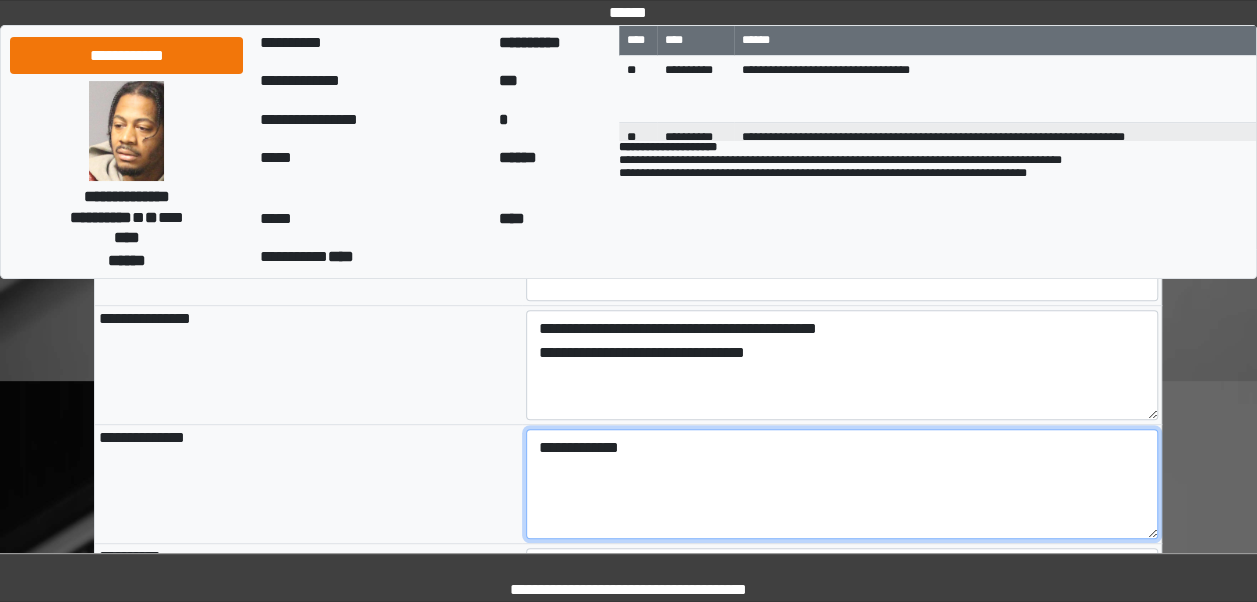 drag, startPoint x: 705, startPoint y: 438, endPoint x: 426, endPoint y: 433, distance: 279.0448 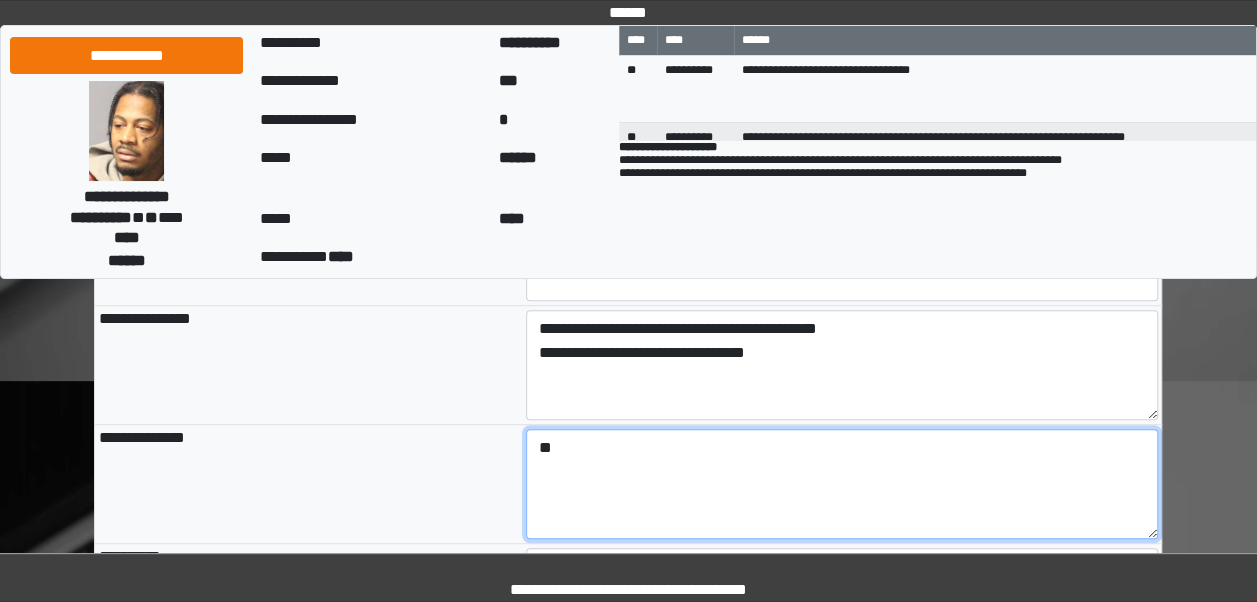 type on "*" 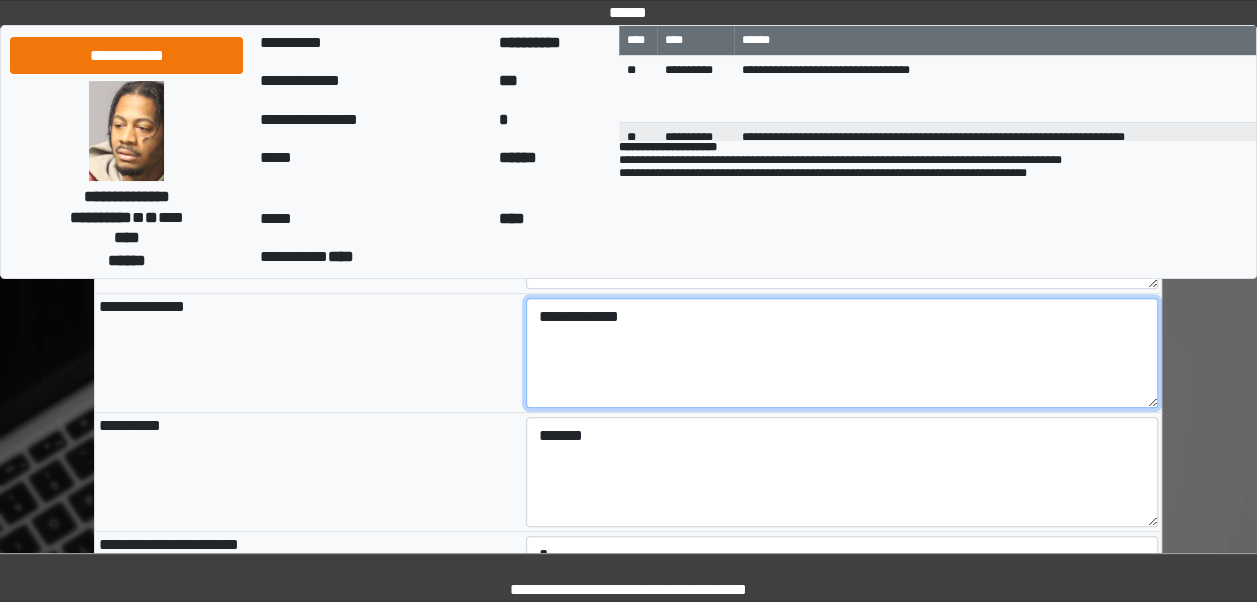 scroll, scrollTop: 453, scrollLeft: 0, axis: vertical 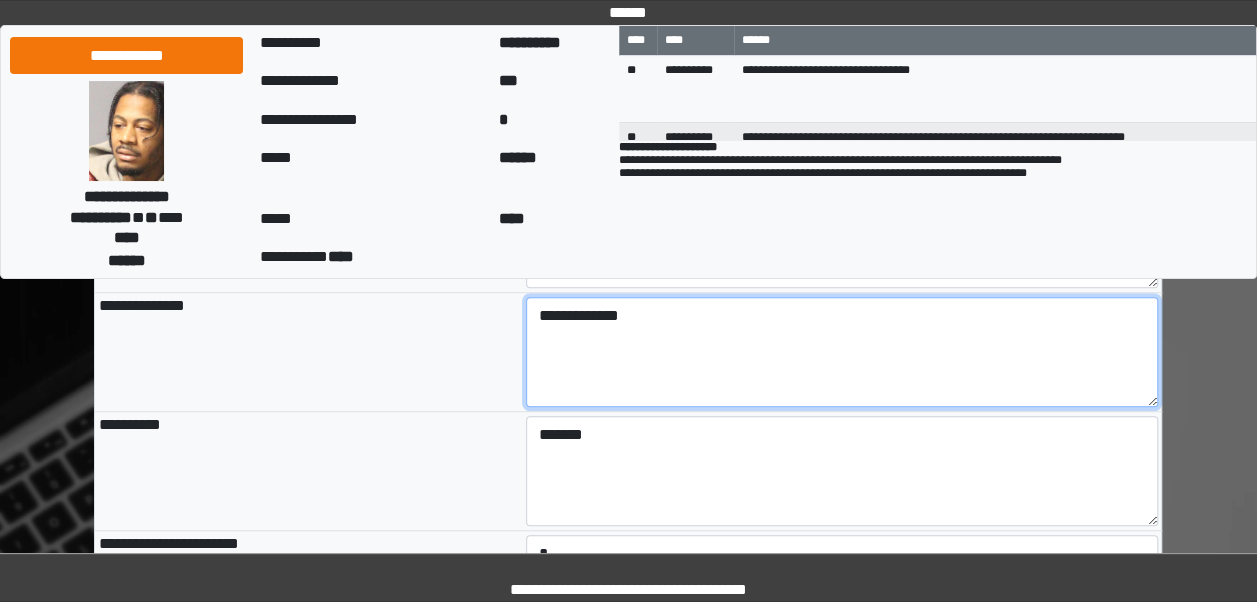 type on "**********" 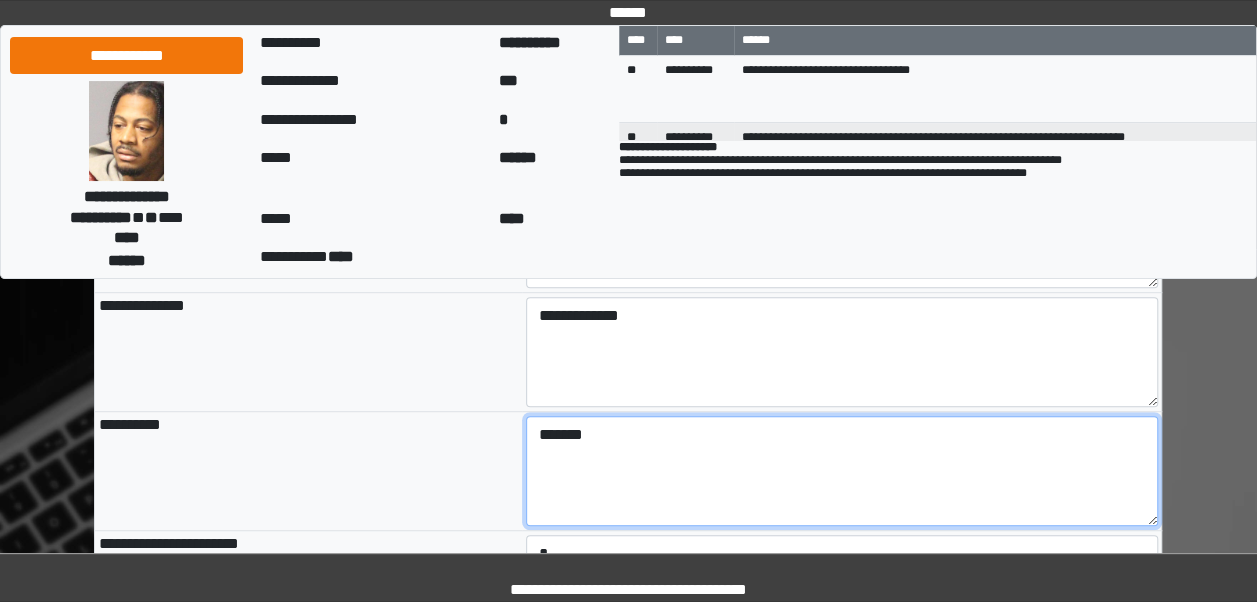 drag, startPoint x: 696, startPoint y: 432, endPoint x: 356, endPoint y: 434, distance: 340.0059 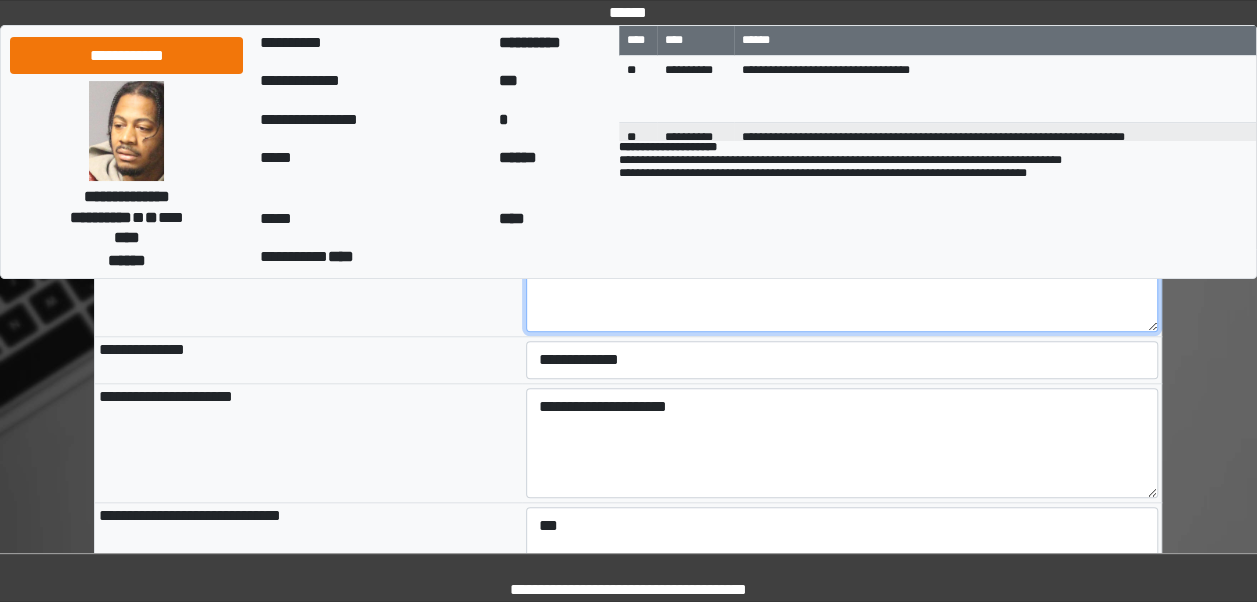 scroll, scrollTop: 772, scrollLeft: 0, axis: vertical 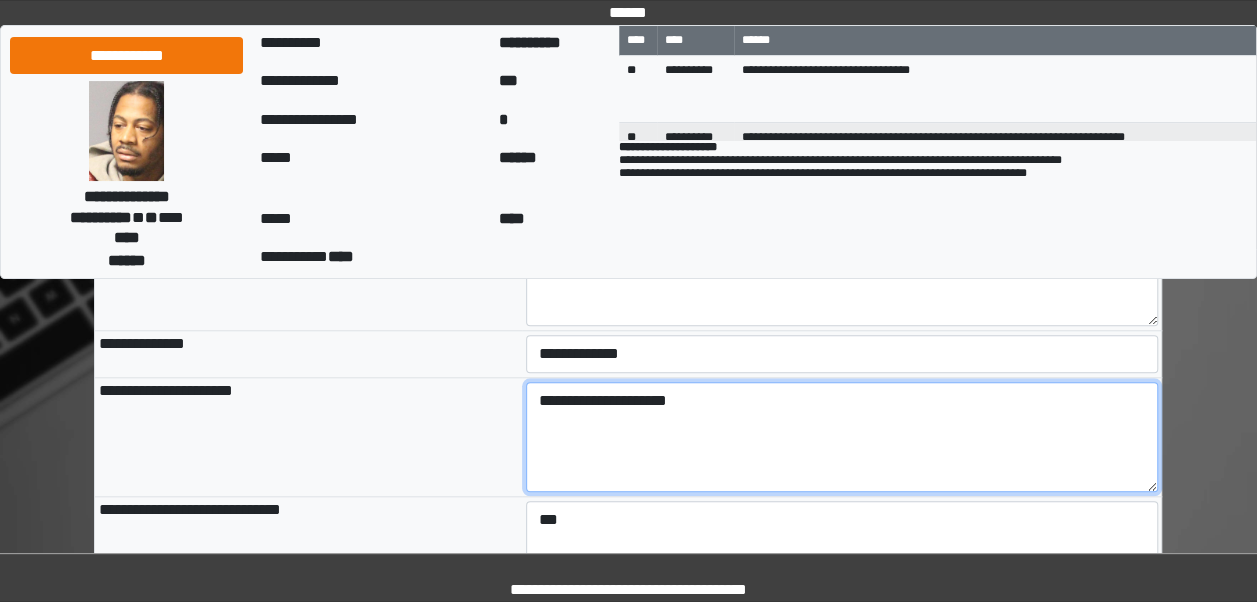 drag, startPoint x: 609, startPoint y: 365, endPoint x: 601, endPoint y: 372, distance: 10.630146 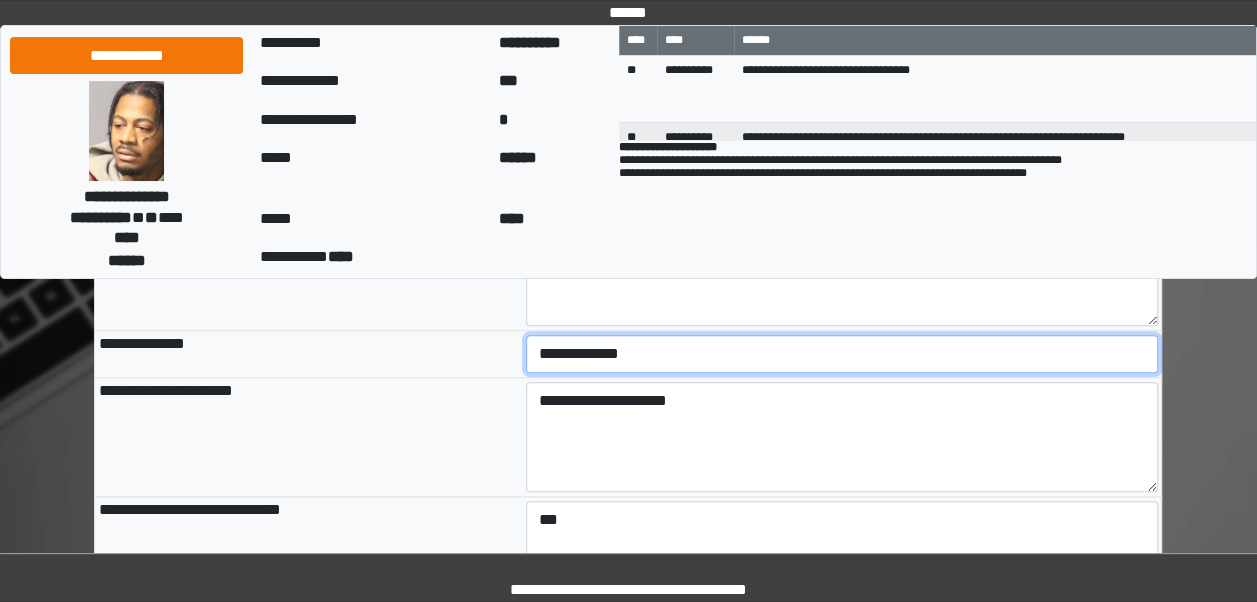 click on "**********" at bounding box center (842, 354) 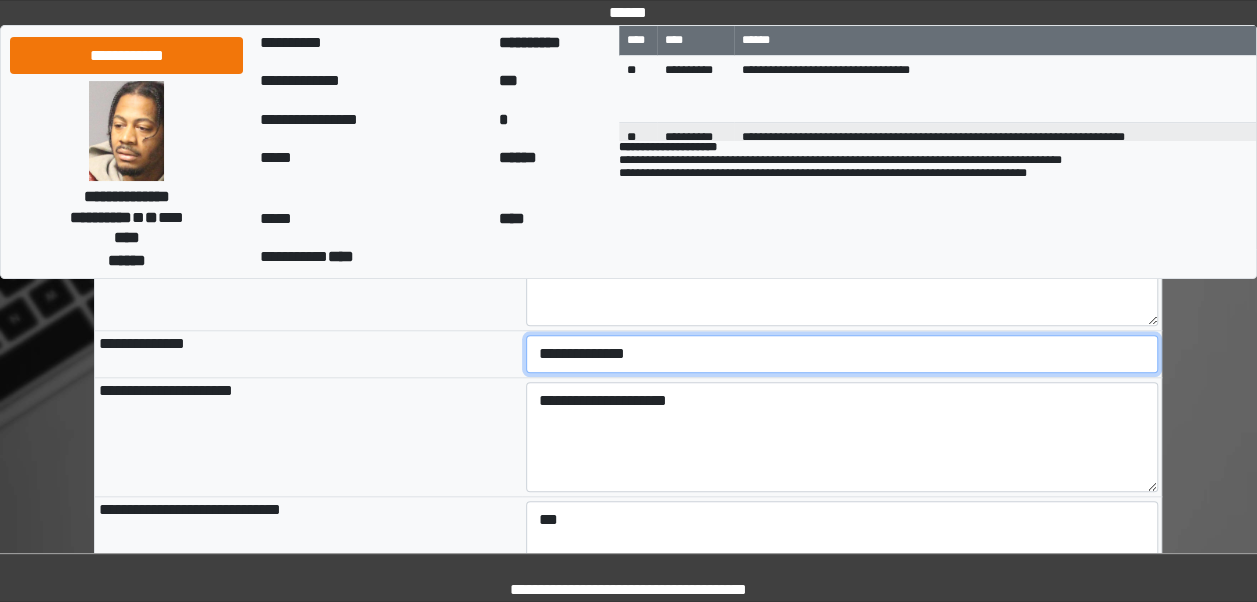 click on "**********" at bounding box center (842, 354) 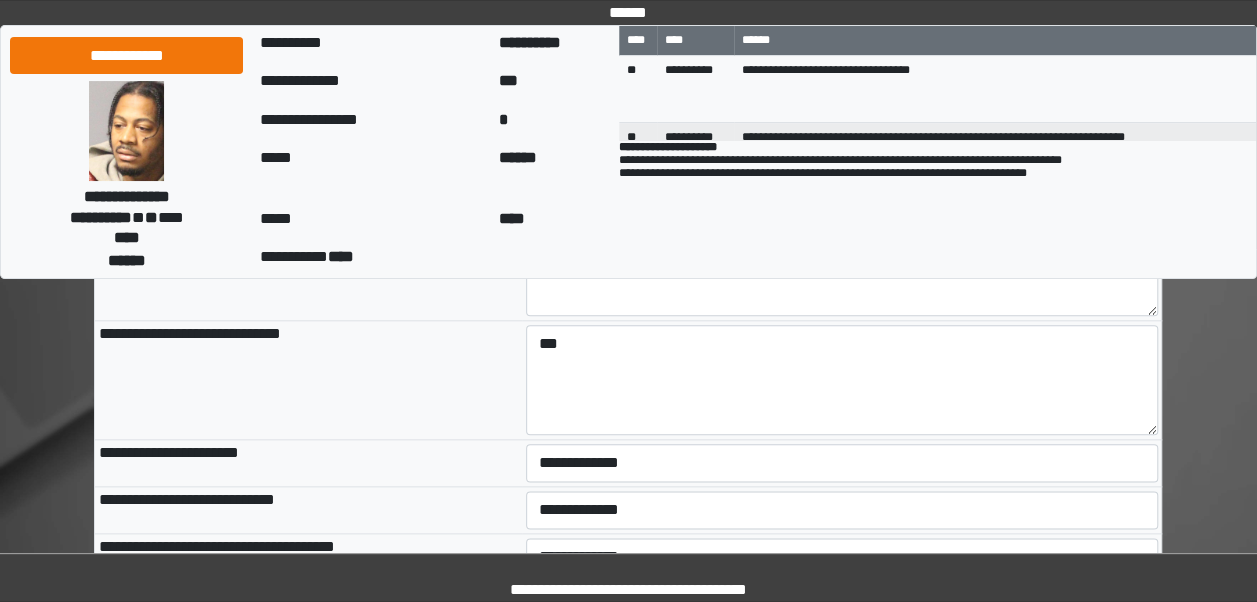 scroll, scrollTop: 984, scrollLeft: 0, axis: vertical 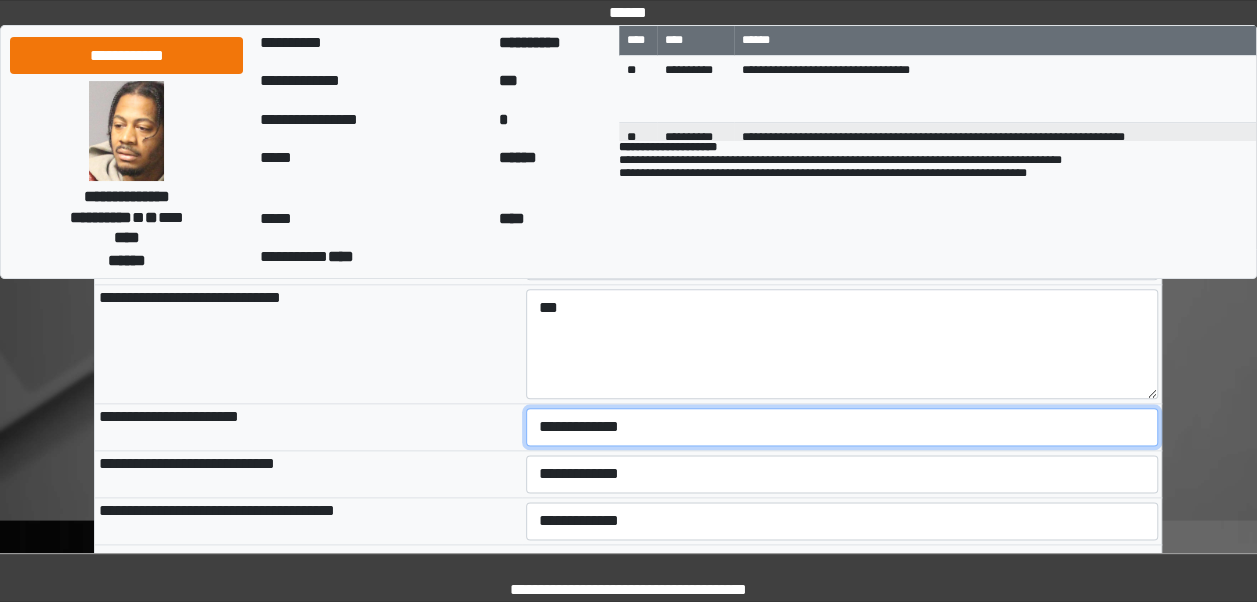 click on "**********" at bounding box center [842, 427] 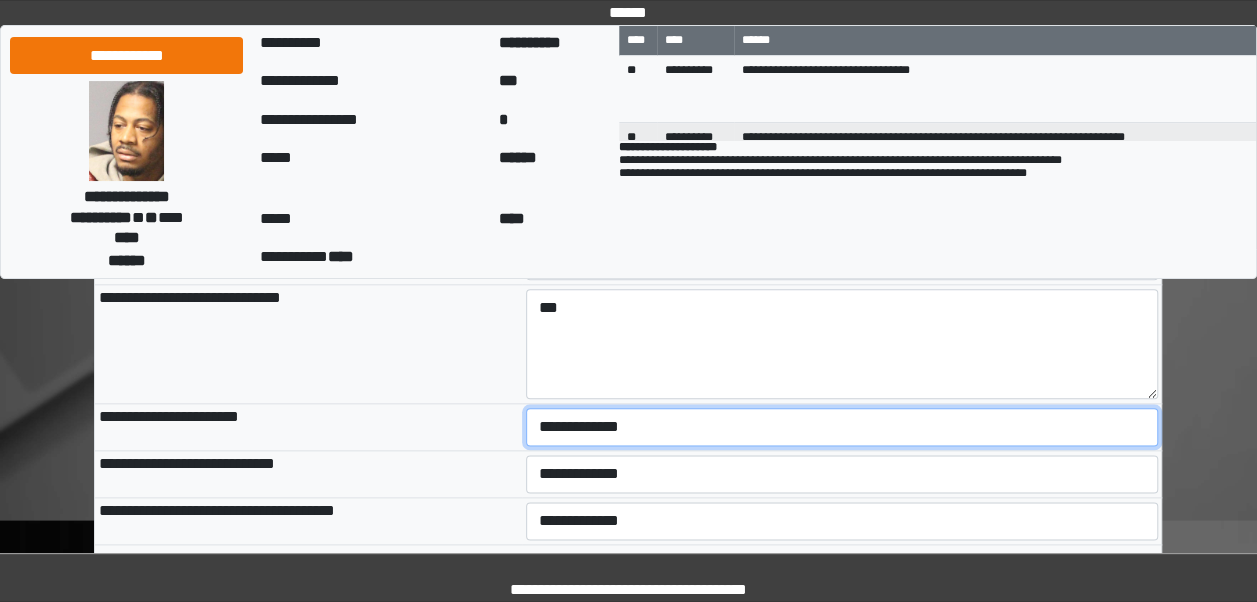 select on "***" 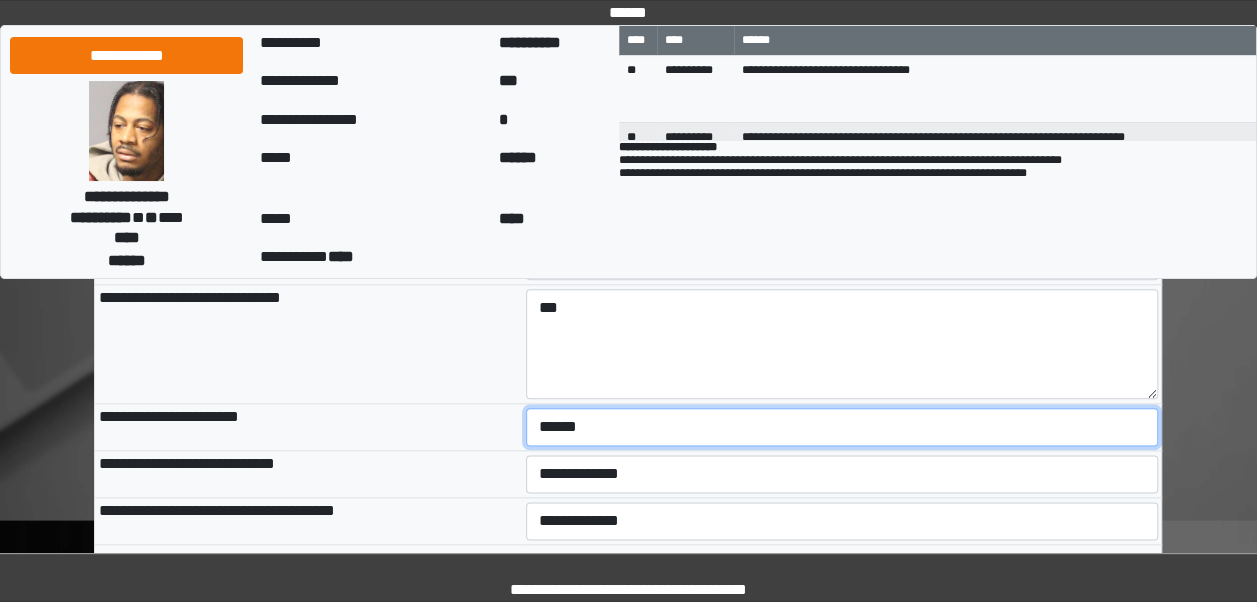 click on "**********" at bounding box center [842, 427] 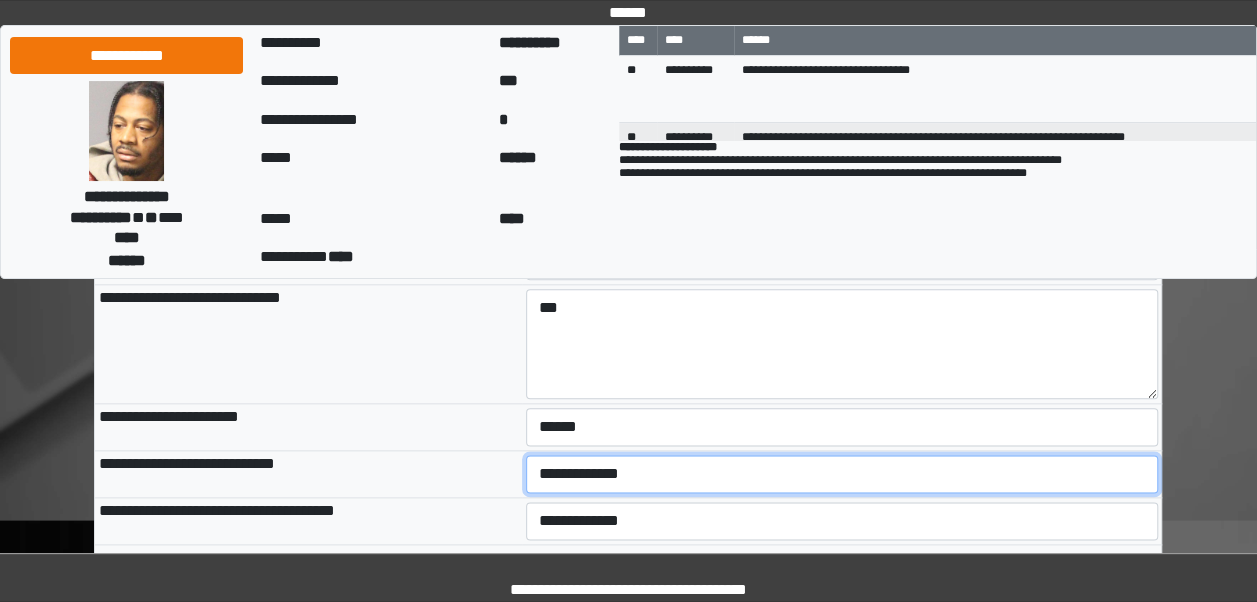 click on "**********" at bounding box center [842, 474] 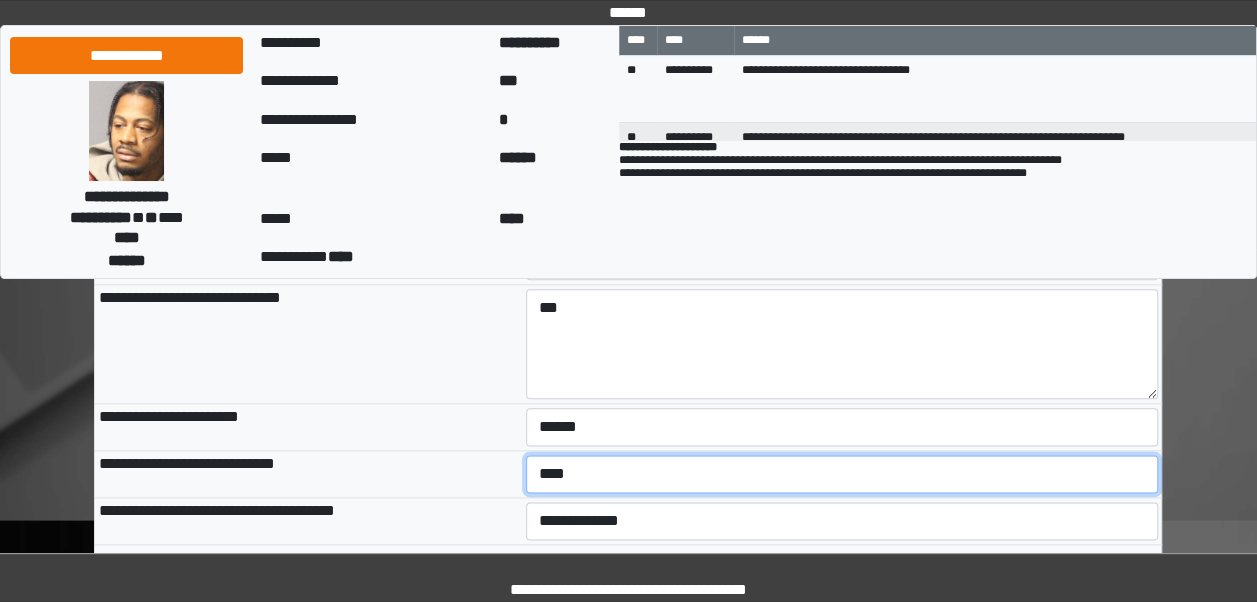 click on "**********" at bounding box center (842, 474) 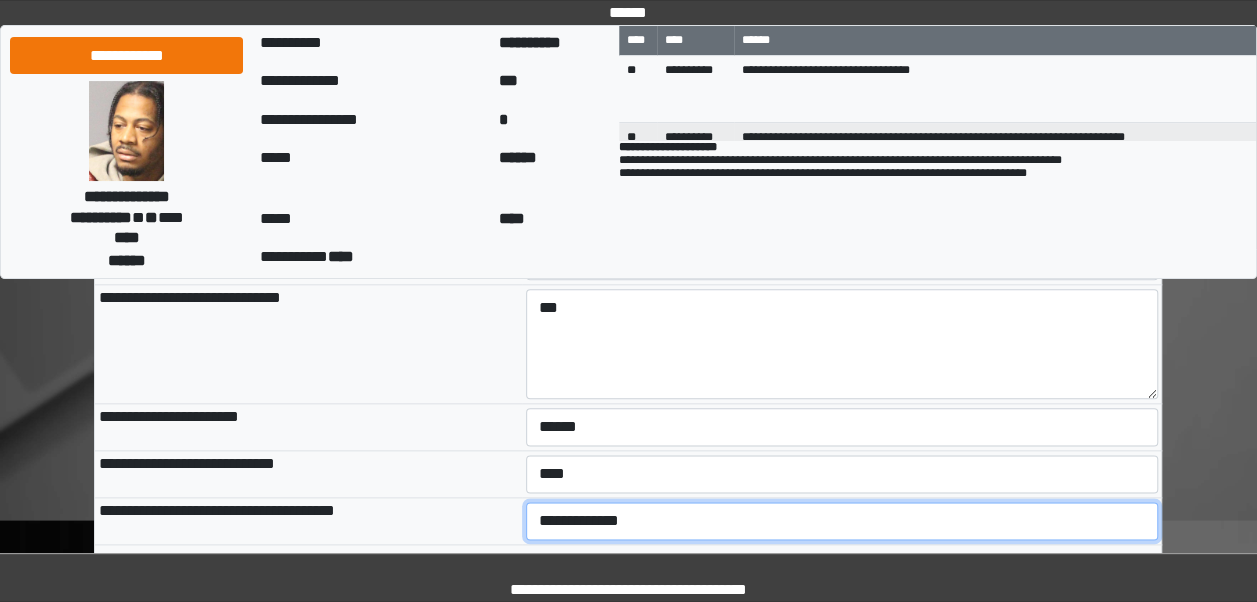 click on "**********" at bounding box center [842, 521] 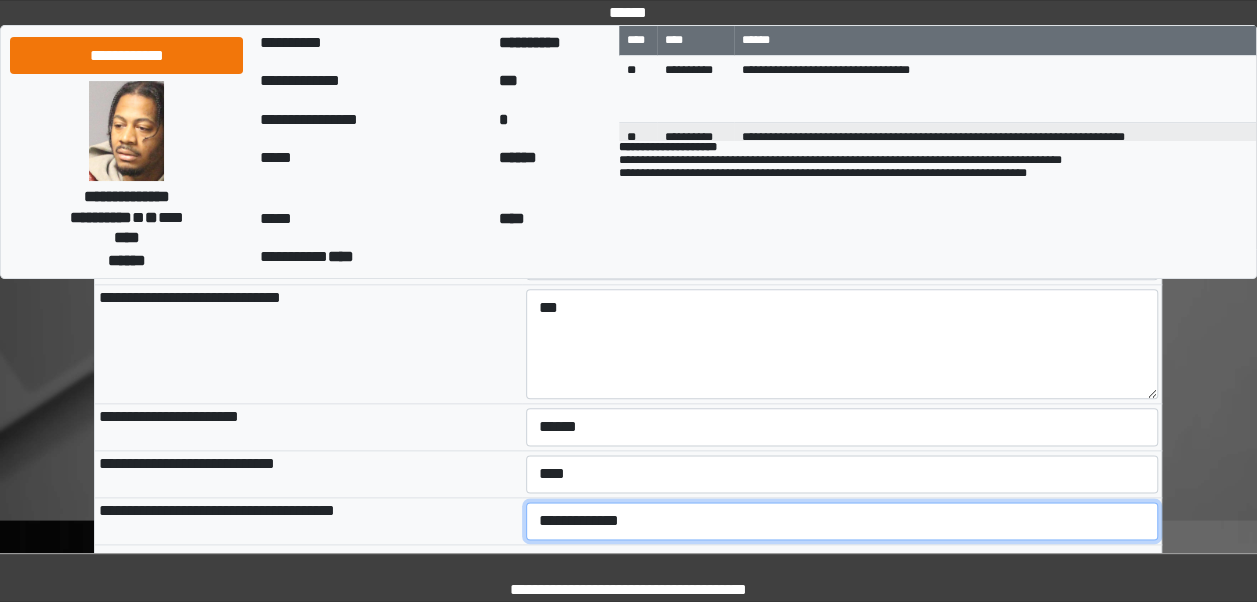 select on "***" 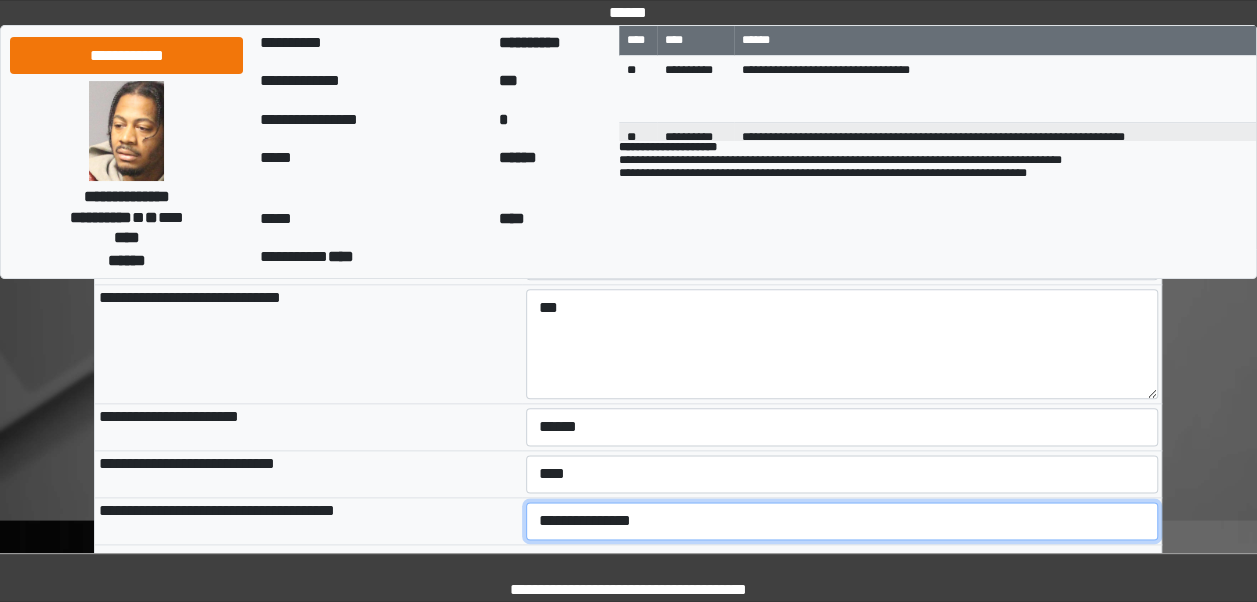 scroll, scrollTop: 1120, scrollLeft: 0, axis: vertical 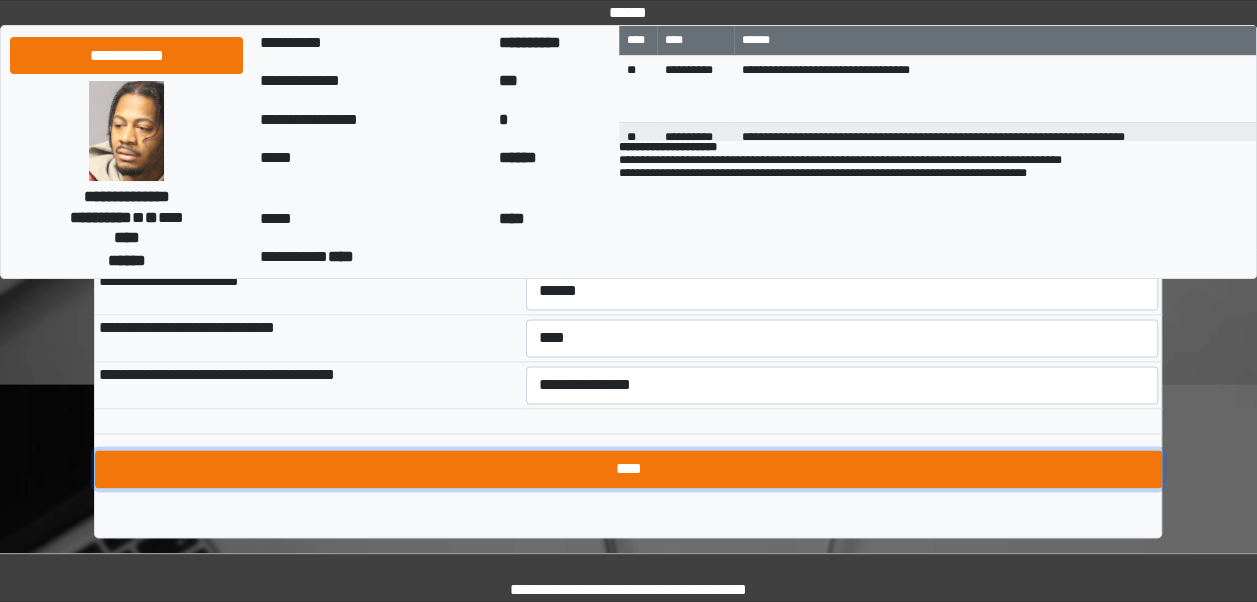 click on "****" at bounding box center [628, 469] 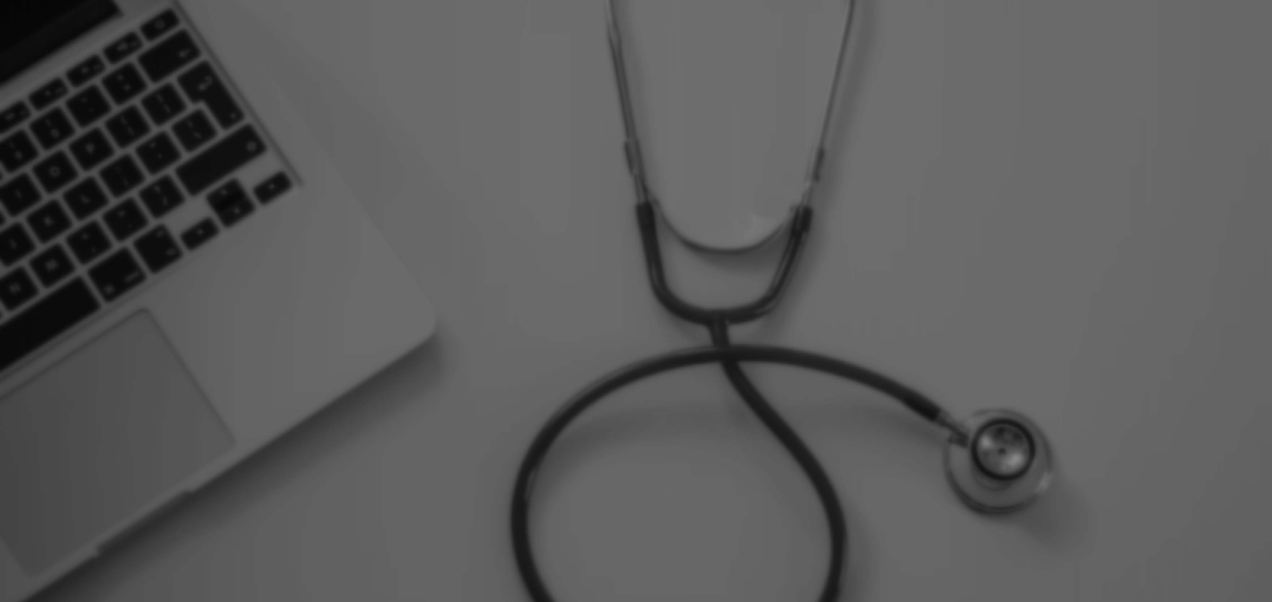 scroll, scrollTop: 0, scrollLeft: 0, axis: both 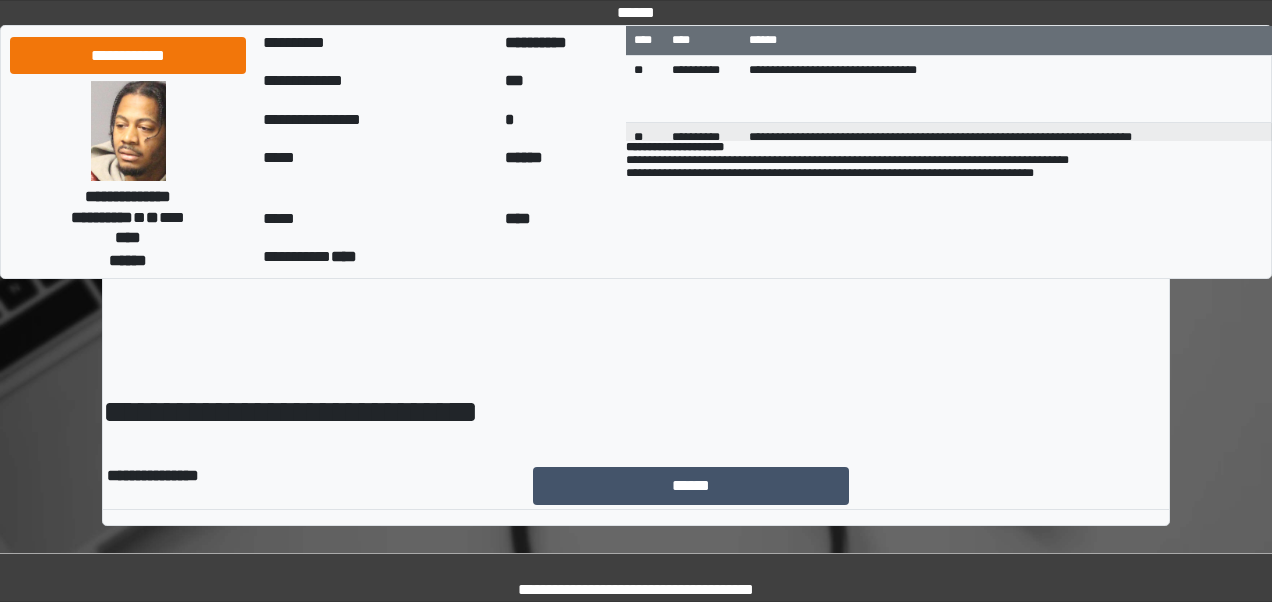click on "******" at bounding box center (849, 486) 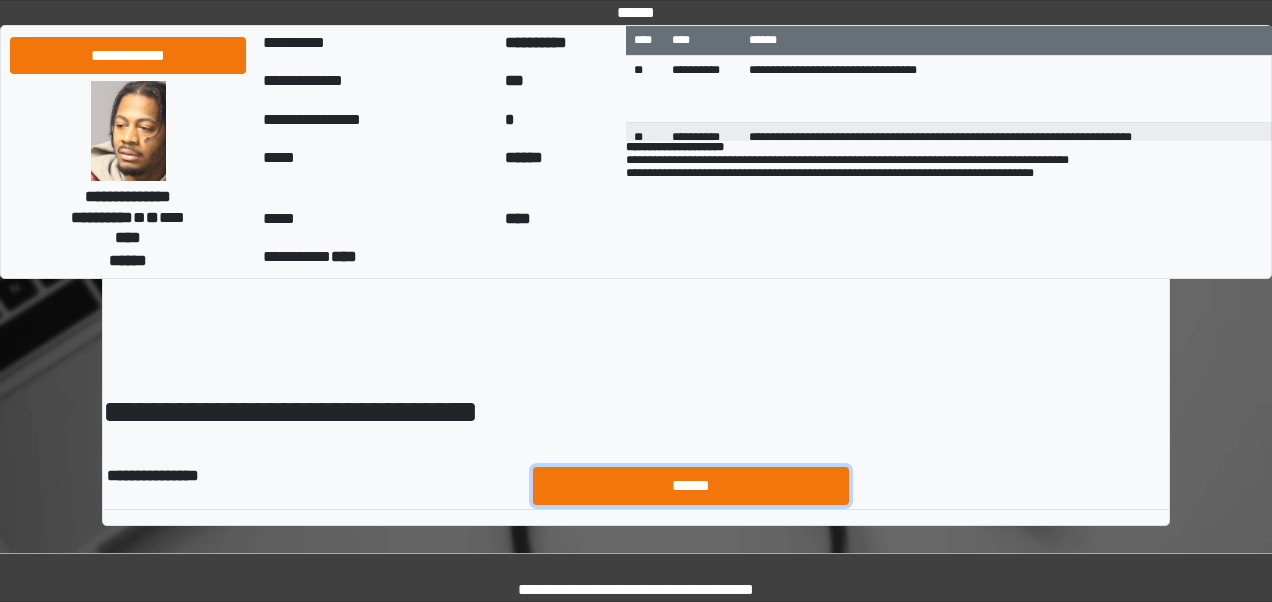 click on "******" at bounding box center [691, 485] 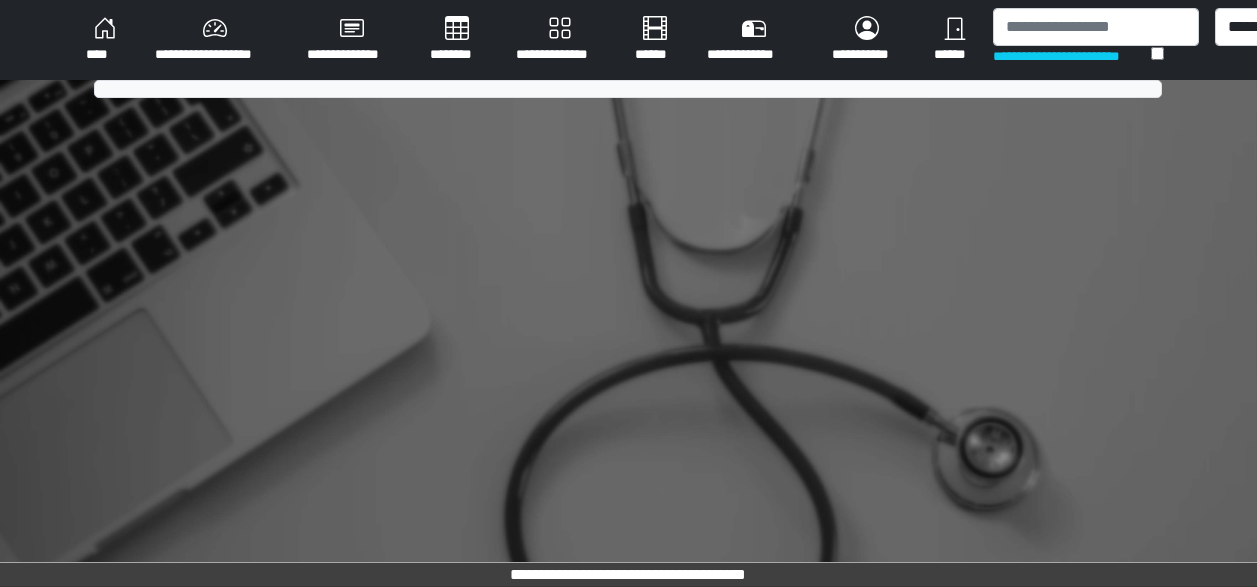scroll, scrollTop: 0, scrollLeft: 0, axis: both 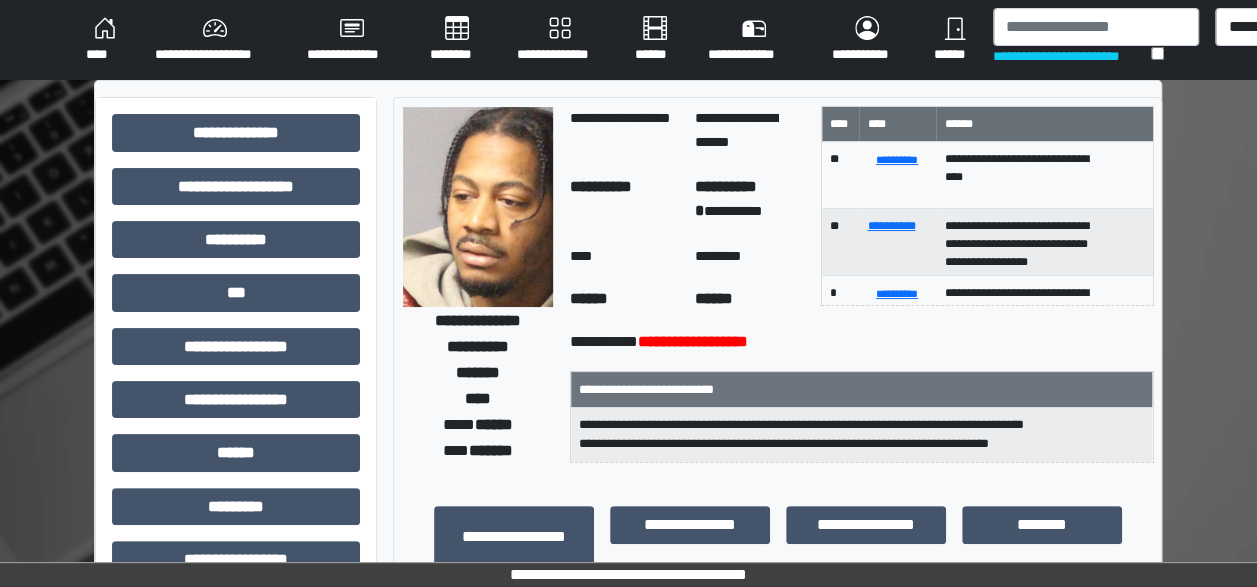 click on "****" at bounding box center (104, 40) 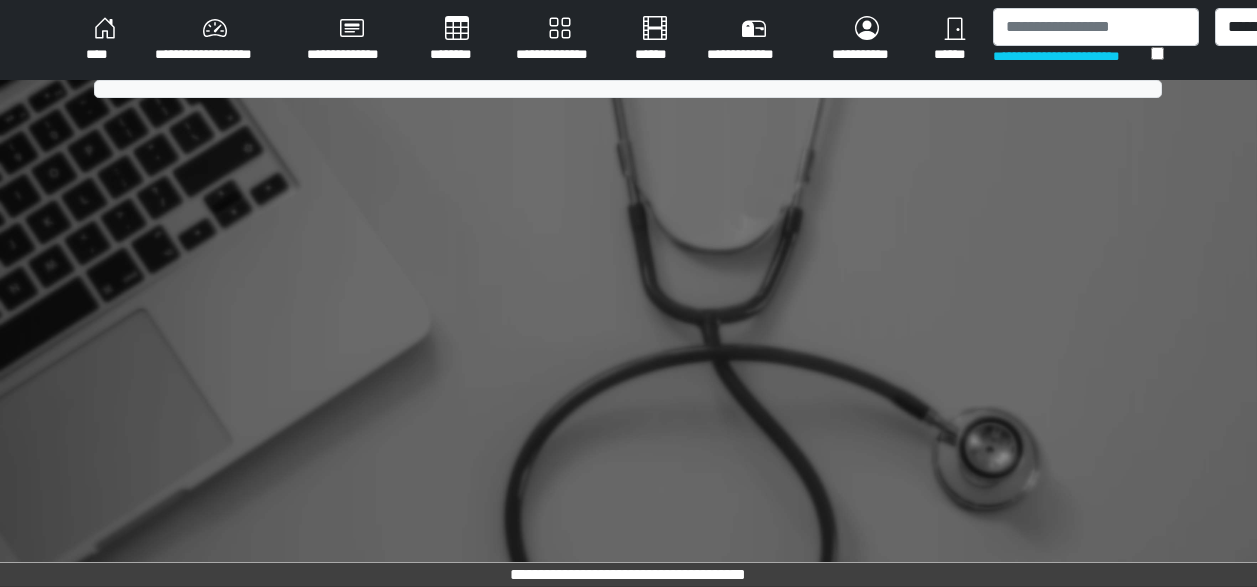 scroll, scrollTop: 0, scrollLeft: 0, axis: both 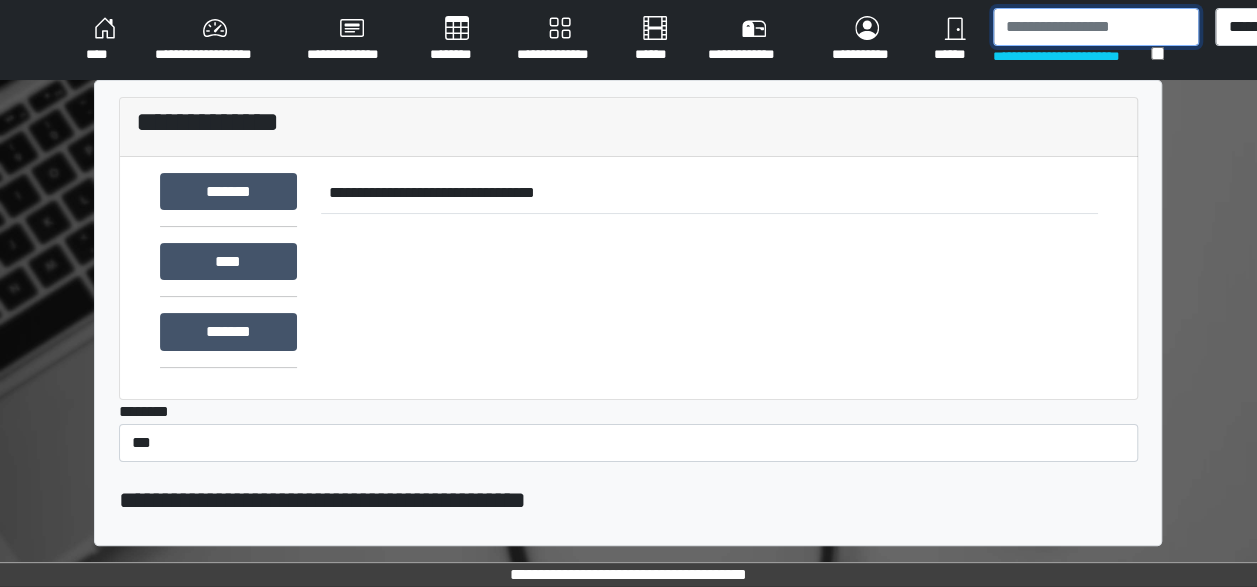click at bounding box center [1096, 27] 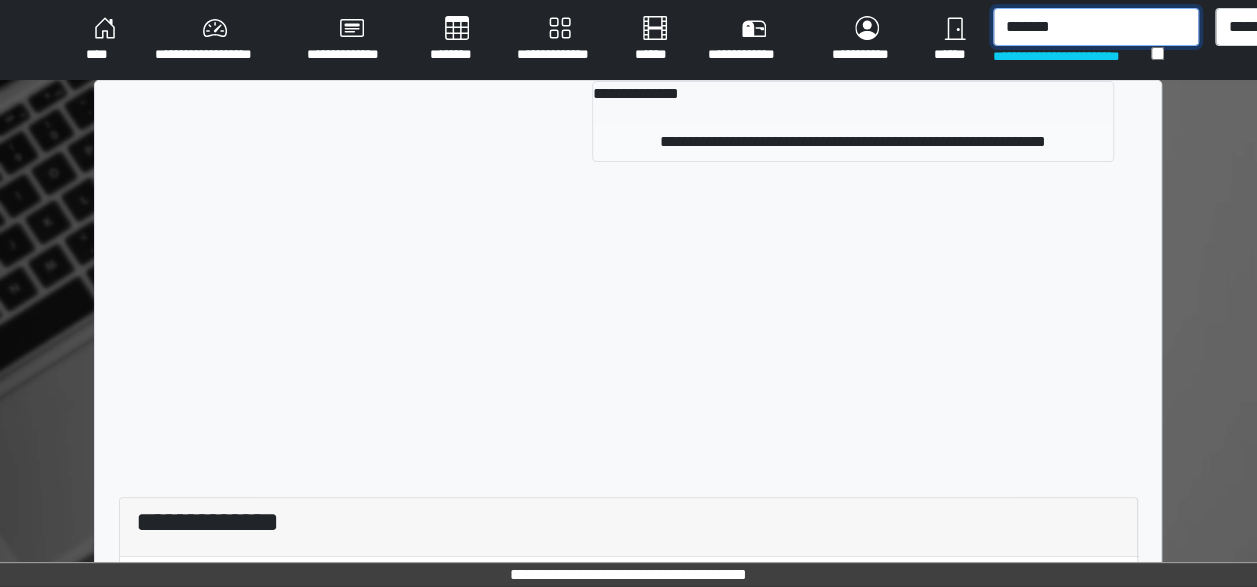 type on "*******" 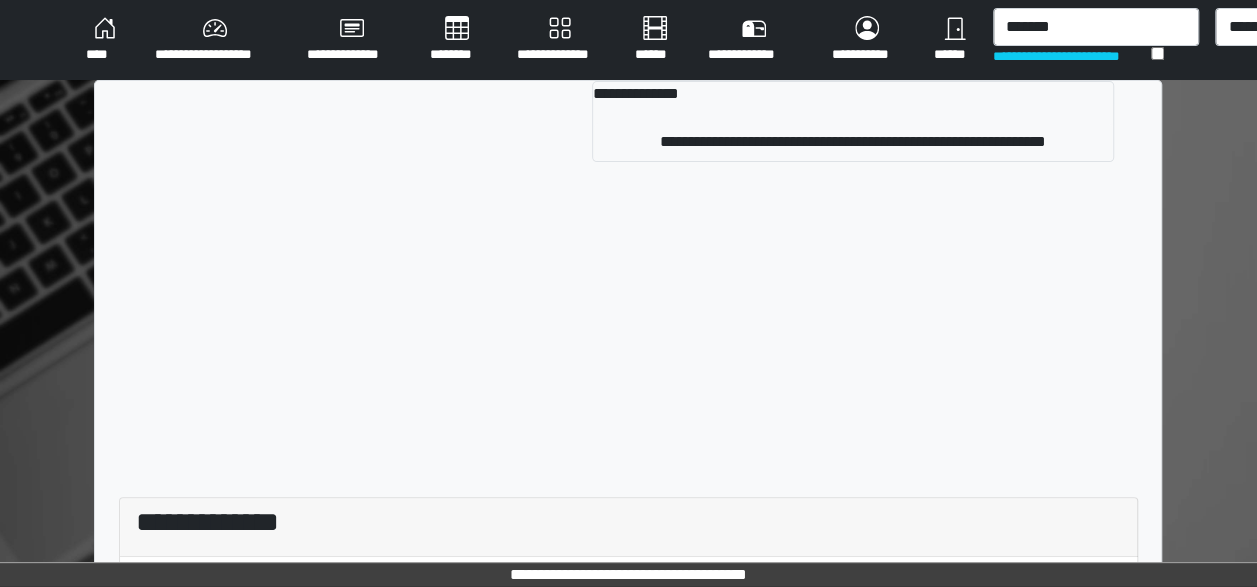 click on "**********" at bounding box center [853, 121] 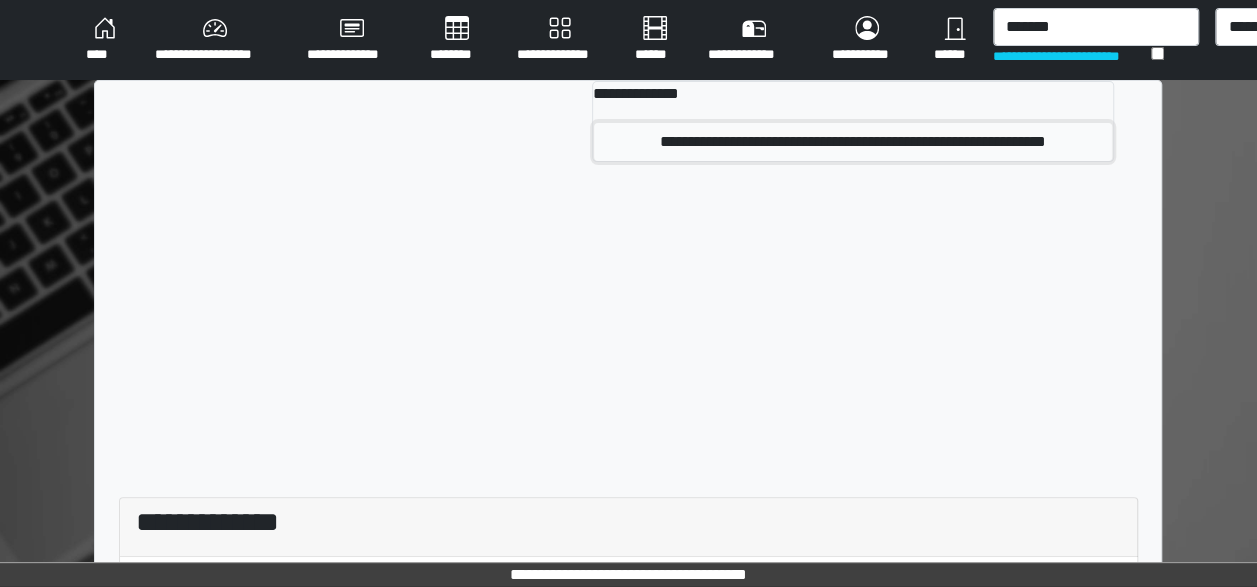 click on "**********" at bounding box center (853, 142) 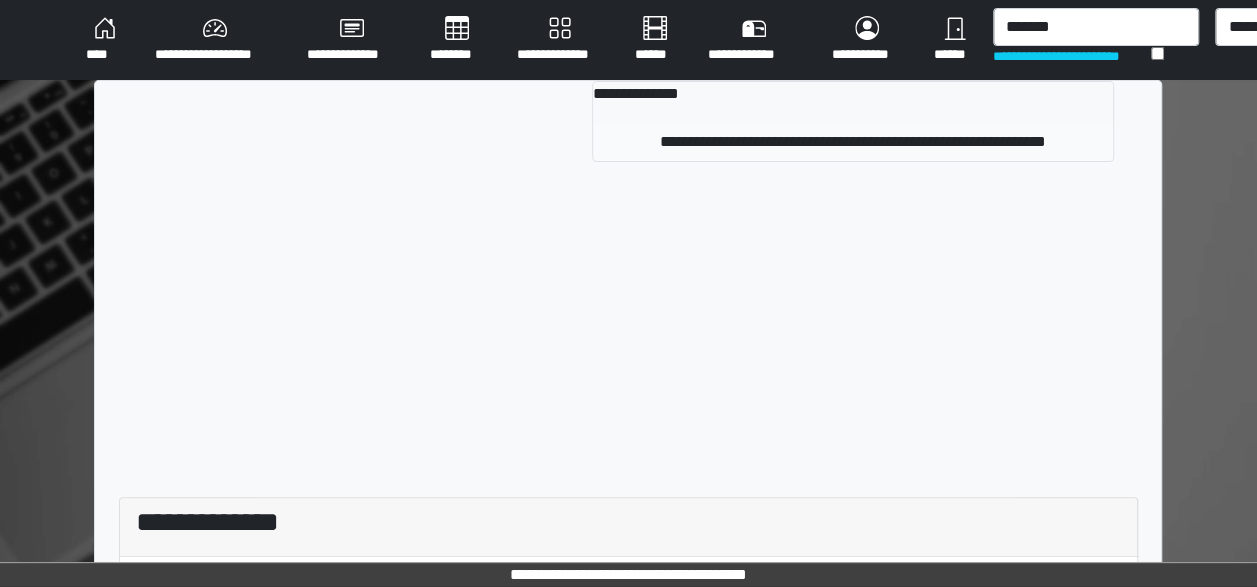 type 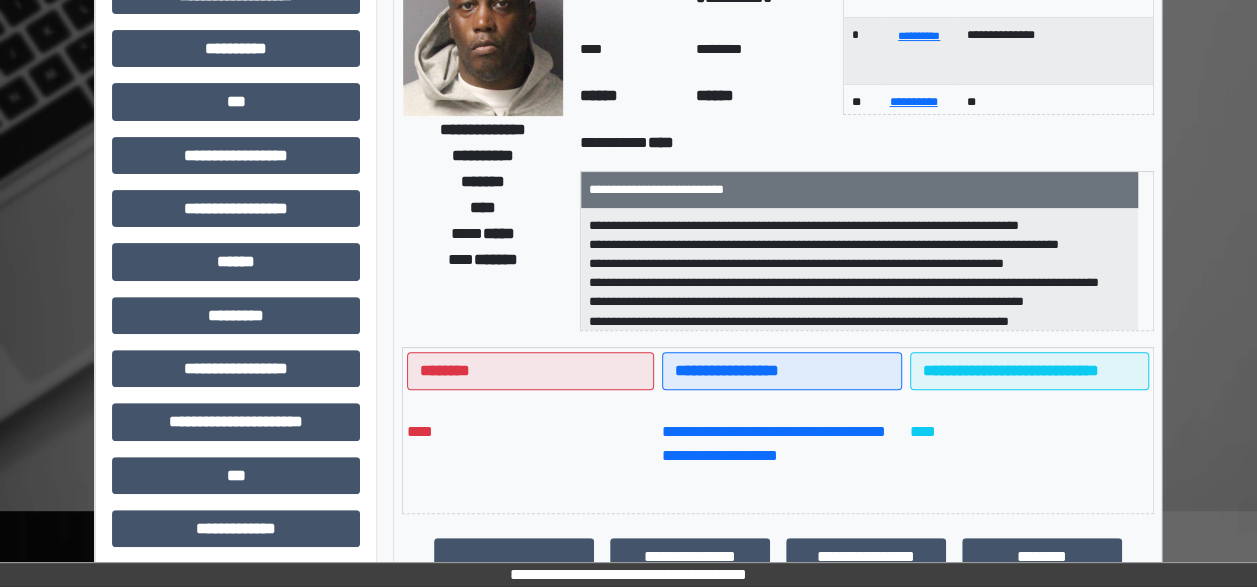 scroll, scrollTop: 192, scrollLeft: 0, axis: vertical 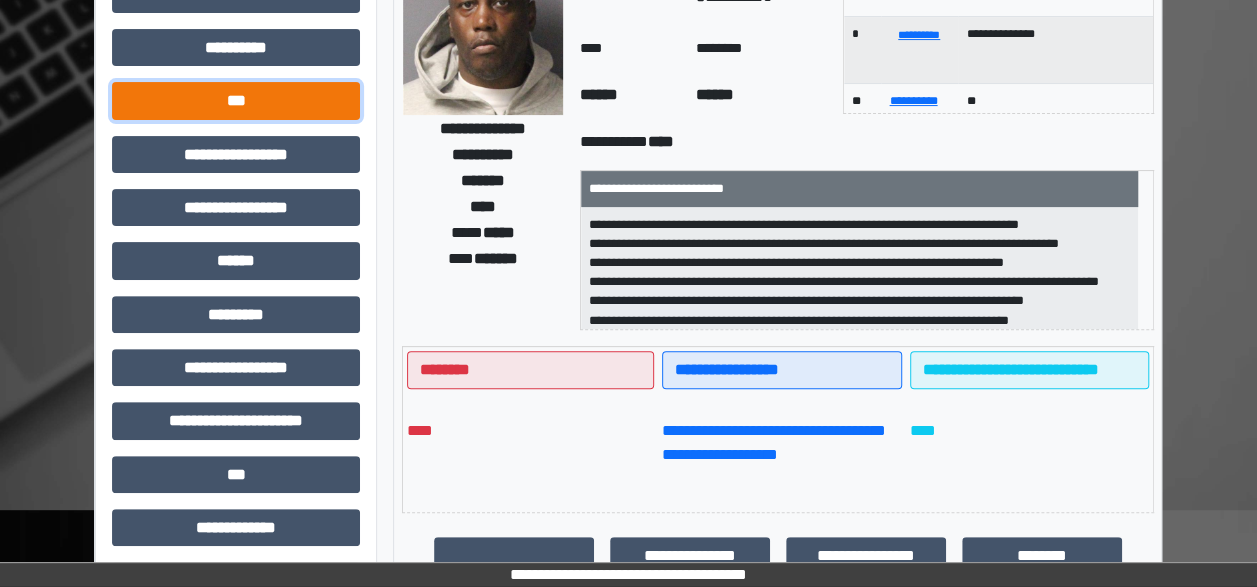 click on "***" at bounding box center (236, 100) 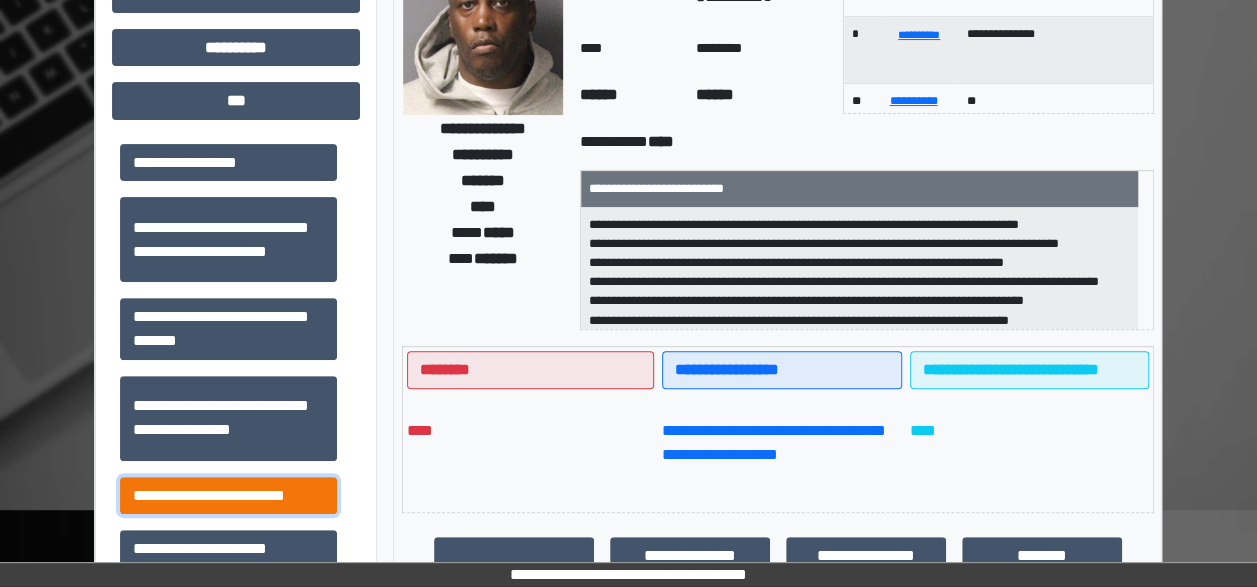 click on "**********" at bounding box center (228, 495) 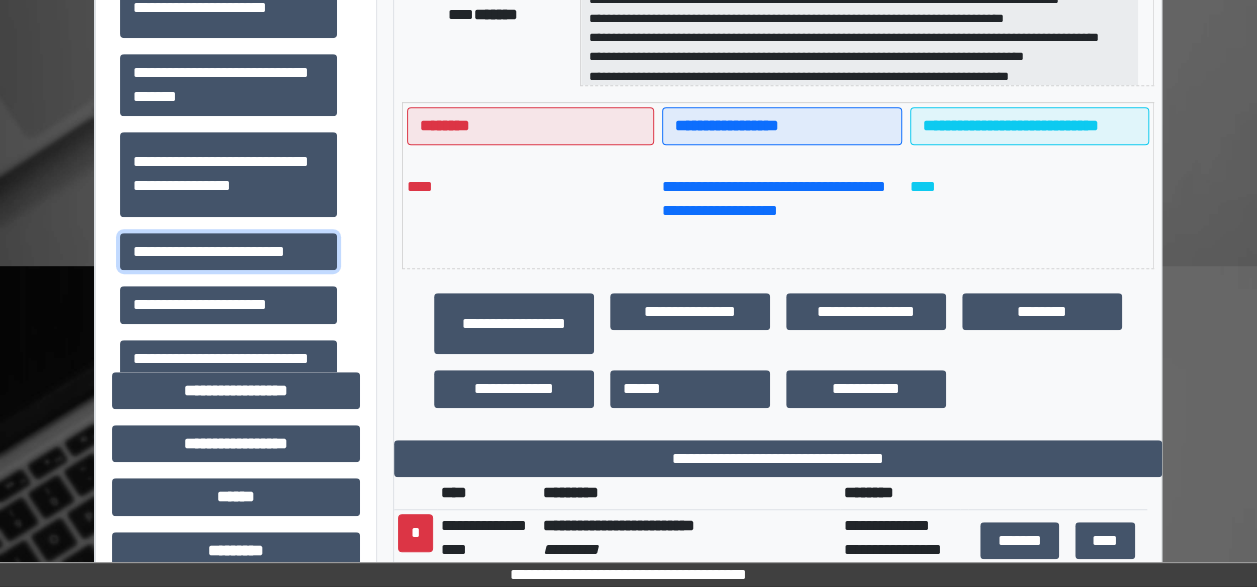 scroll, scrollTop: 438, scrollLeft: 0, axis: vertical 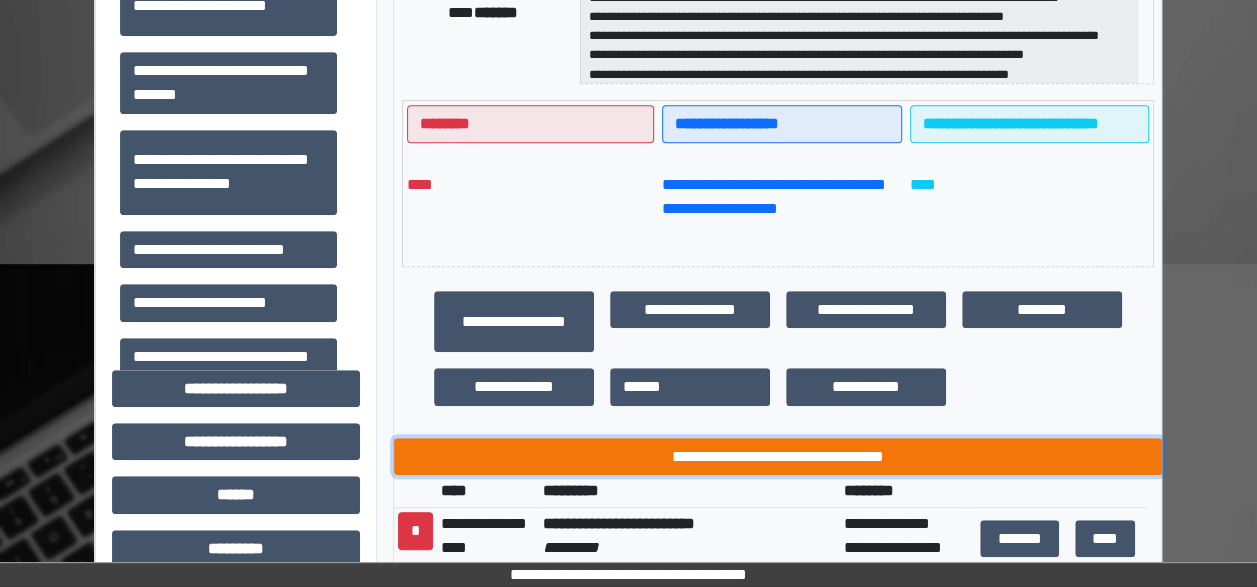 click on "**********" at bounding box center (778, 456) 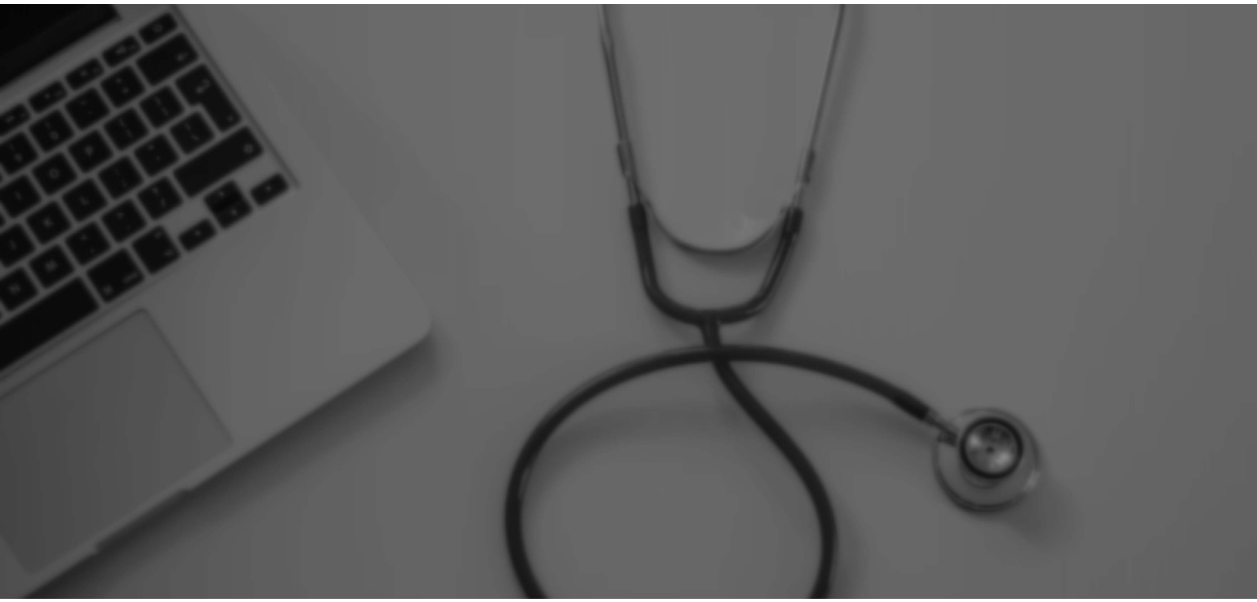 scroll, scrollTop: 0, scrollLeft: 0, axis: both 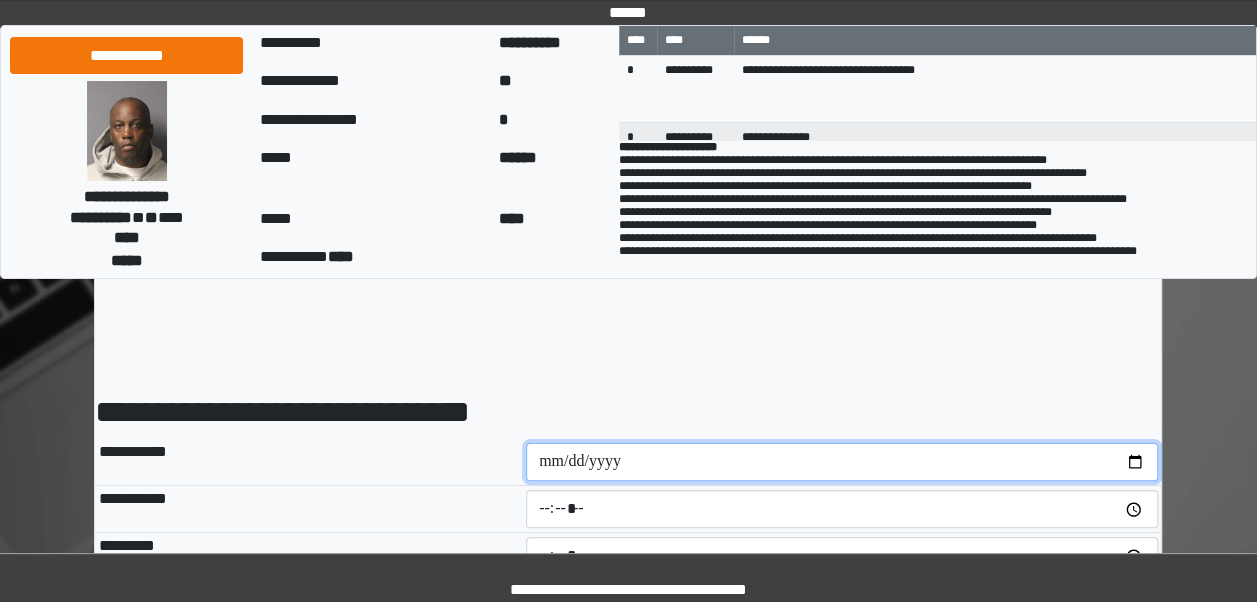 click at bounding box center (842, 462) 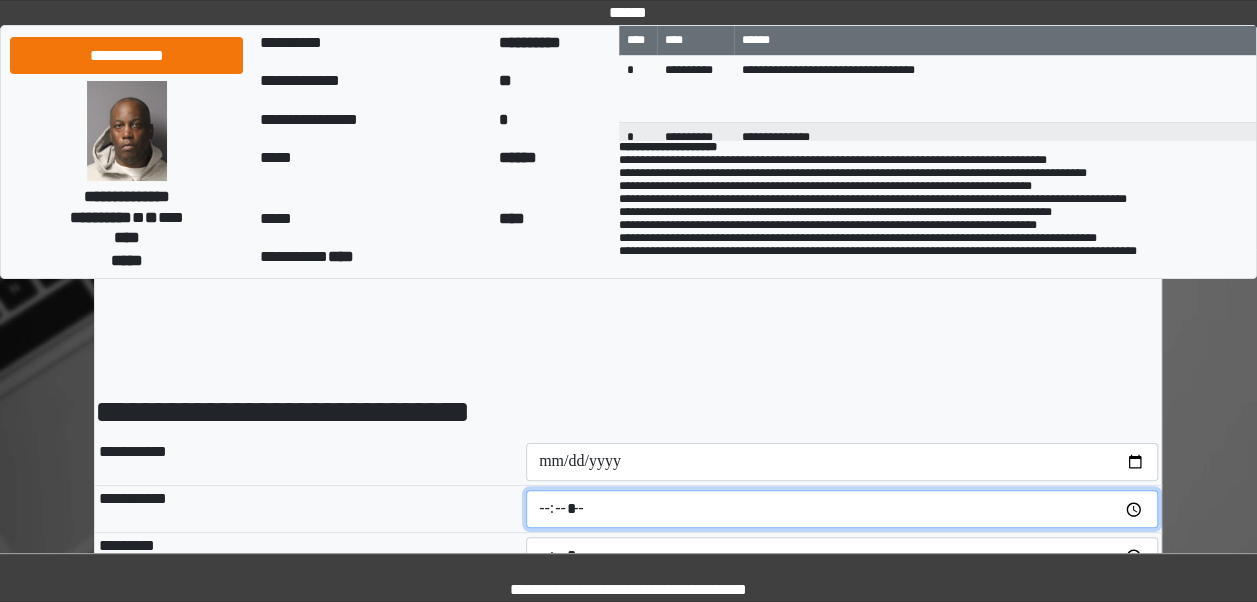 type on "*****" 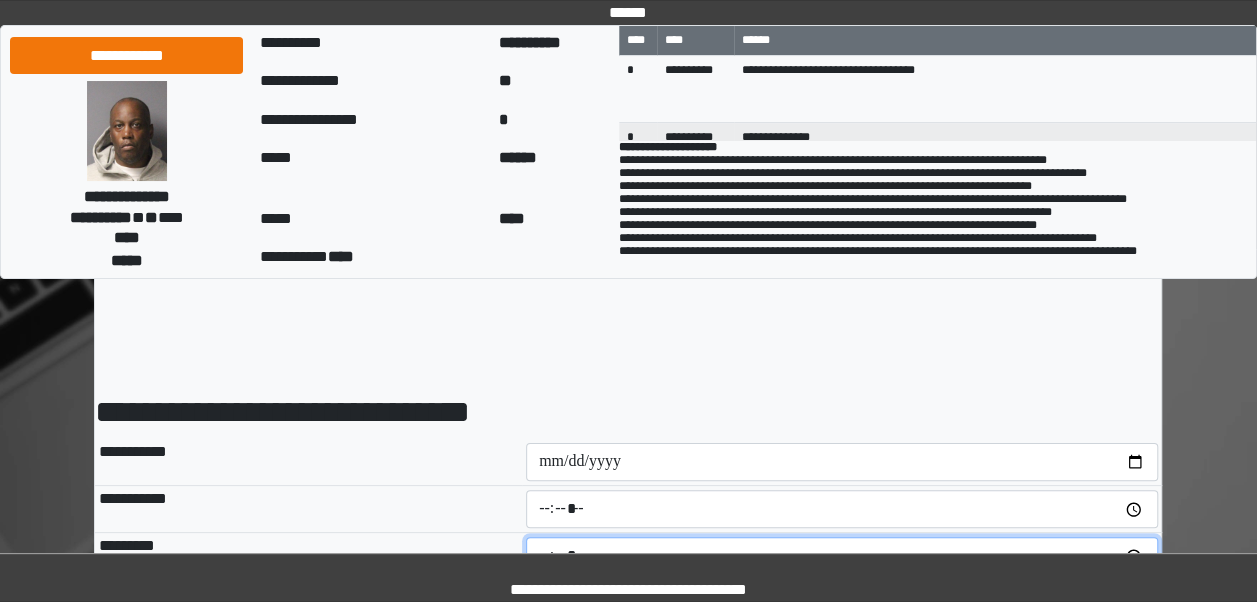 type on "*****" 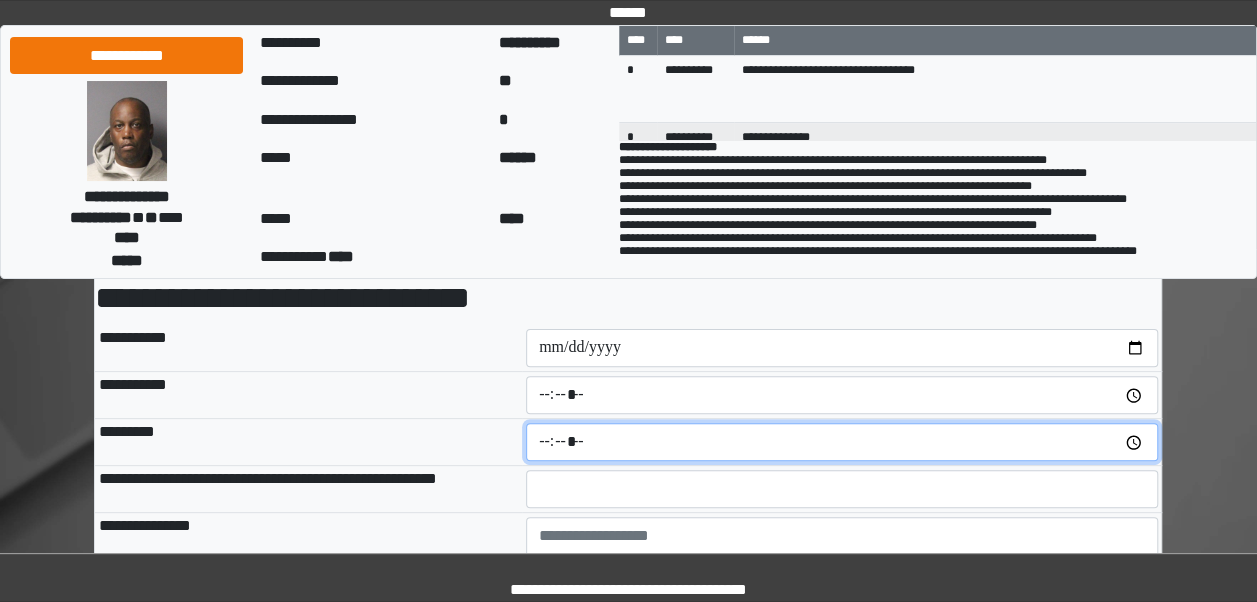 scroll, scrollTop: 159, scrollLeft: 0, axis: vertical 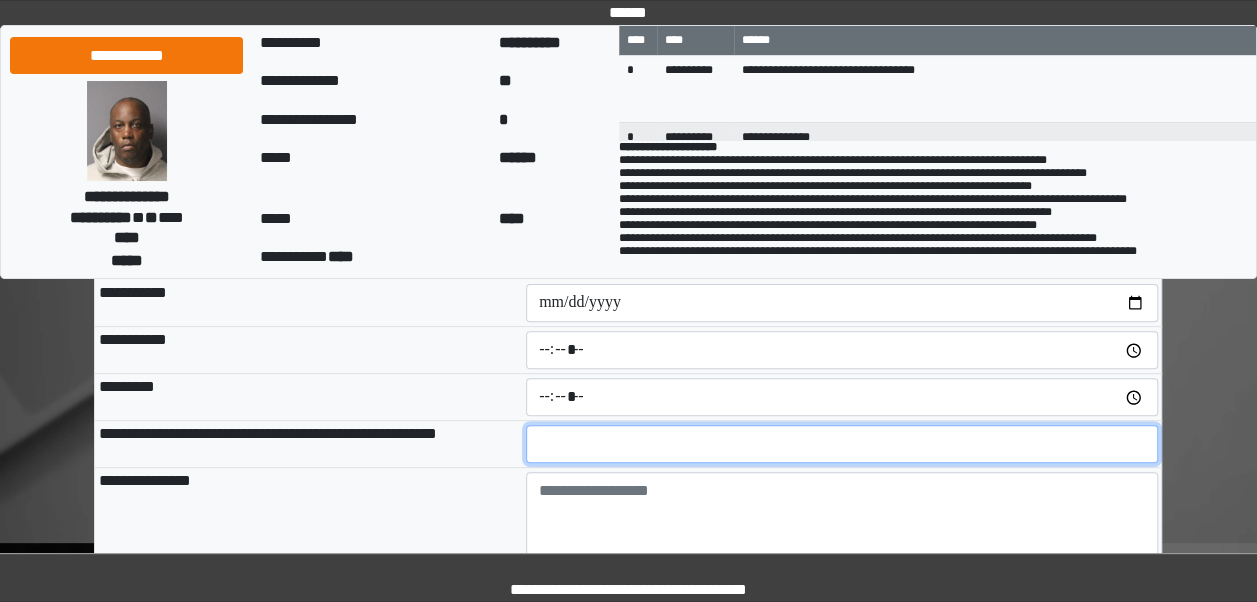 click at bounding box center (842, 444) 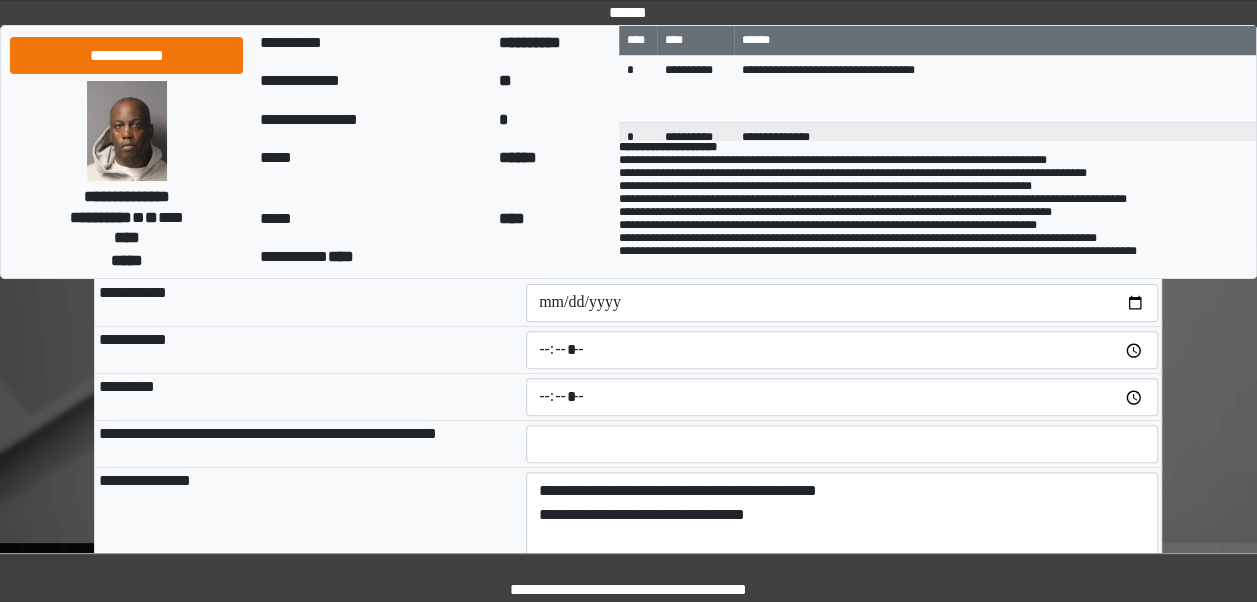 type on "*******" 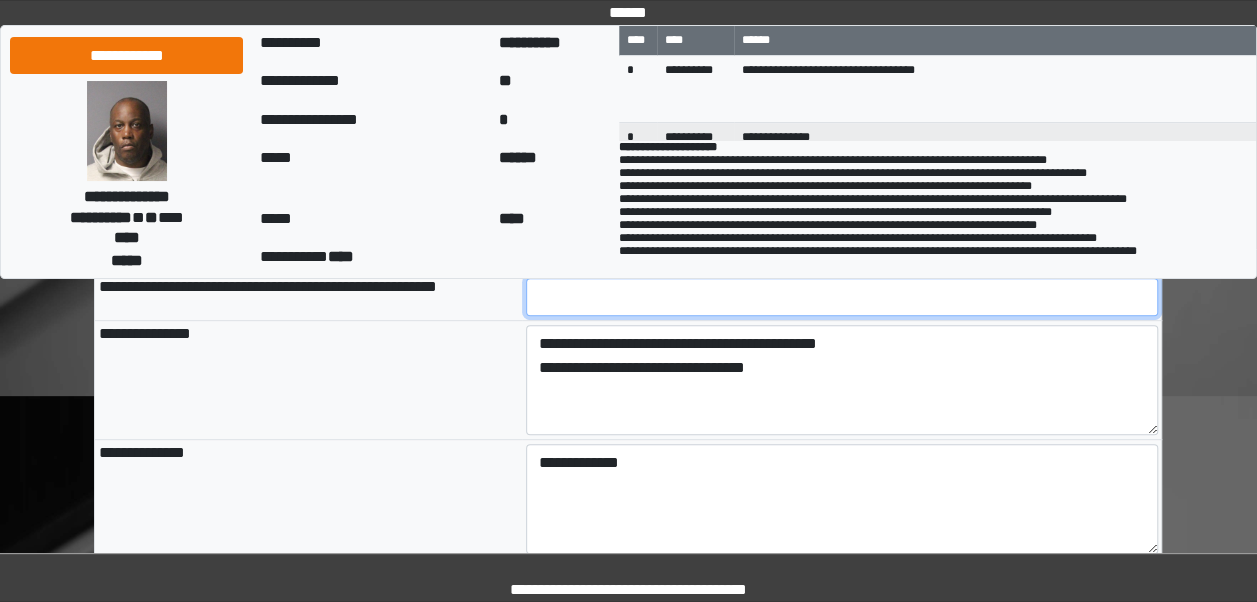 scroll, scrollTop: 371, scrollLeft: 0, axis: vertical 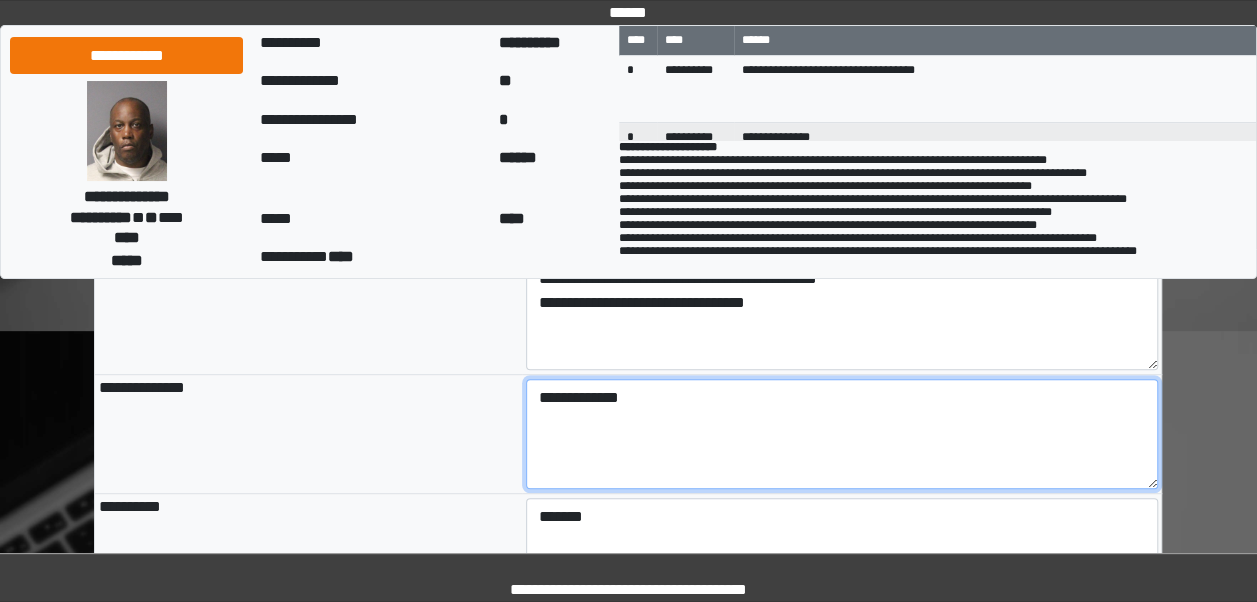 drag, startPoint x: 678, startPoint y: 403, endPoint x: 412, endPoint y: 394, distance: 266.15222 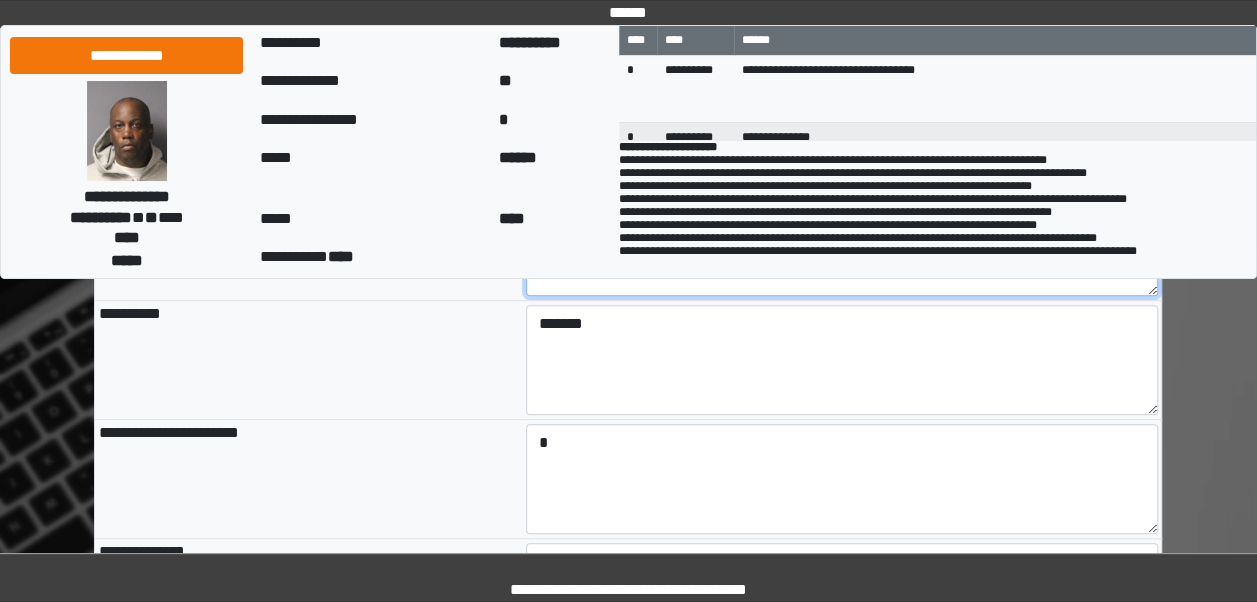 scroll, scrollTop: 567, scrollLeft: 0, axis: vertical 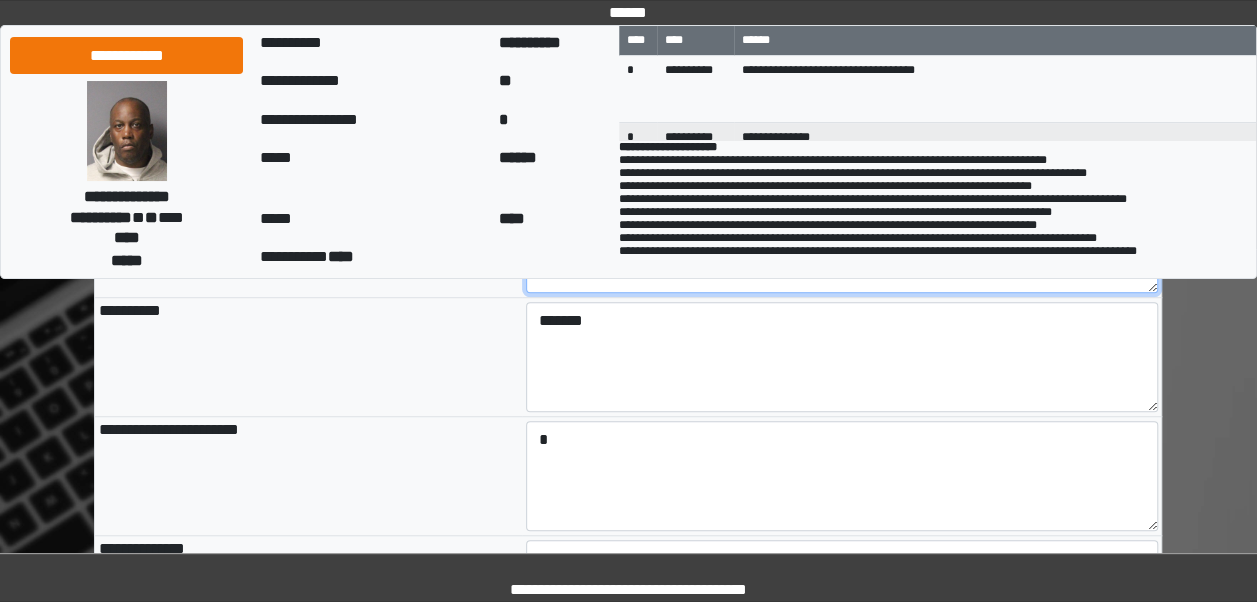 type on "**********" 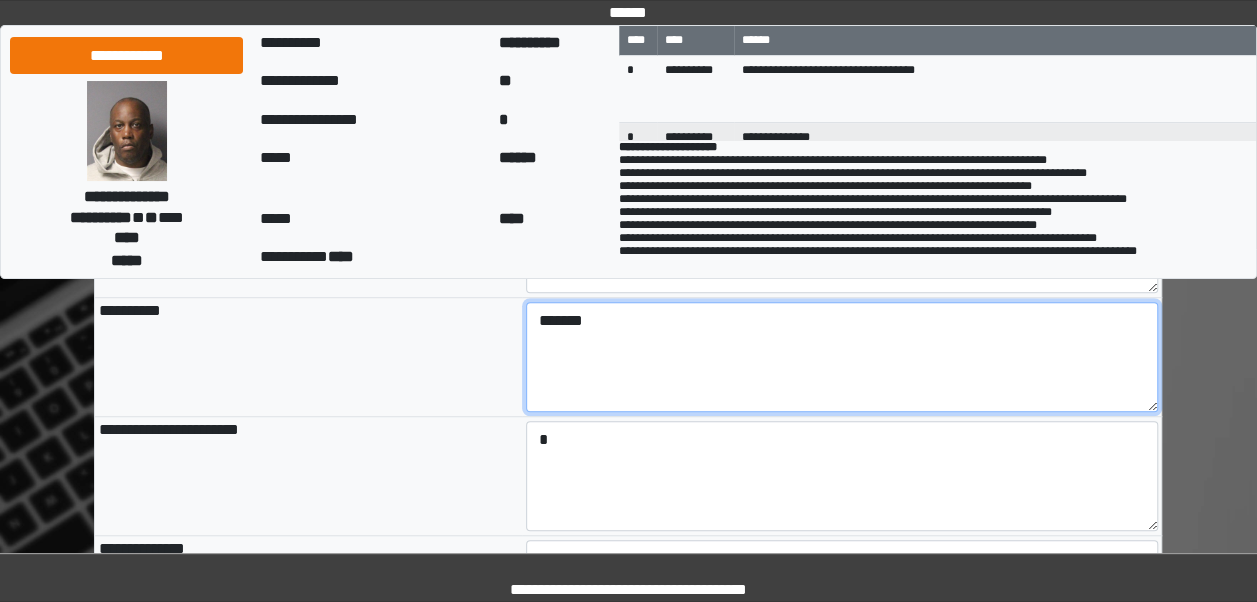 click on "*******" at bounding box center [842, 357] 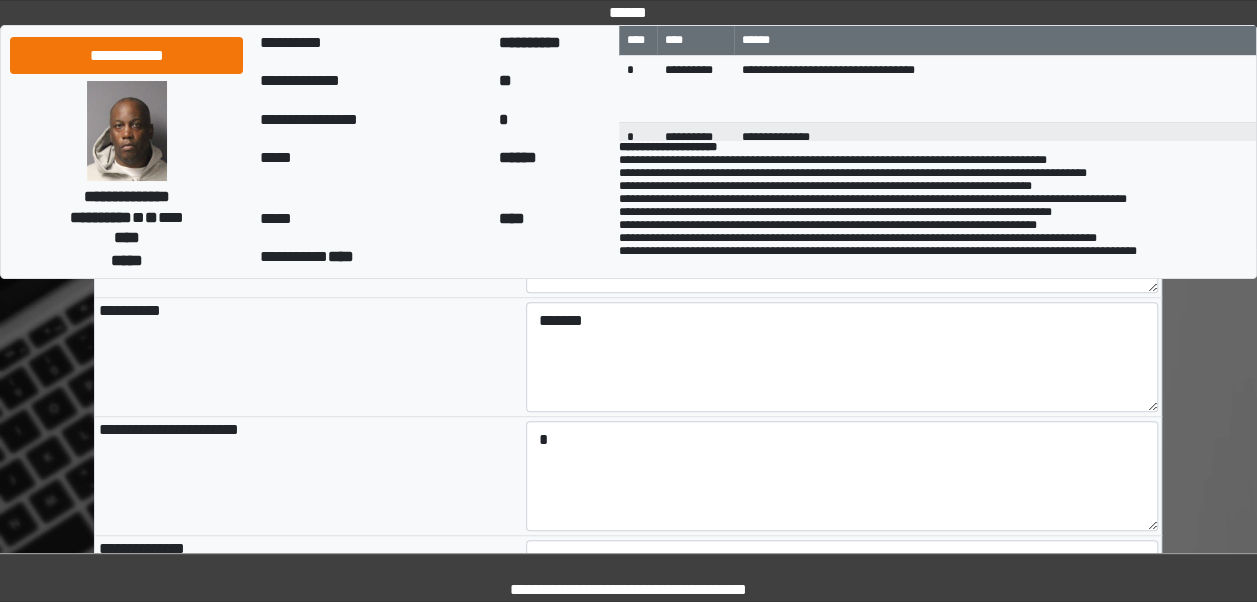 click on "**********" at bounding box center (308, 357) 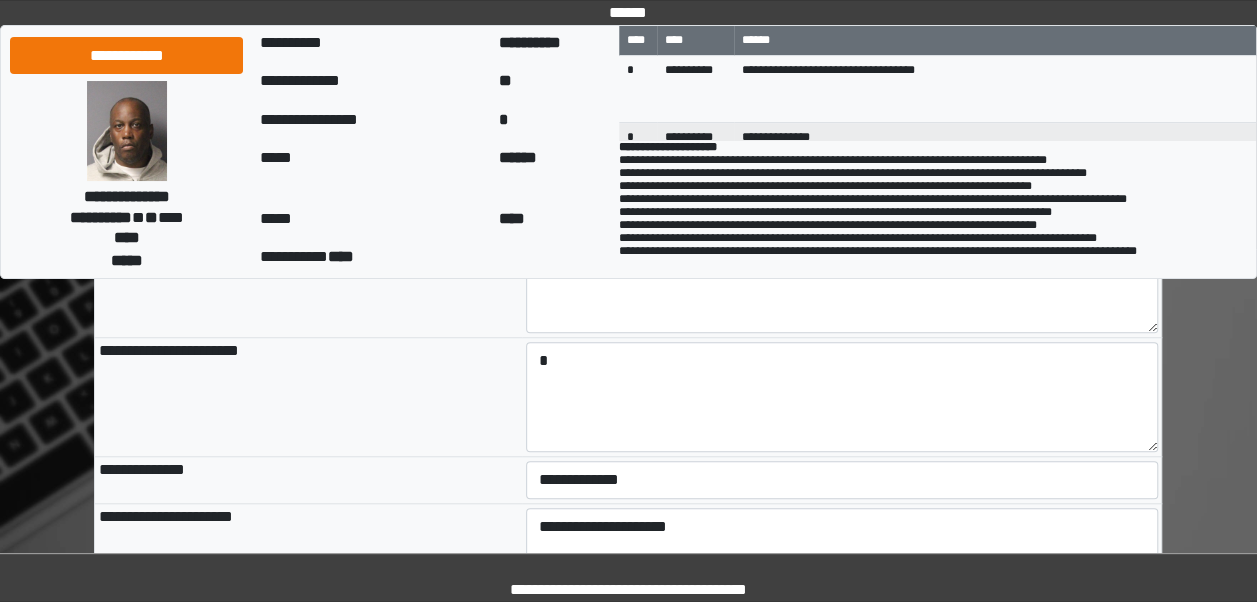 scroll, scrollTop: 651, scrollLeft: 0, axis: vertical 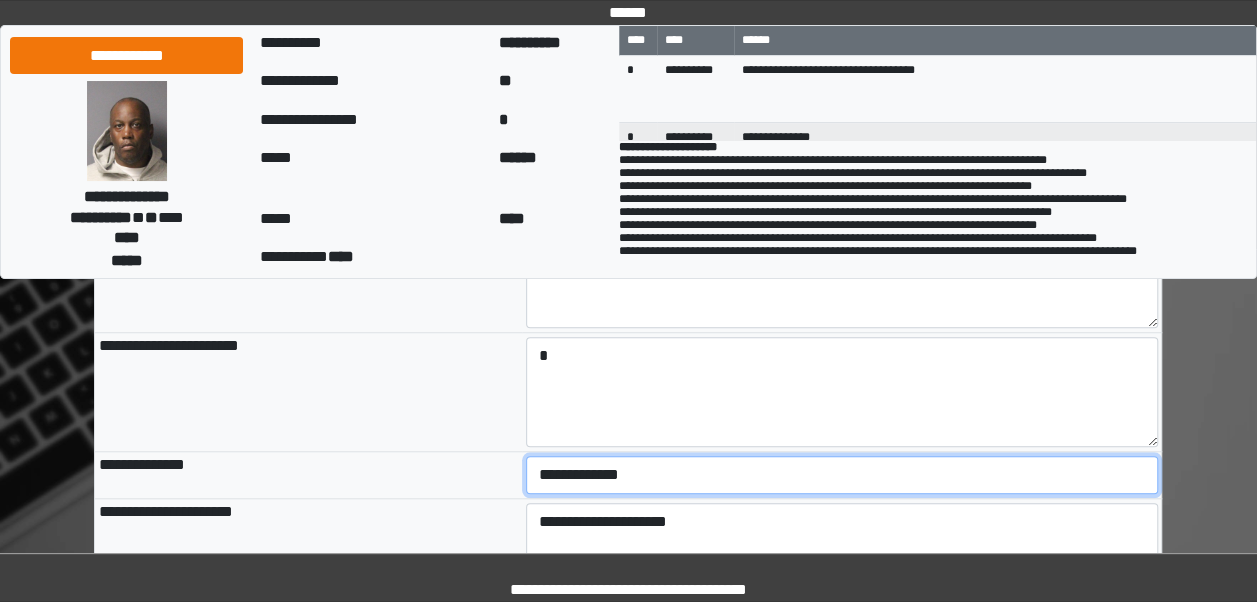 click on "**********" at bounding box center [842, 475] 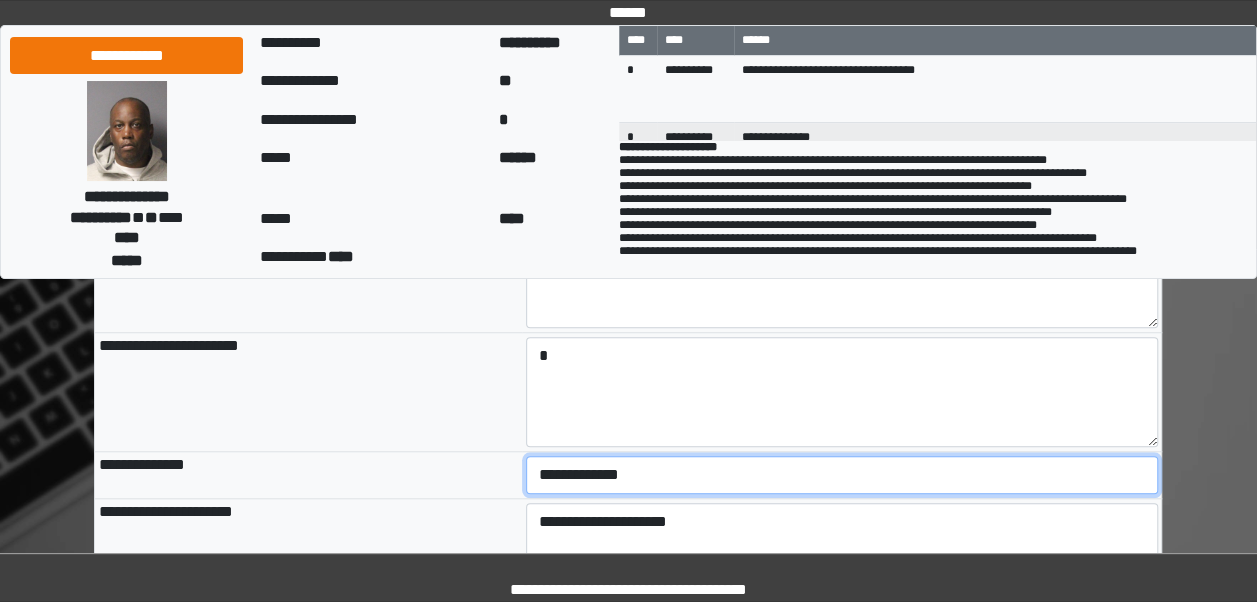 select on "***" 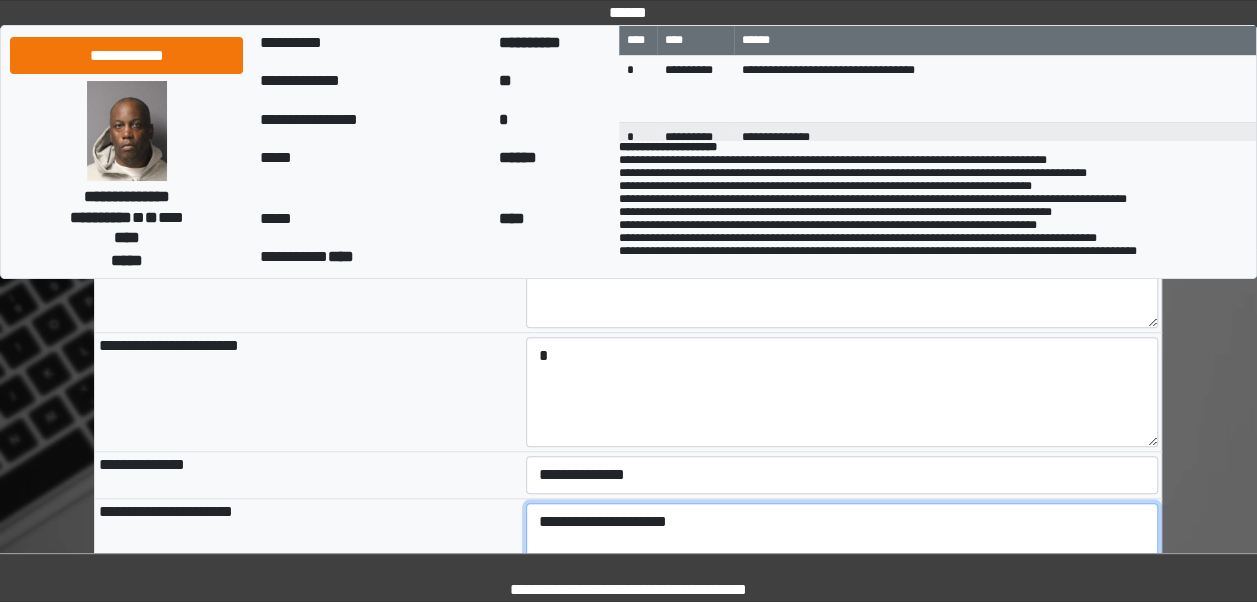 type on "**********" 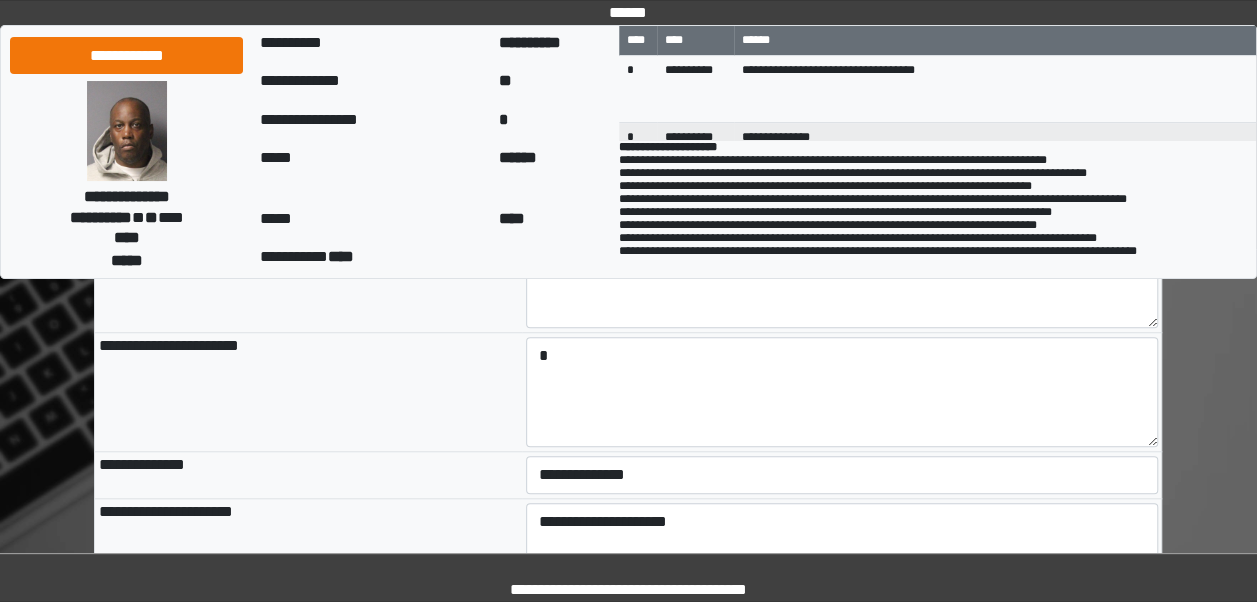click on "**********" at bounding box center [308, 475] 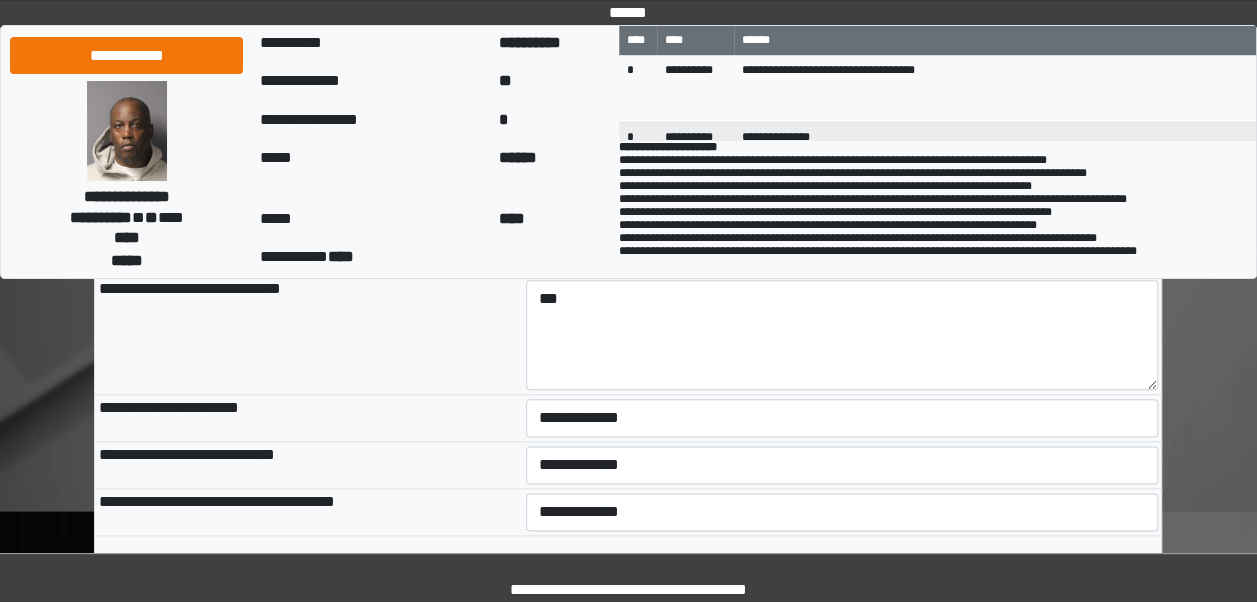 scroll, scrollTop: 998, scrollLeft: 0, axis: vertical 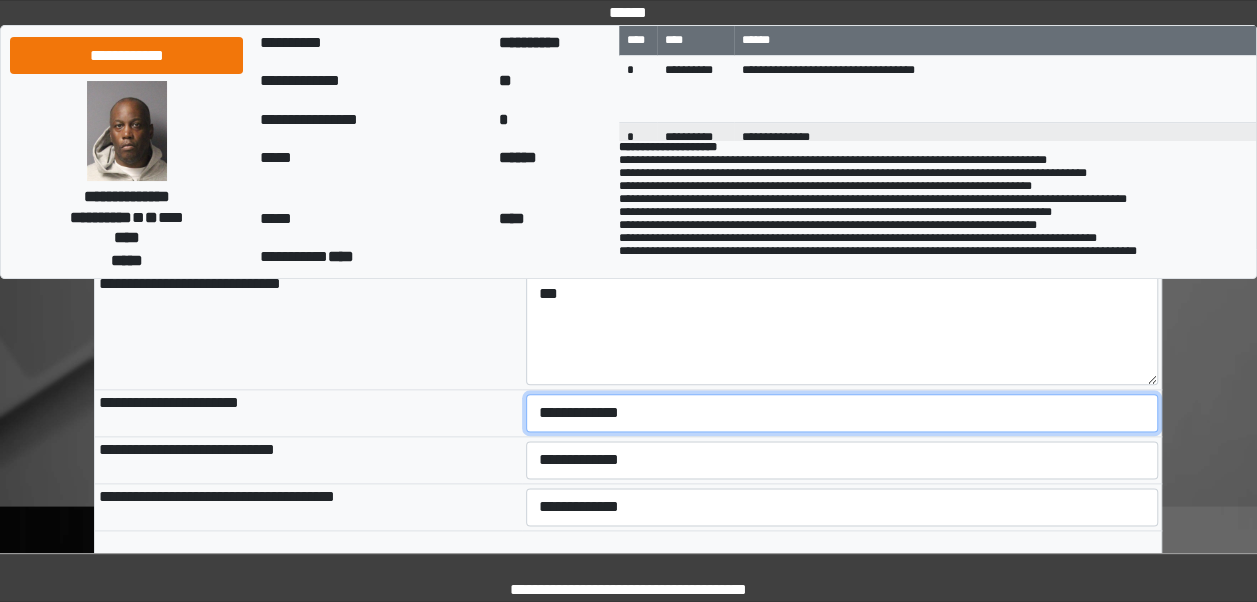 click on "**********" at bounding box center [842, 413] 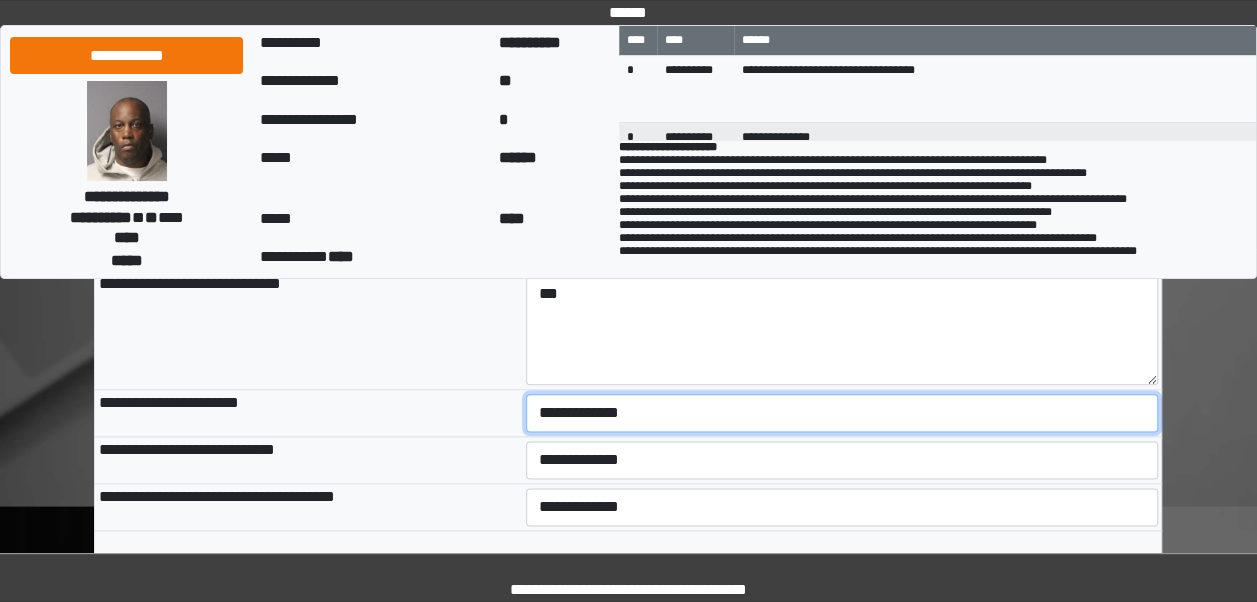 select on "***" 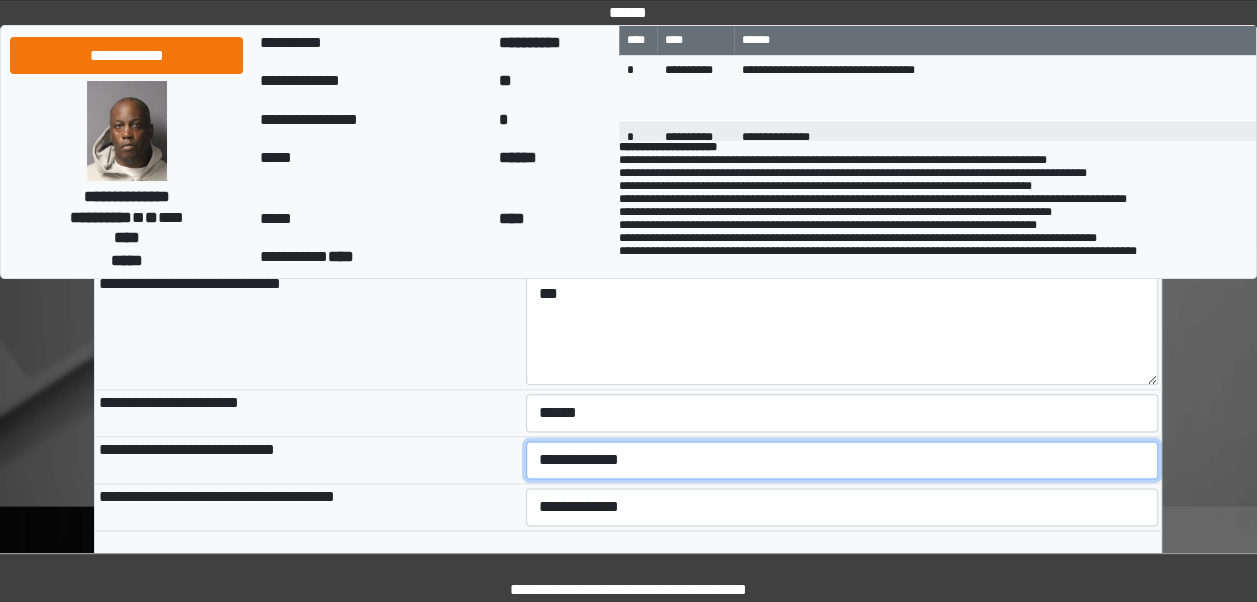 click on "**********" at bounding box center [842, 460] 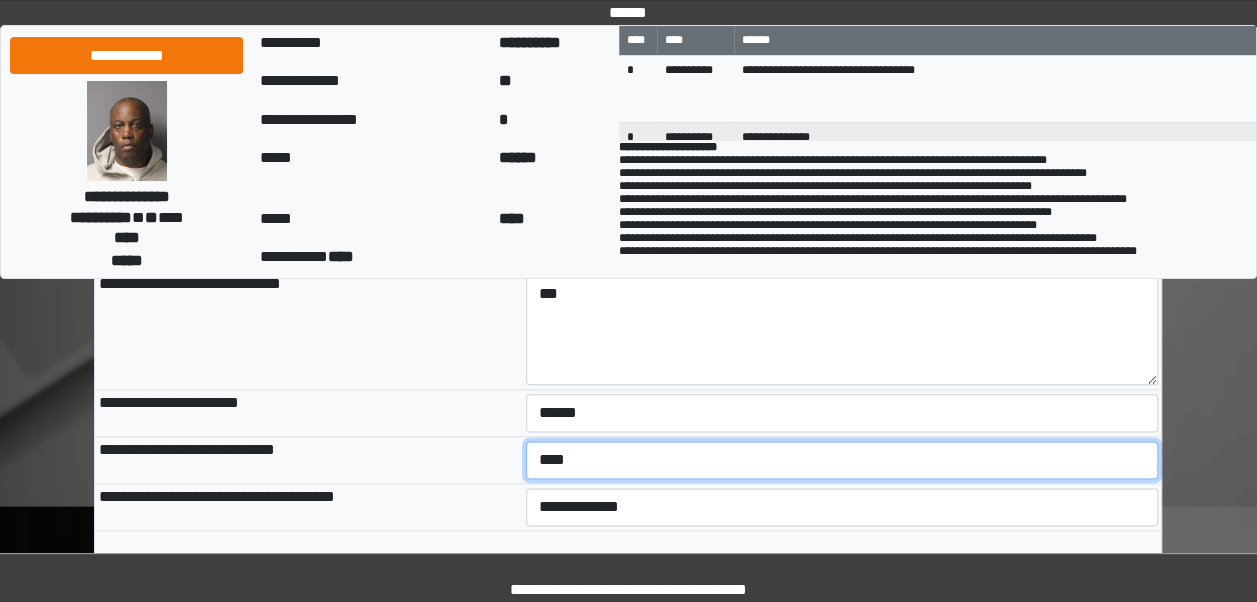 click on "**********" at bounding box center (842, 460) 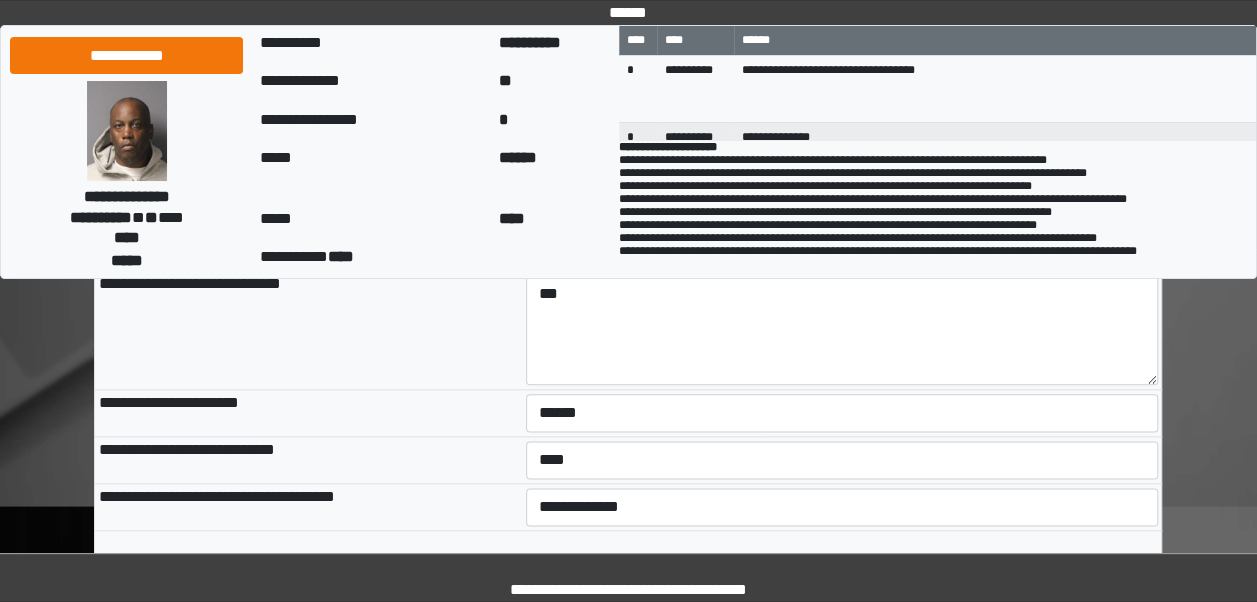 drag, startPoint x: 591, startPoint y: 498, endPoint x: 600, endPoint y: 514, distance: 18.35756 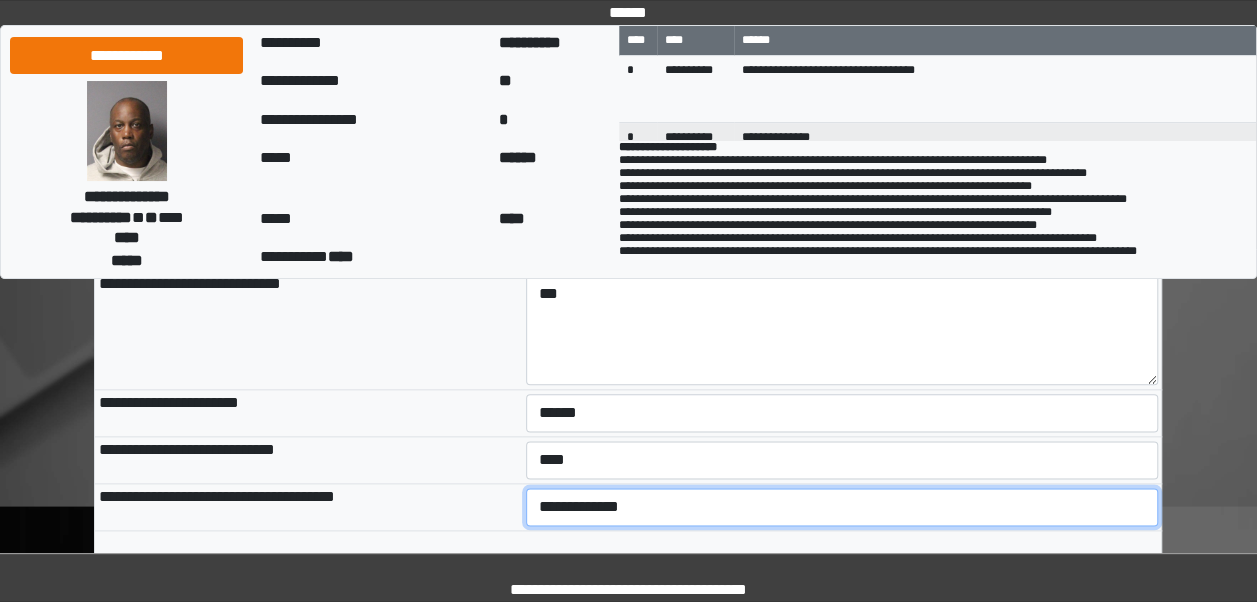 click on "**********" at bounding box center (842, 507) 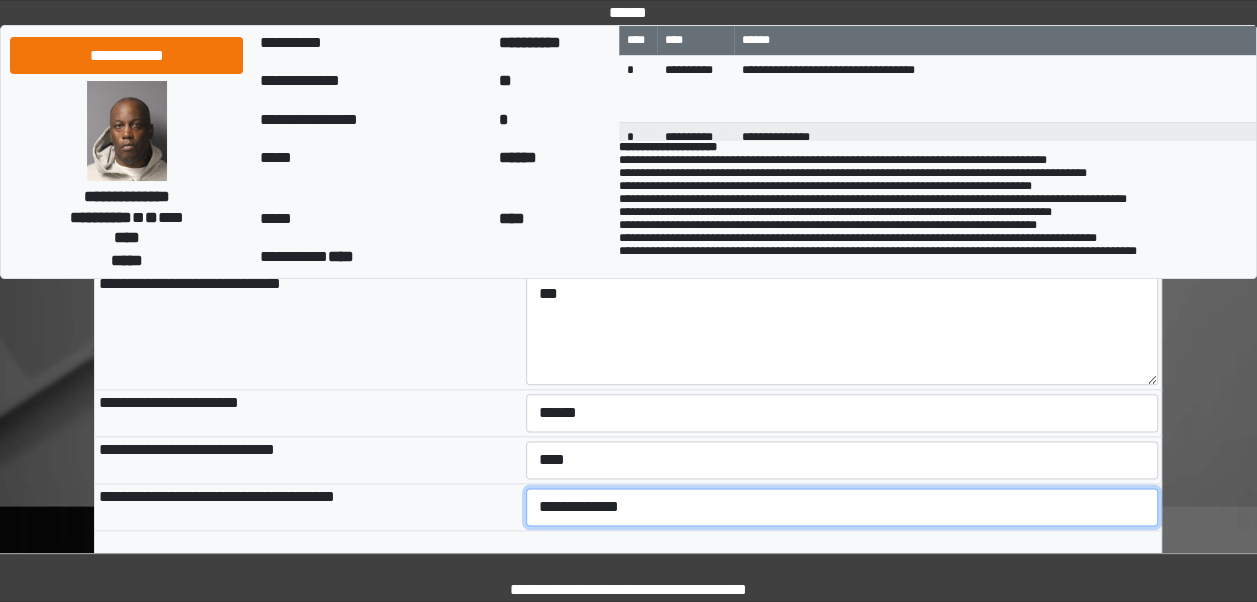 select on "***" 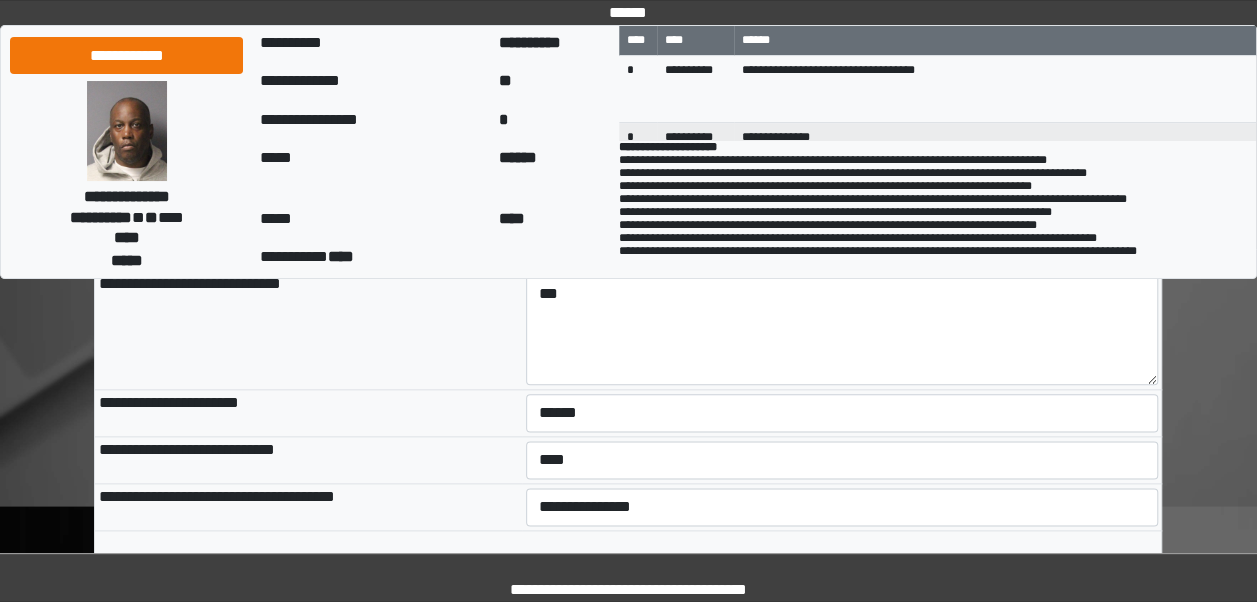 click on "**********" at bounding box center [308, 413] 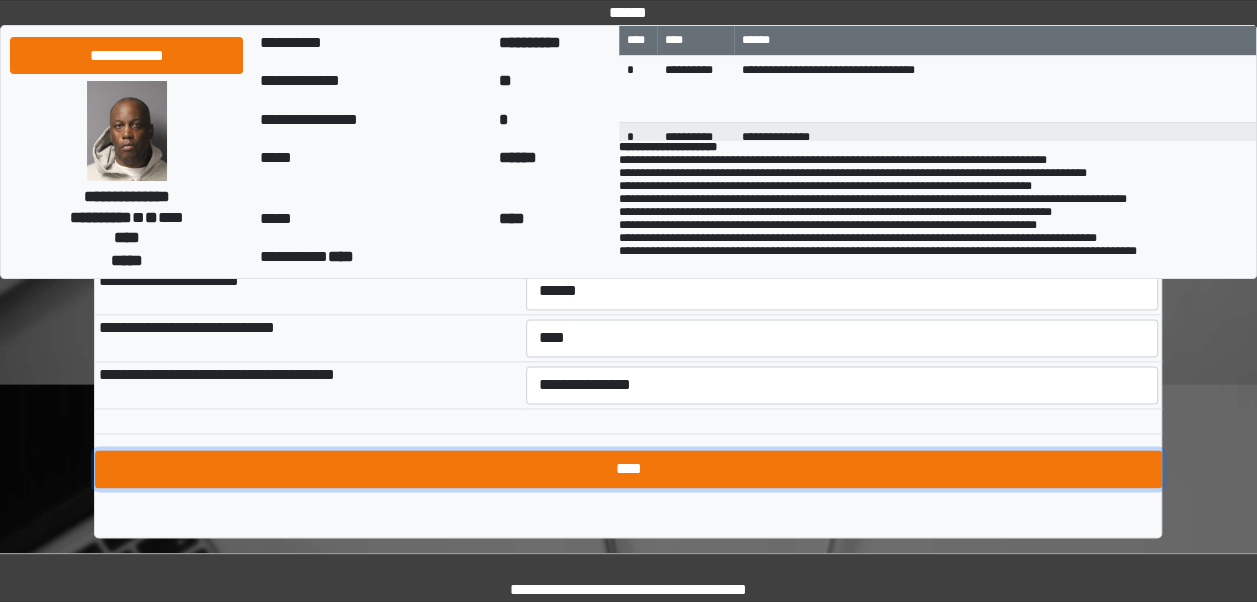 click on "****" at bounding box center [628, 469] 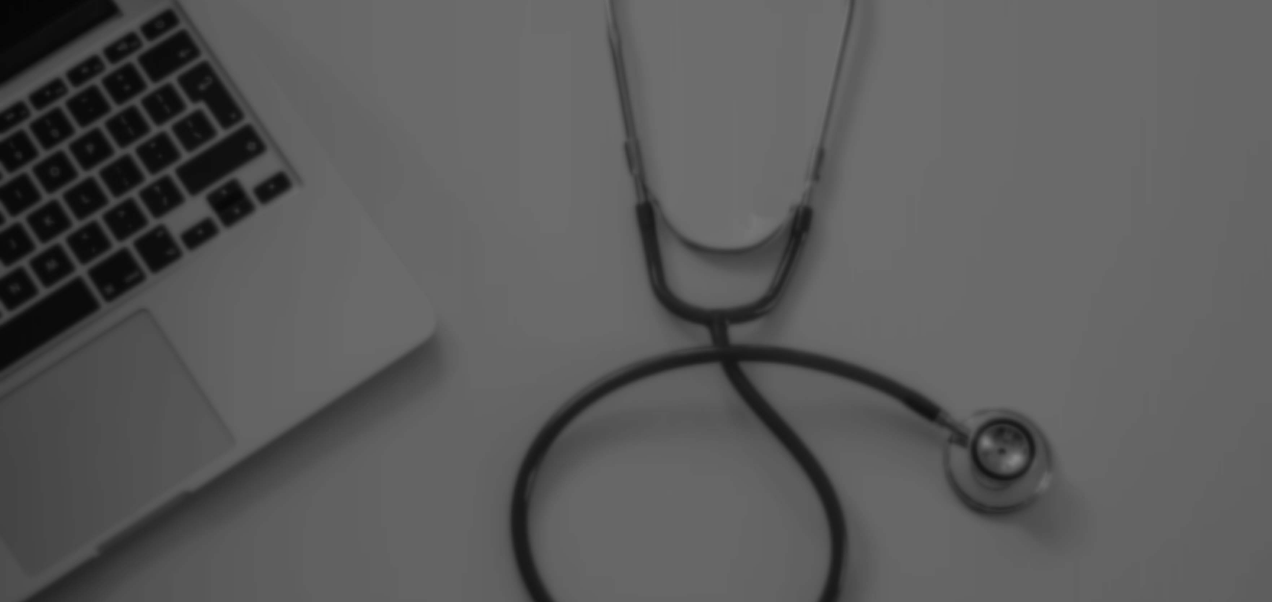 scroll, scrollTop: 0, scrollLeft: 0, axis: both 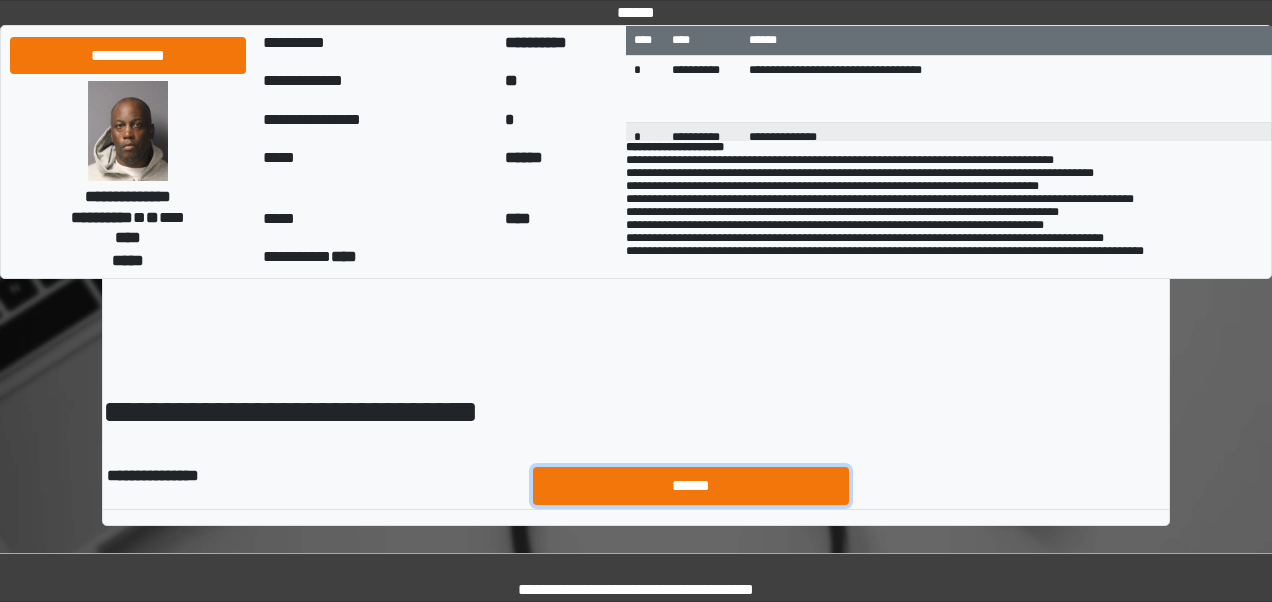 click on "******" at bounding box center [691, 485] 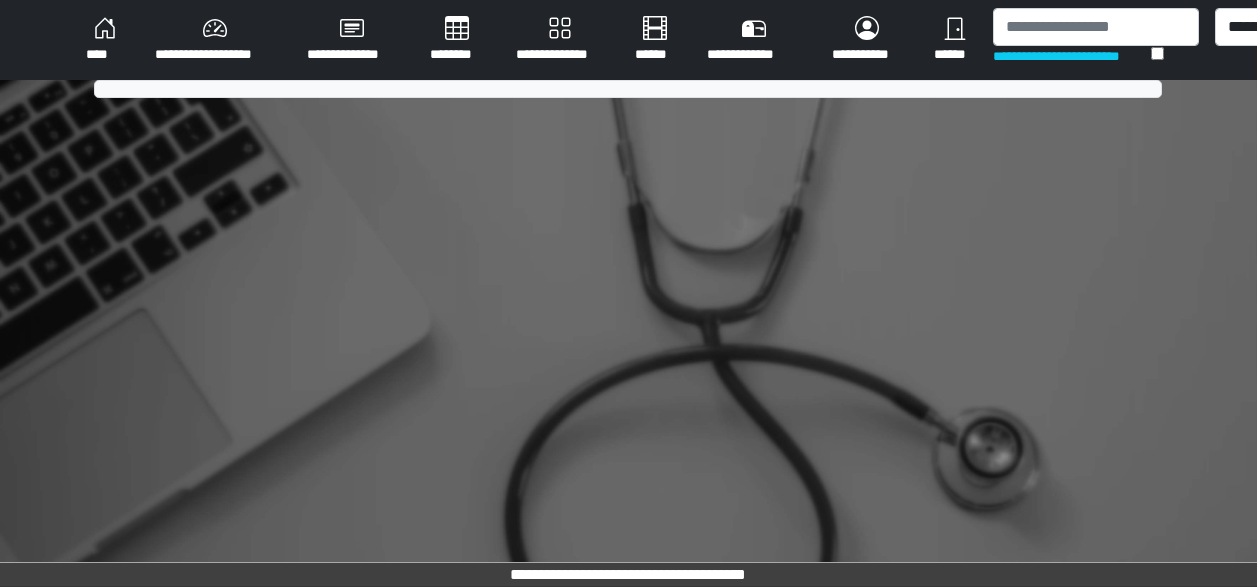 scroll, scrollTop: 0, scrollLeft: 0, axis: both 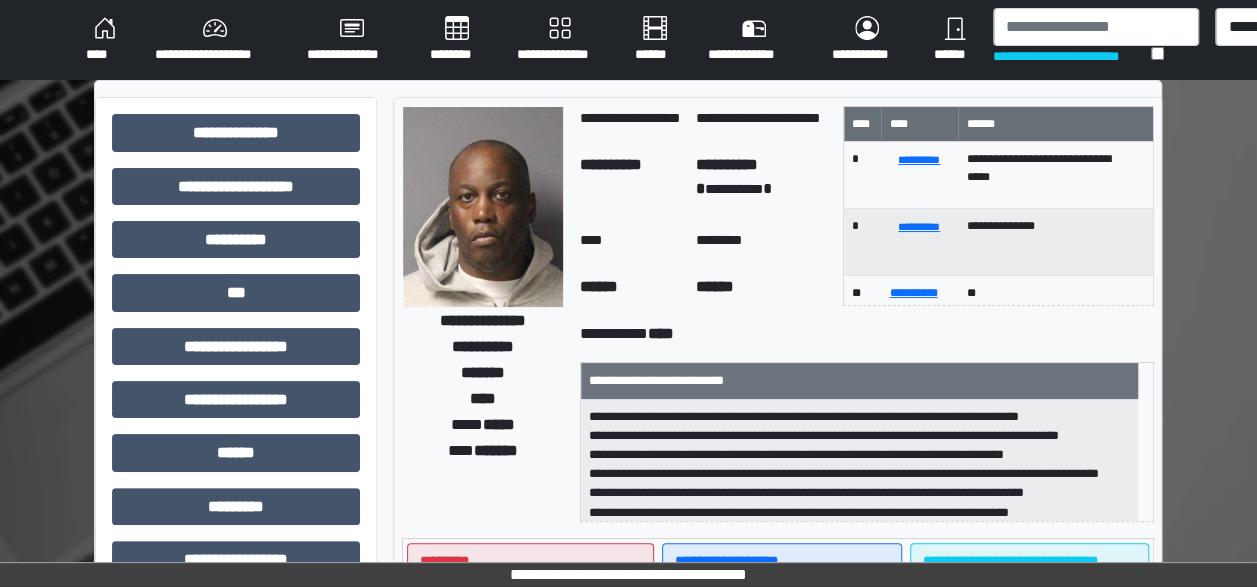 click on "****" at bounding box center [104, 40] 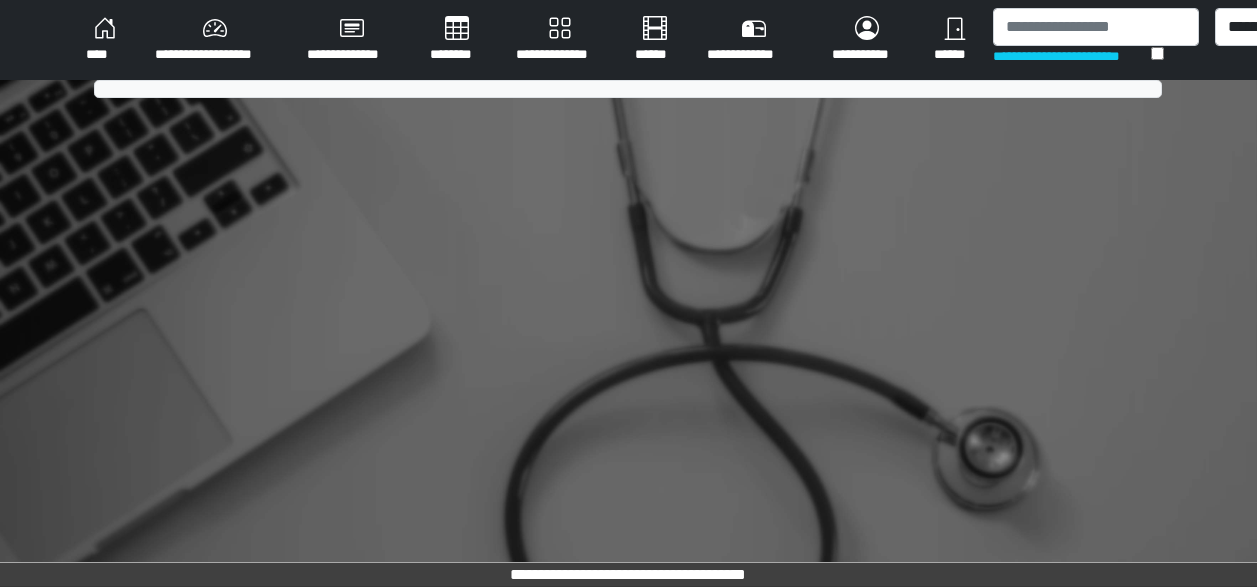 scroll, scrollTop: 0, scrollLeft: 0, axis: both 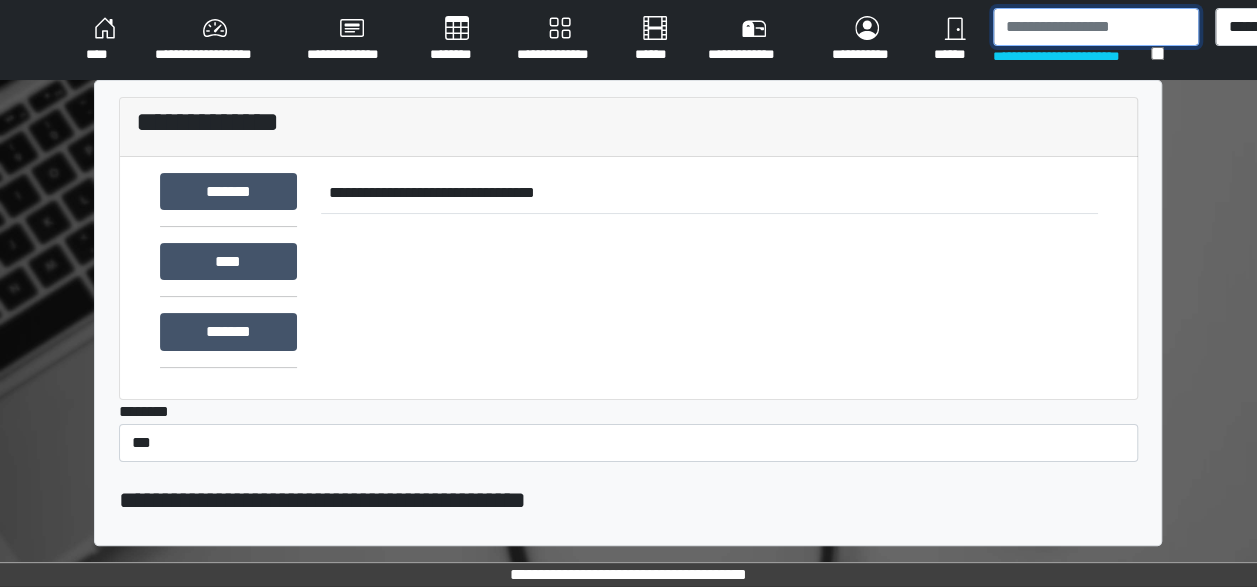 click at bounding box center [1096, 27] 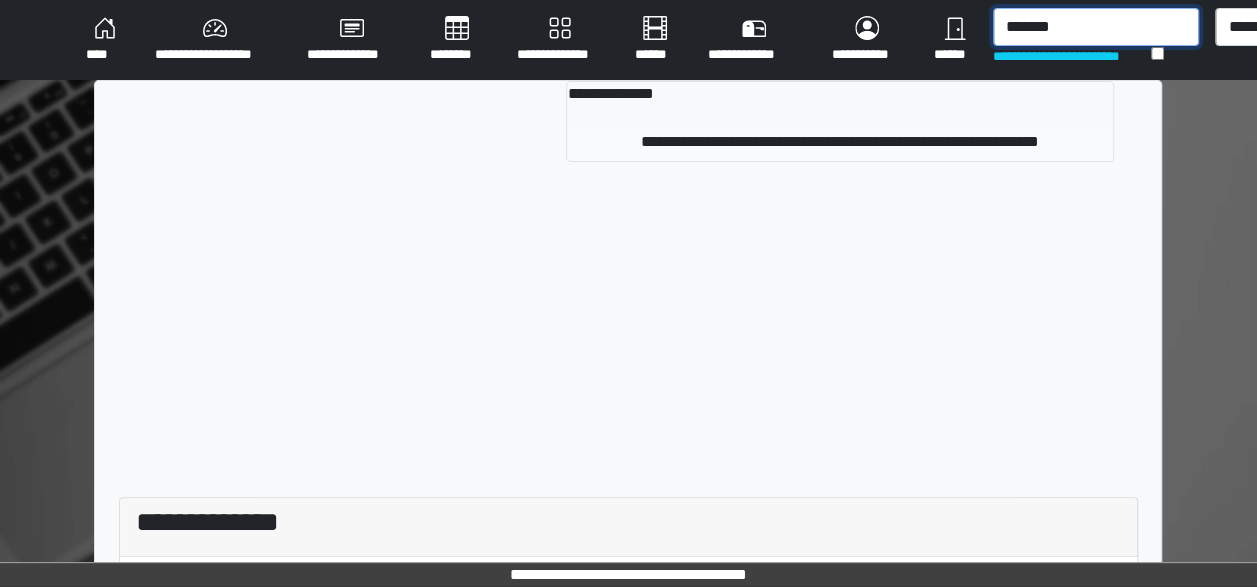 type on "*******" 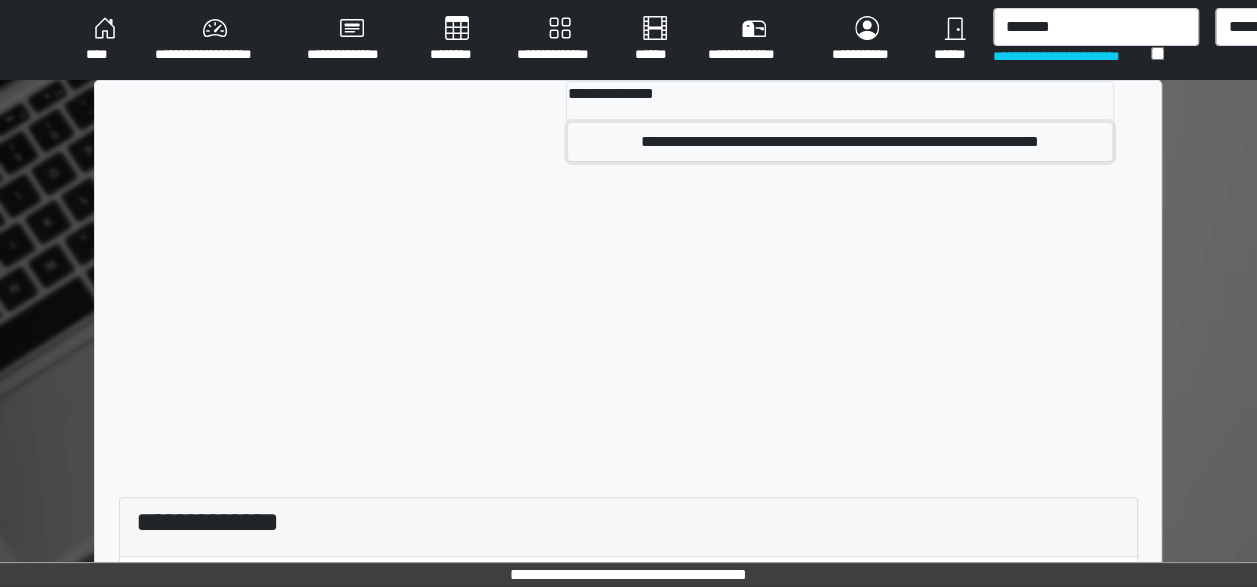 click on "**********" at bounding box center [840, 142] 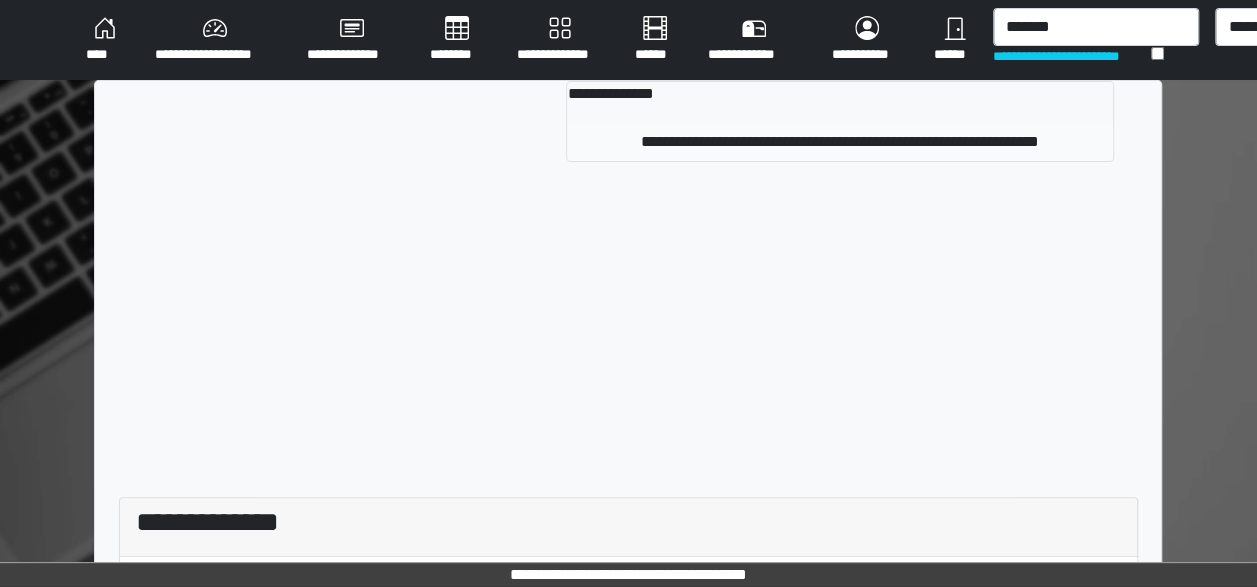 type 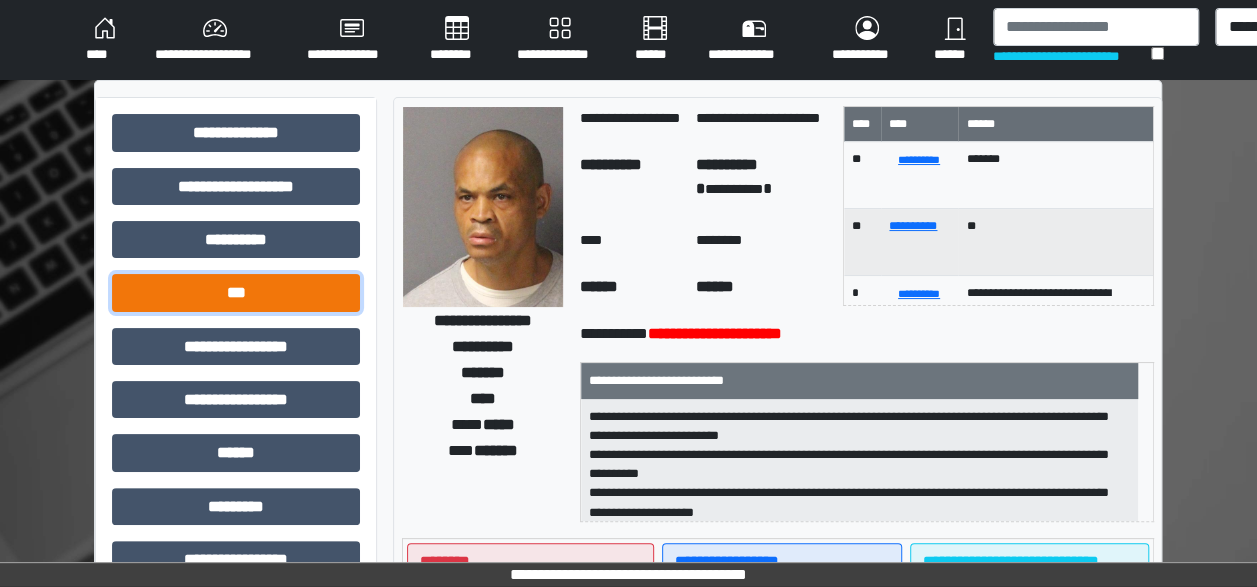 click on "***" at bounding box center [236, 292] 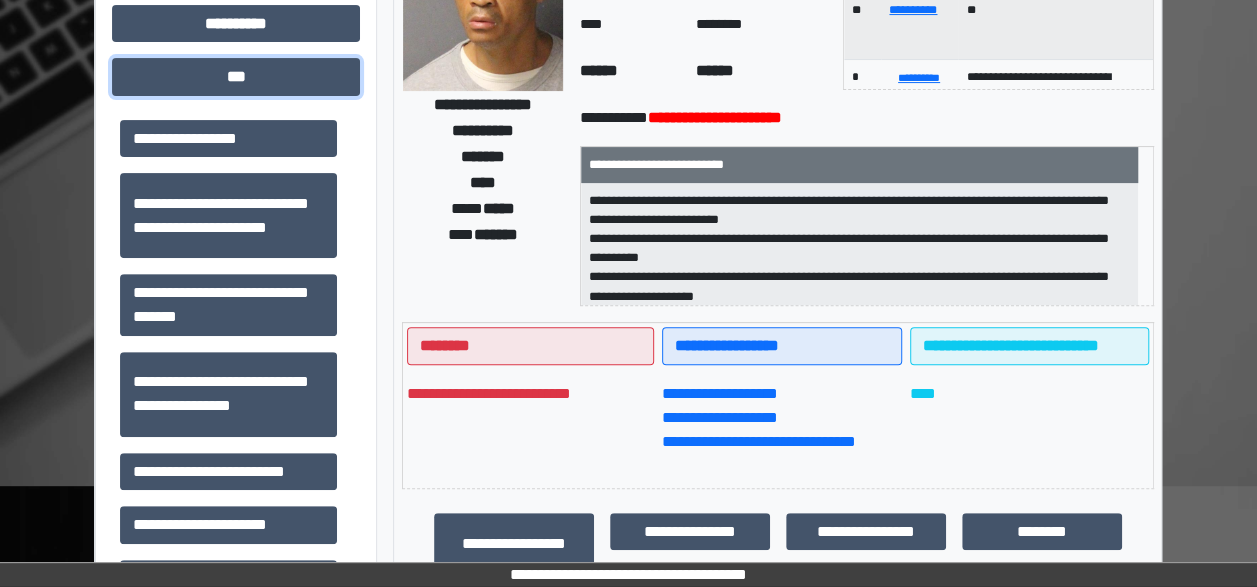 scroll, scrollTop: 229, scrollLeft: 0, axis: vertical 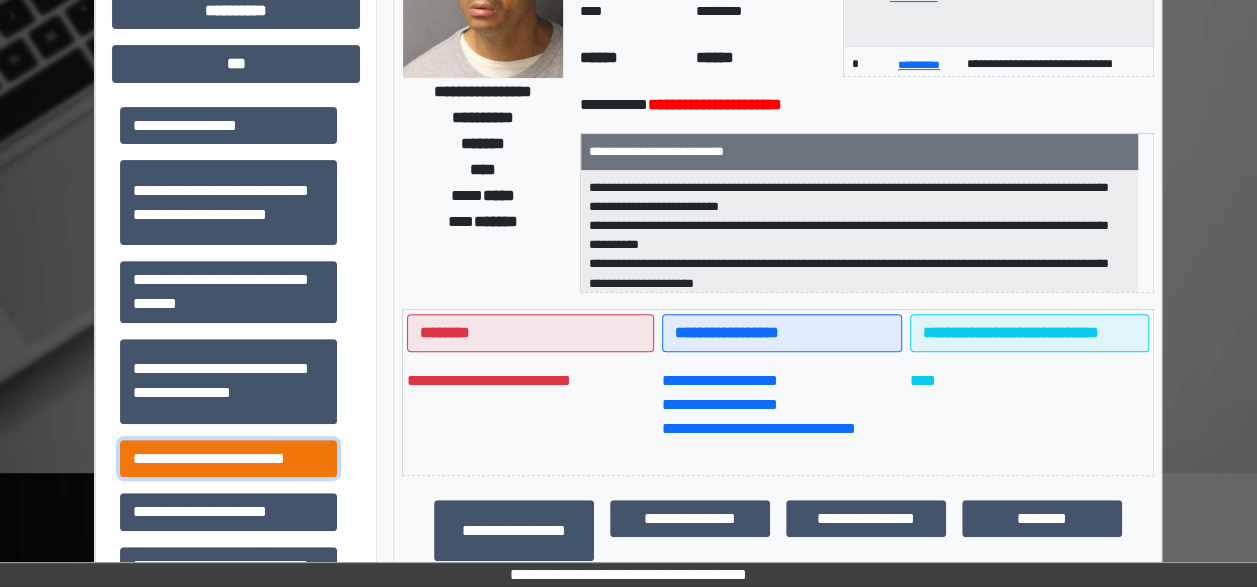 click on "**********" at bounding box center [228, 458] 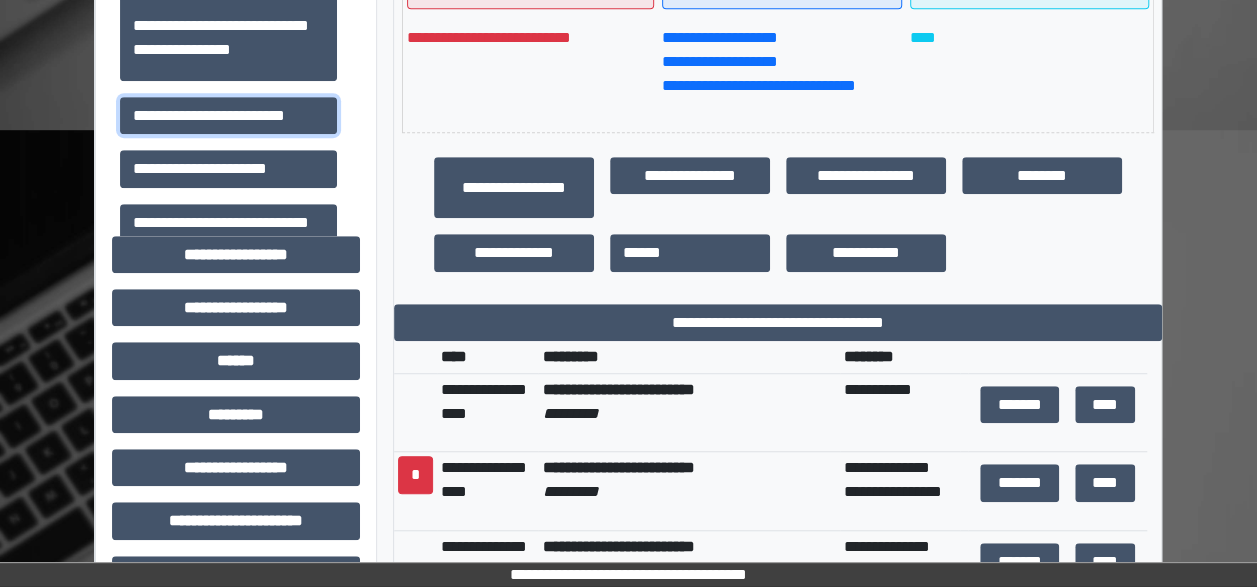 scroll, scrollTop: 591, scrollLeft: 0, axis: vertical 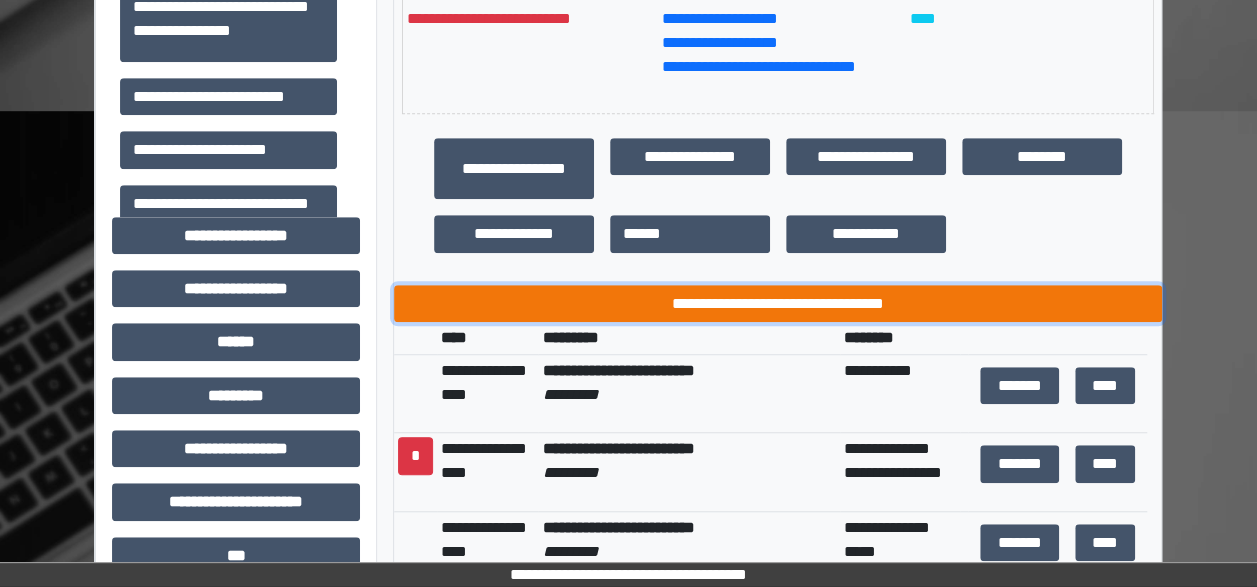 click on "**********" at bounding box center [778, 303] 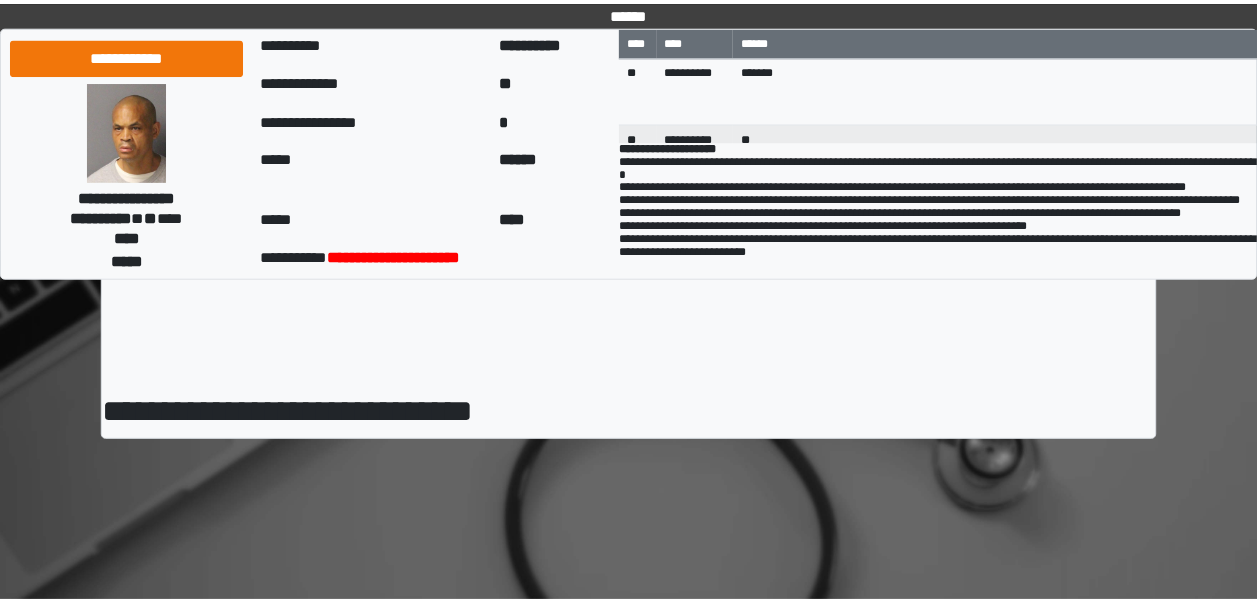 scroll, scrollTop: 0, scrollLeft: 0, axis: both 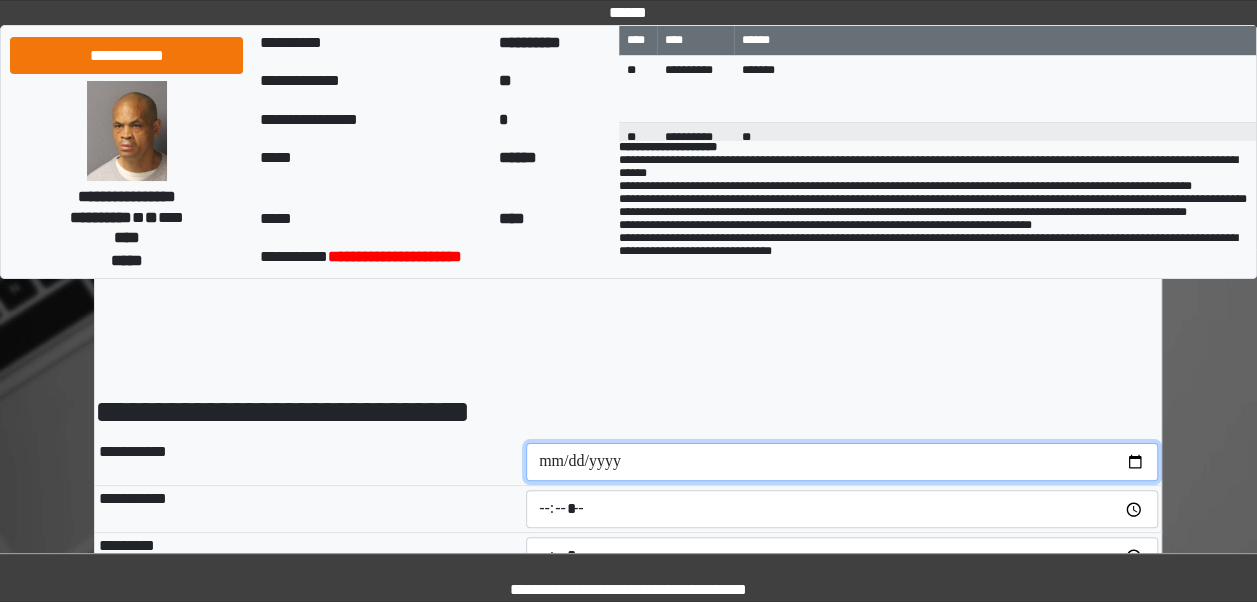 click at bounding box center (842, 462) 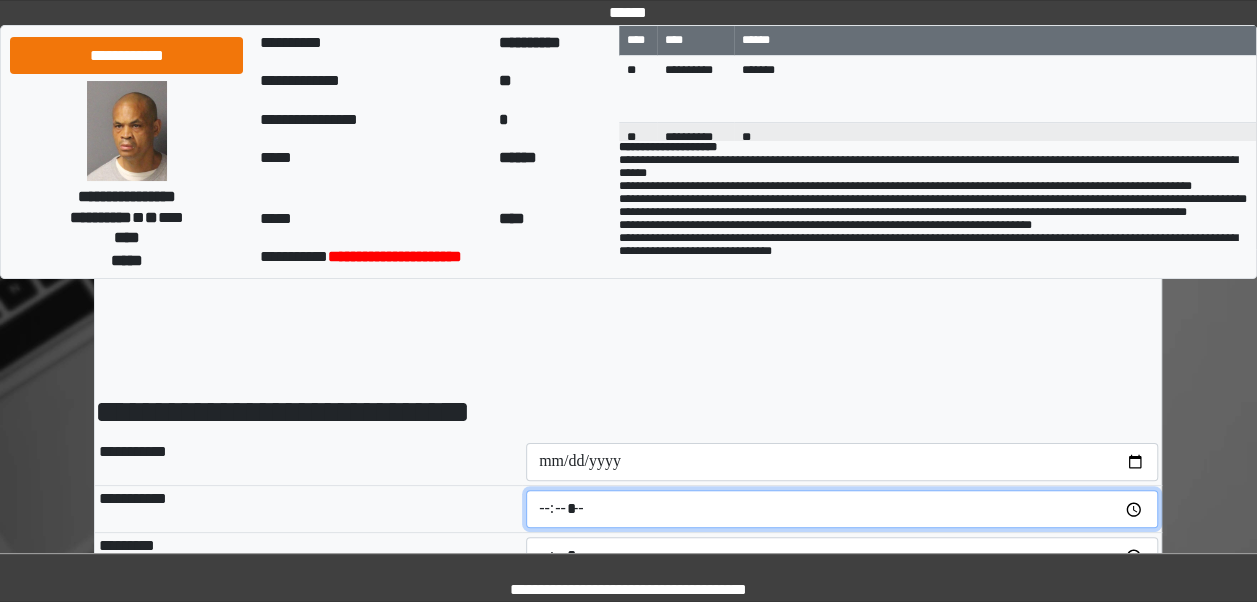 click at bounding box center (842, 509) 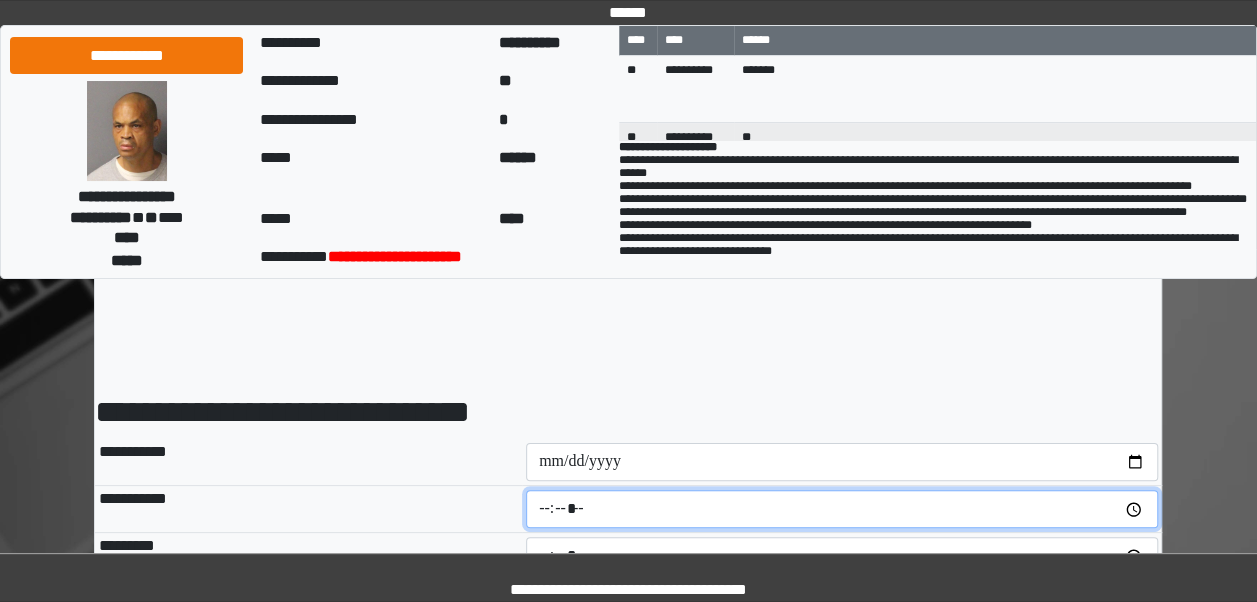 type on "*****" 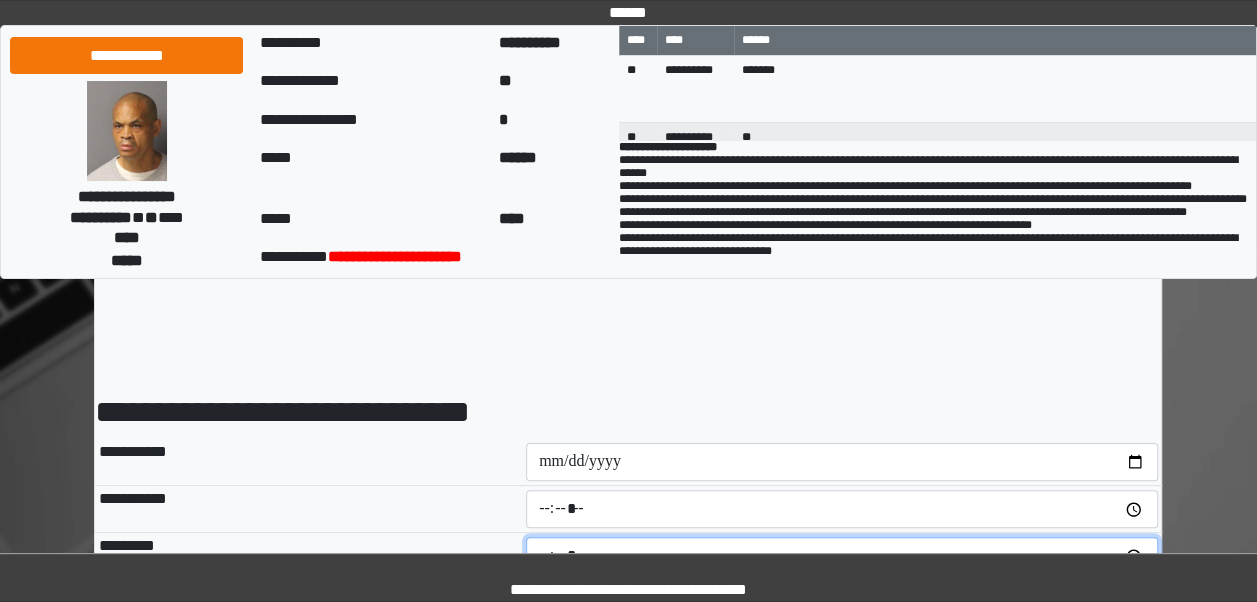 type on "*****" 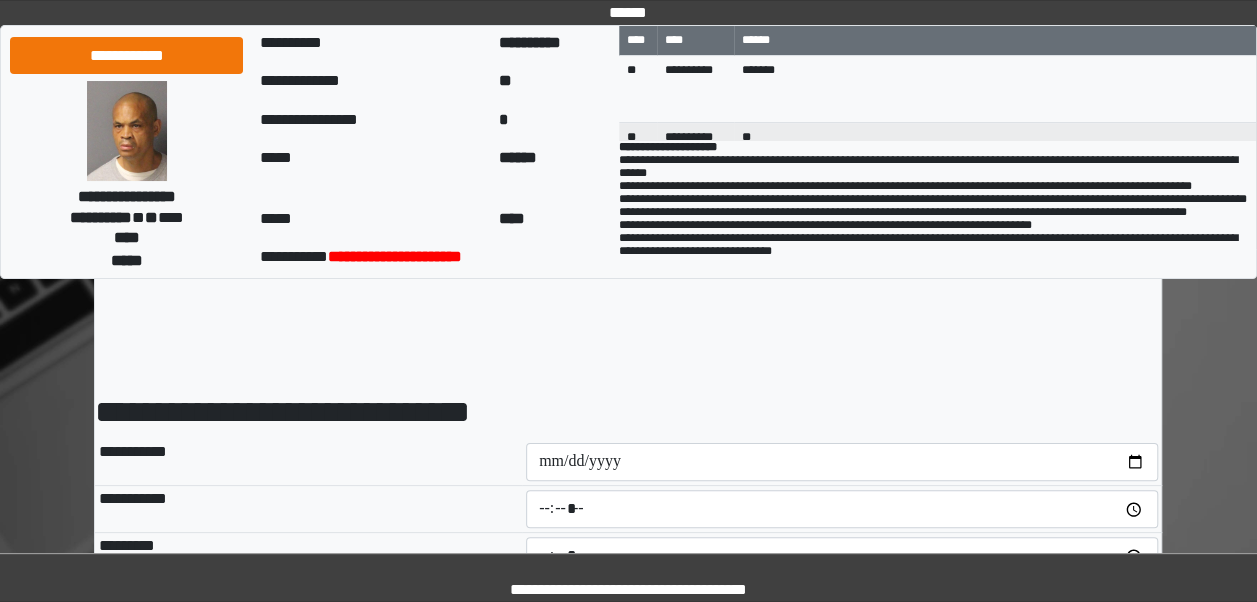 click on "**********" at bounding box center (308, 462) 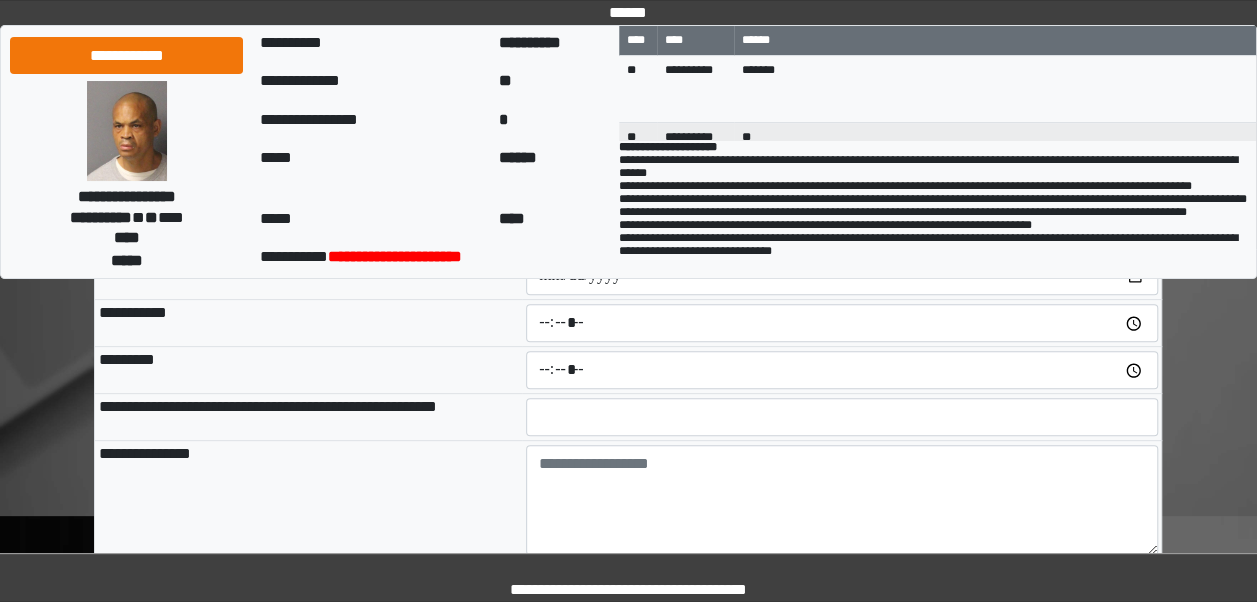 scroll, scrollTop: 191, scrollLeft: 0, axis: vertical 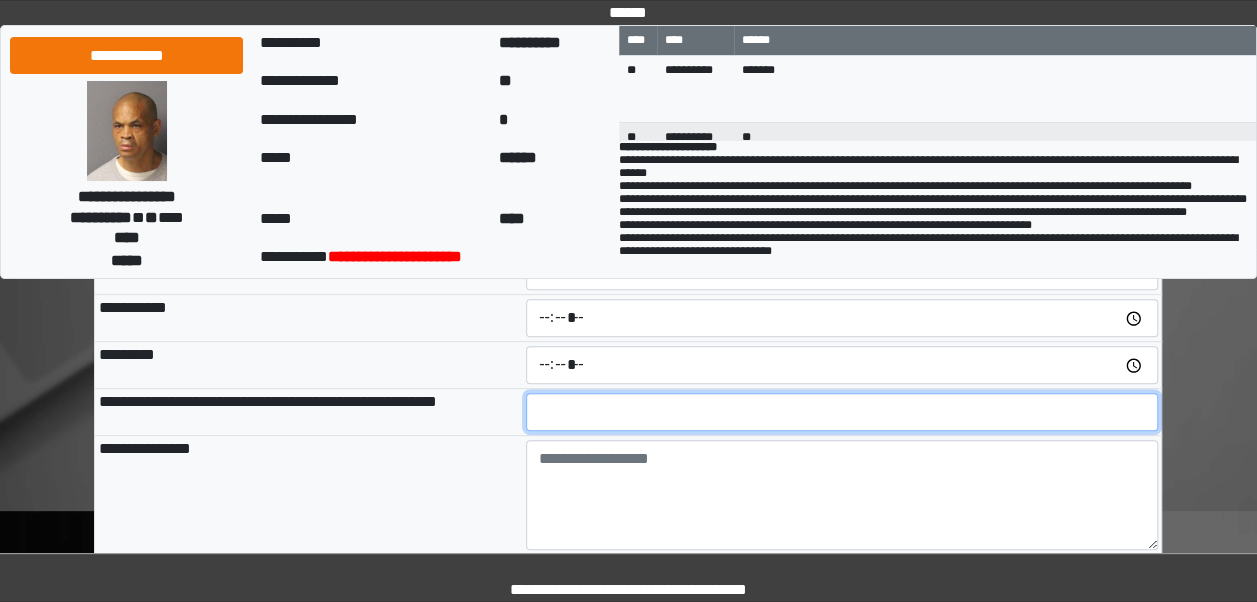 click at bounding box center [842, 412] 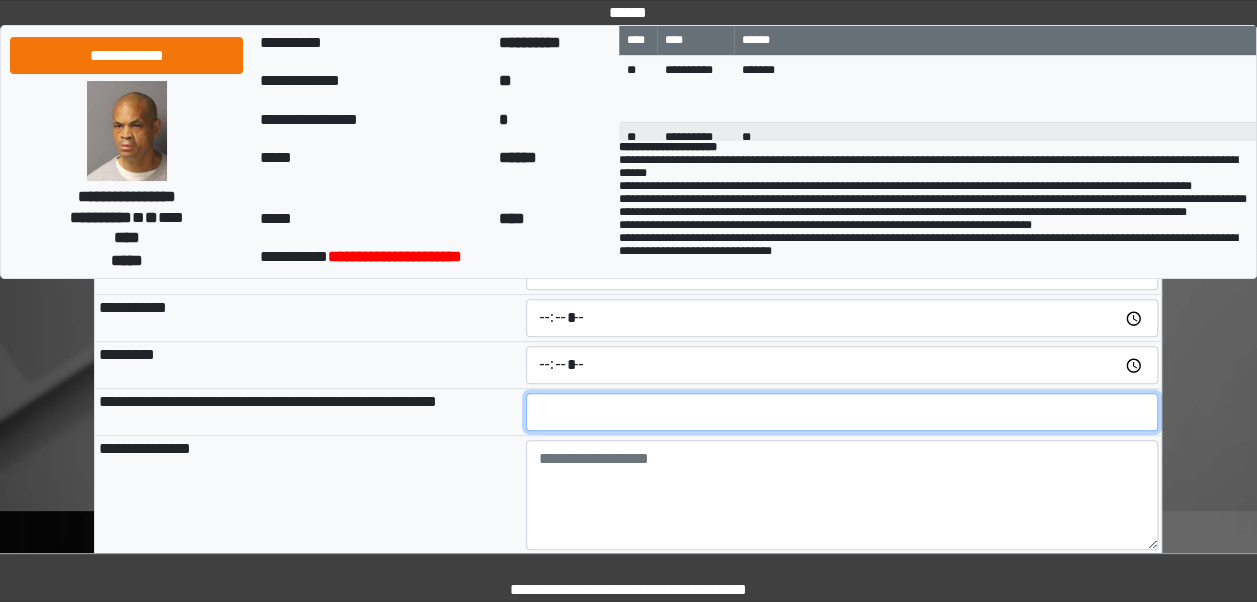 type on "**" 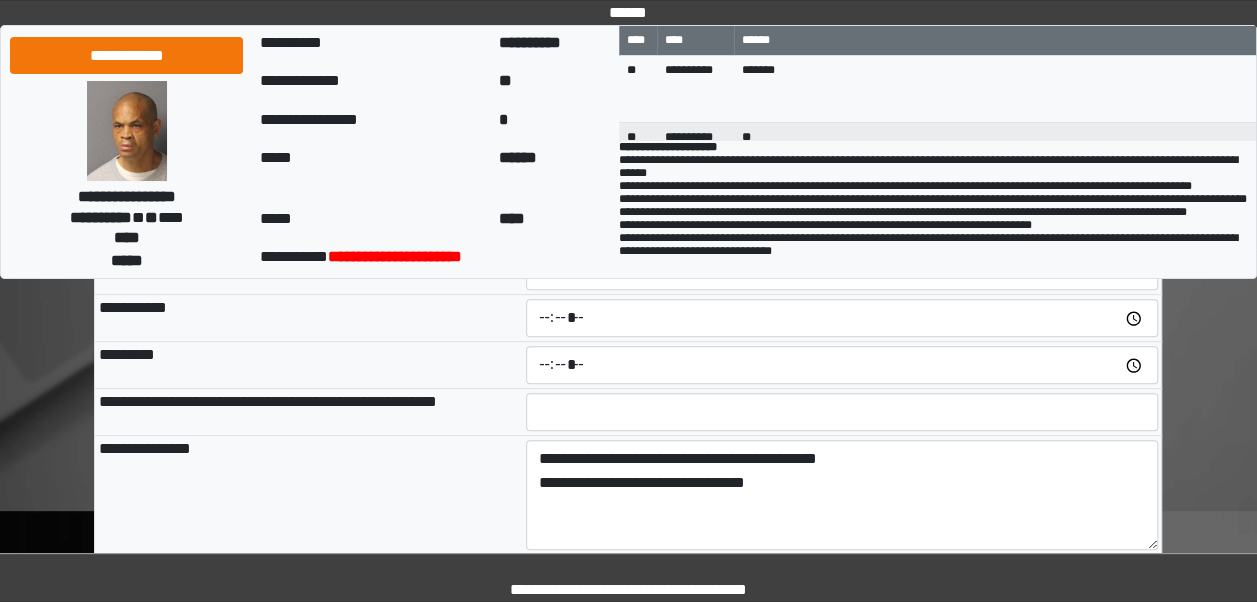 type on "*" 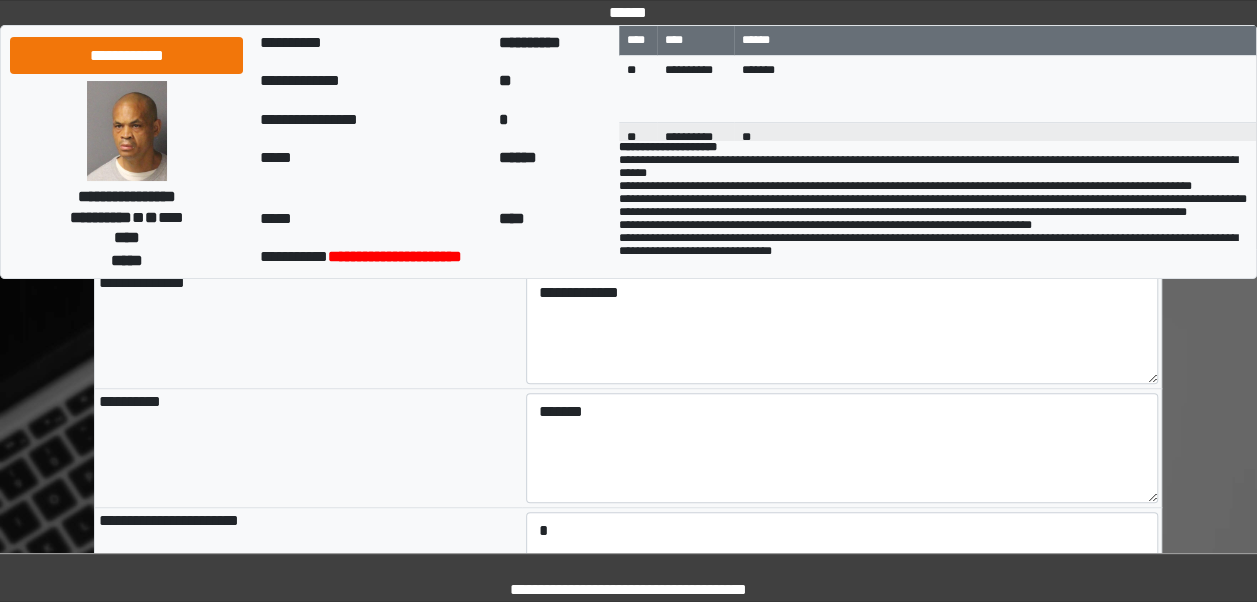 scroll, scrollTop: 477, scrollLeft: 0, axis: vertical 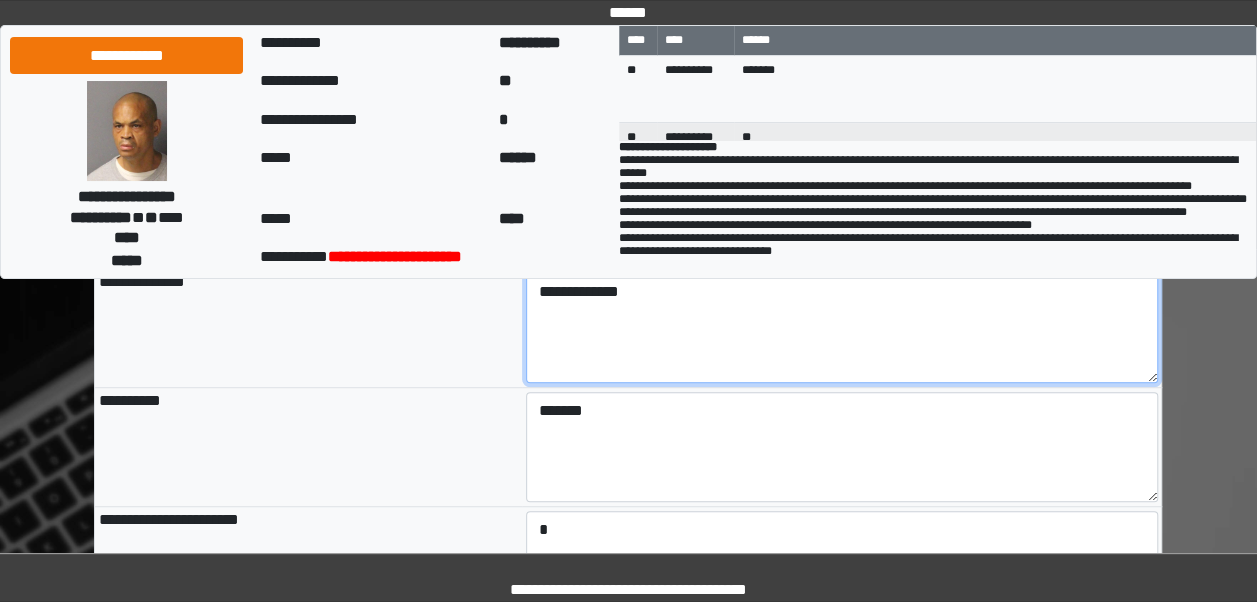 drag, startPoint x: 665, startPoint y: 330, endPoint x: 398, endPoint y: 316, distance: 267.3668 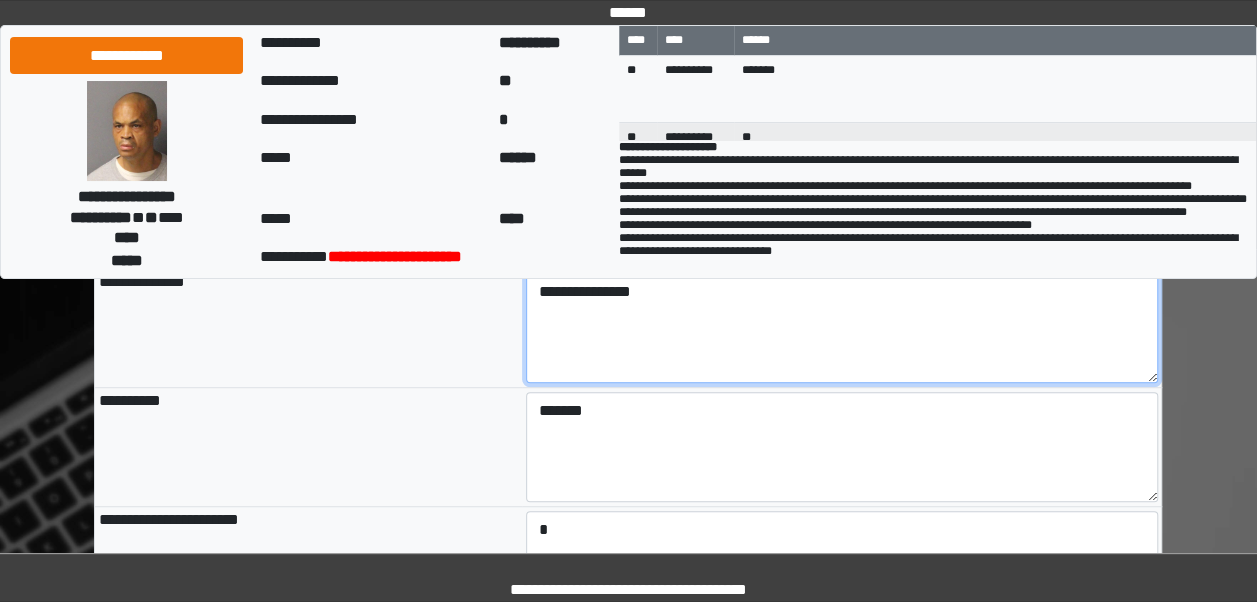 type on "**********" 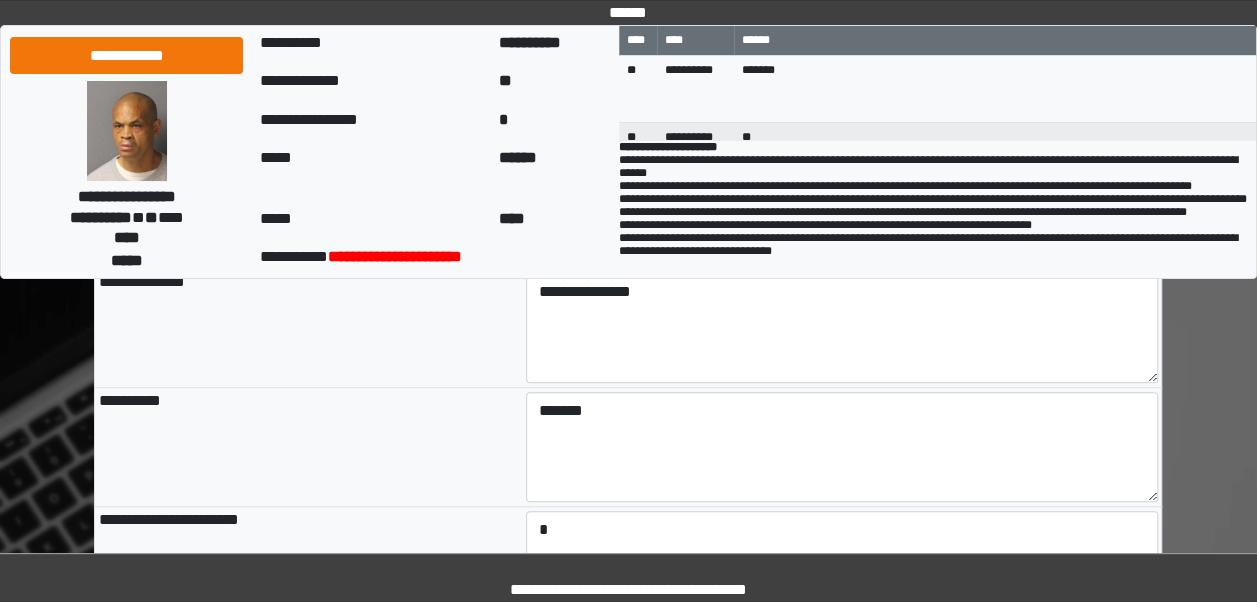 click on "**********" at bounding box center [308, 328] 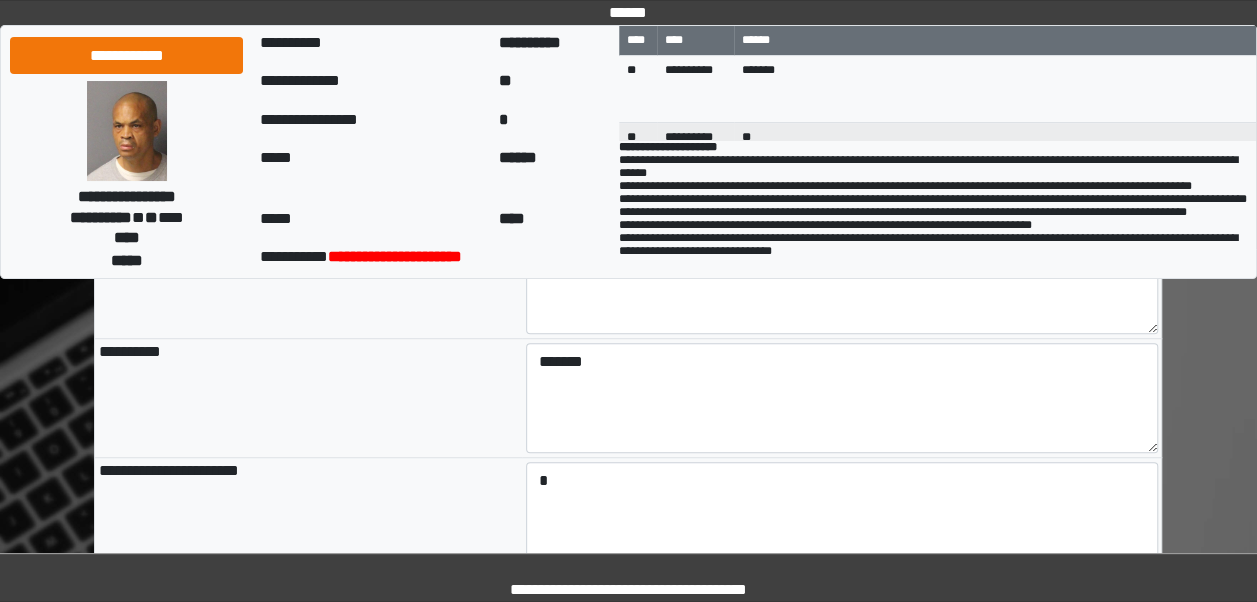 scroll, scrollTop: 527, scrollLeft: 0, axis: vertical 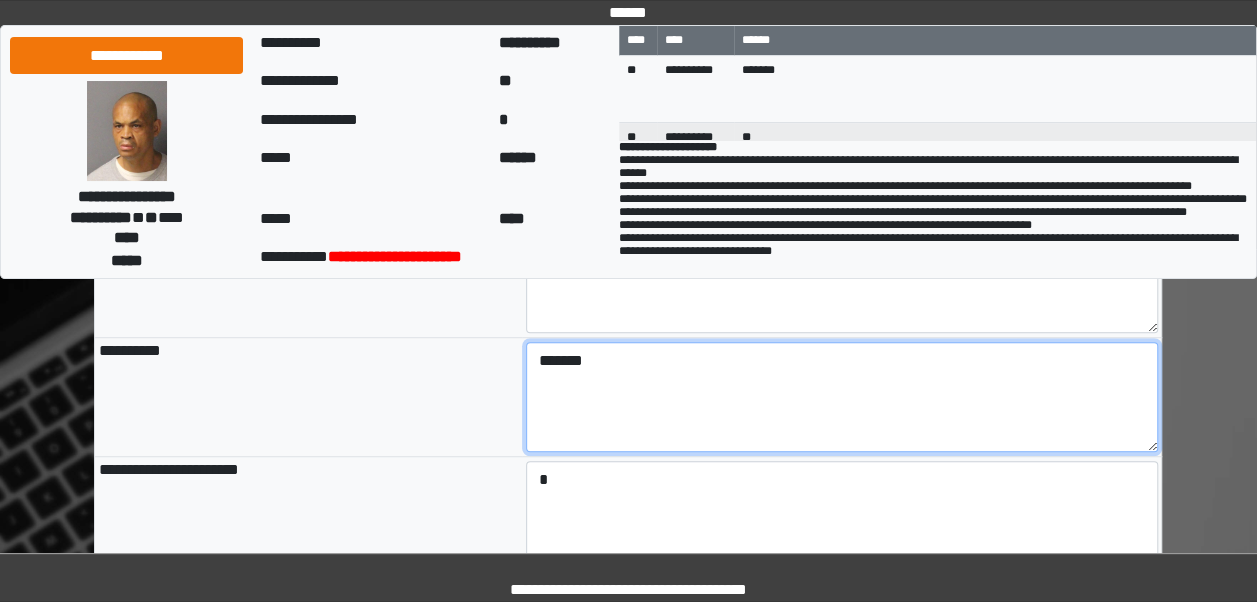 drag, startPoint x: 643, startPoint y: 357, endPoint x: 457, endPoint y: 376, distance: 186.96791 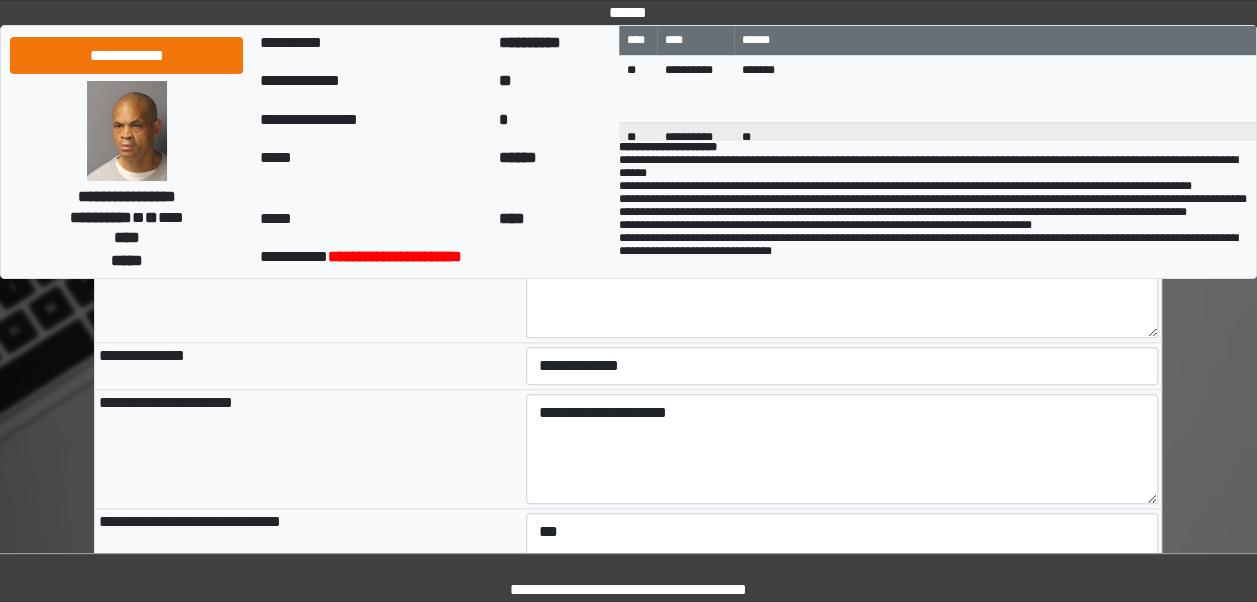 scroll, scrollTop: 762, scrollLeft: 0, axis: vertical 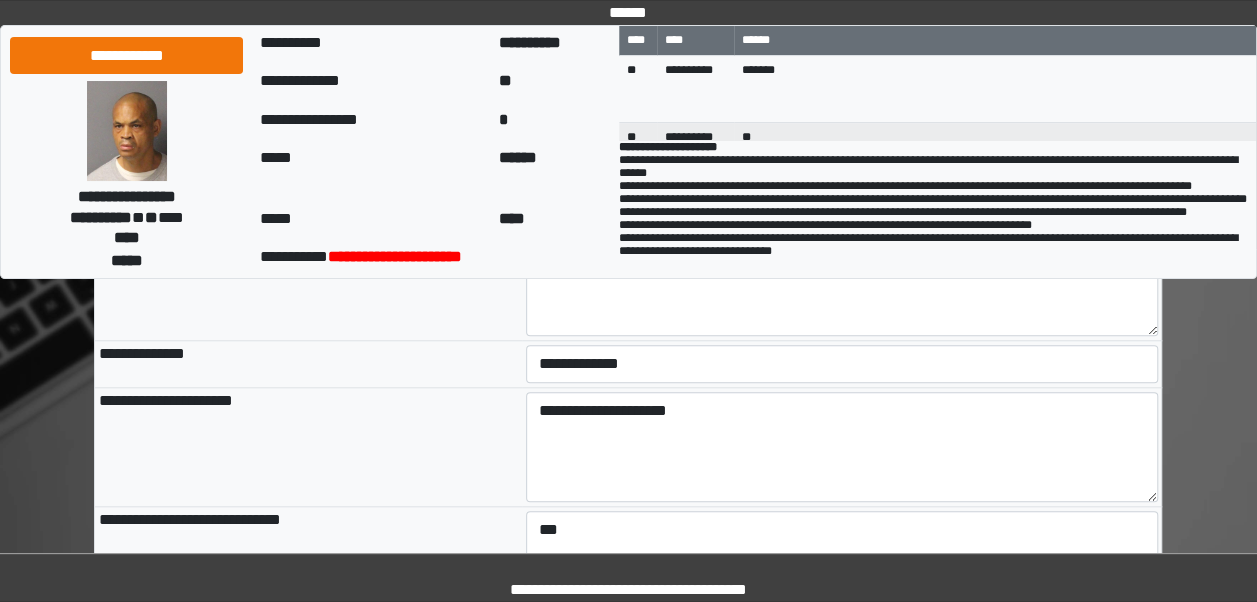 type on "*******" 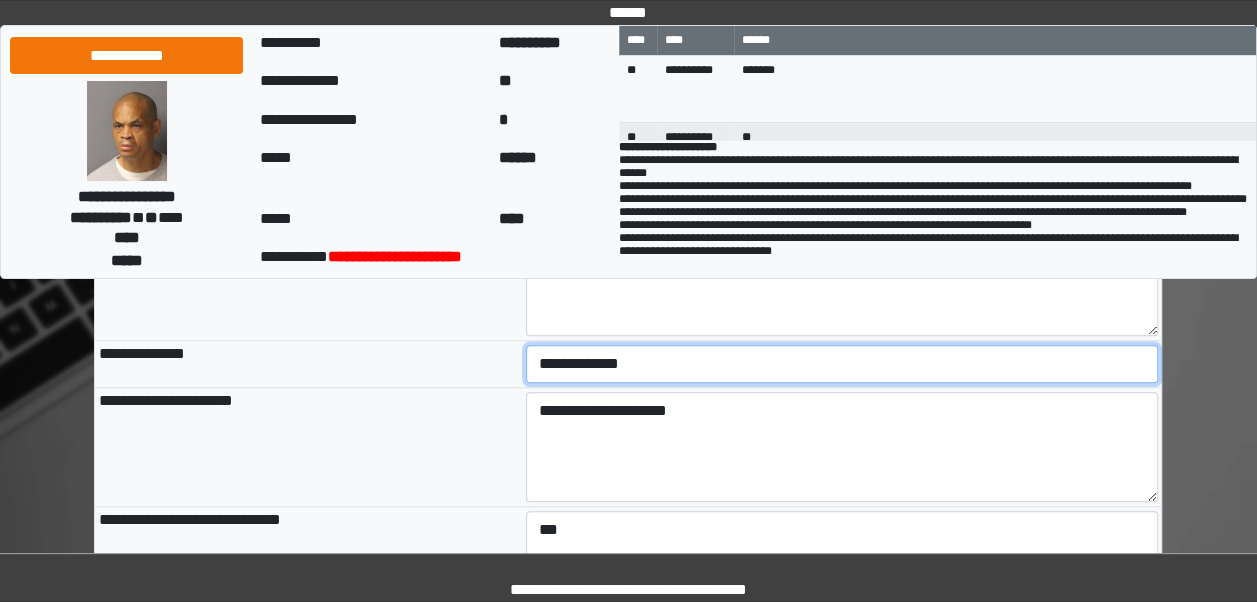 click on "**********" at bounding box center (842, 364) 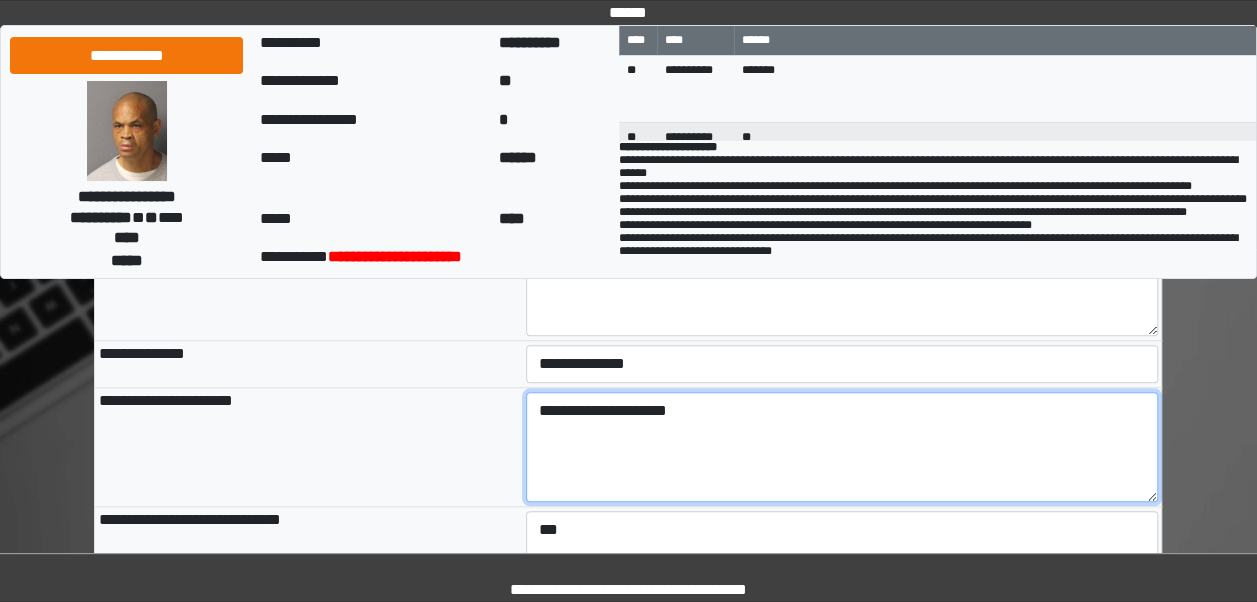 type on "**********" 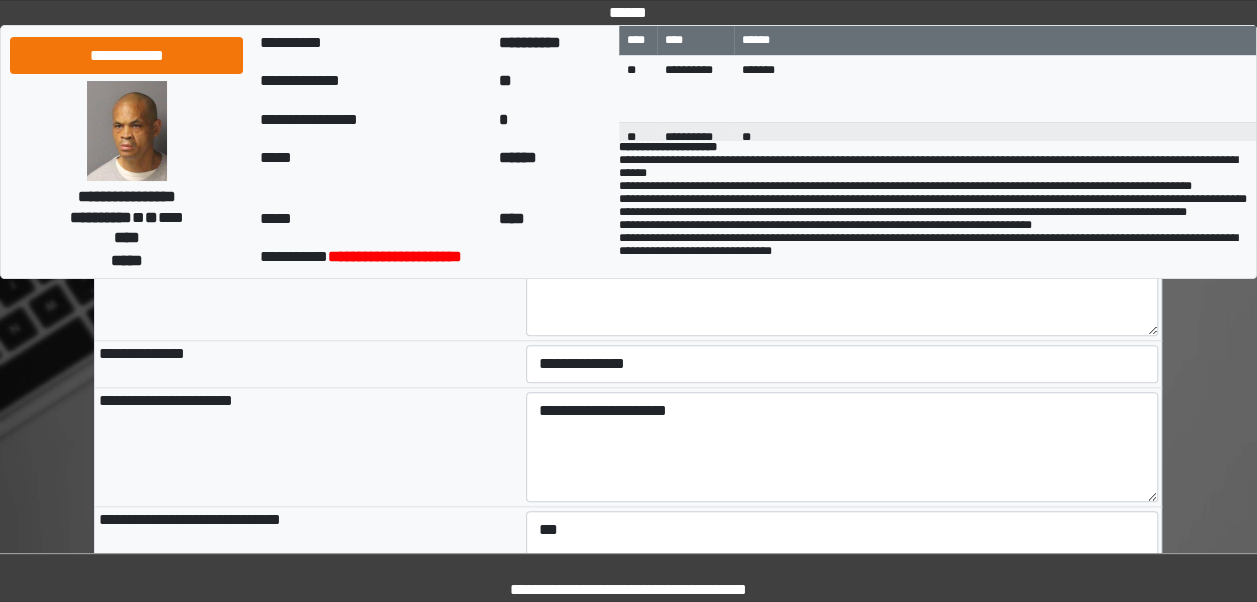 click on "**********" at bounding box center (308, 447) 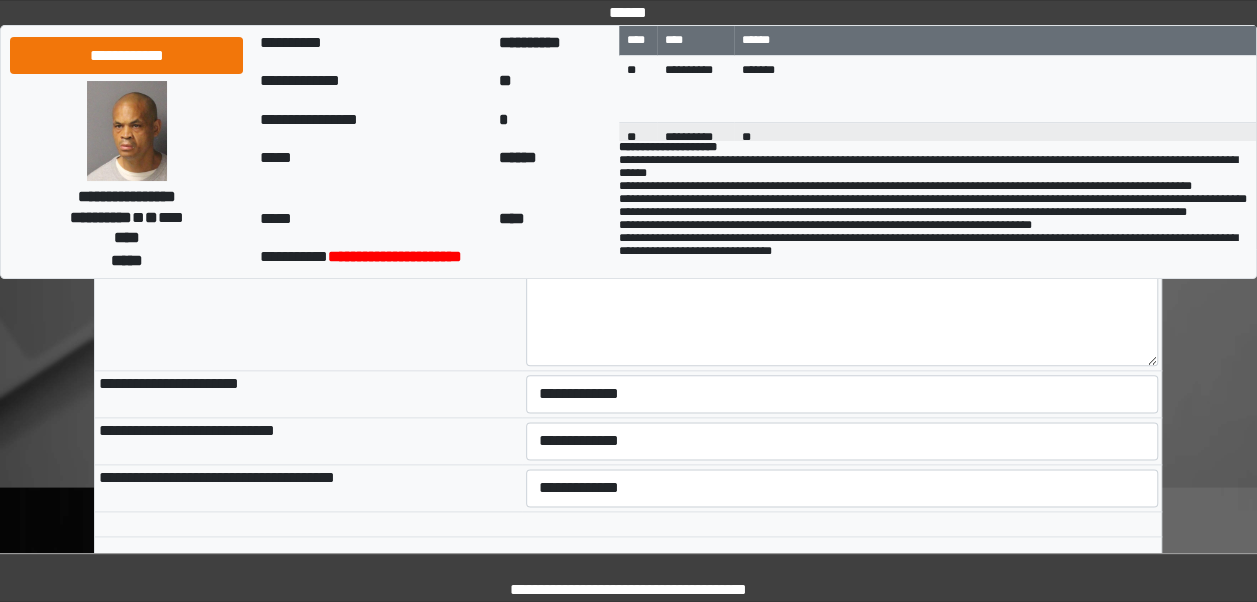 scroll, scrollTop: 1018, scrollLeft: 0, axis: vertical 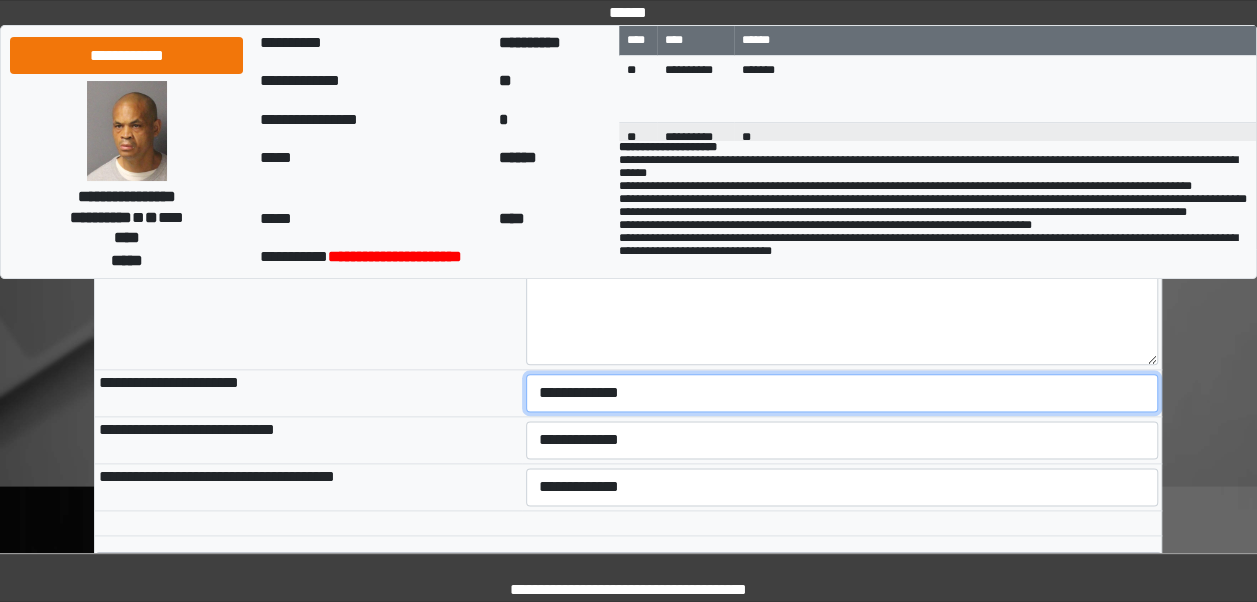 click on "**********" at bounding box center (842, 393) 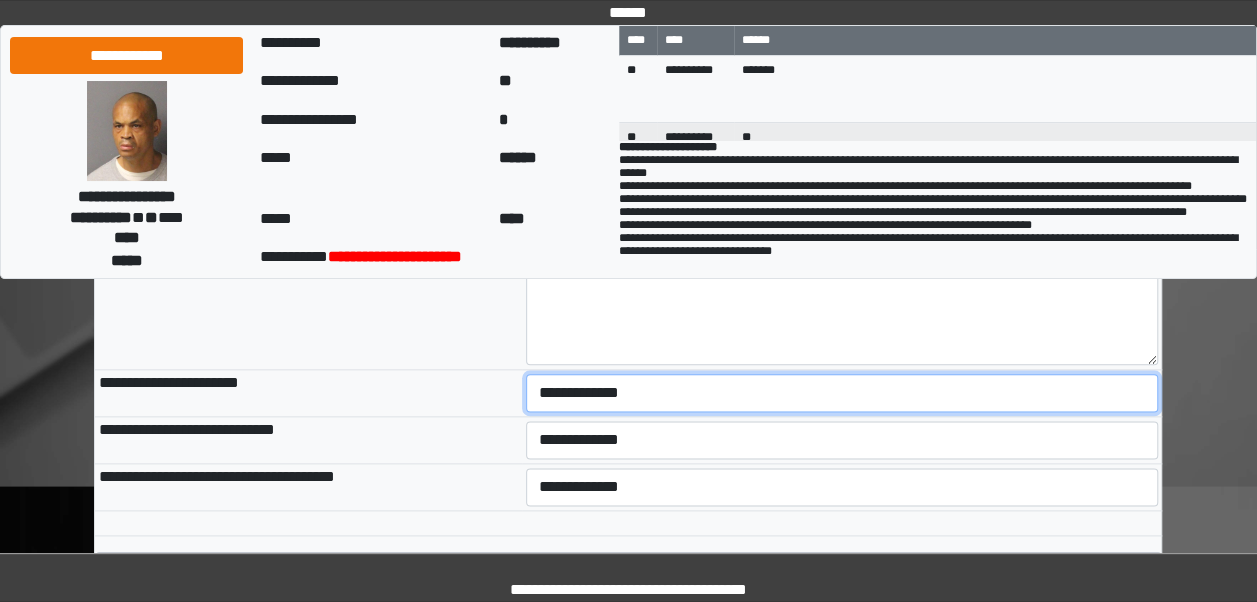 select on "***" 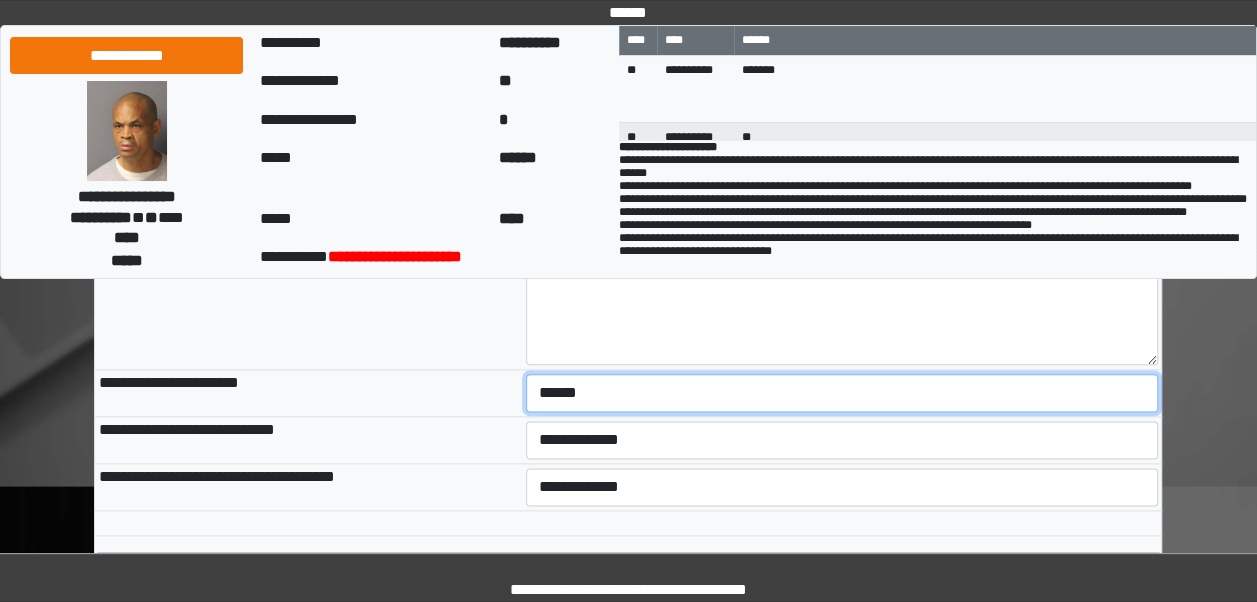 click on "**********" at bounding box center (842, 393) 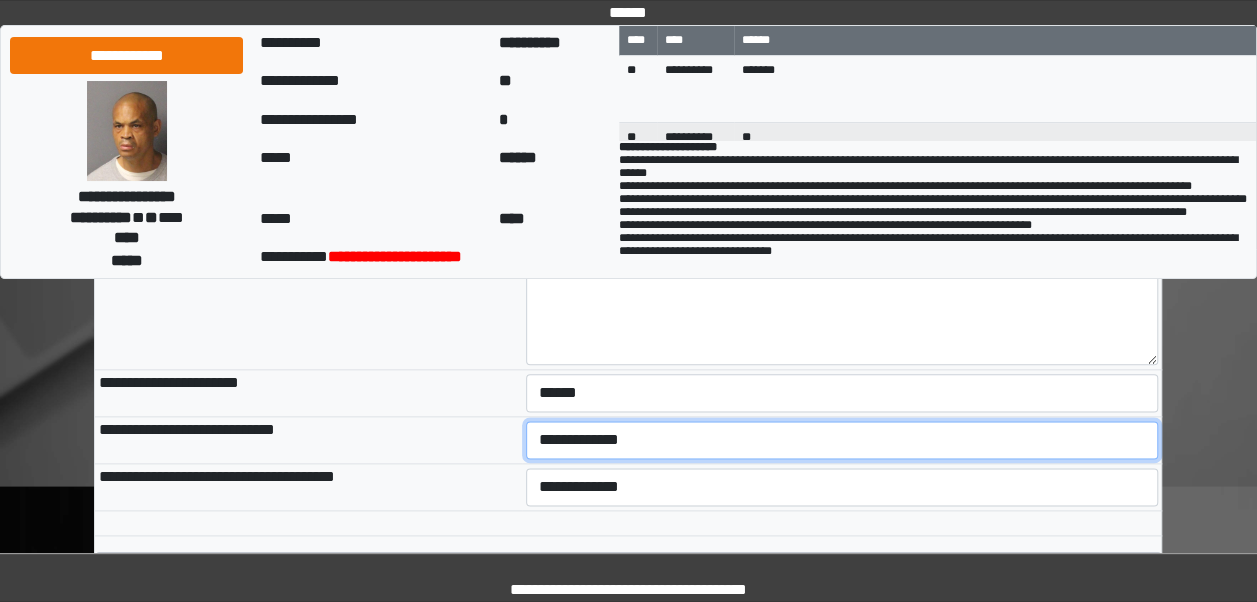 click on "**********" at bounding box center [842, 440] 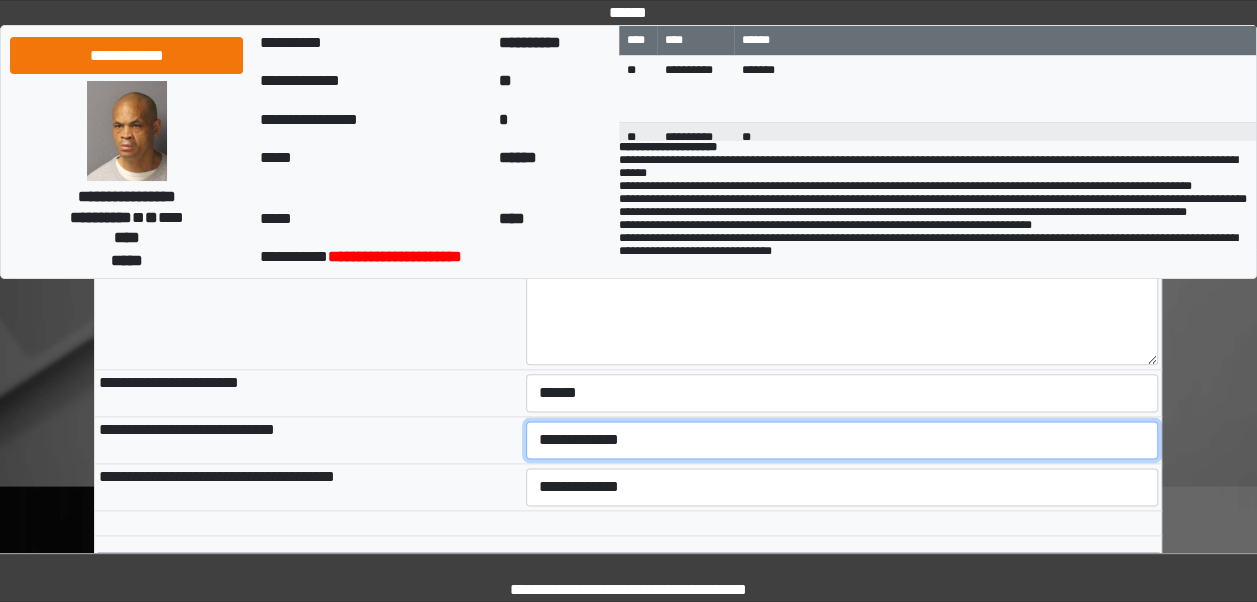 select on "***" 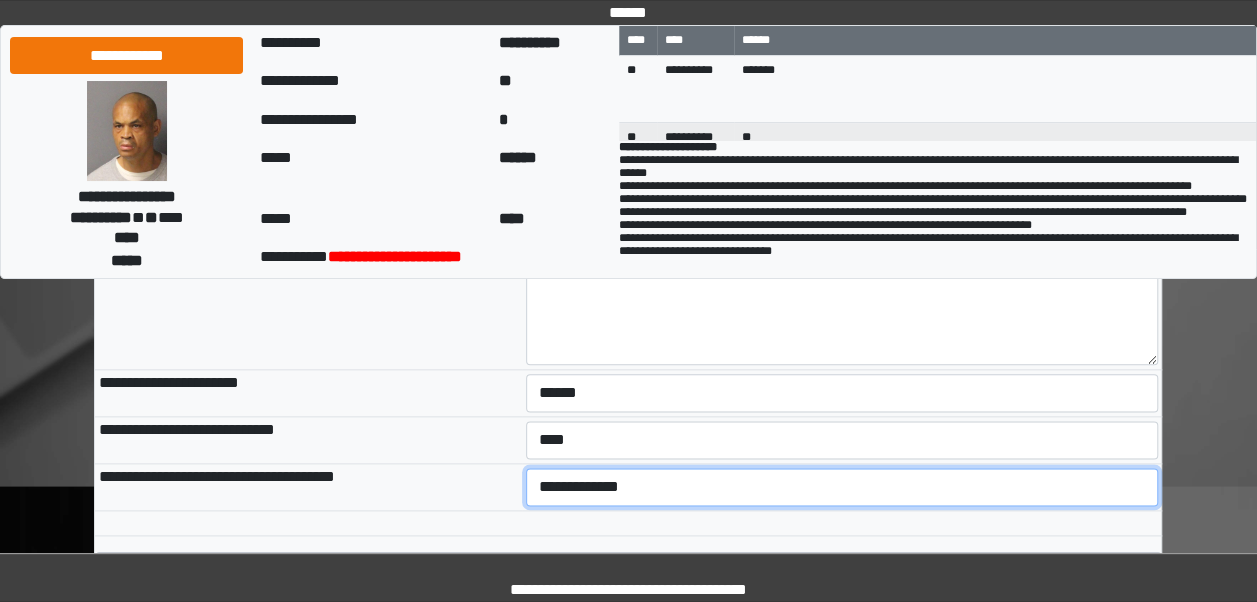 click on "**********" at bounding box center (842, 487) 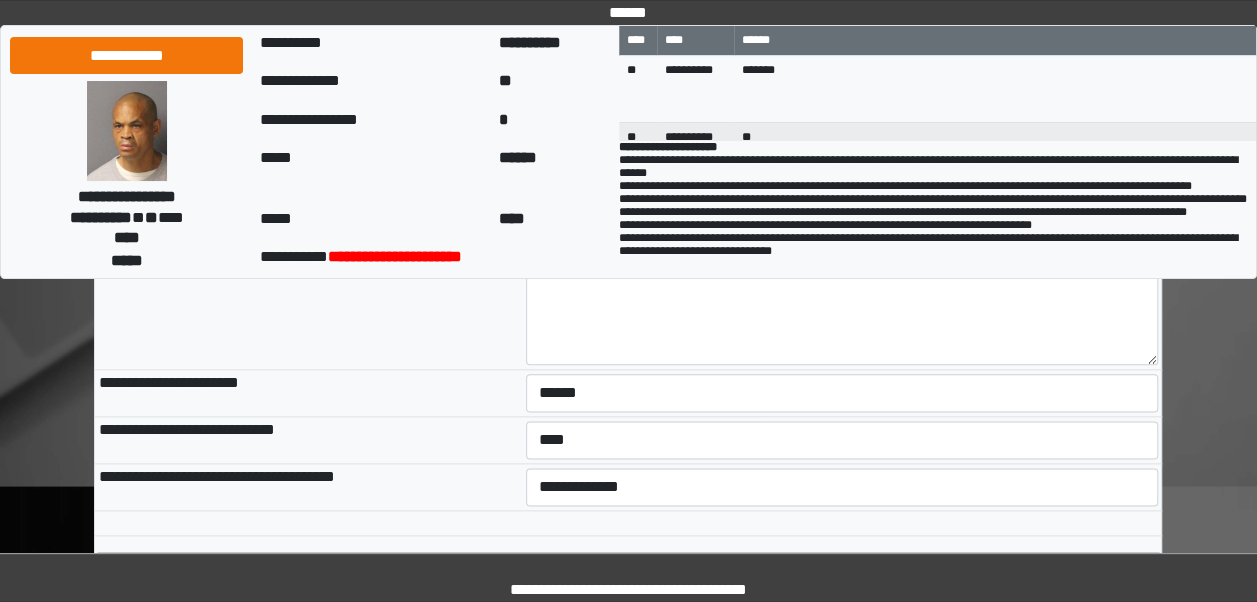 click on "**********" at bounding box center [308, 487] 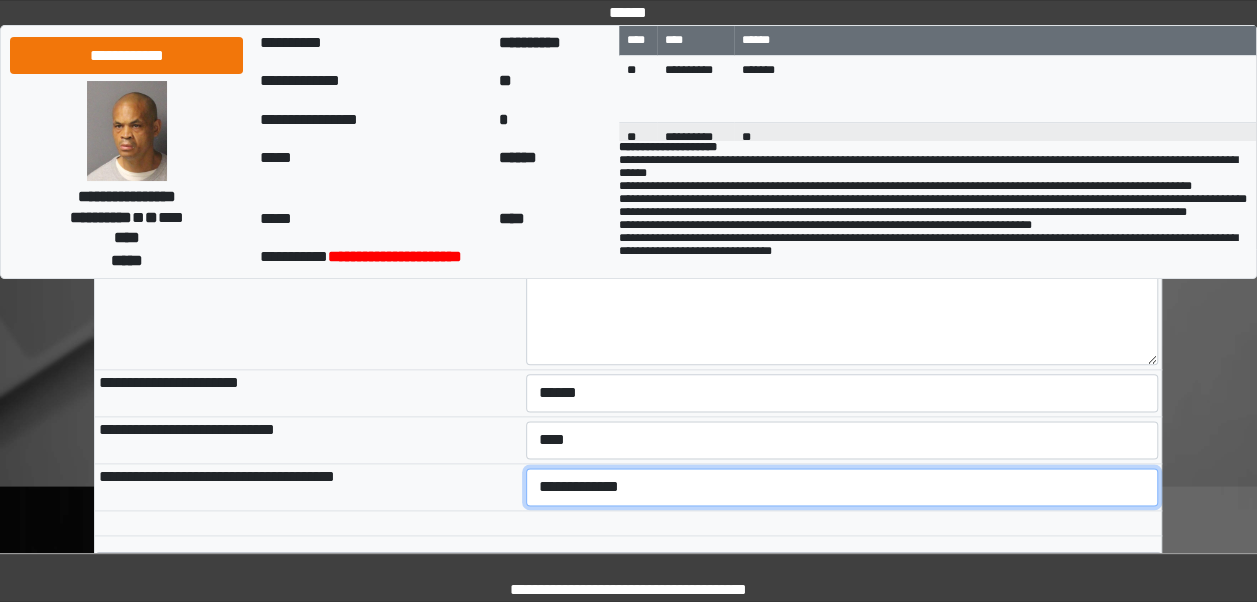 click on "**********" at bounding box center [842, 487] 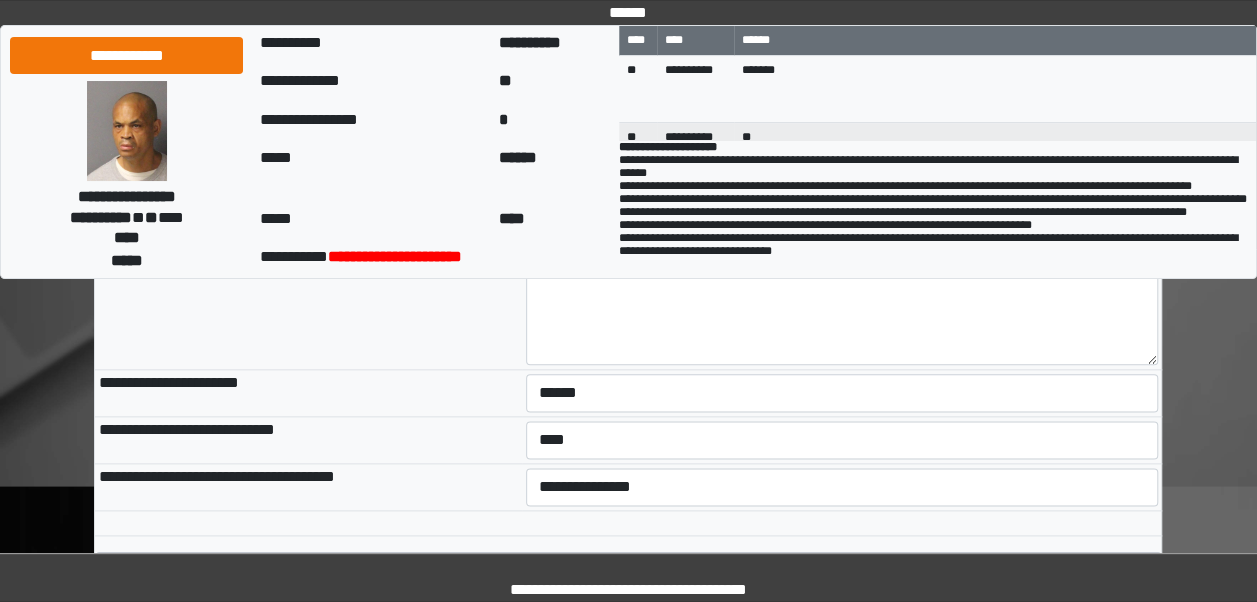 click on "**********" at bounding box center (308, 393) 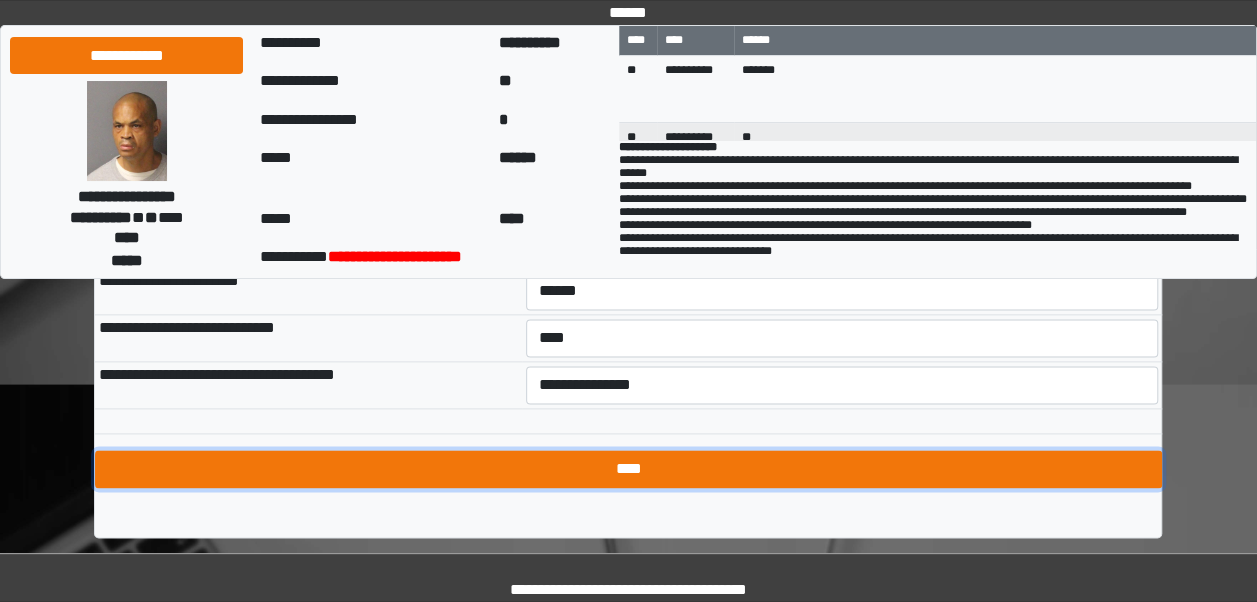 click on "****" at bounding box center [628, 469] 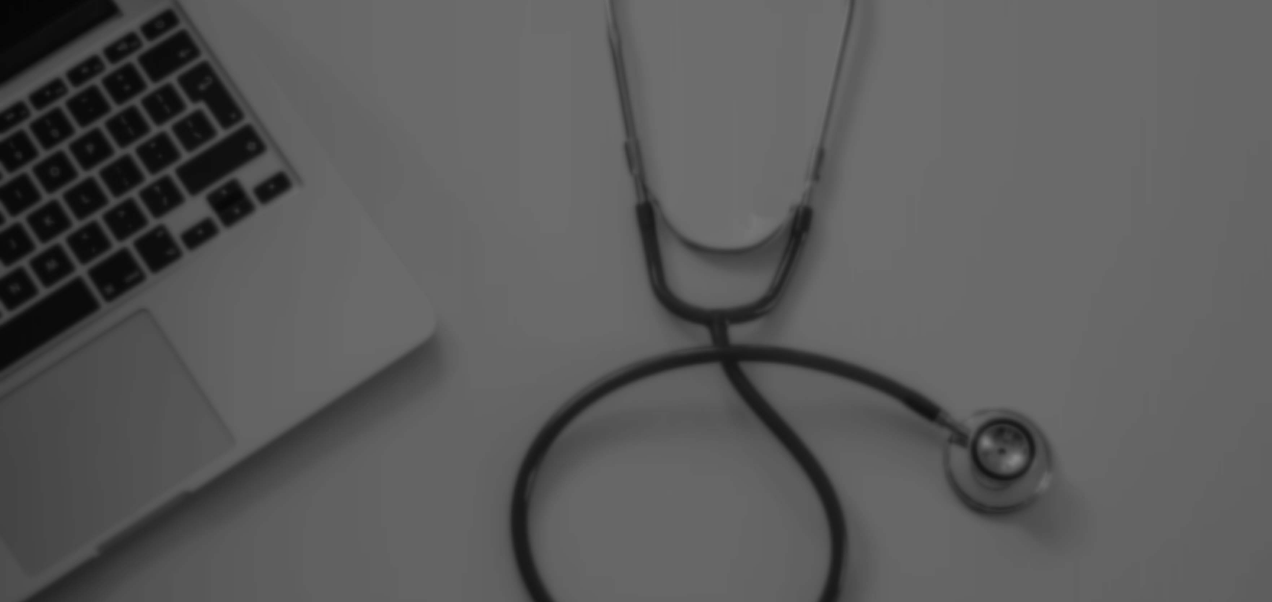 scroll, scrollTop: 0, scrollLeft: 0, axis: both 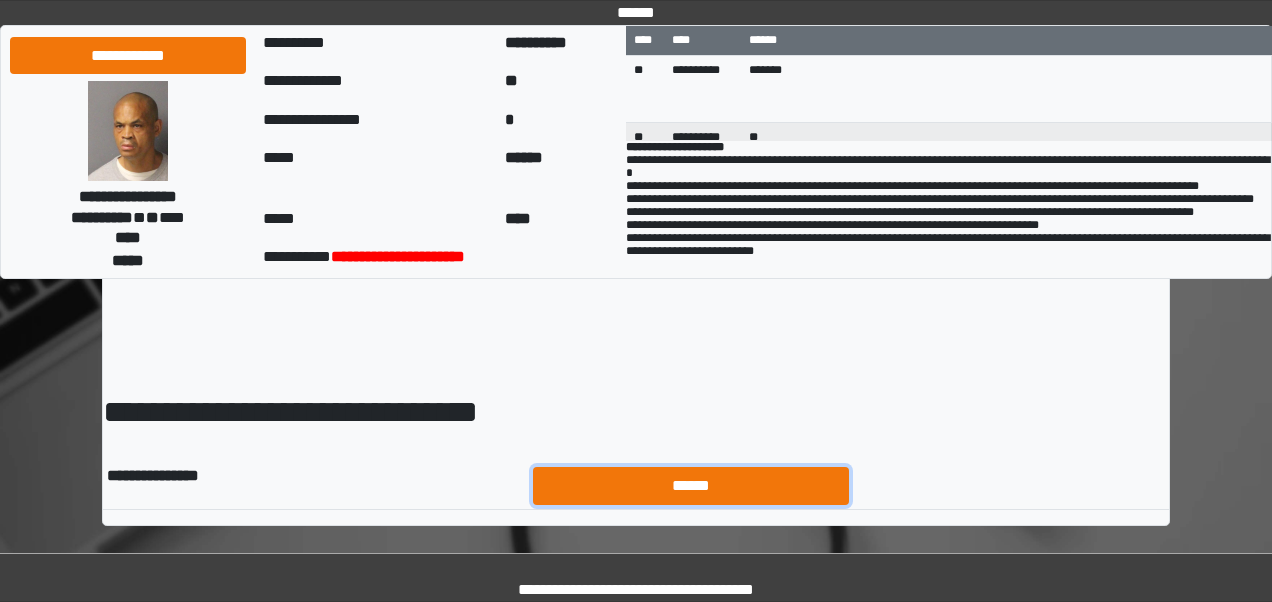 click on "******" at bounding box center (691, 485) 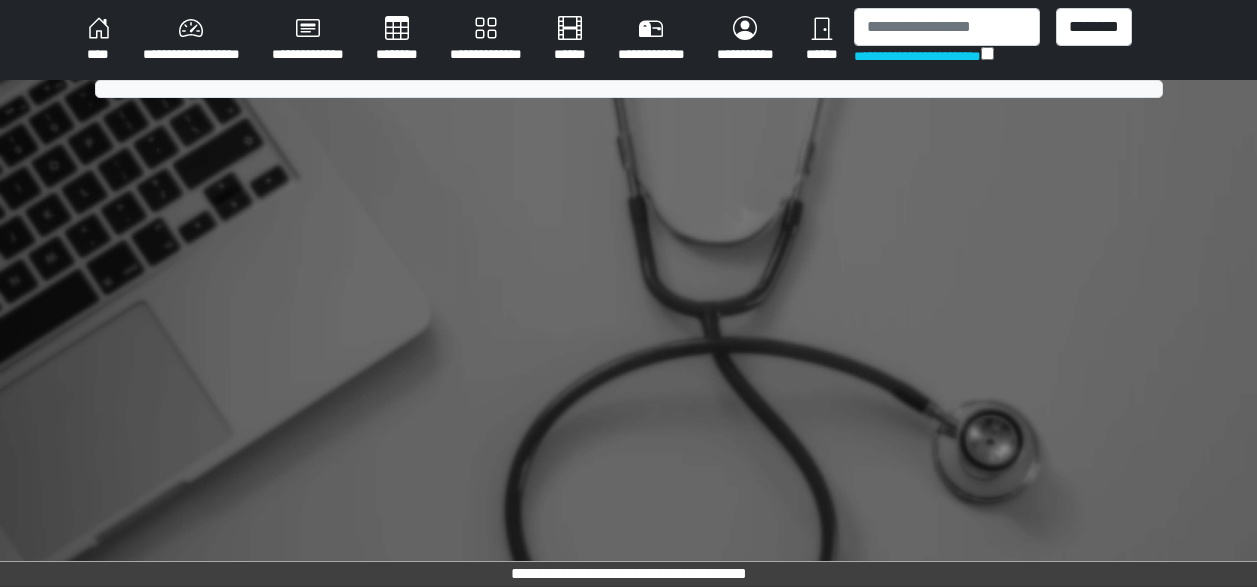 scroll, scrollTop: 0, scrollLeft: 0, axis: both 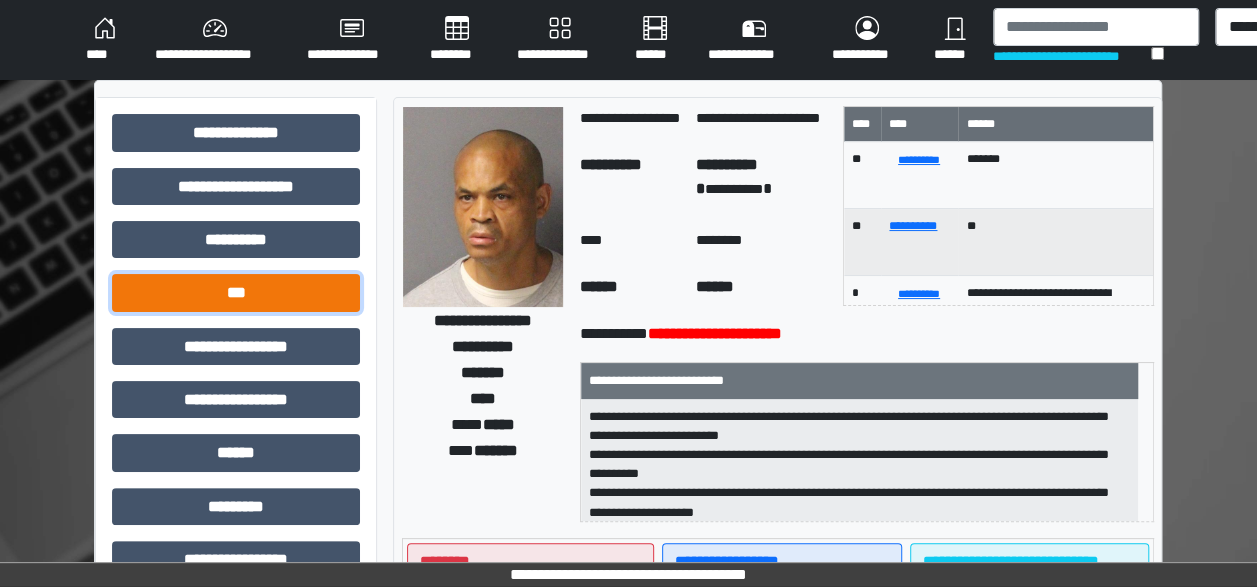 click on "***" at bounding box center [236, 292] 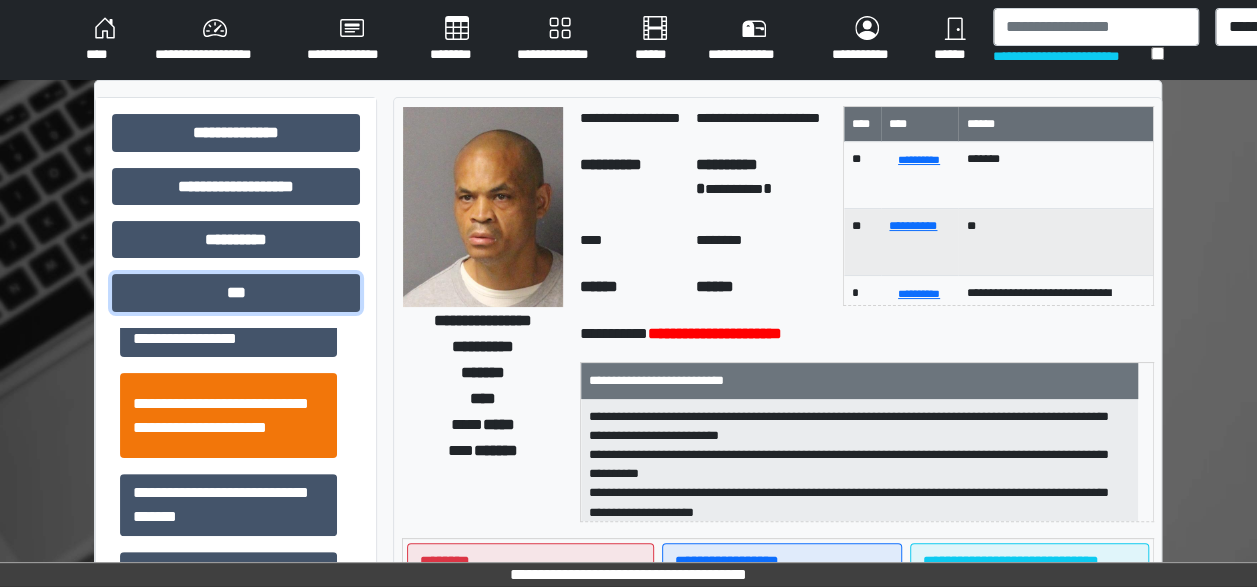 scroll, scrollTop: 17, scrollLeft: 0, axis: vertical 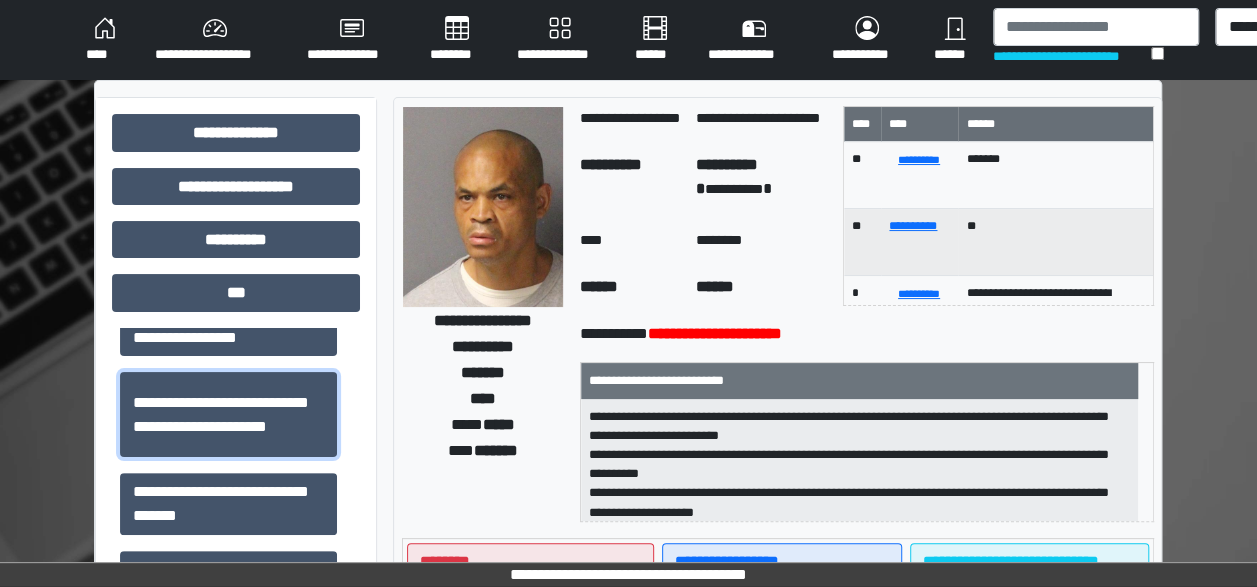drag, startPoint x: 287, startPoint y: 453, endPoint x: 574, endPoint y: 228, distance: 364.6834 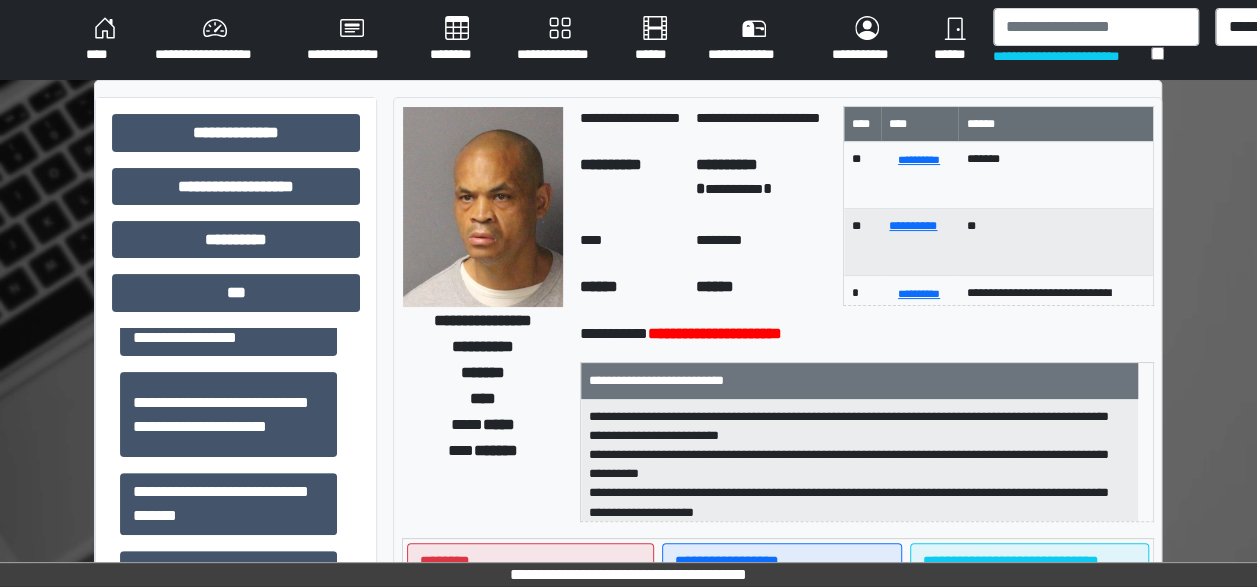 click on "****" at bounding box center [104, 40] 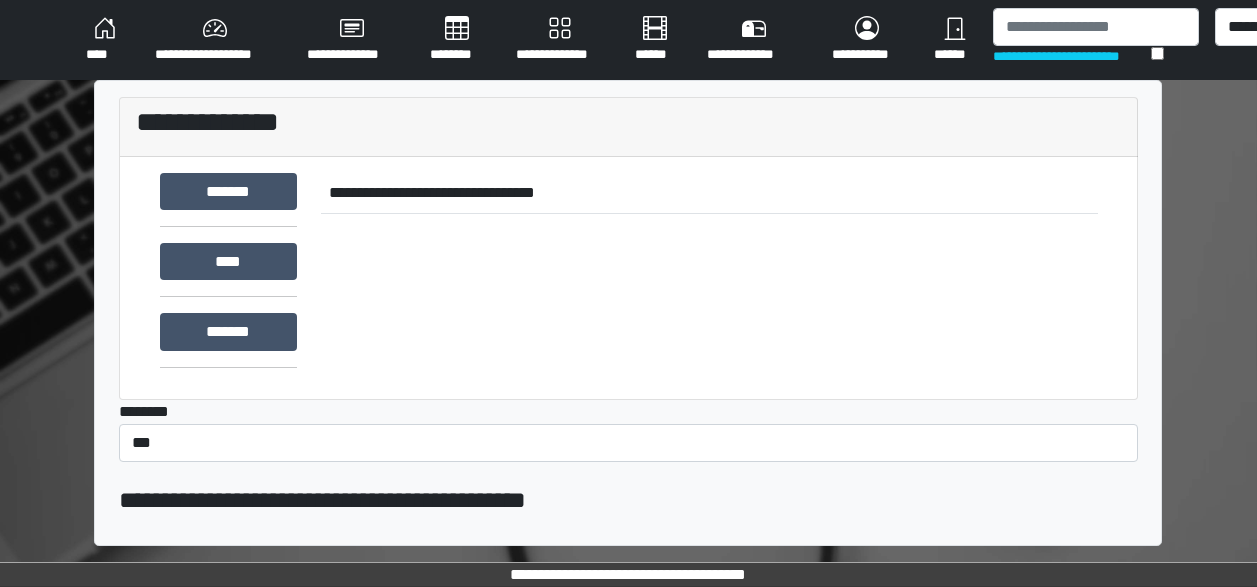 scroll, scrollTop: 0, scrollLeft: 0, axis: both 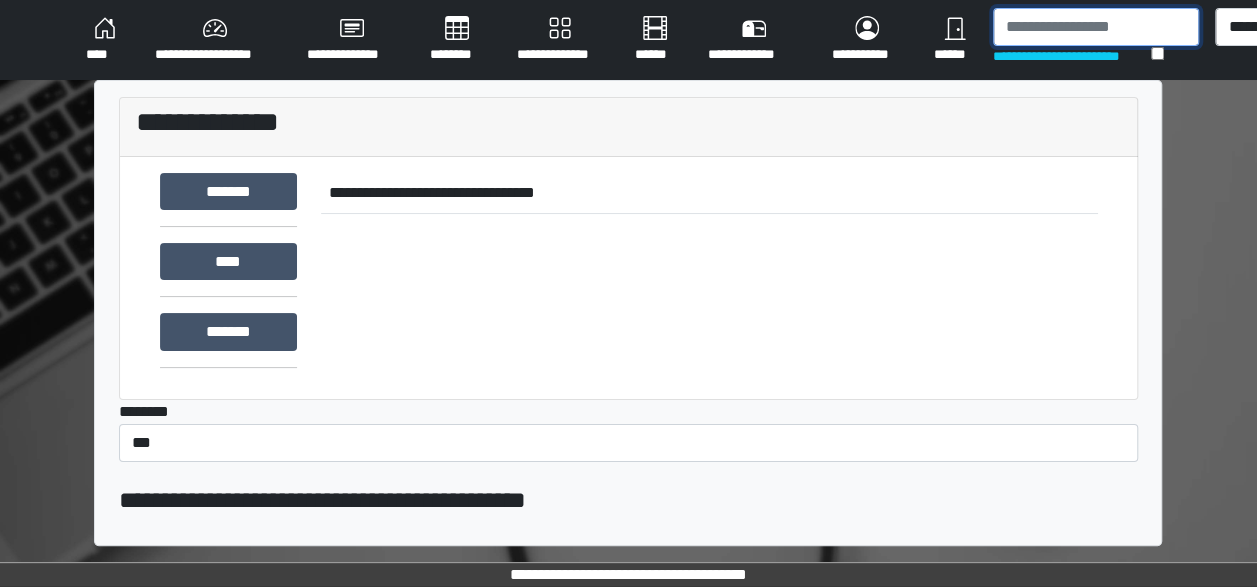 click at bounding box center (1096, 27) 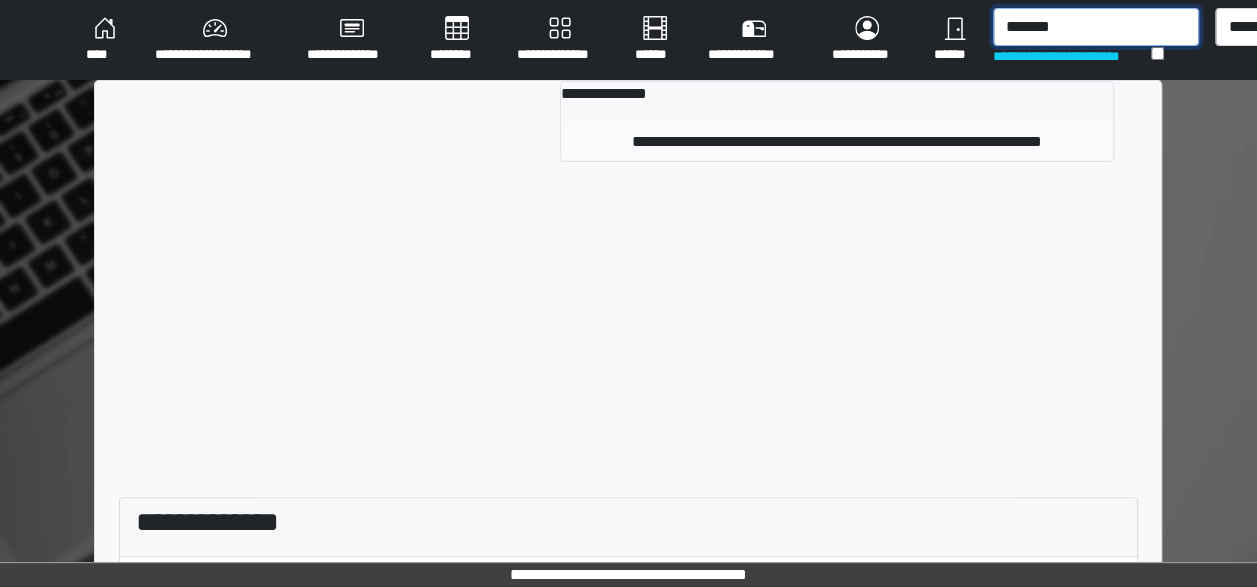 type on "*******" 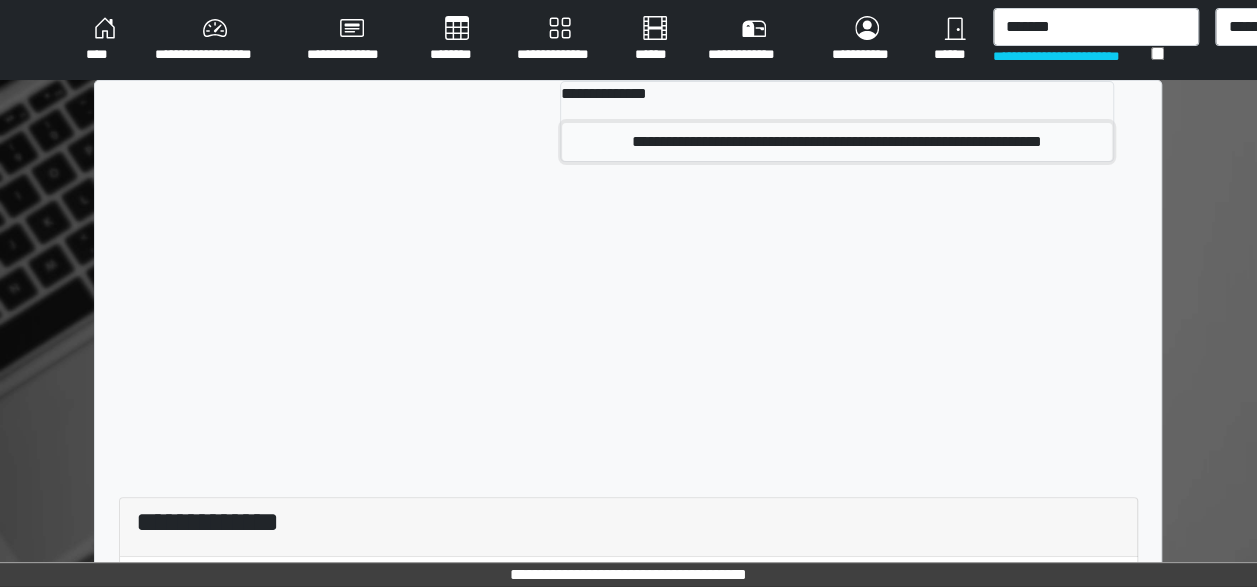 click on "**********" at bounding box center [837, 142] 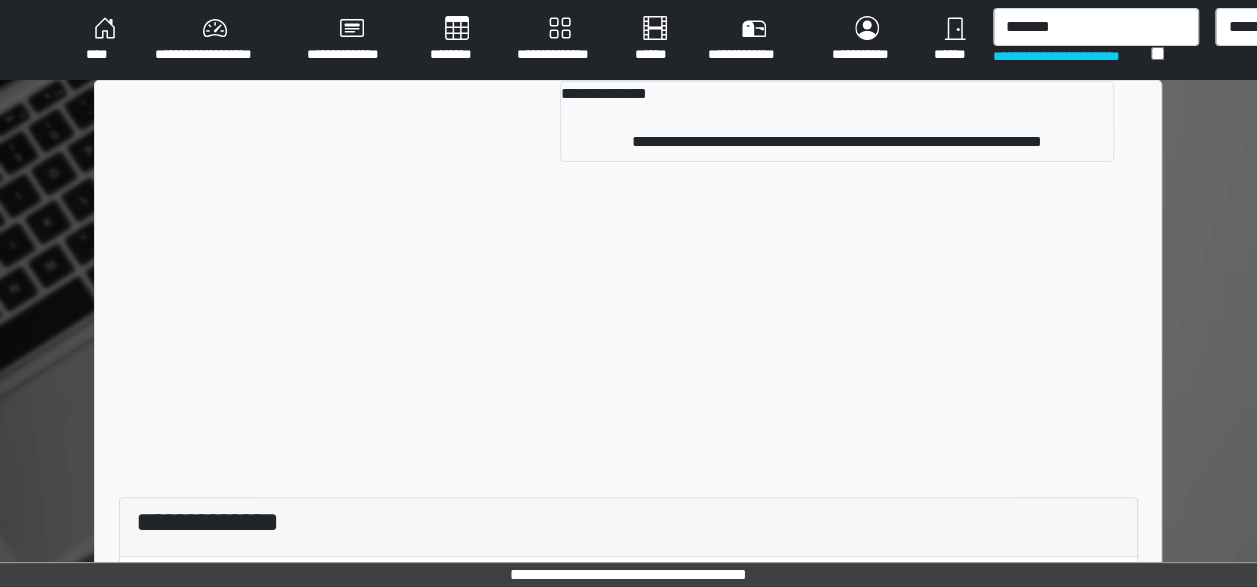 type 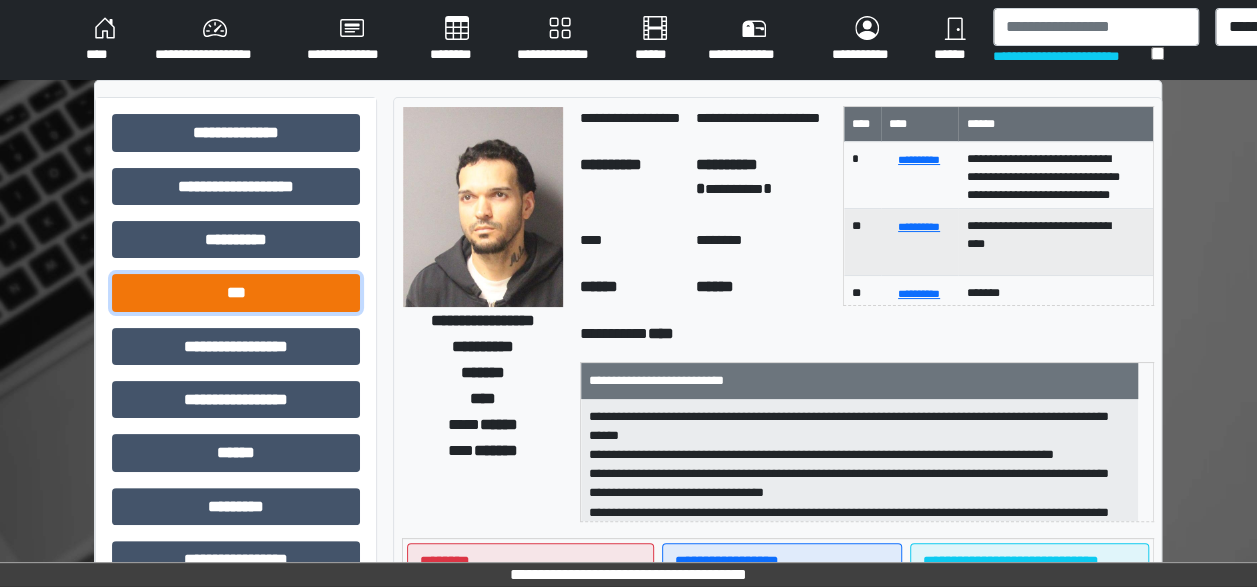 click on "***" at bounding box center [236, 292] 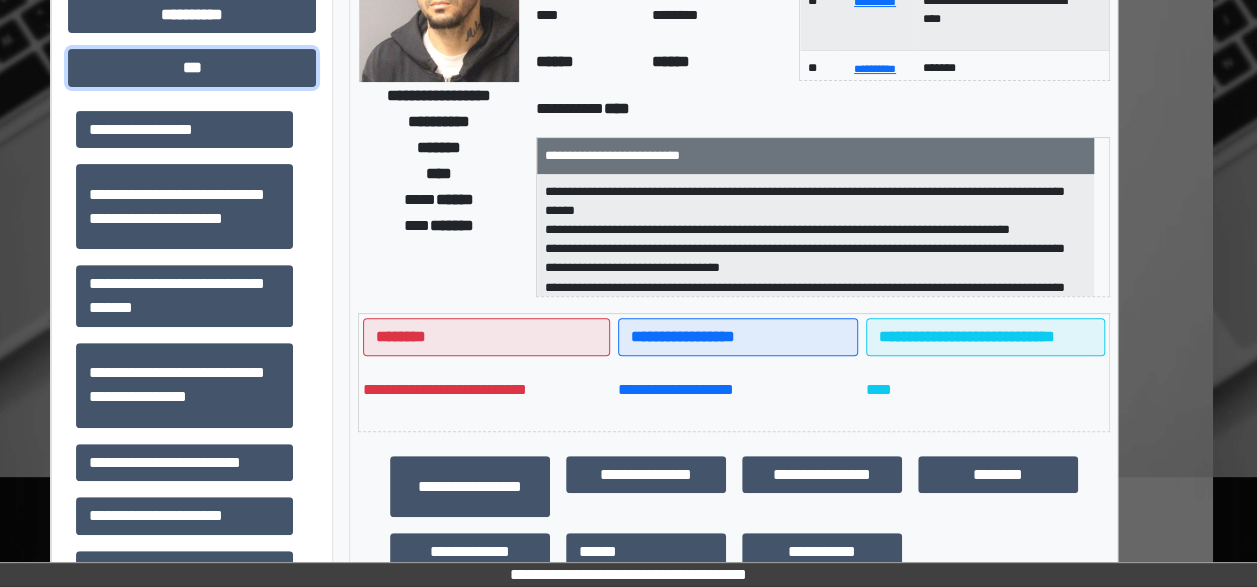 scroll, scrollTop: 226, scrollLeft: 44, axis: both 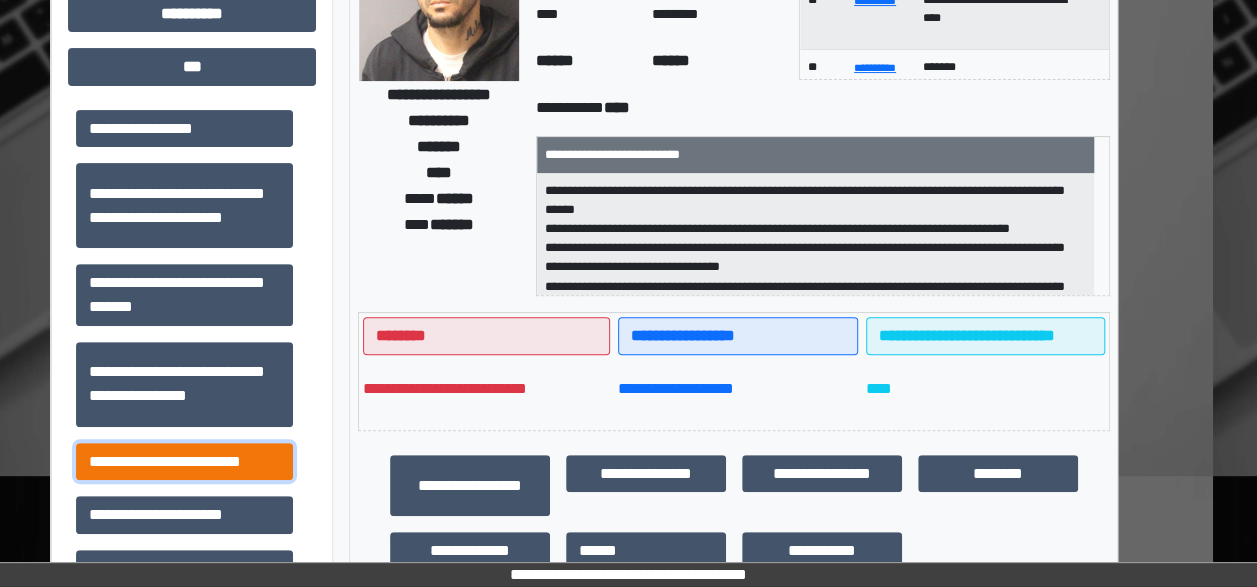 click on "**********" at bounding box center (184, 461) 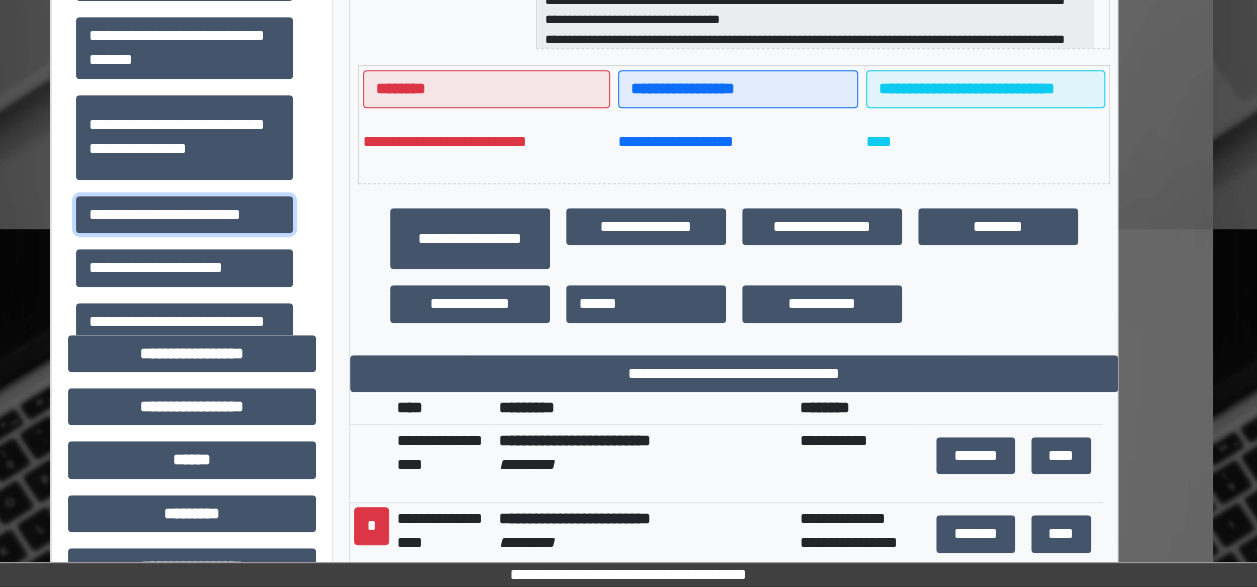 scroll, scrollTop: 481, scrollLeft: 44, axis: both 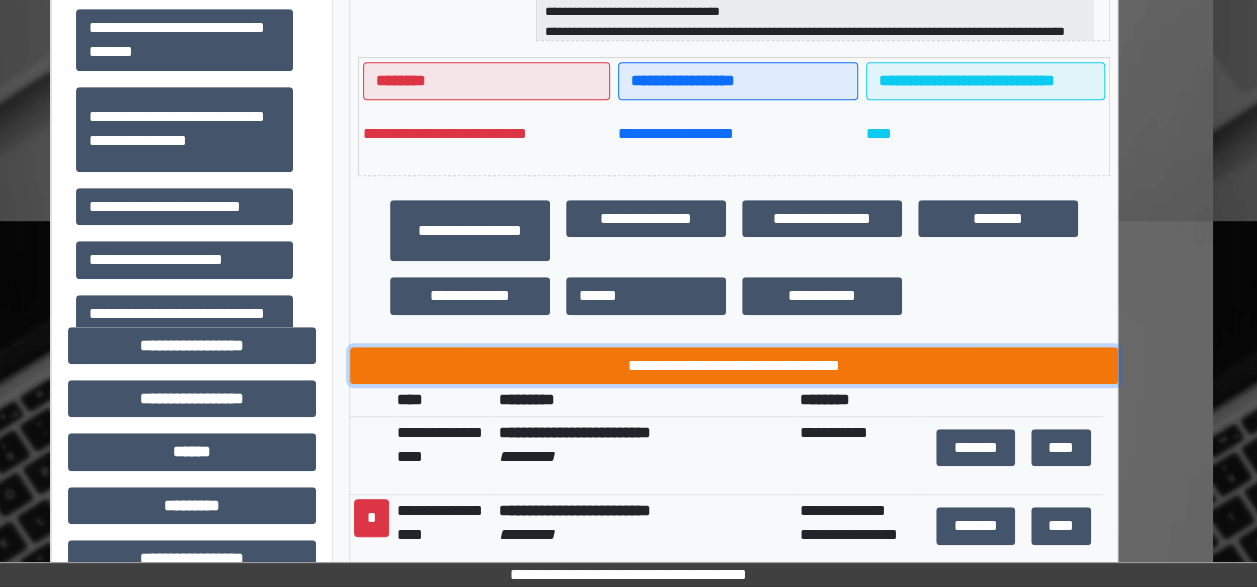 click on "**********" at bounding box center [734, 365] 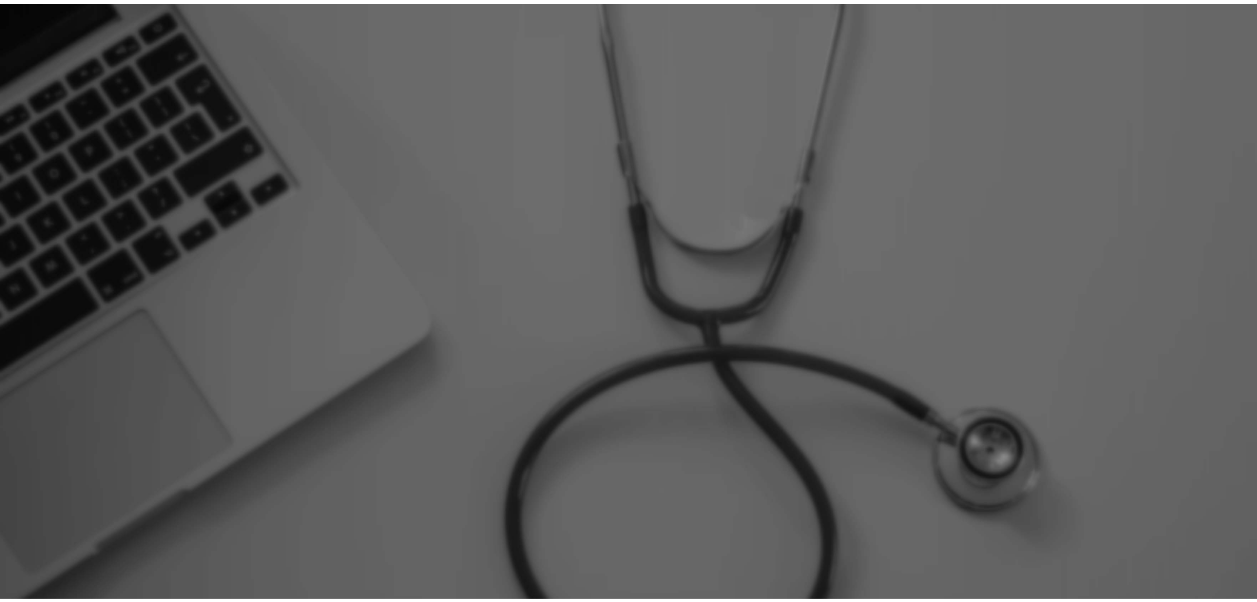scroll, scrollTop: 0, scrollLeft: 0, axis: both 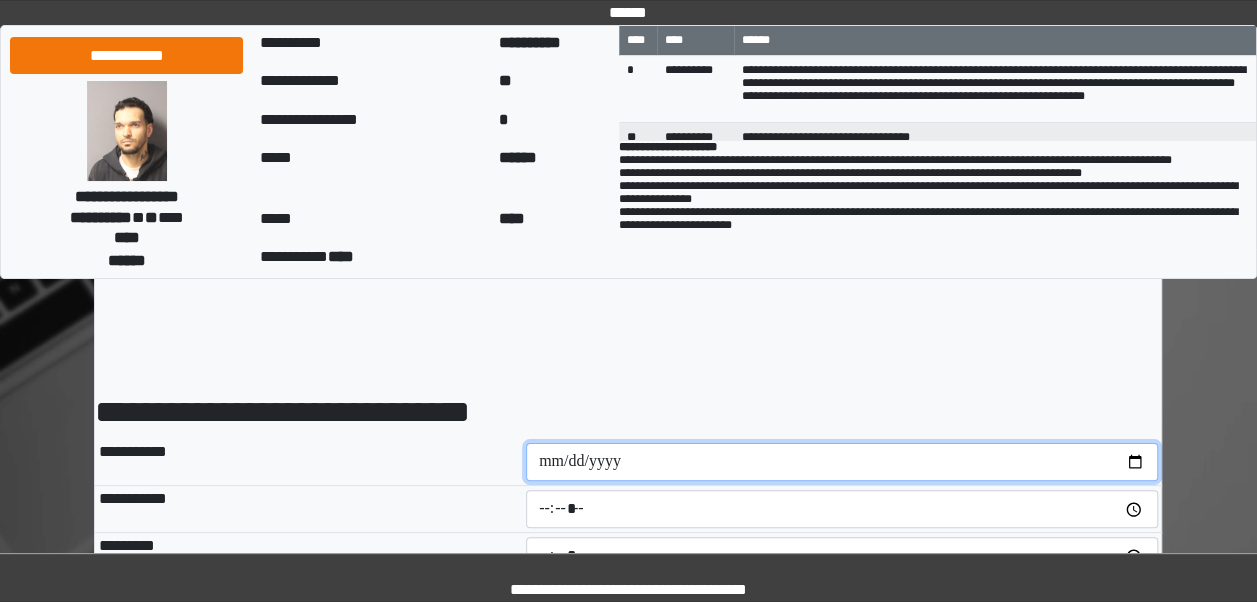 click at bounding box center (842, 462) 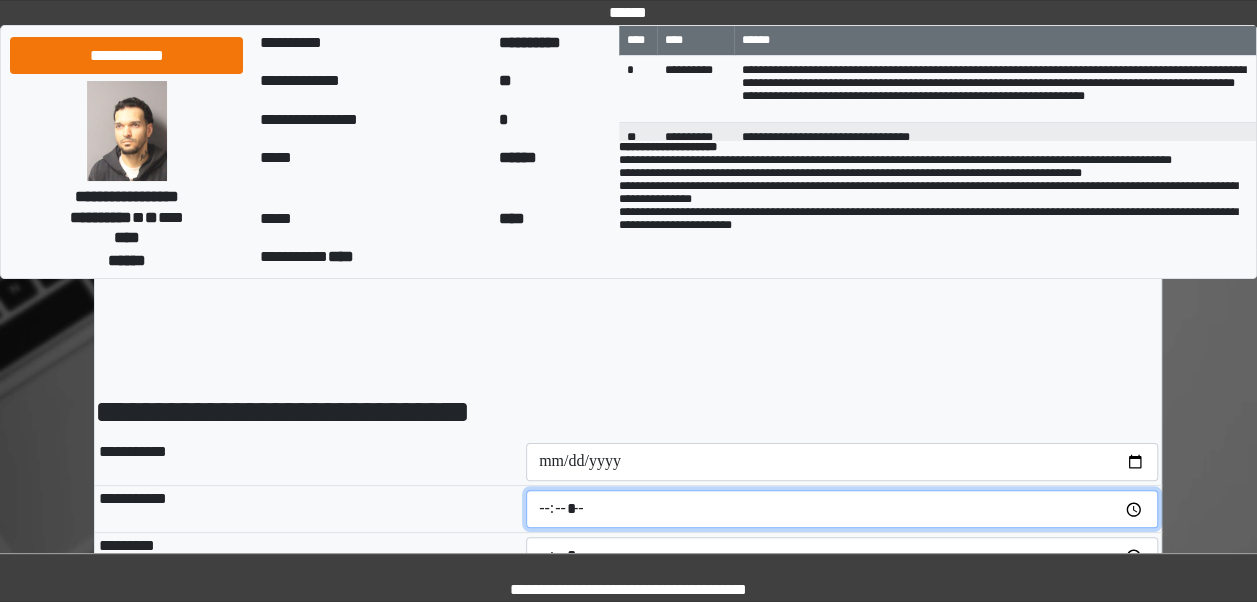 type on "*****" 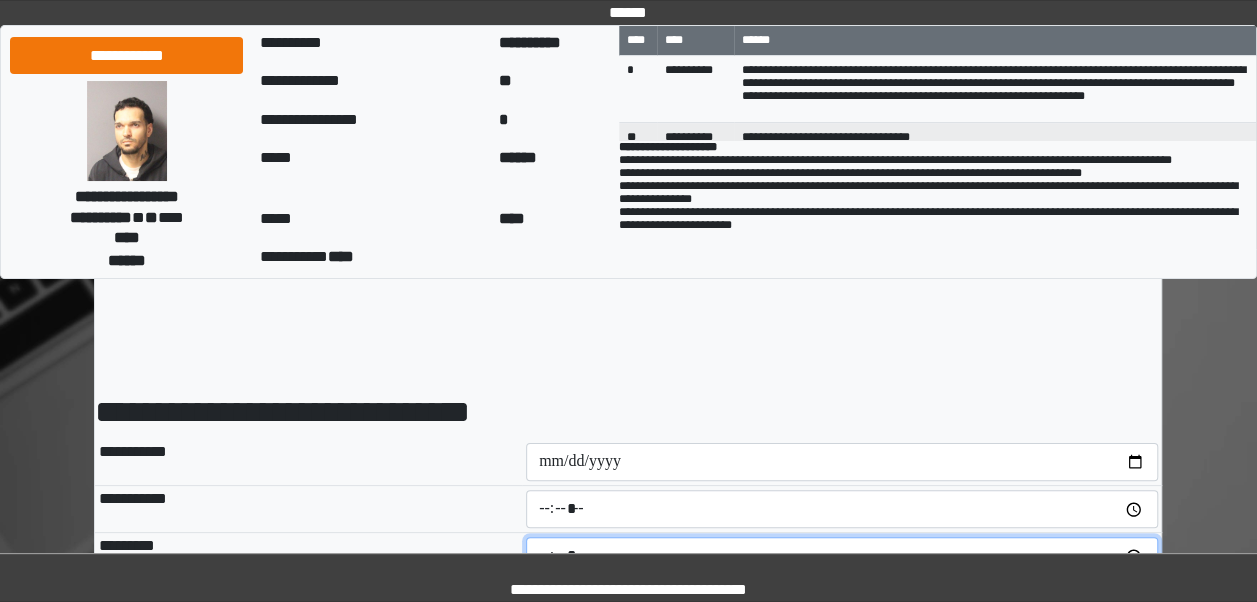 type on "*****" 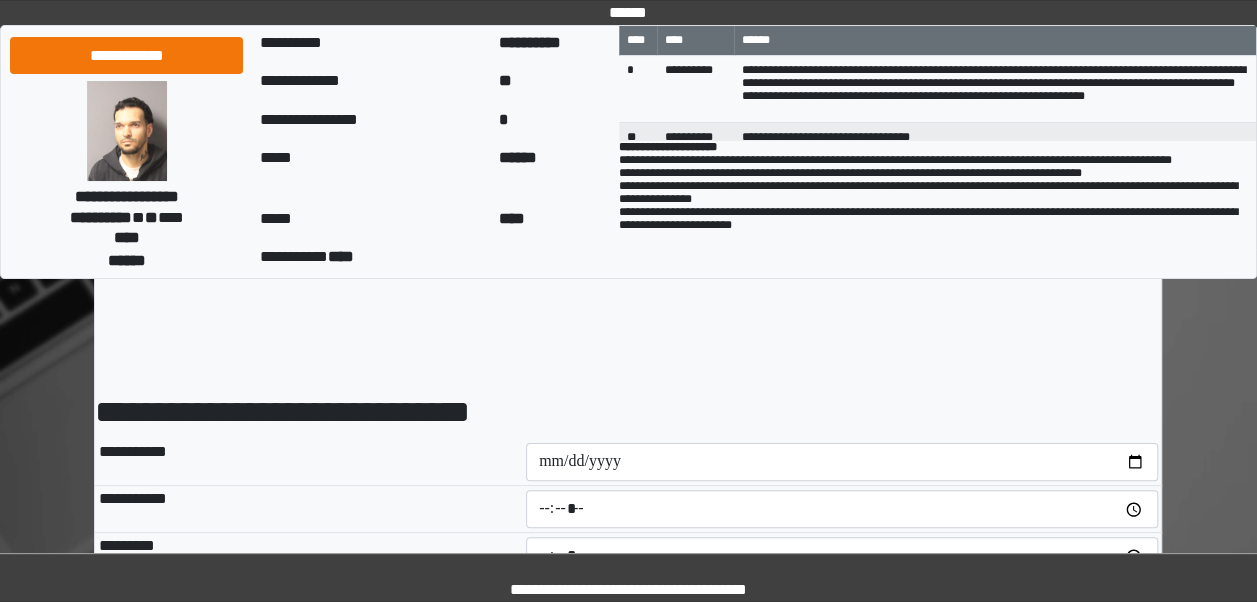 click on "**********" at bounding box center (308, 462) 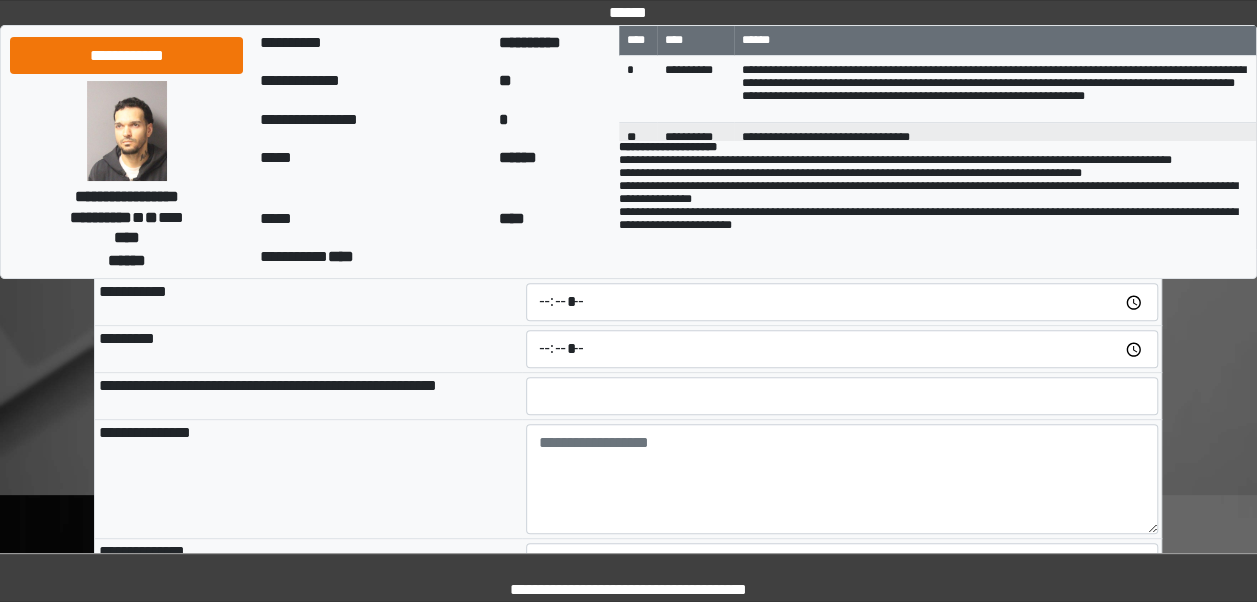 scroll, scrollTop: 208, scrollLeft: 0, axis: vertical 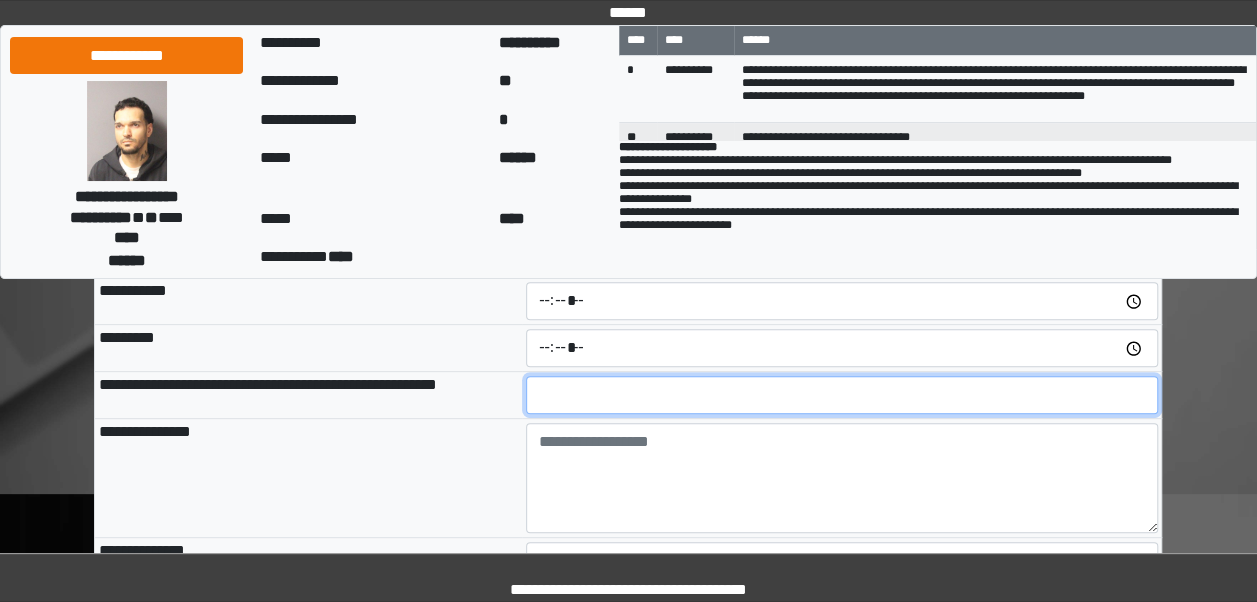 click at bounding box center (842, 395) 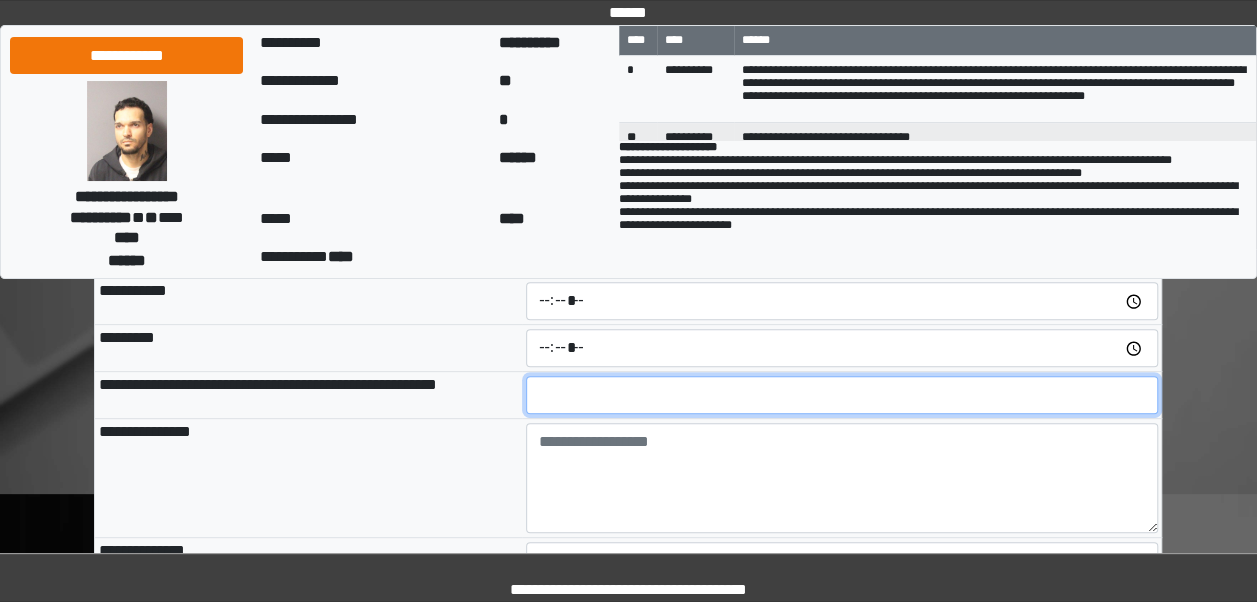type on "**" 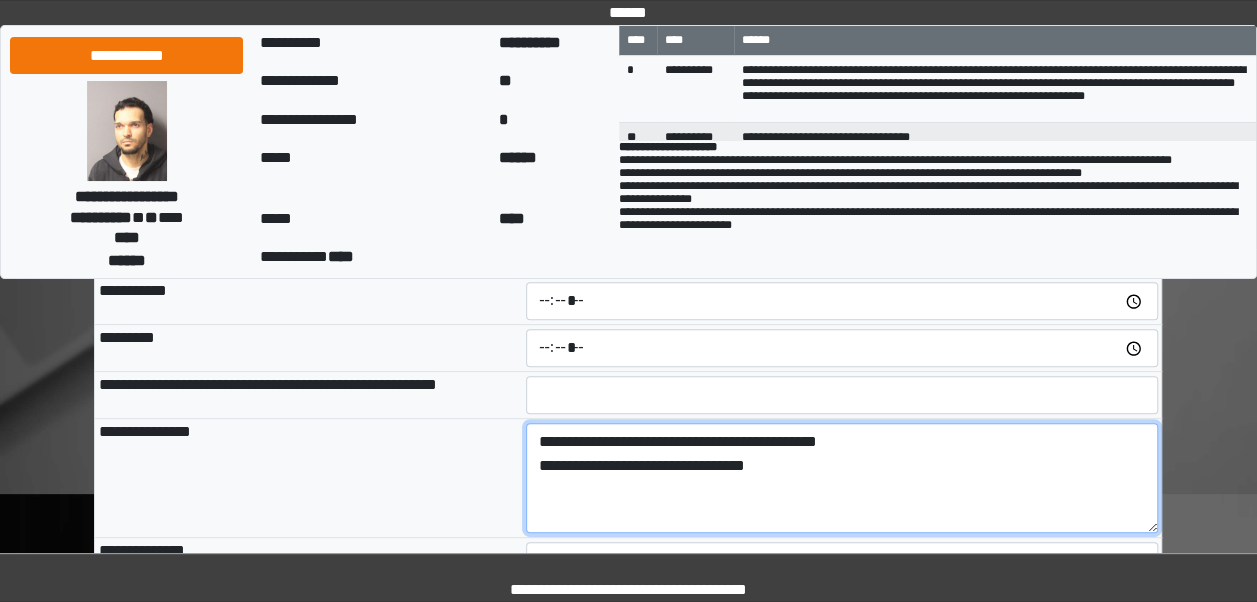 type on "**********" 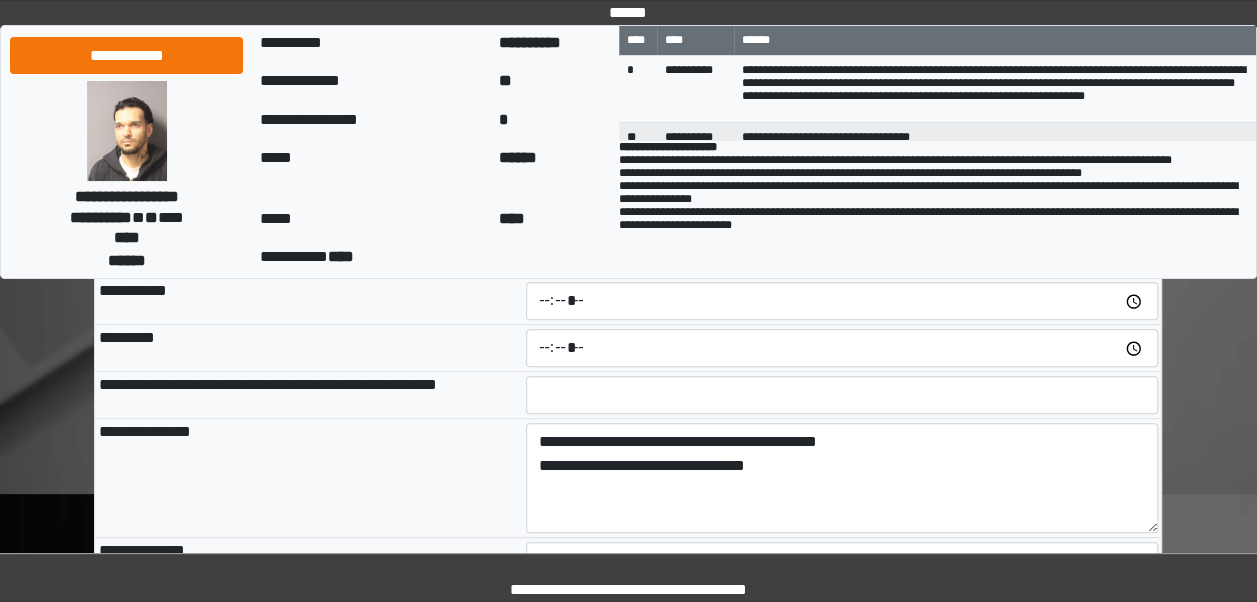 type on "**********" 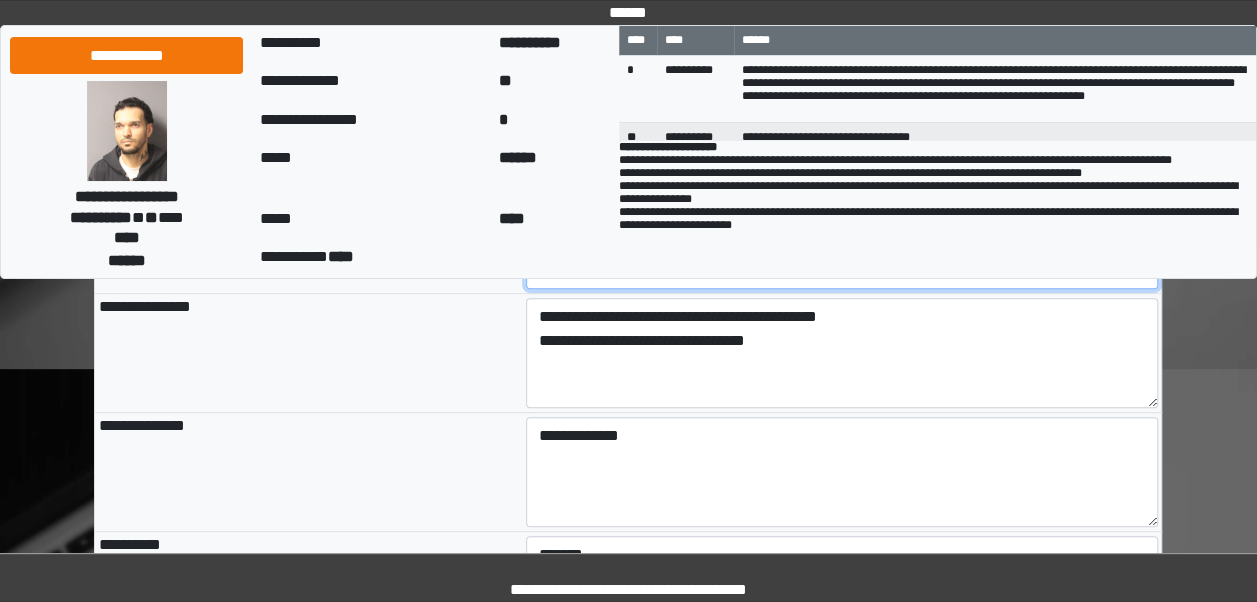 scroll, scrollTop: 334, scrollLeft: 0, axis: vertical 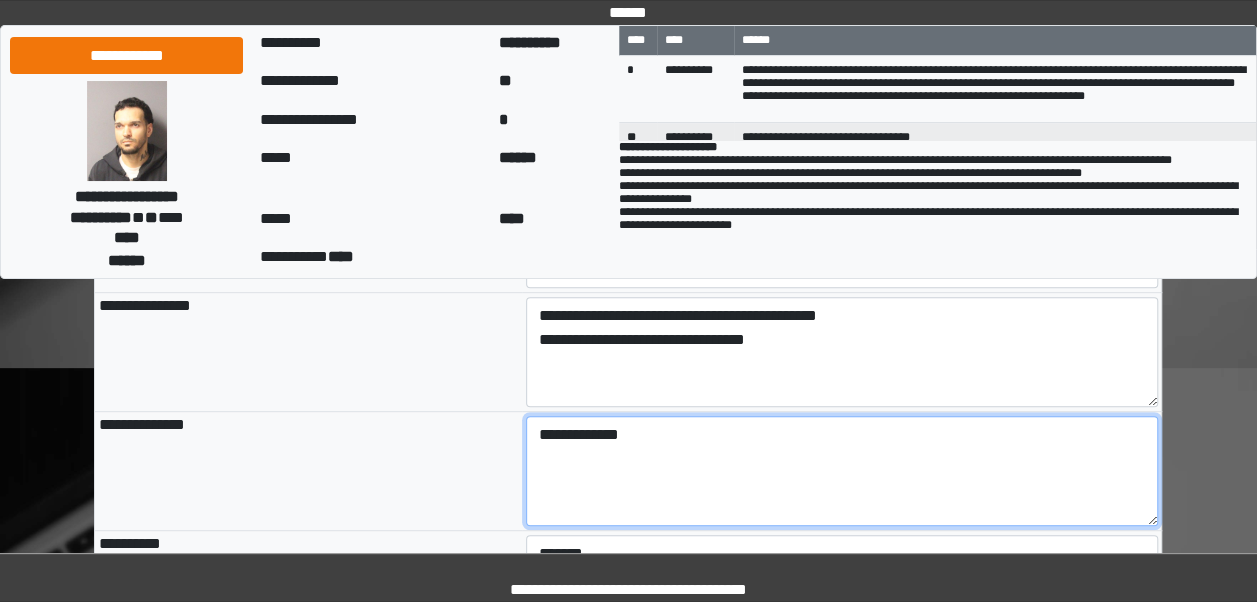 drag, startPoint x: 718, startPoint y: 436, endPoint x: 365, endPoint y: 427, distance: 353.11472 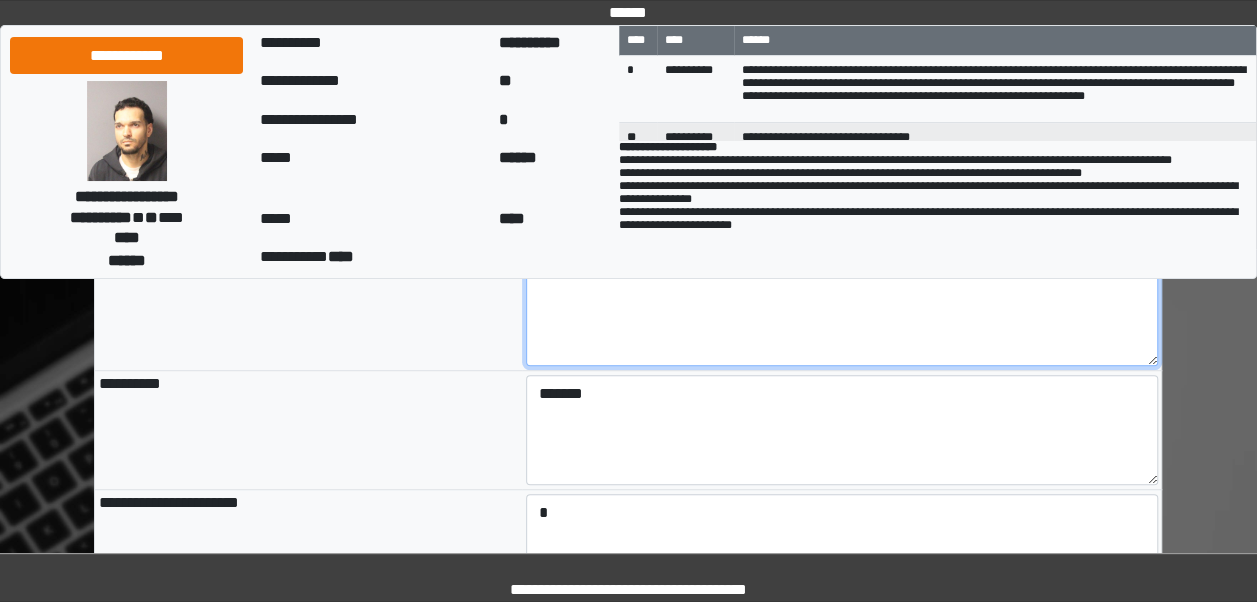 scroll, scrollTop: 502, scrollLeft: 0, axis: vertical 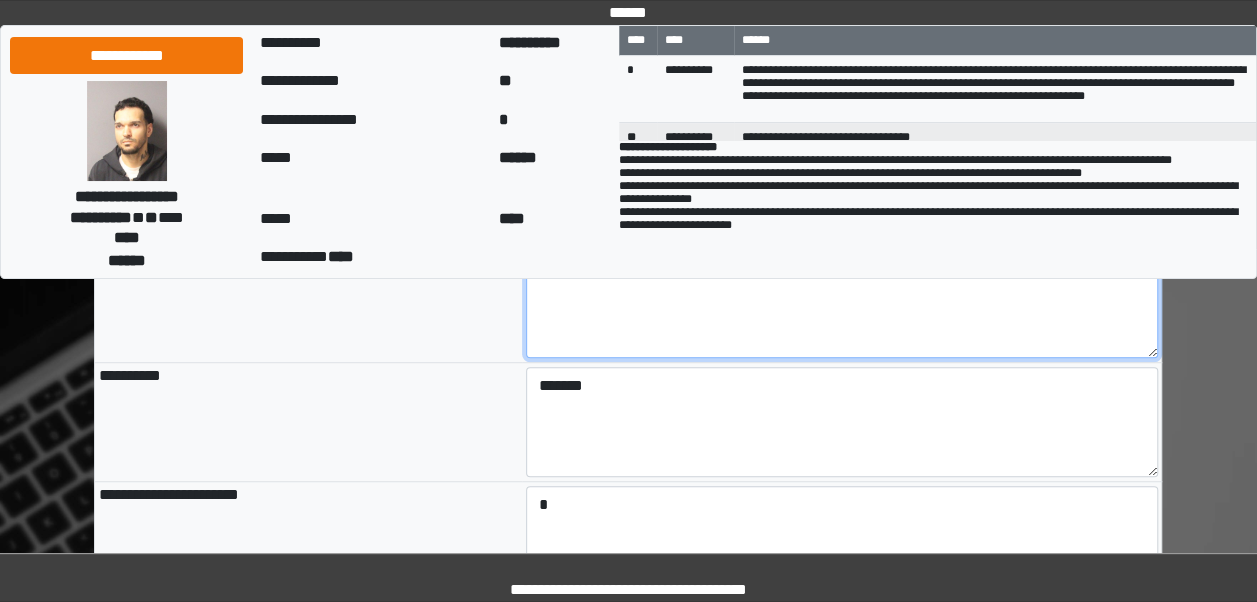 type on "**********" 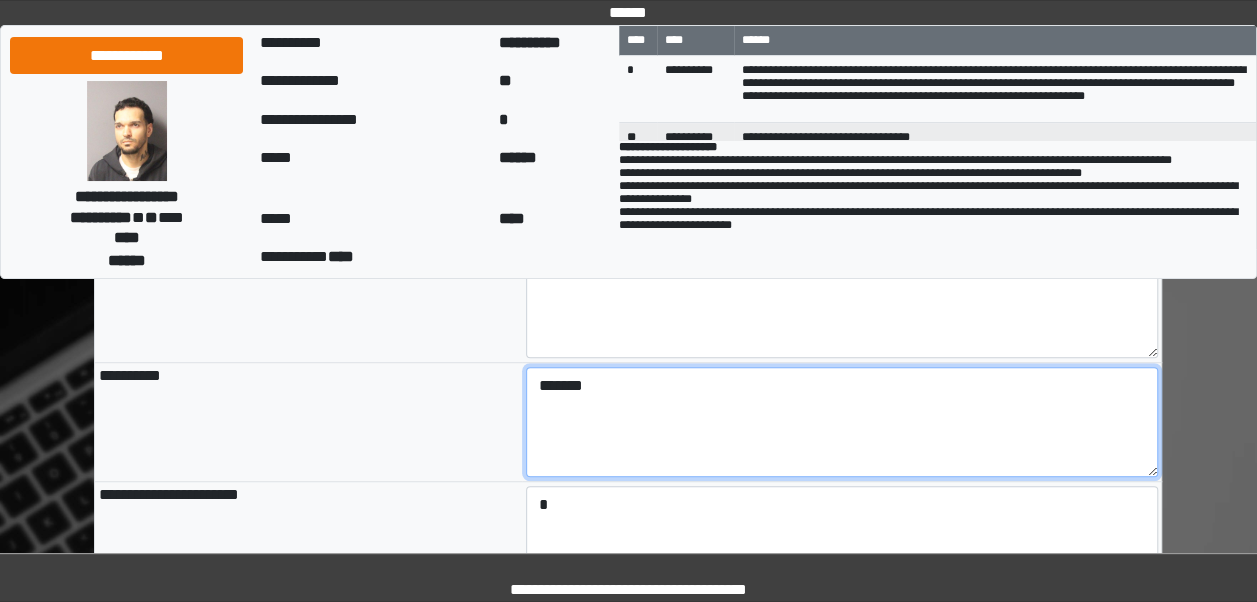 click on "*******" at bounding box center [842, 422] 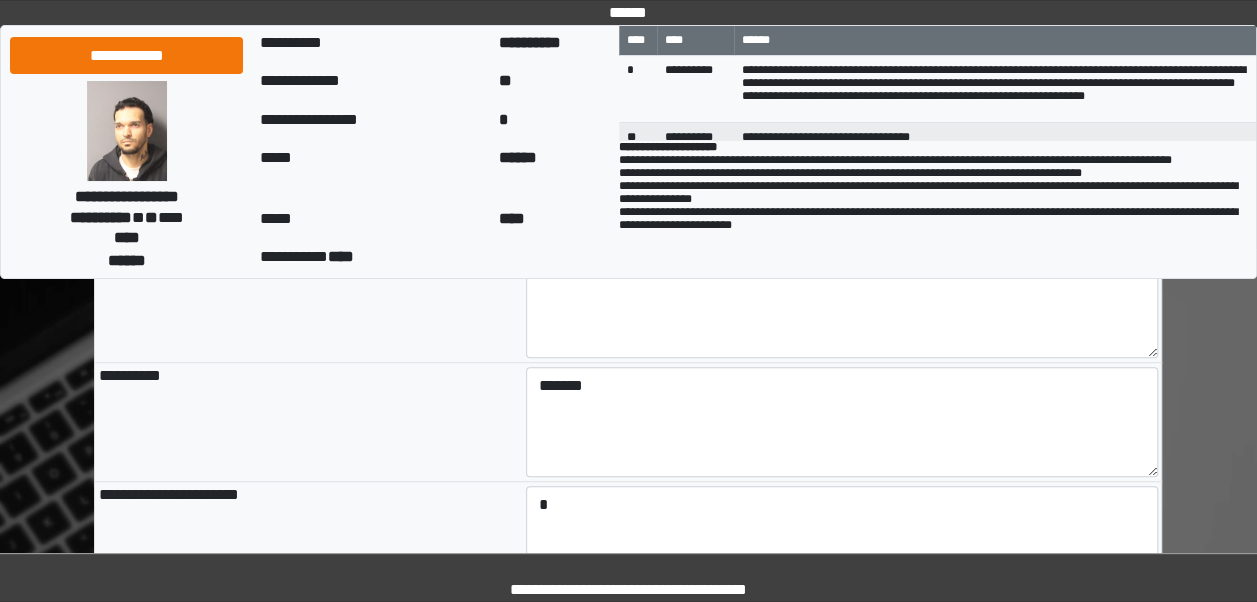 click on "**********" at bounding box center [308, 422] 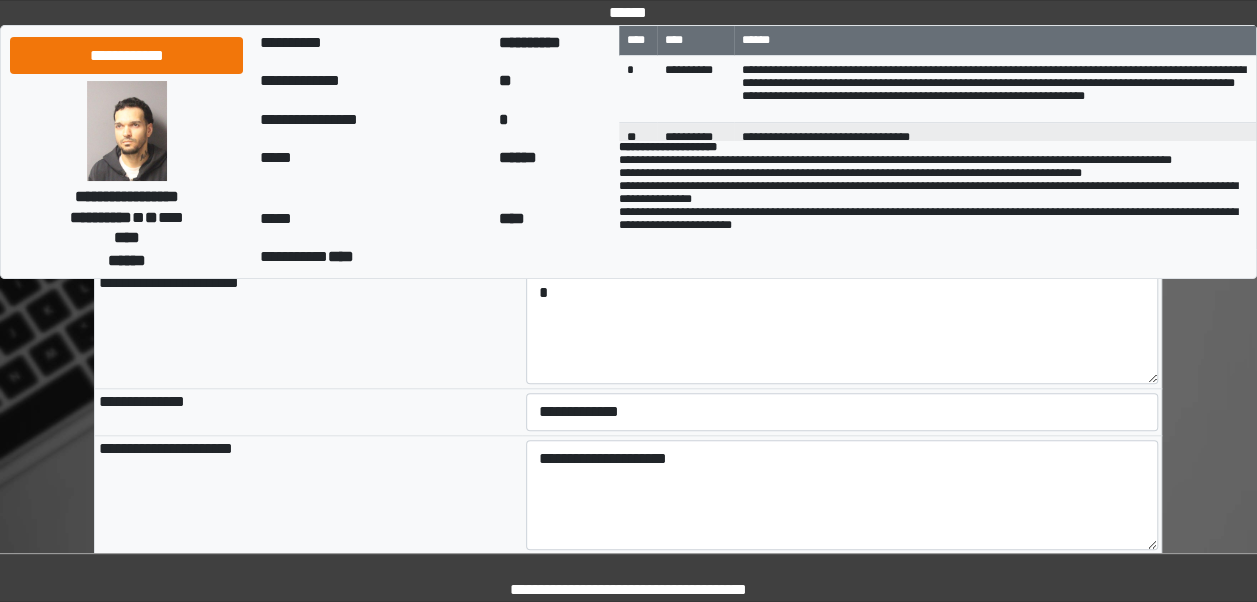 scroll, scrollTop: 720, scrollLeft: 0, axis: vertical 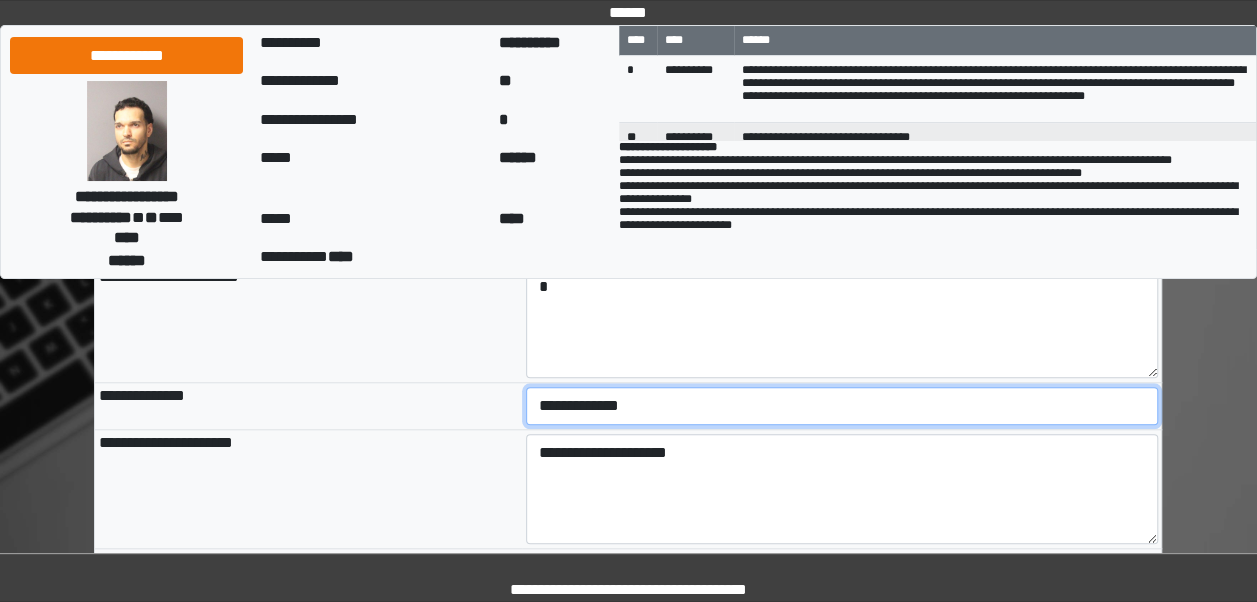 click on "**********" at bounding box center (842, 406) 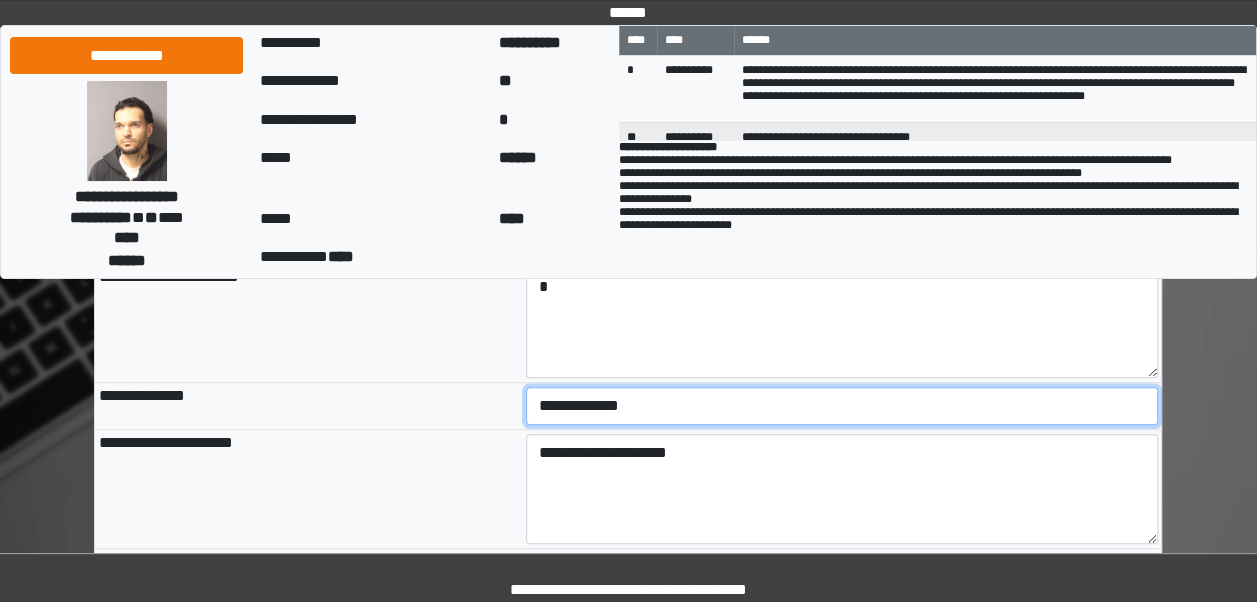 select on "***" 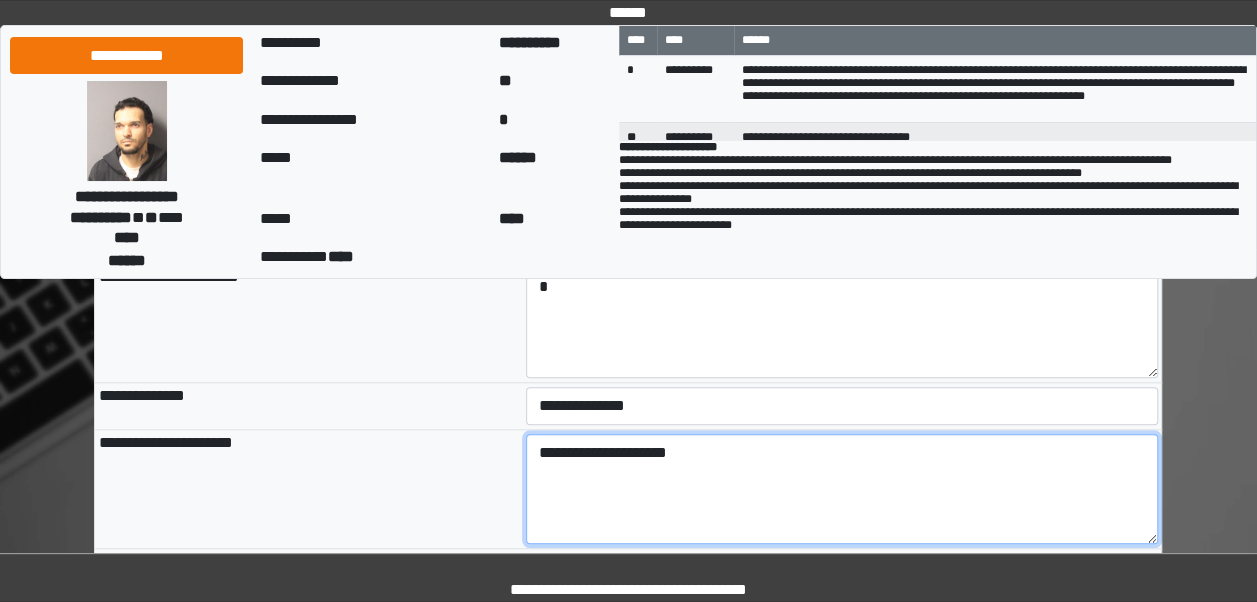 type on "**********" 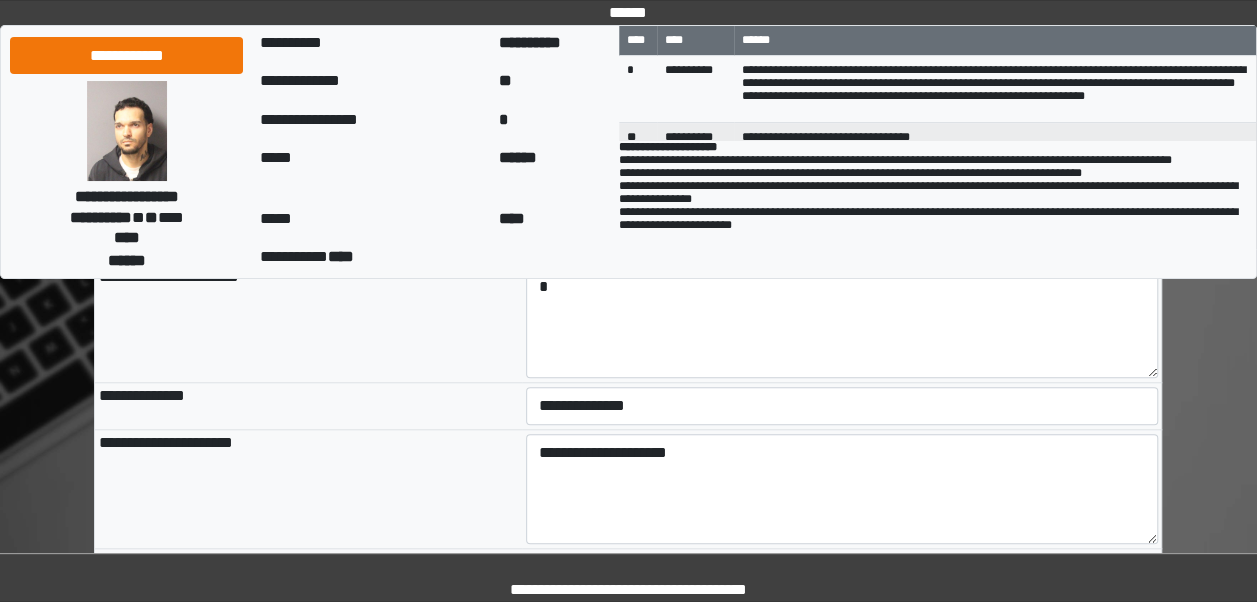 click on "**********" at bounding box center (308, 406) 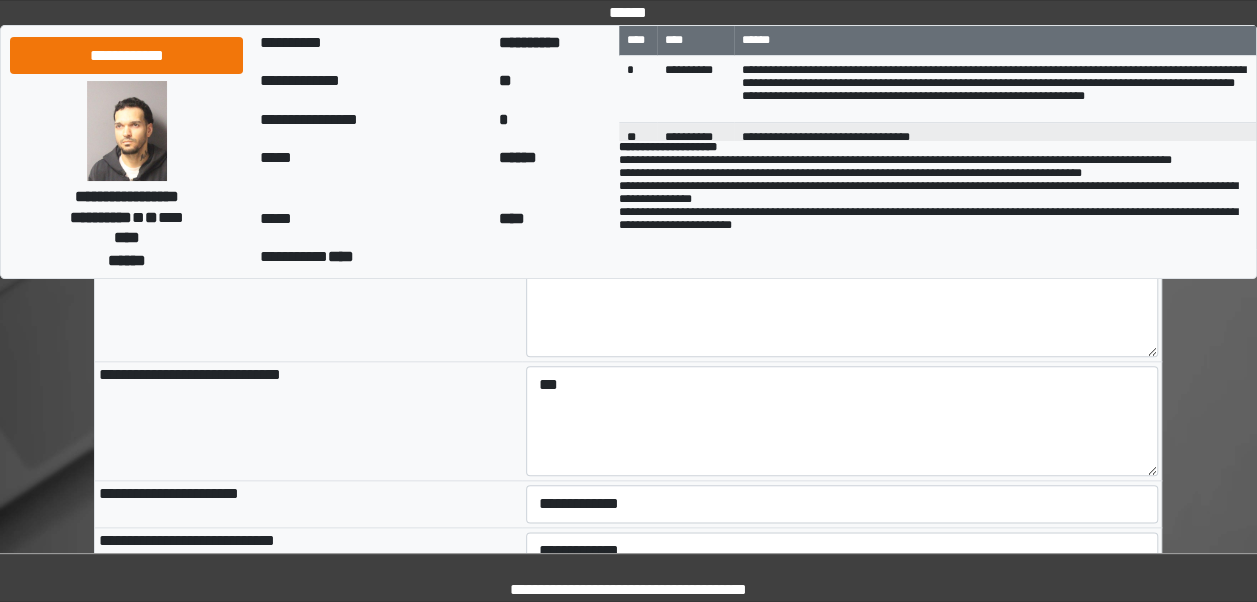 scroll, scrollTop: 1039, scrollLeft: 0, axis: vertical 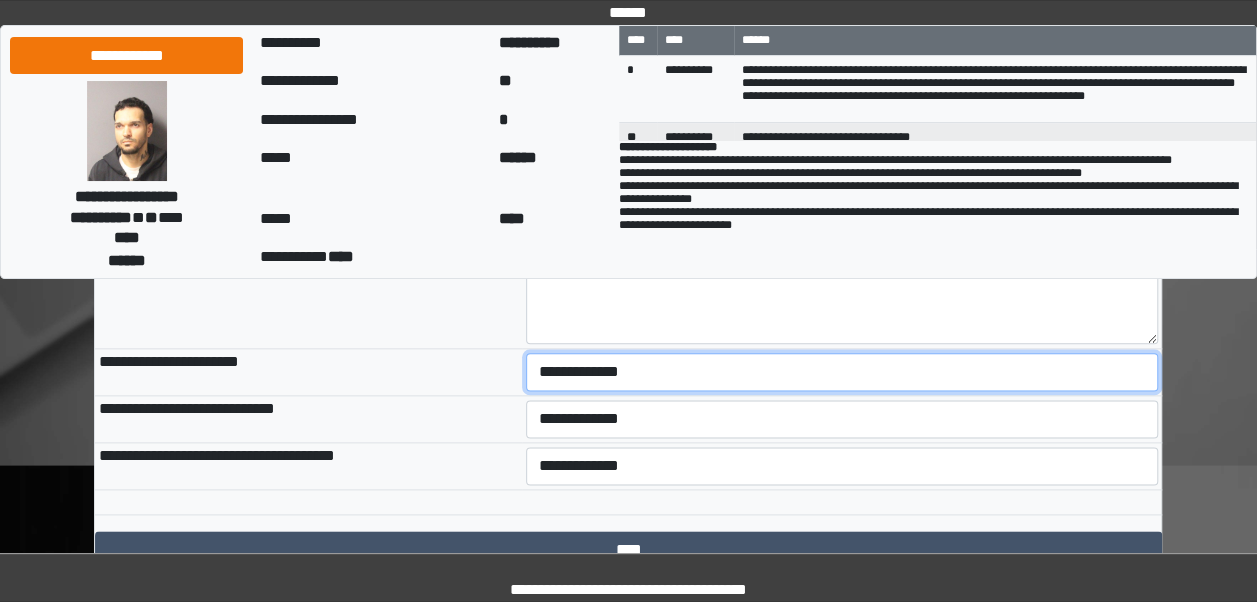 click on "**********" at bounding box center (842, 372) 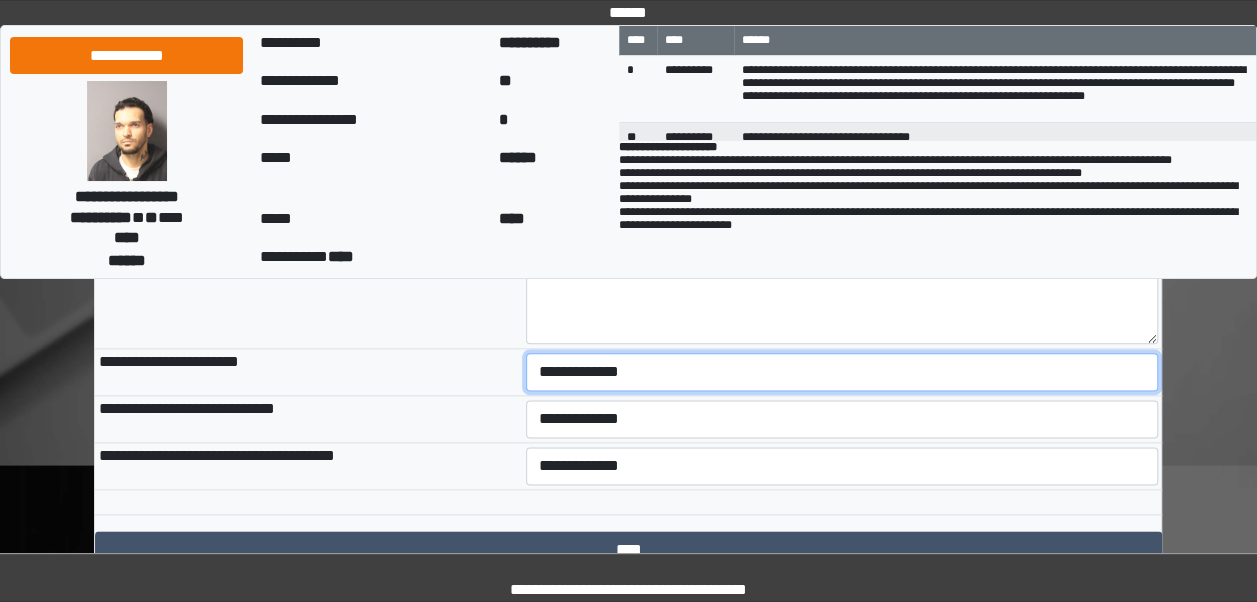 select on "***" 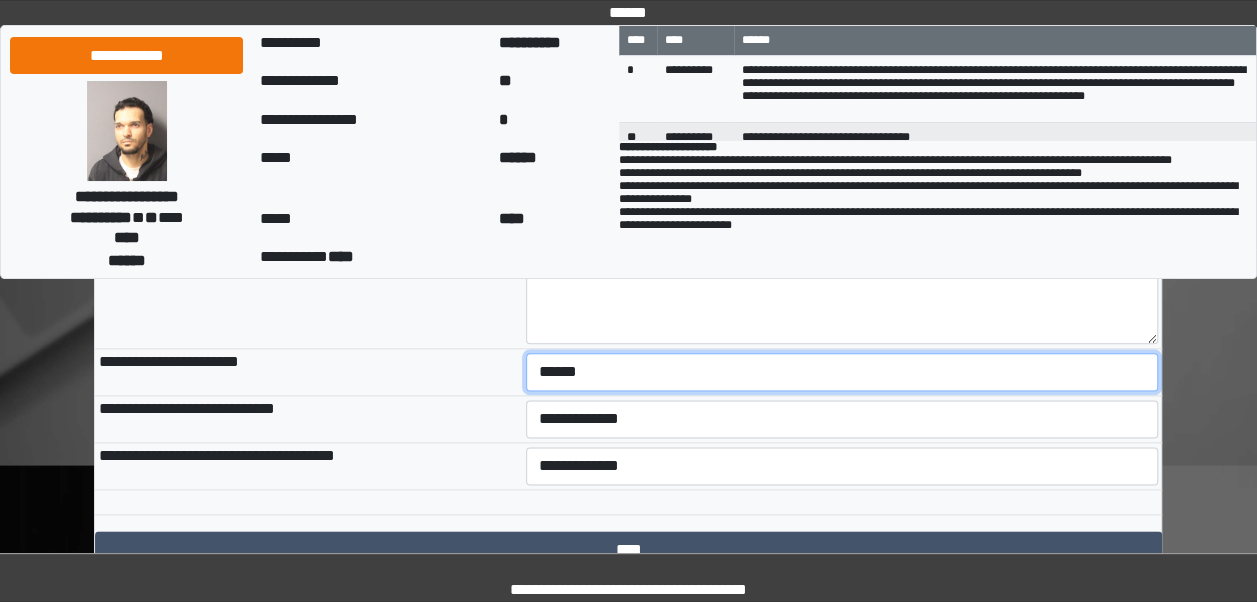 click on "**********" at bounding box center (842, 372) 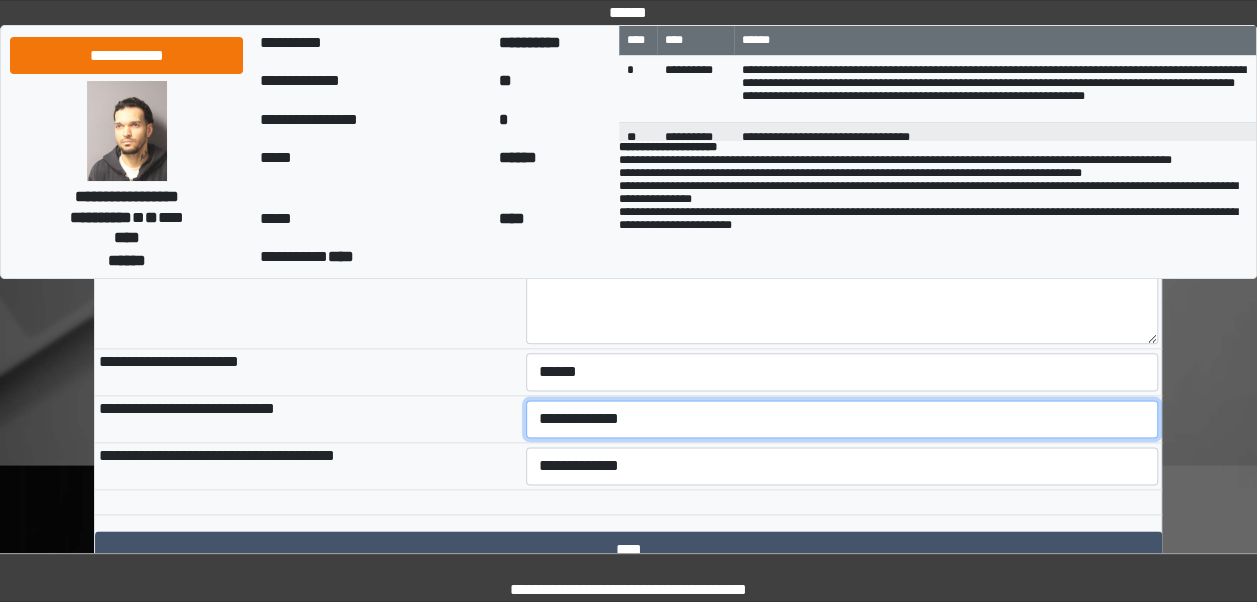 click on "**********" at bounding box center (842, 419) 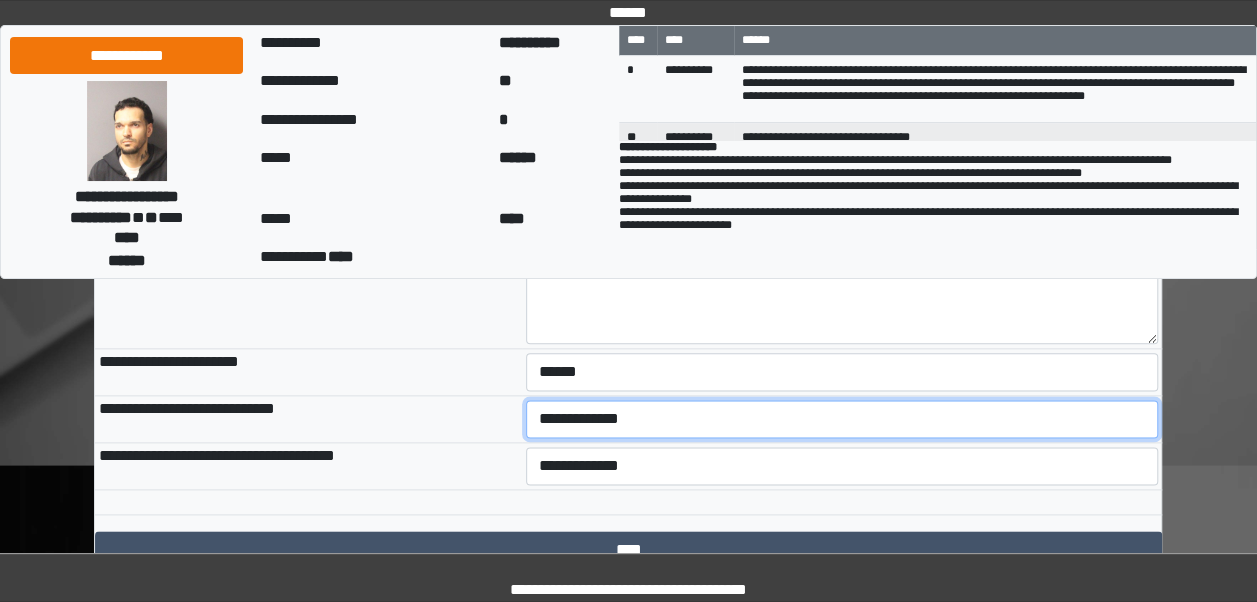 select on "***" 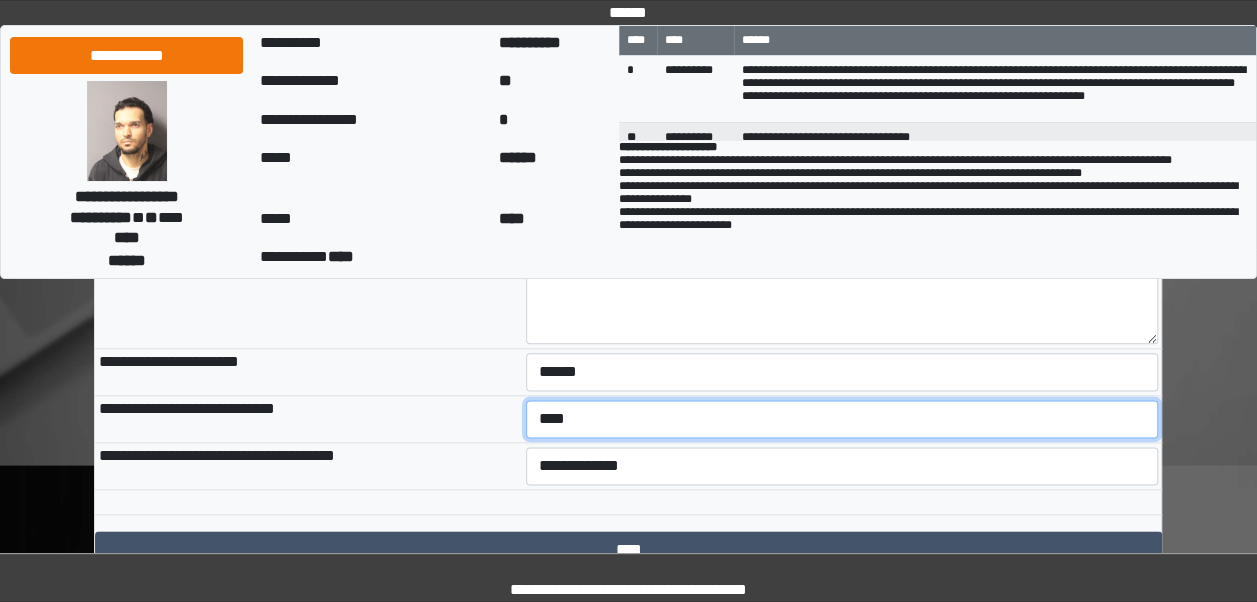 click on "**********" at bounding box center (842, 419) 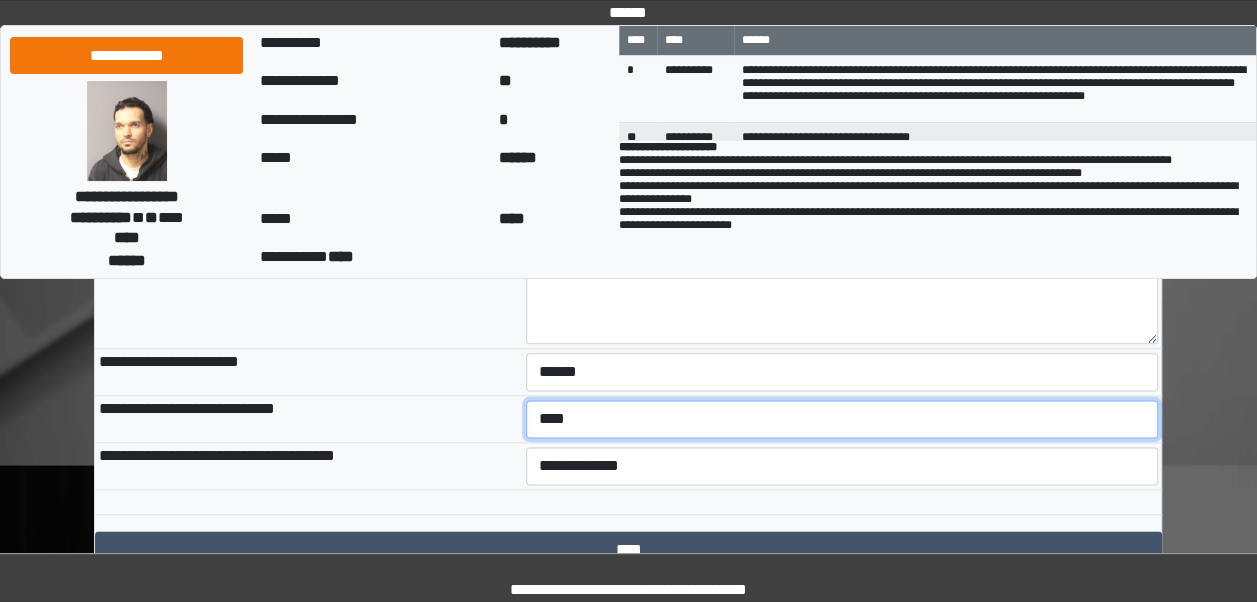 click on "**********" at bounding box center [842, 419] 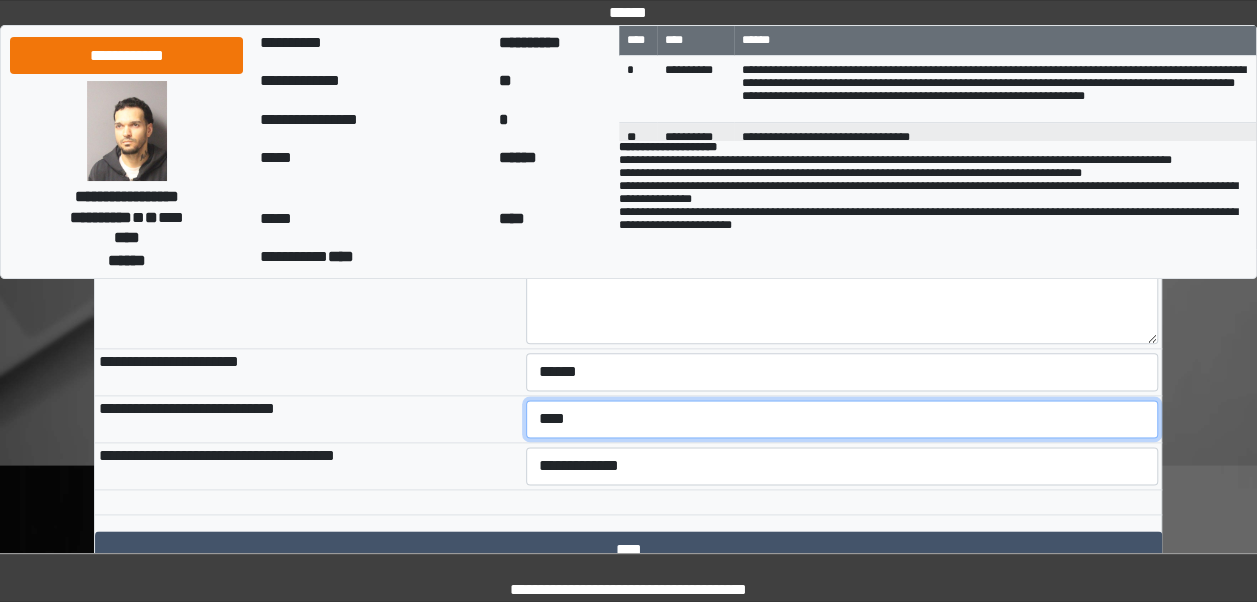 click on "**********" at bounding box center (842, 419) 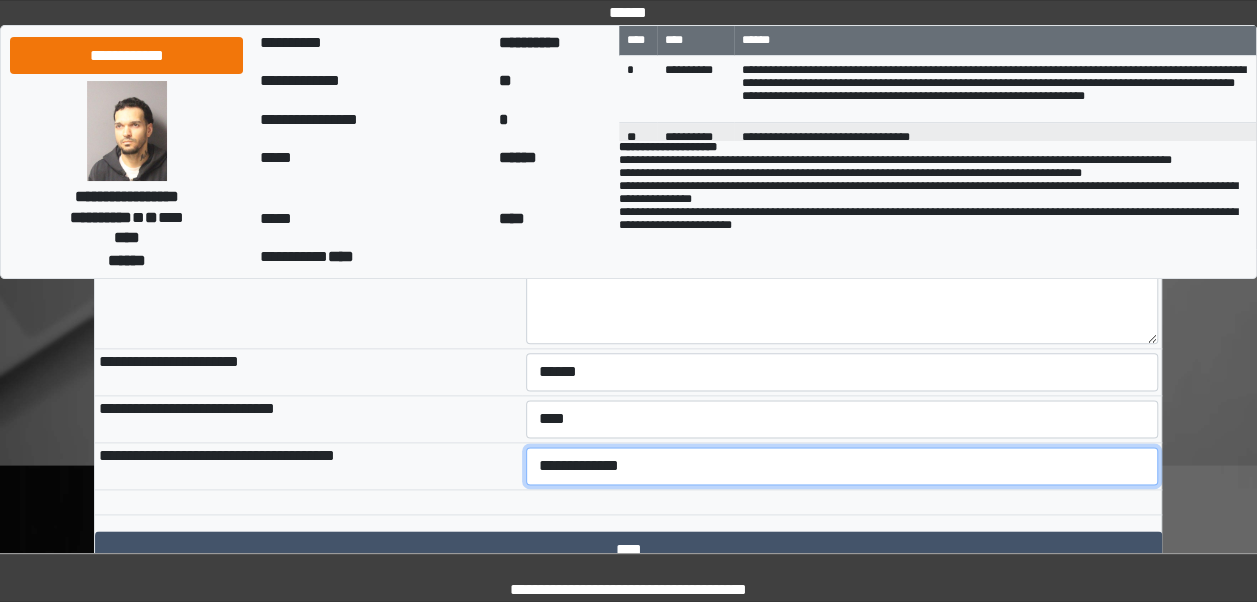 click on "**********" at bounding box center [842, 466] 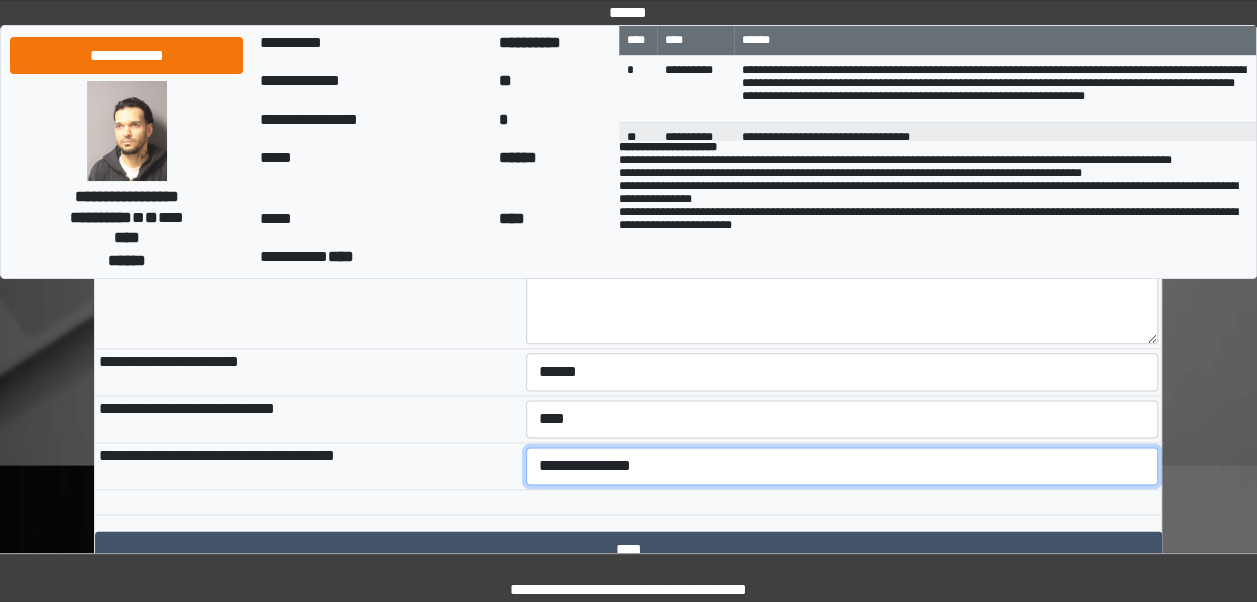 click on "**********" at bounding box center [842, 466] 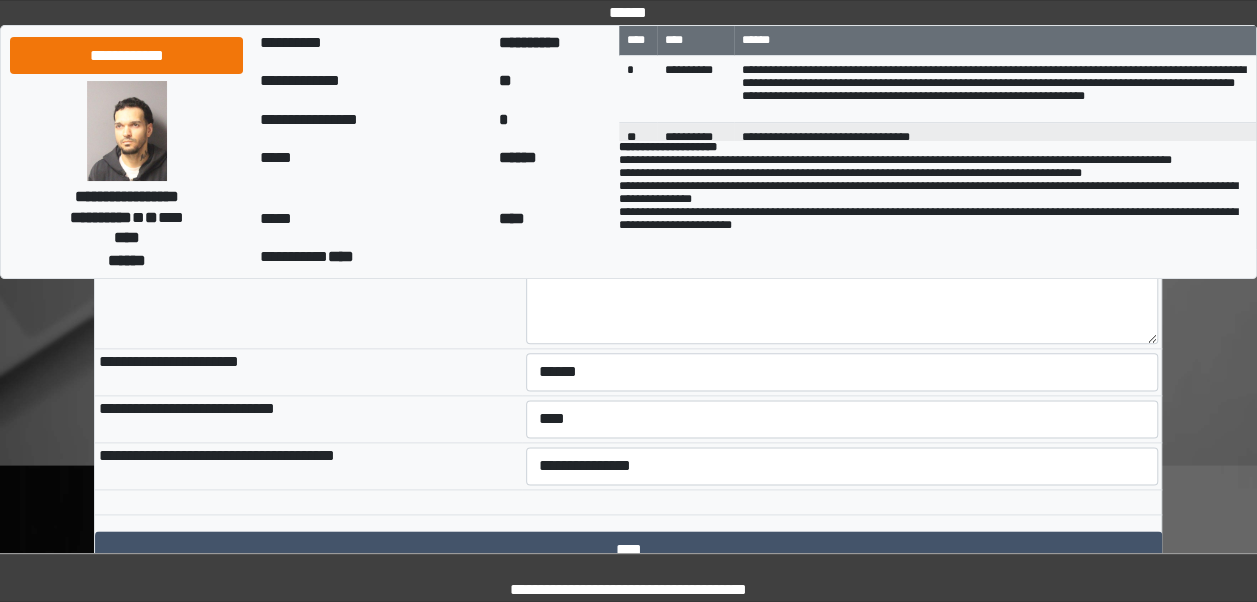 click on "**********" at bounding box center (308, 419) 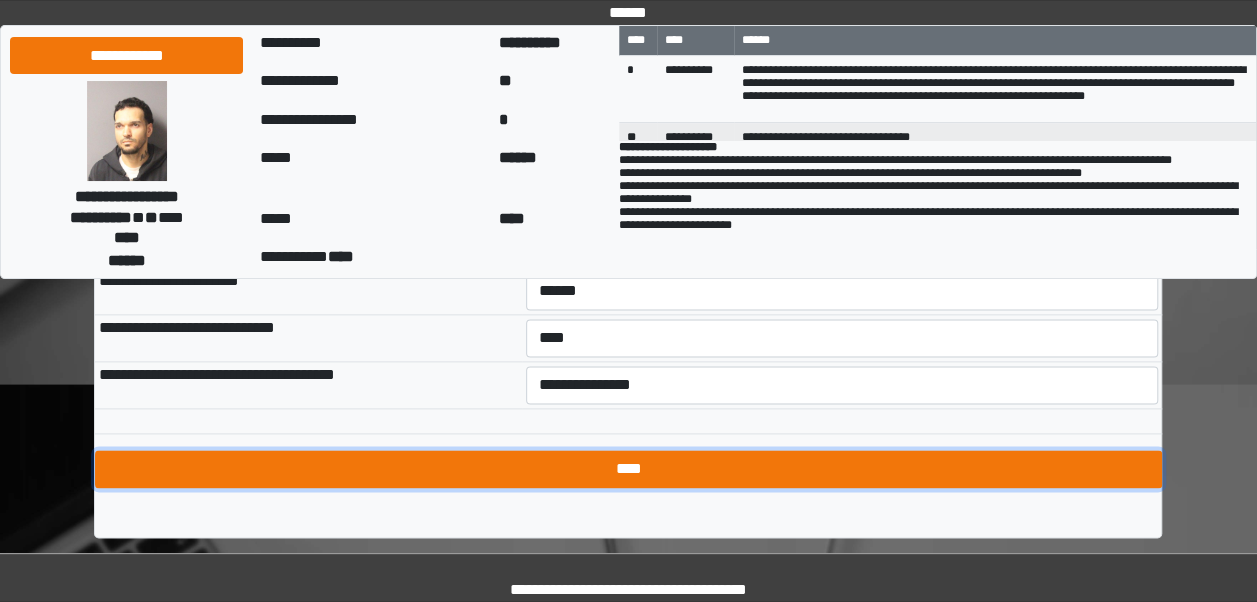 click on "****" at bounding box center (628, 469) 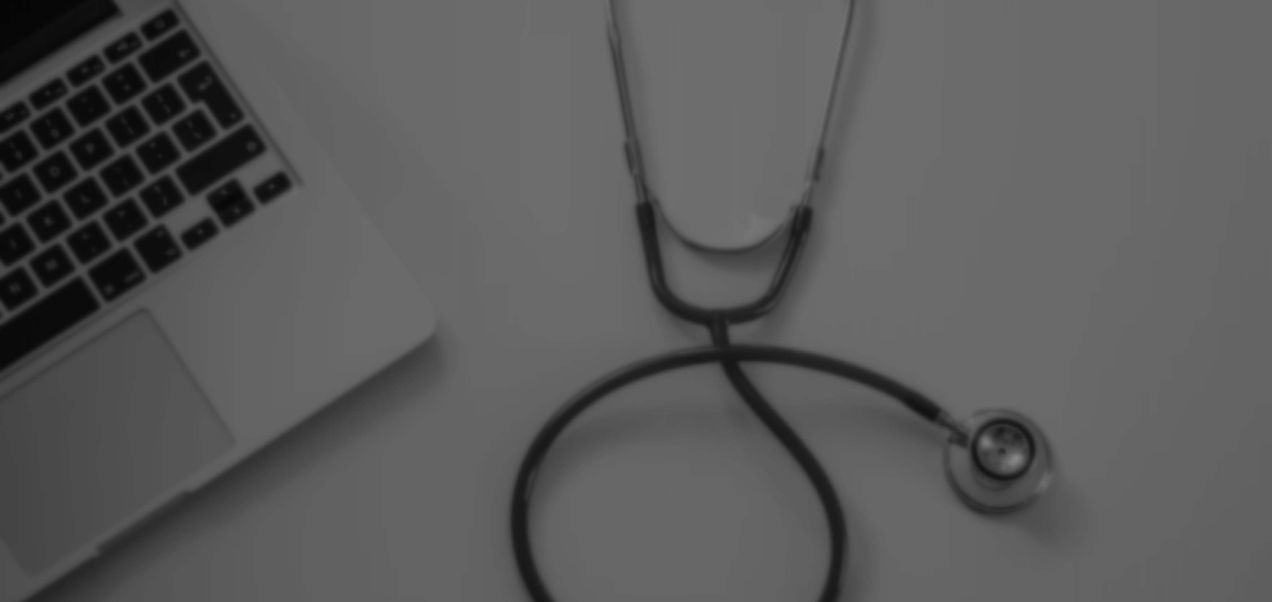 scroll, scrollTop: 0, scrollLeft: 0, axis: both 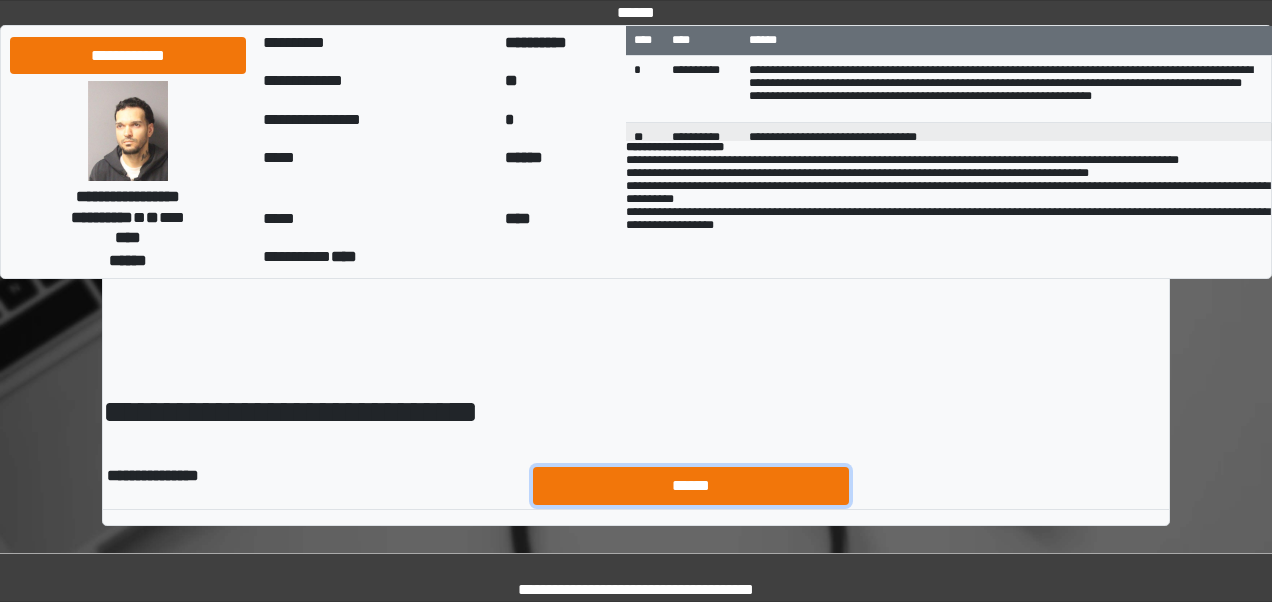 click on "******" at bounding box center [691, 485] 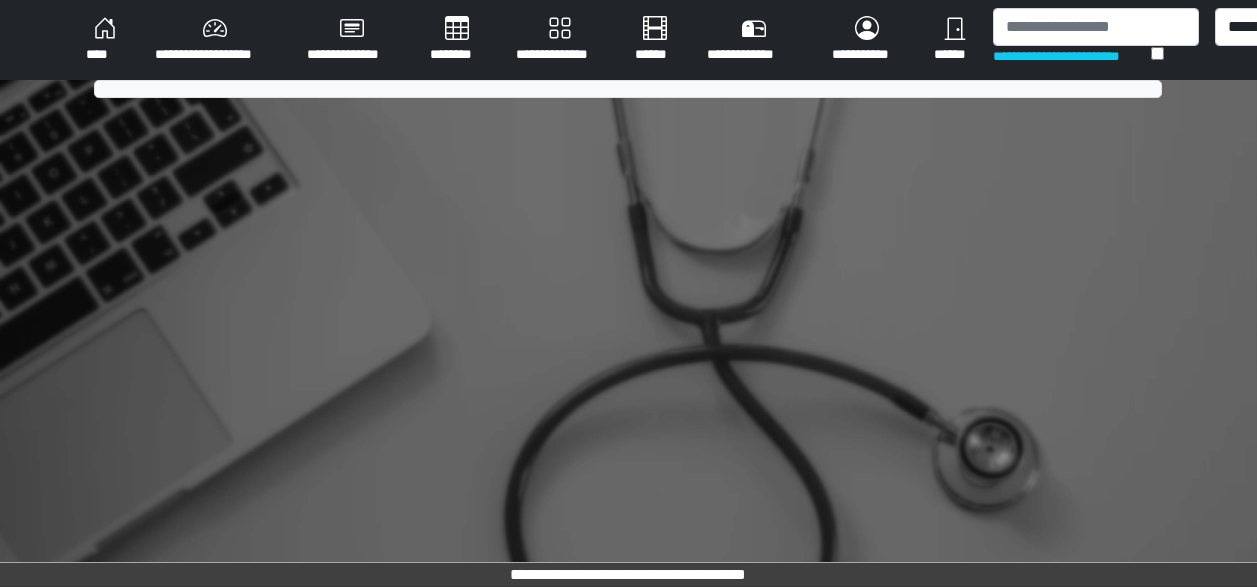 scroll, scrollTop: 0, scrollLeft: 0, axis: both 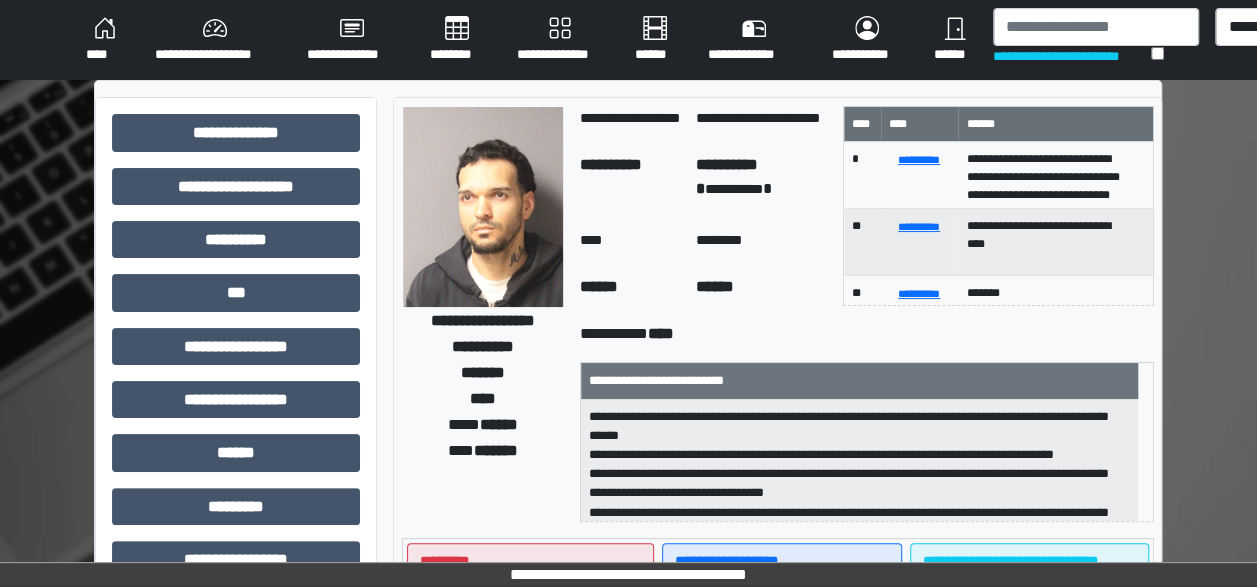 click on "****" at bounding box center [104, 40] 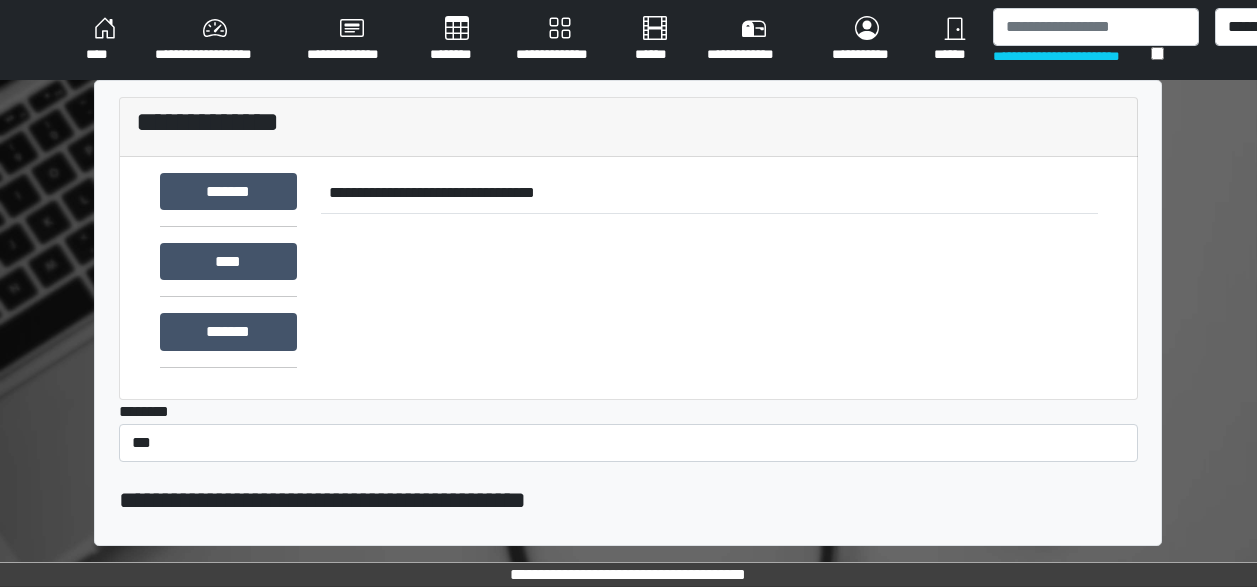 scroll, scrollTop: 0, scrollLeft: 0, axis: both 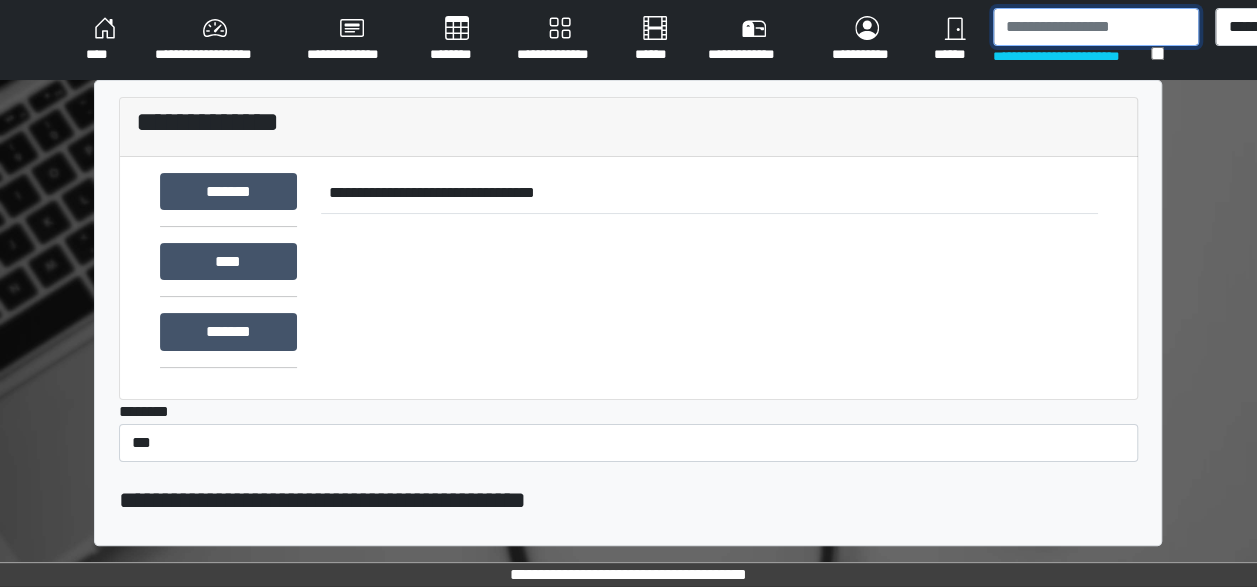 click at bounding box center (1096, 27) 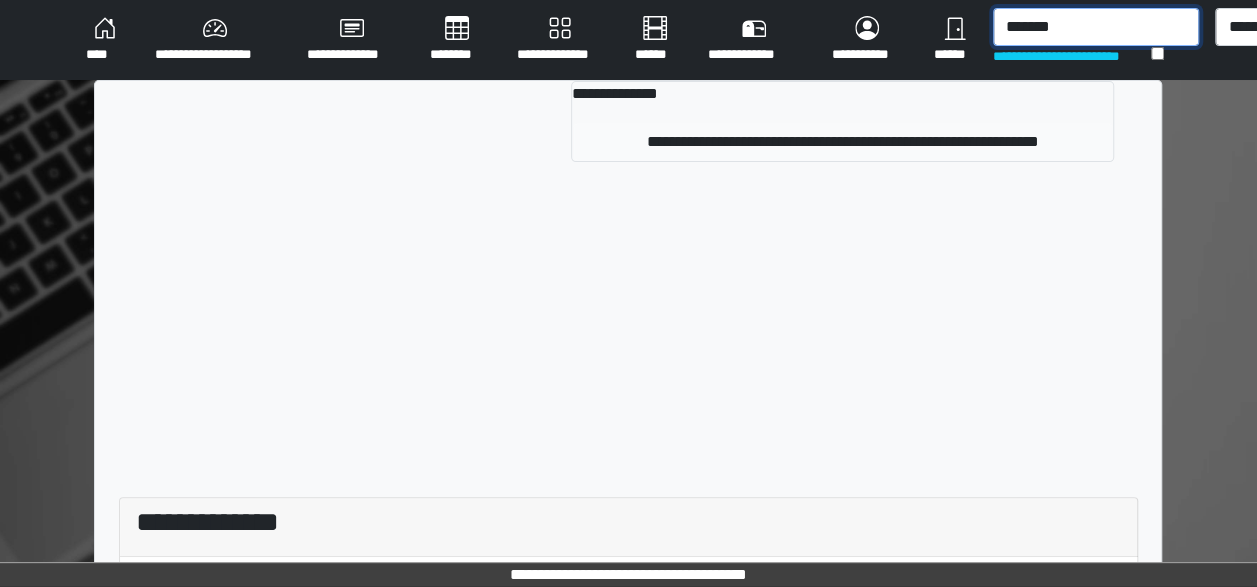type on "*******" 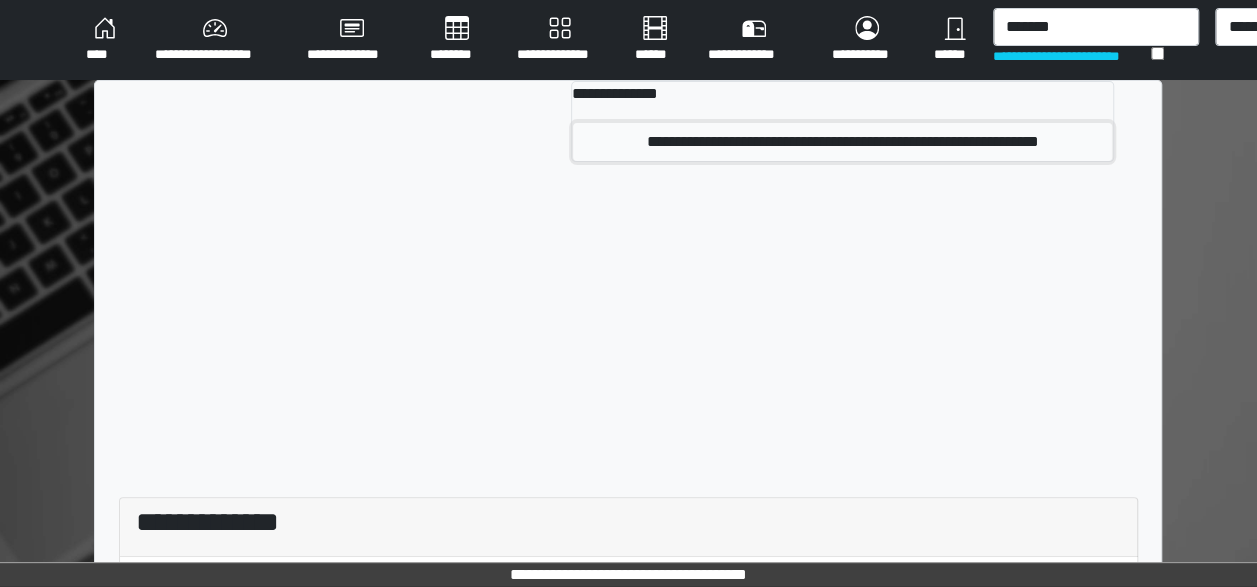 click on "**********" at bounding box center [842, 142] 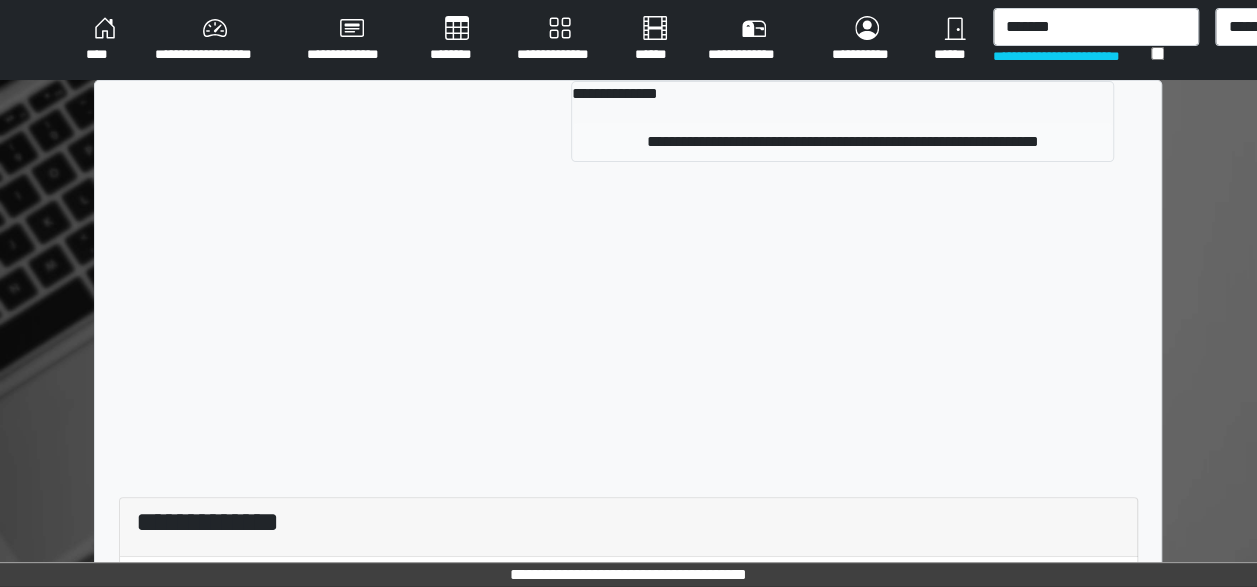 type 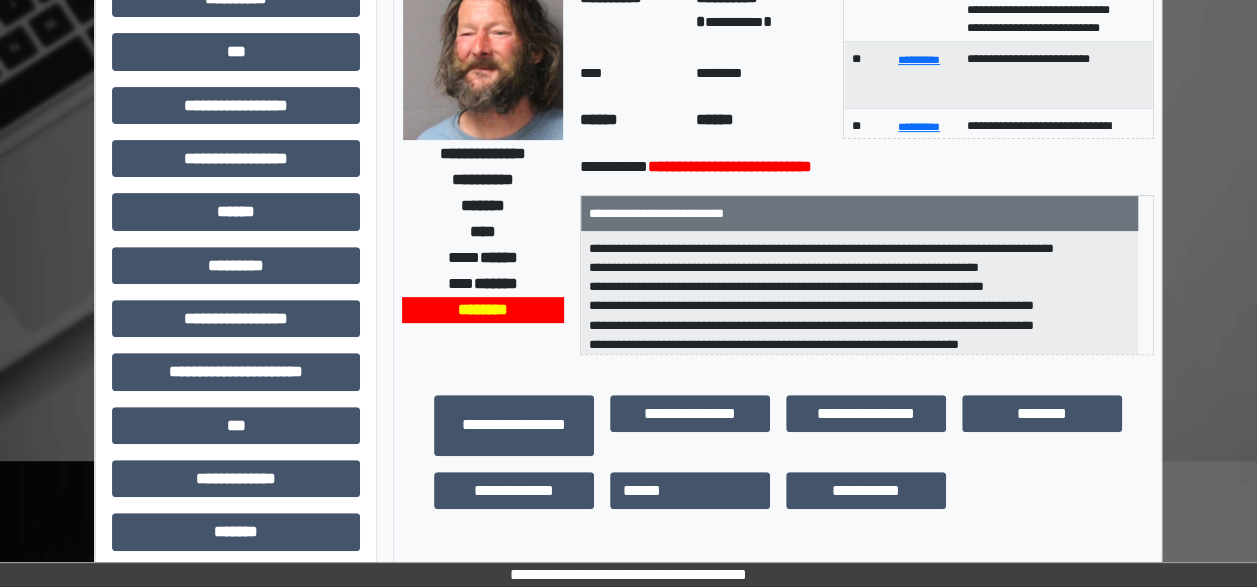 scroll, scrollTop: 240, scrollLeft: 0, axis: vertical 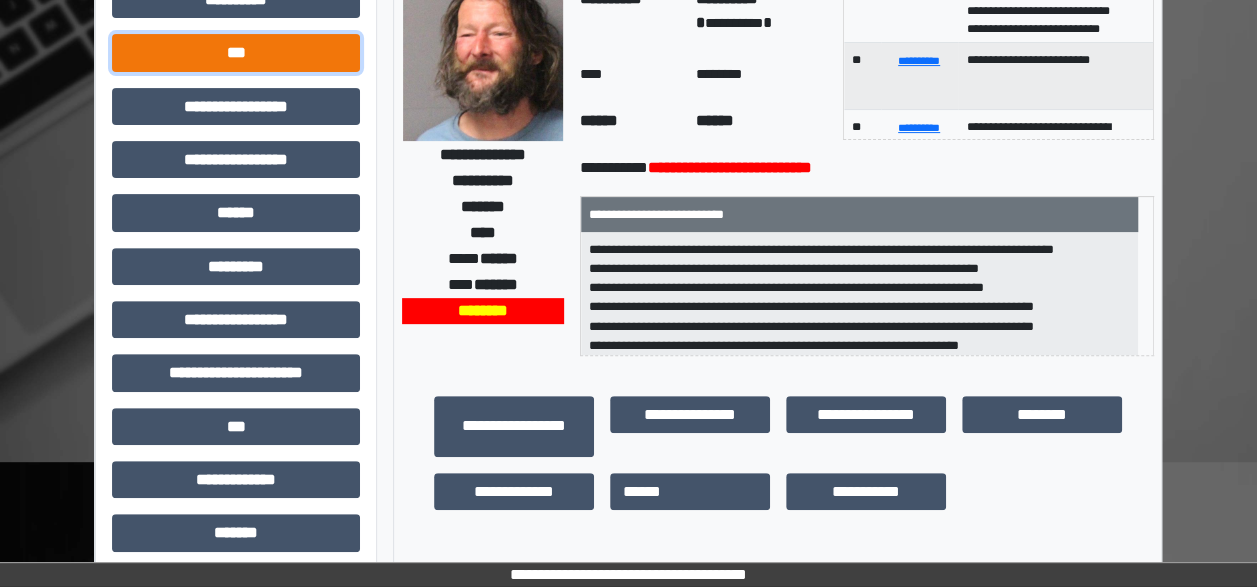 click on "***" at bounding box center (236, 52) 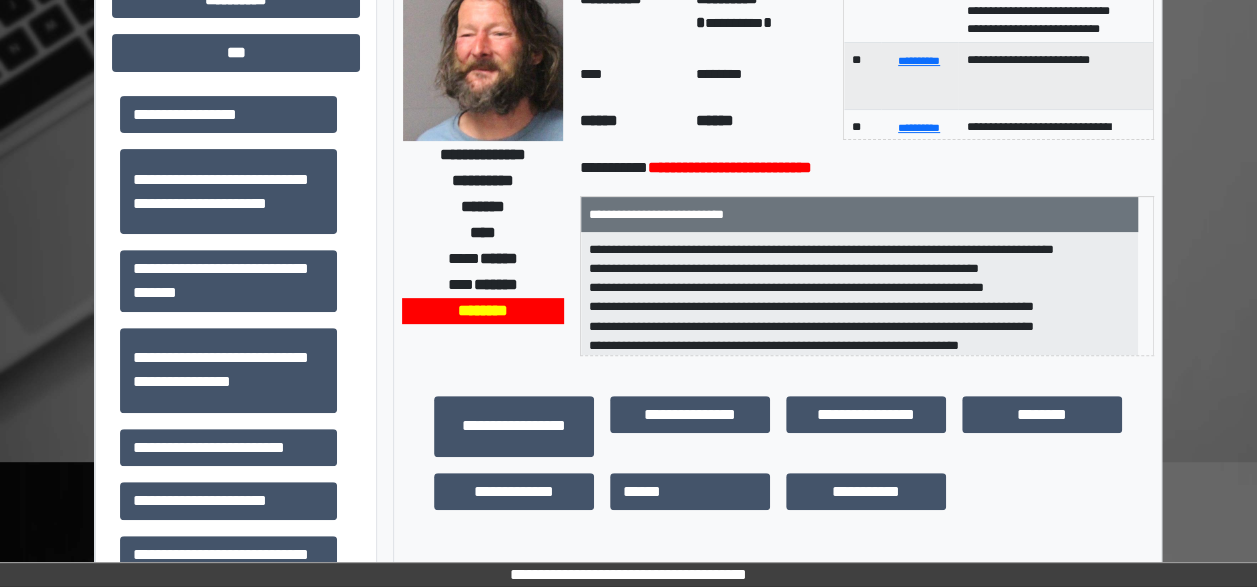 drag, startPoint x: 543, startPoint y: 289, endPoint x: 528, endPoint y: 290, distance: 15.033297 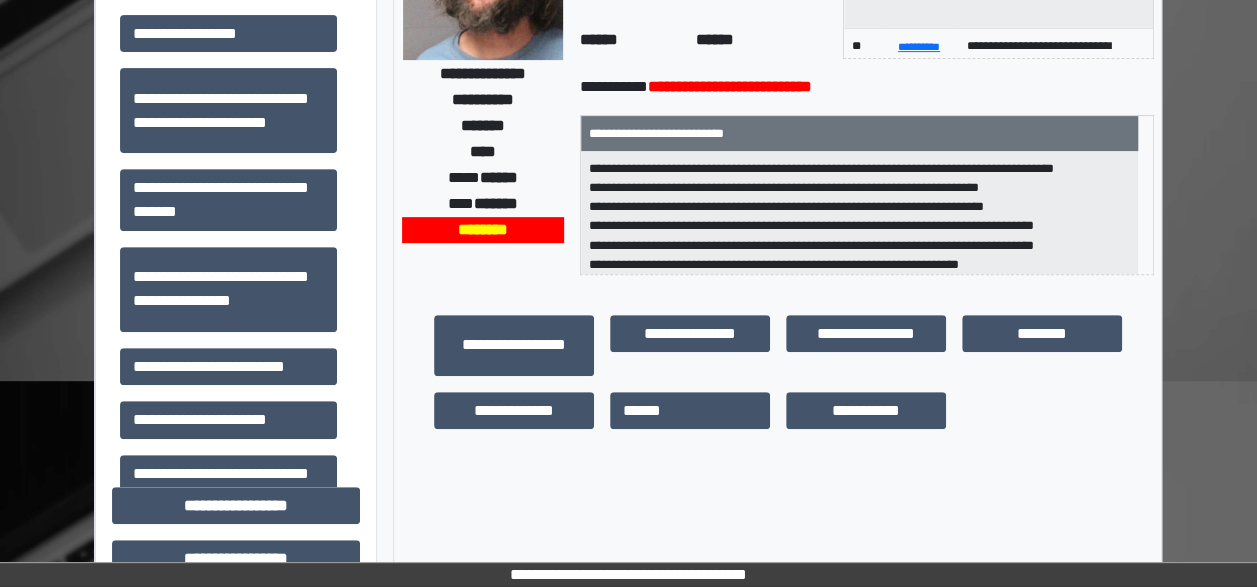 scroll, scrollTop: 322, scrollLeft: 0, axis: vertical 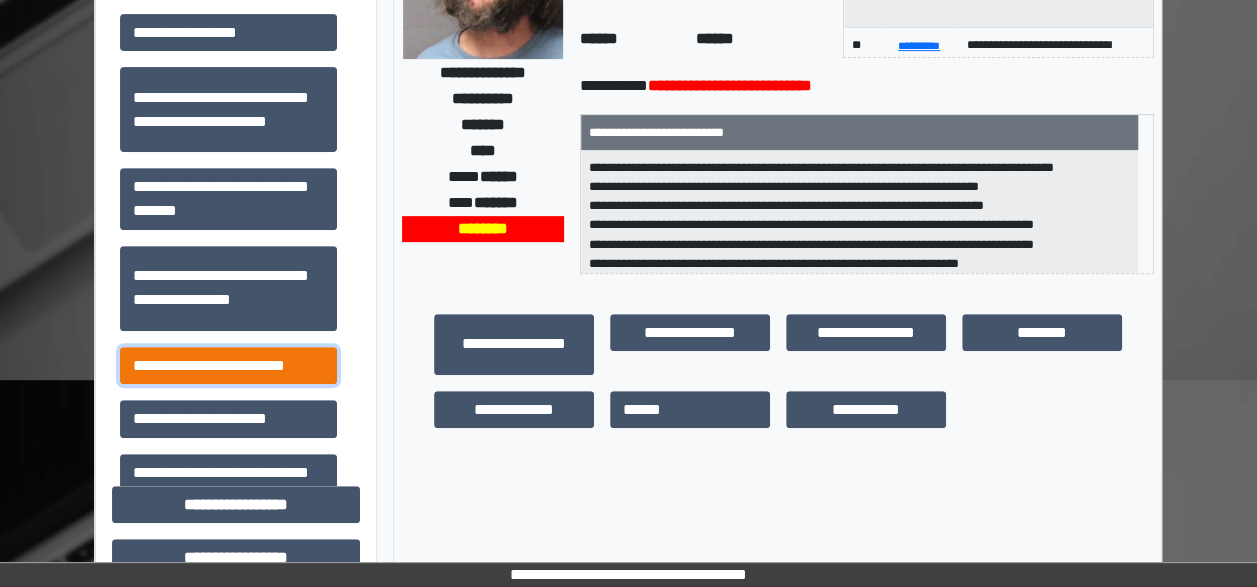 click on "**********" at bounding box center (228, 365) 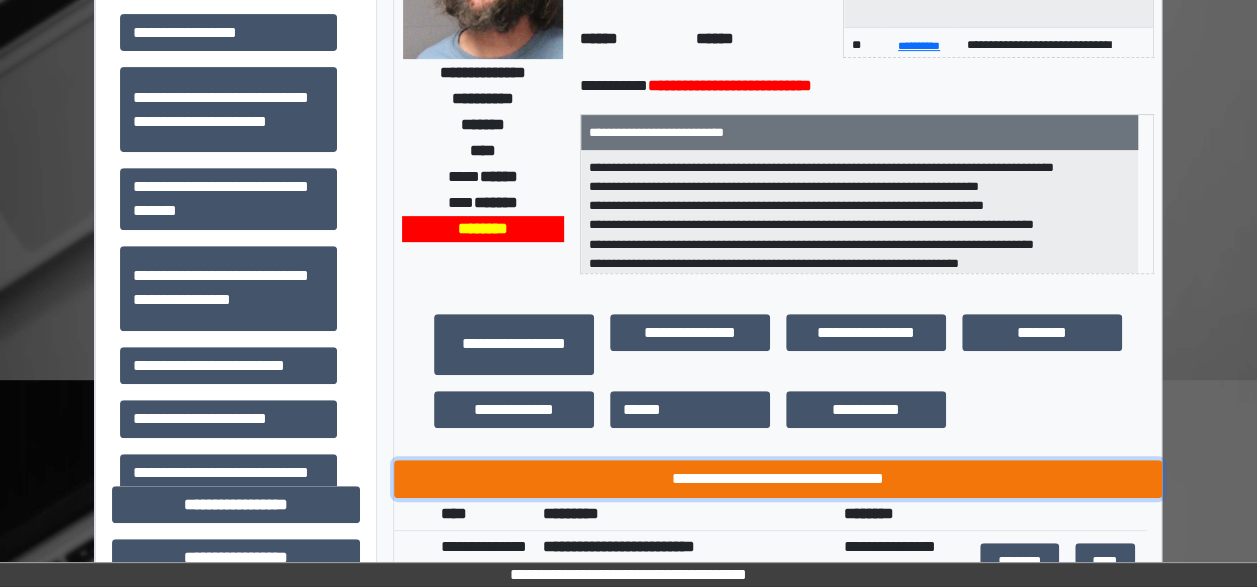 click on "**********" at bounding box center (778, 478) 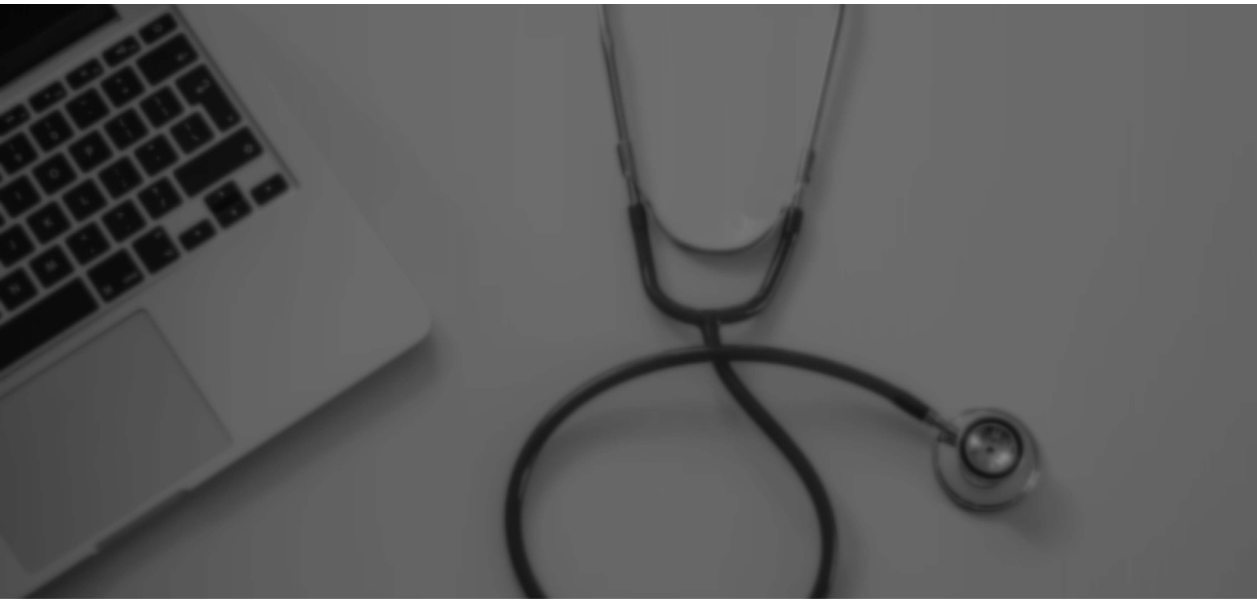 scroll, scrollTop: 0, scrollLeft: 0, axis: both 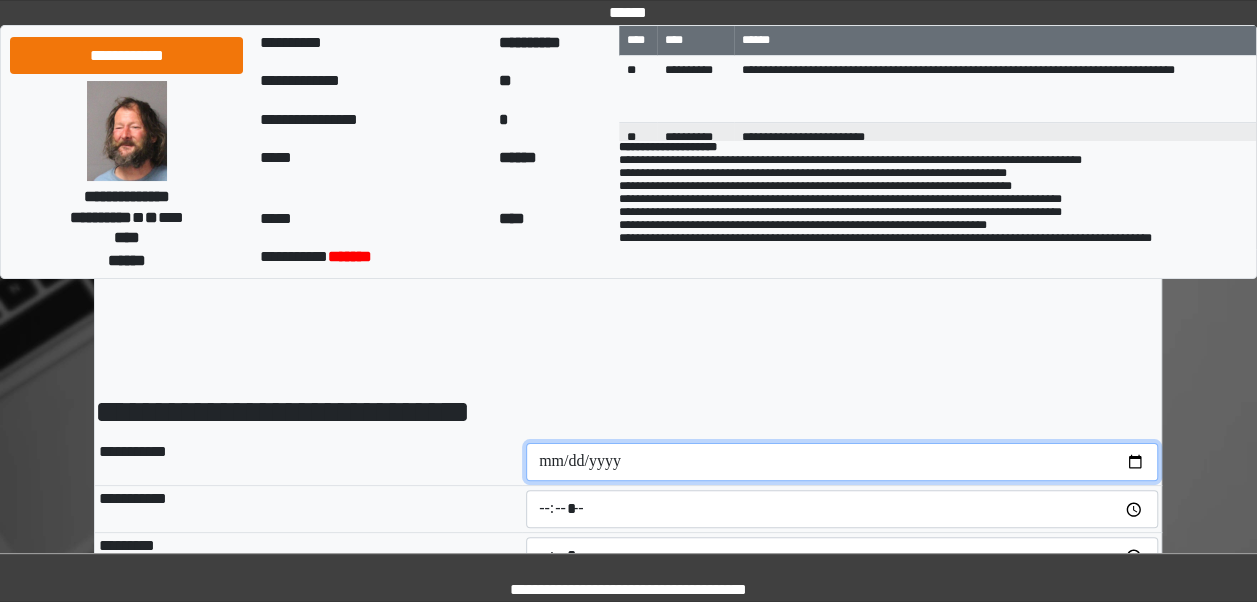 click at bounding box center [842, 462] 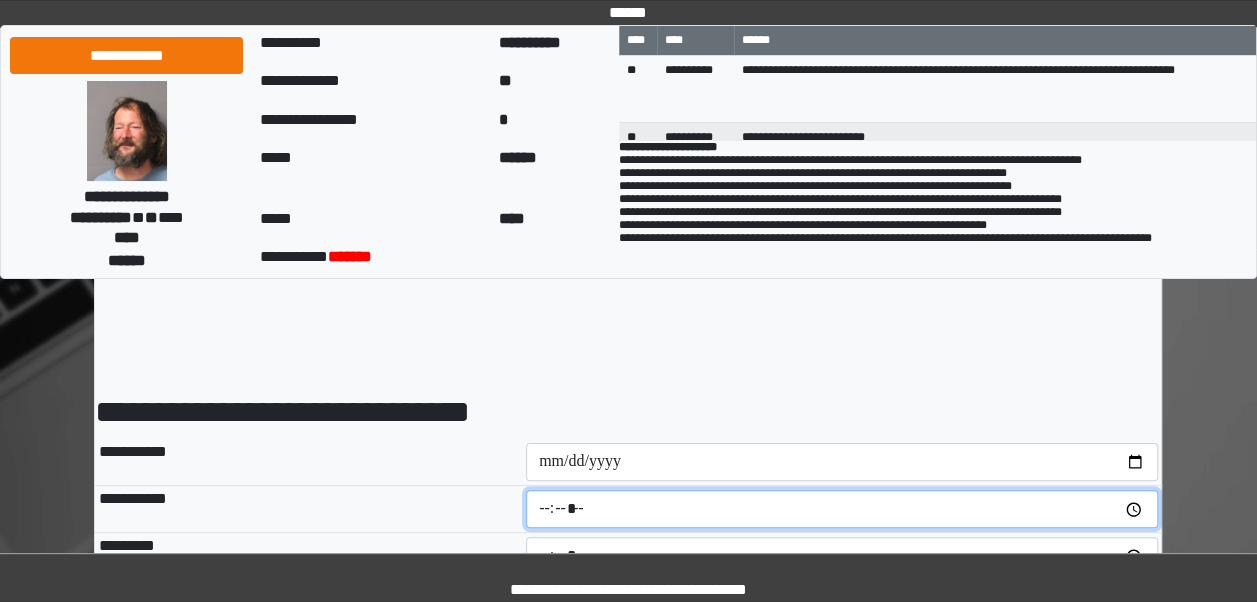 type on "*****" 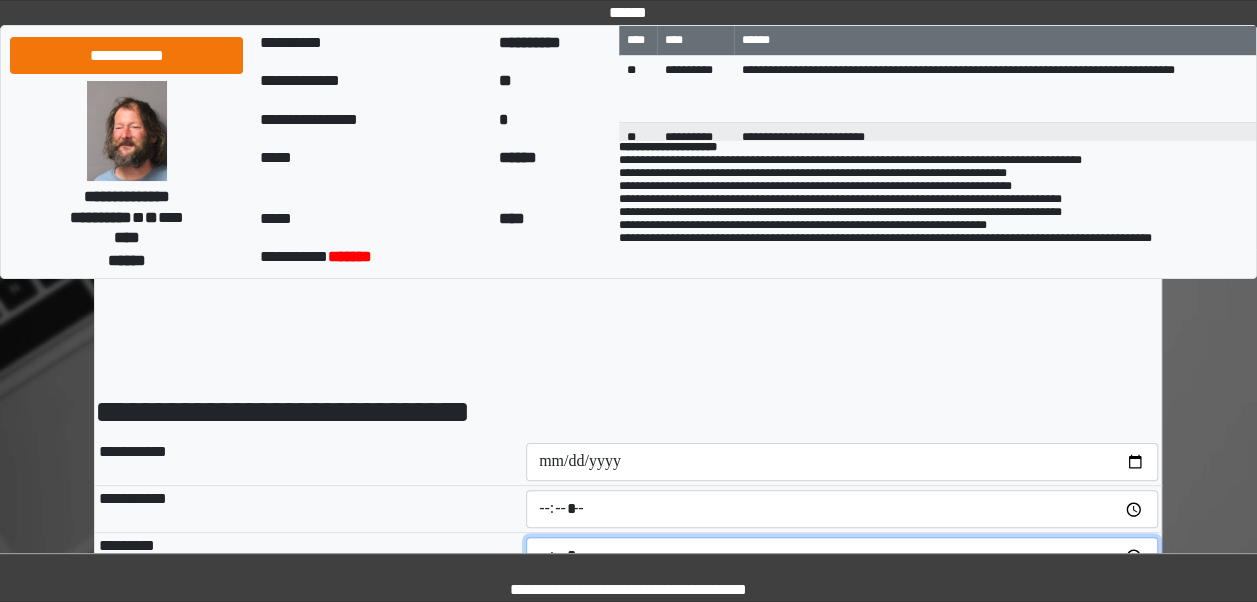 type on "*****" 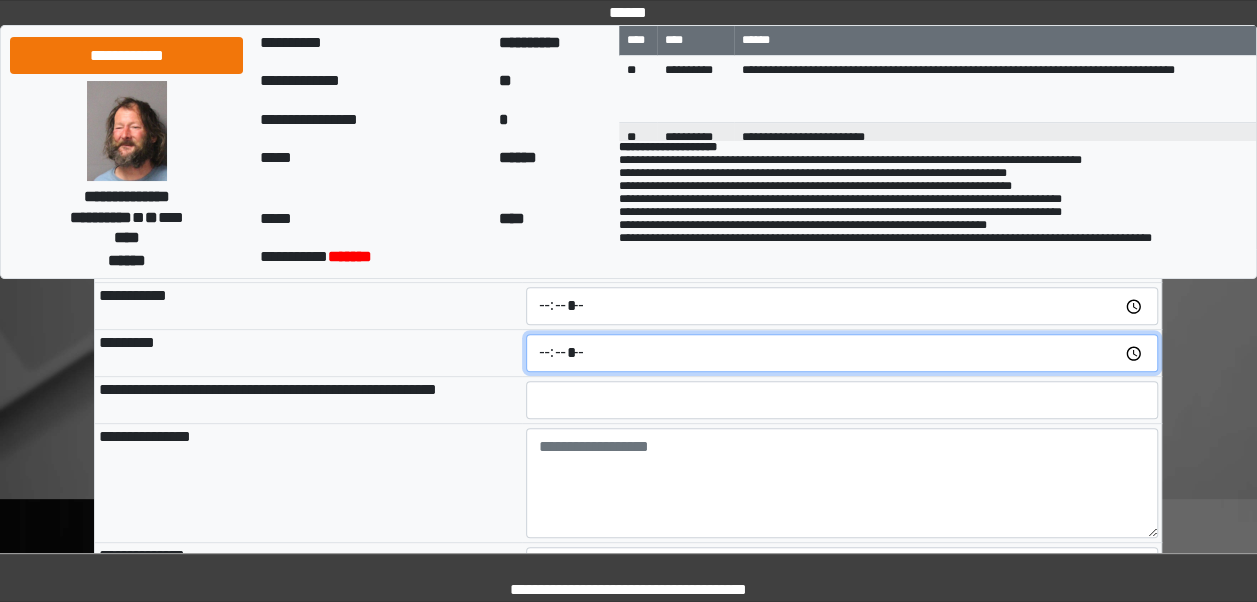 scroll, scrollTop: 206, scrollLeft: 0, axis: vertical 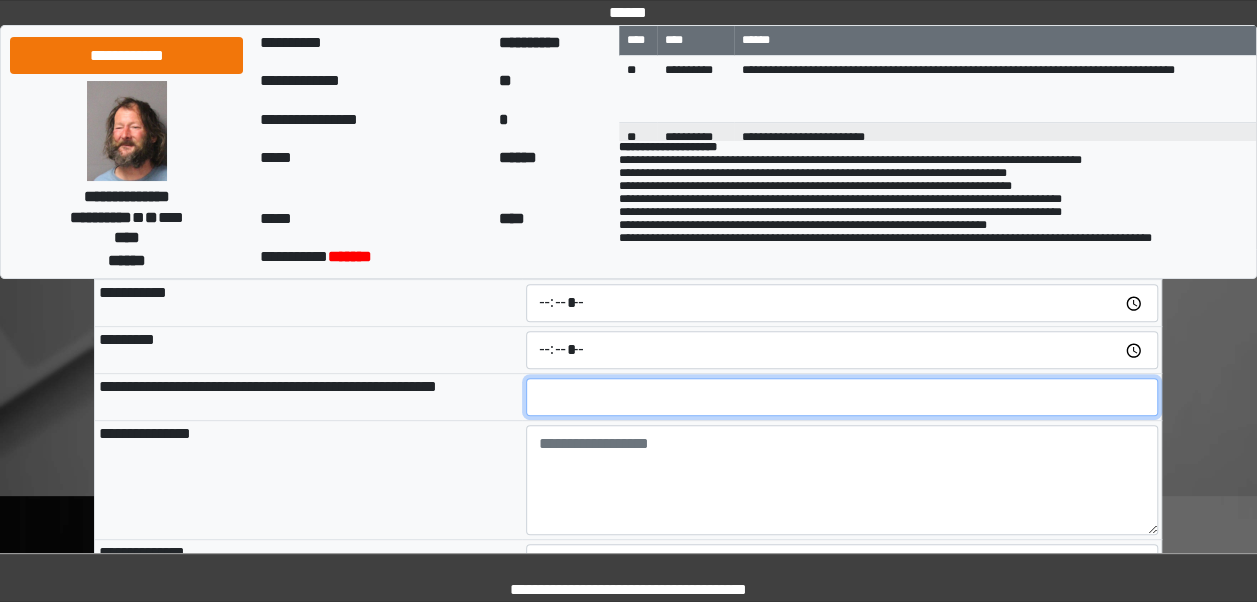click at bounding box center (842, 397) 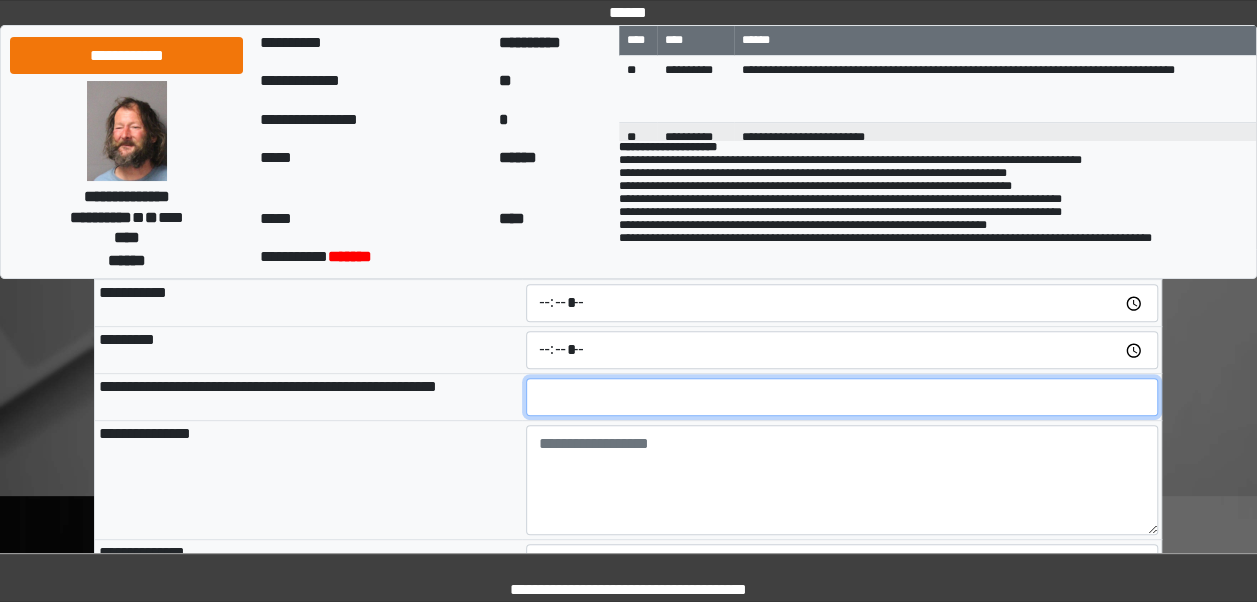 type on "**" 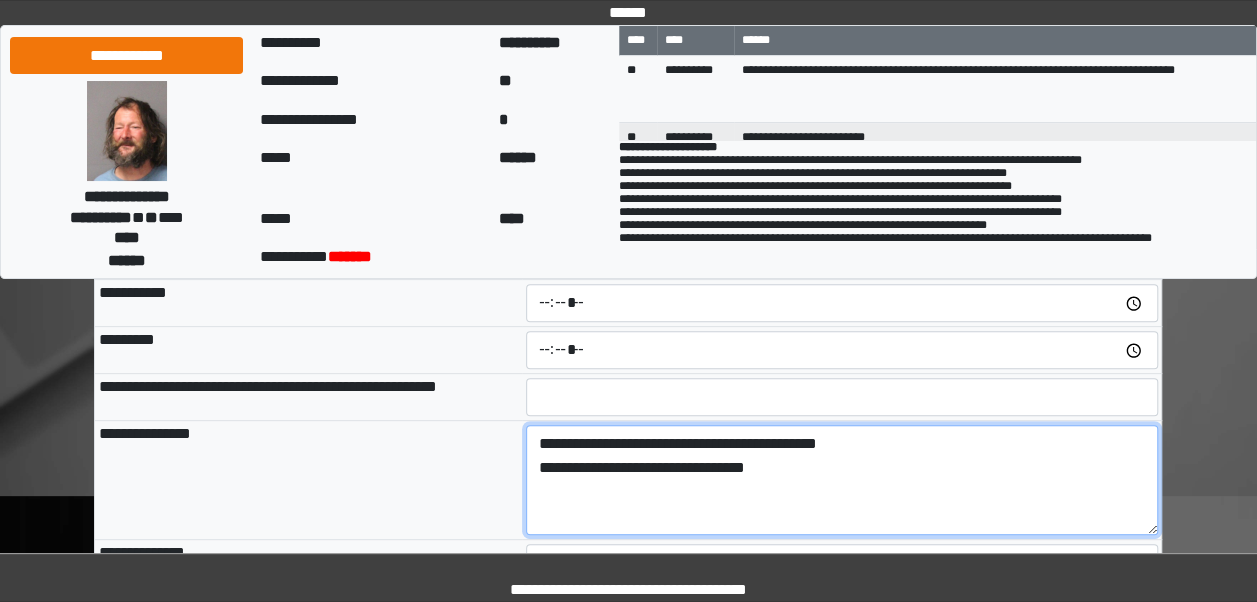type on "**********" 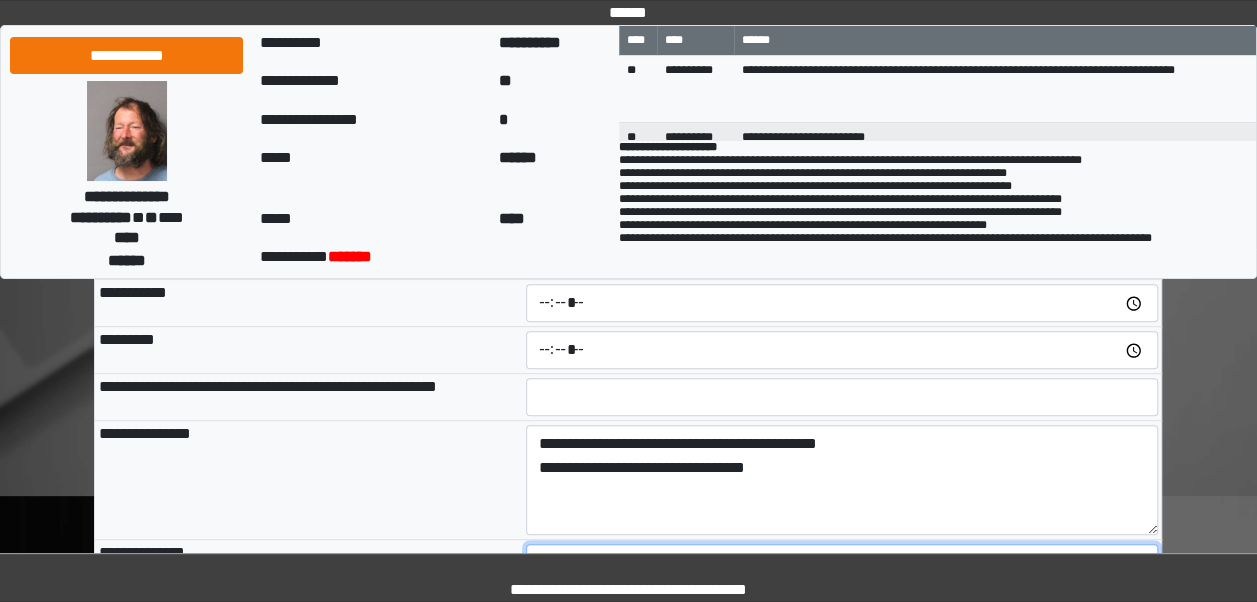 type on "*******" 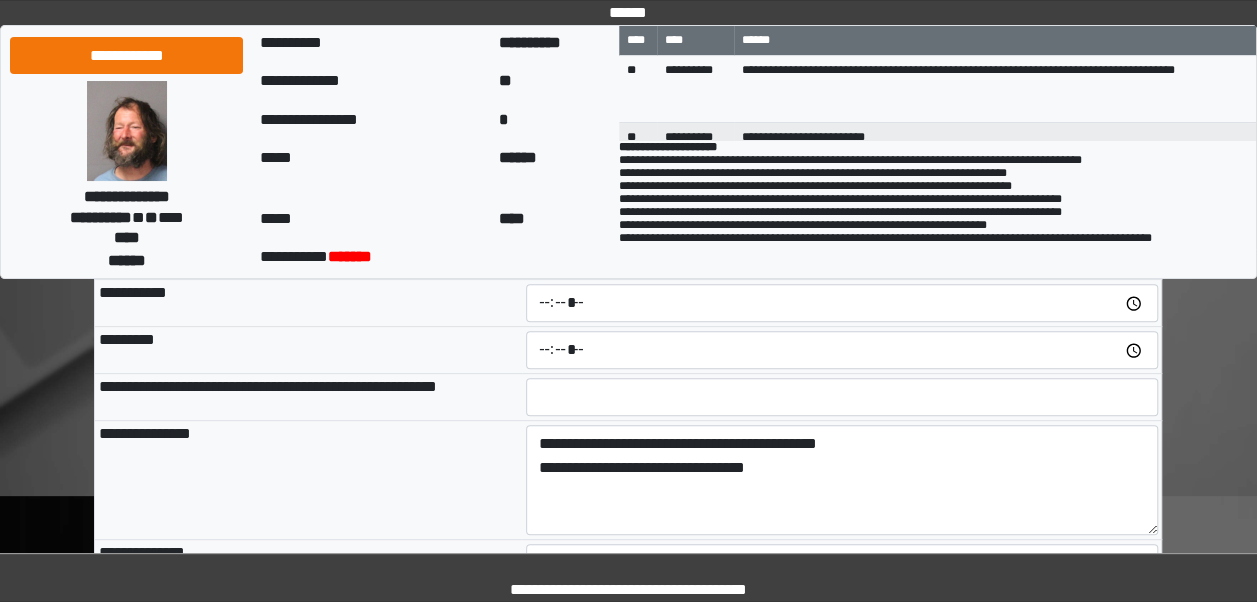 type on "**********" 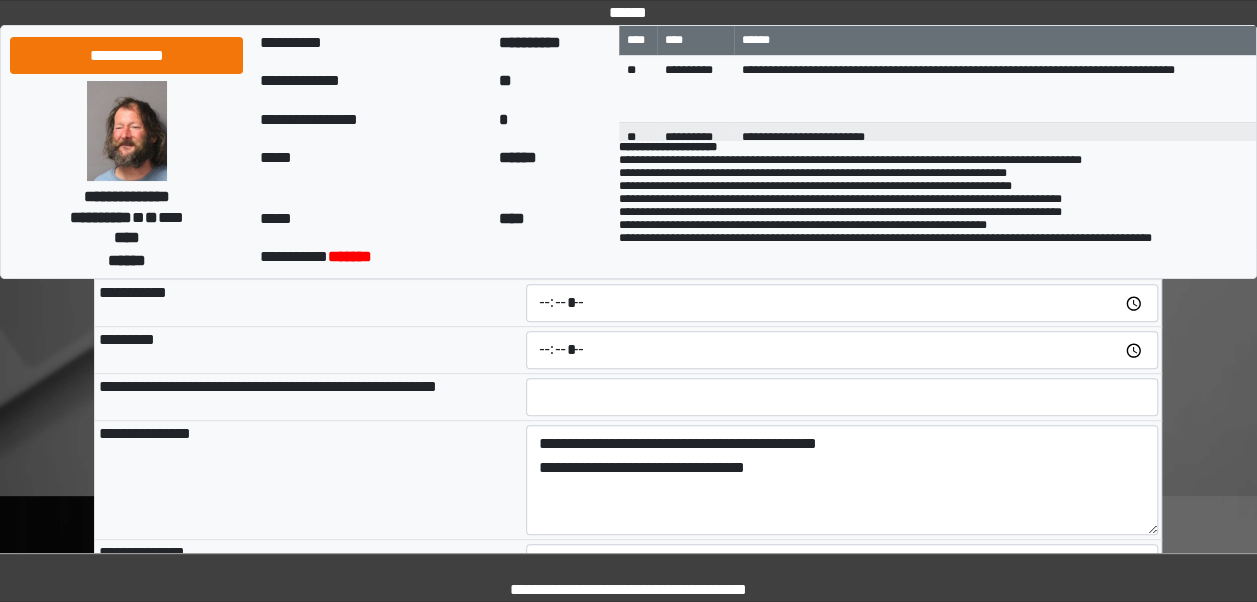 click on "**********" at bounding box center (308, 480) 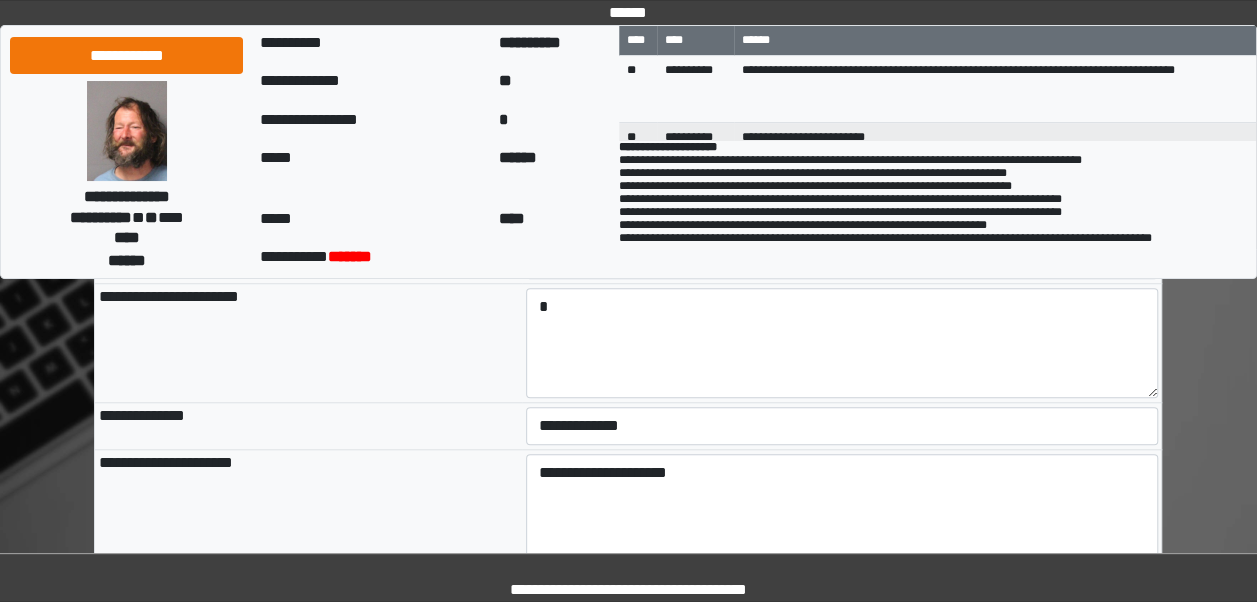 scroll, scrollTop: 701, scrollLeft: 0, axis: vertical 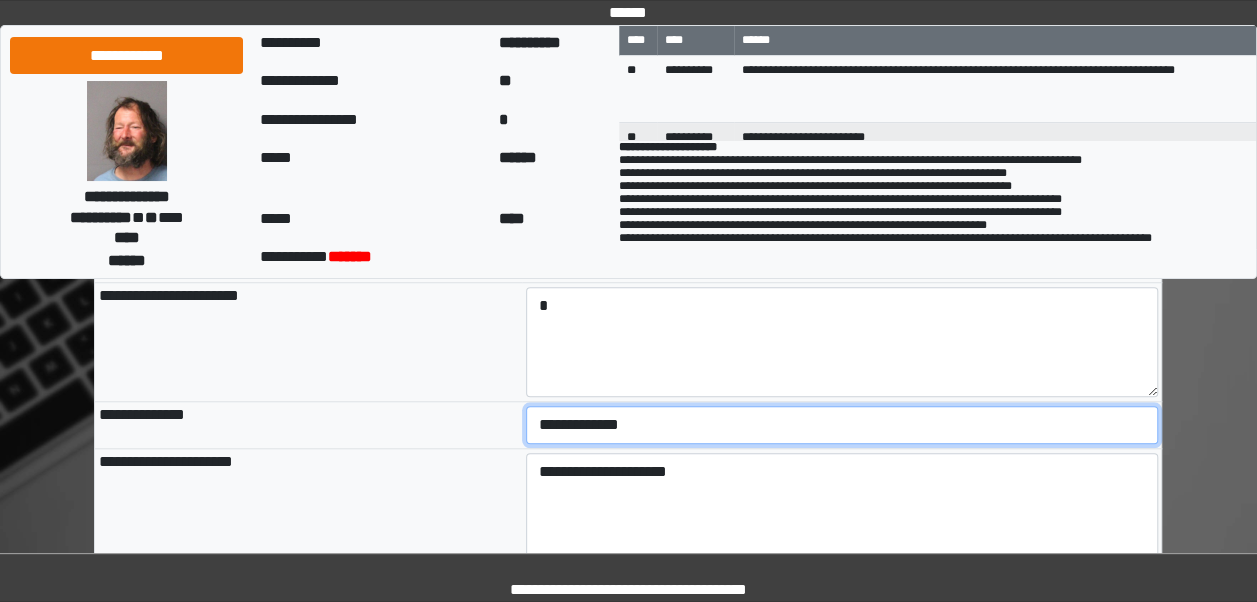 click on "**********" at bounding box center (842, 425) 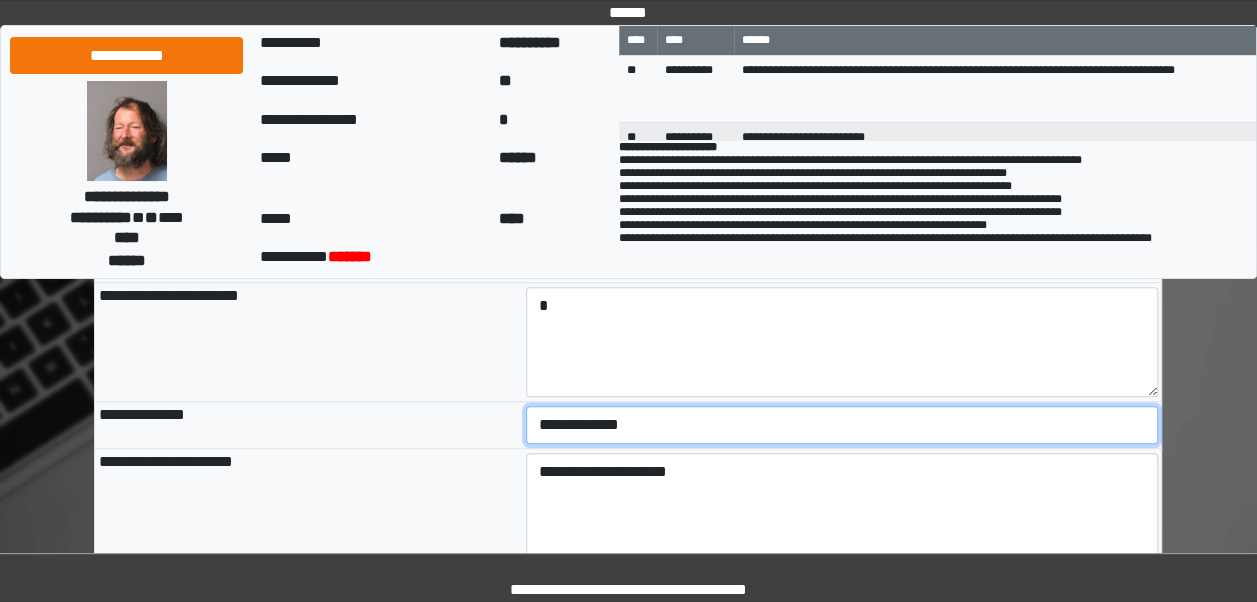 select on "***" 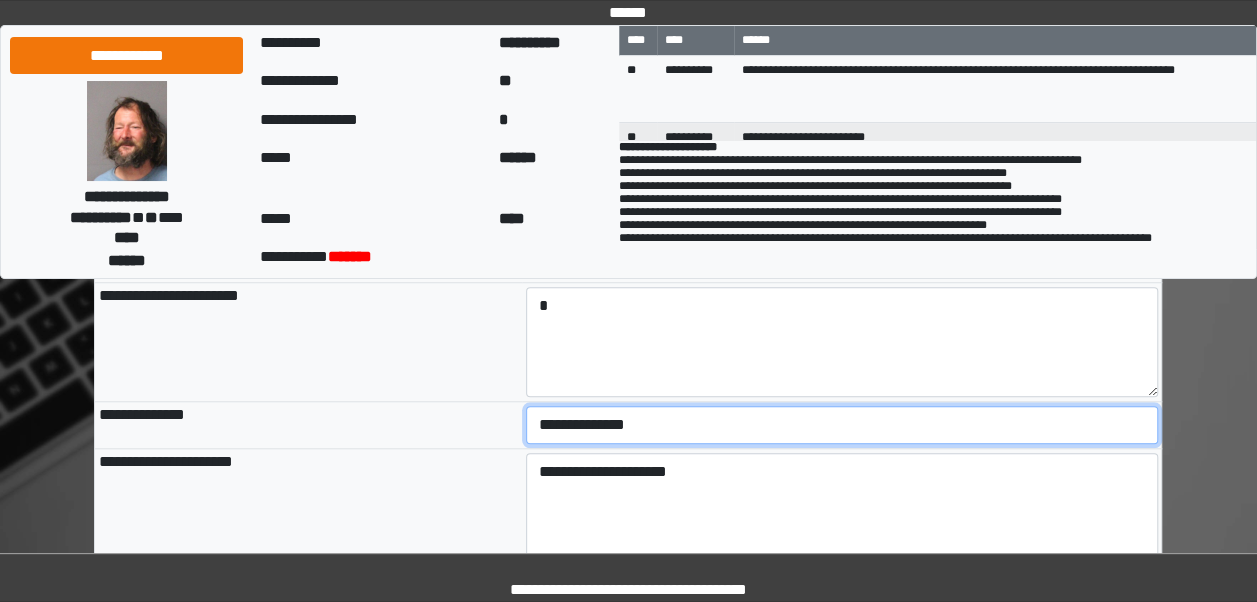 click on "**********" at bounding box center [842, 425] 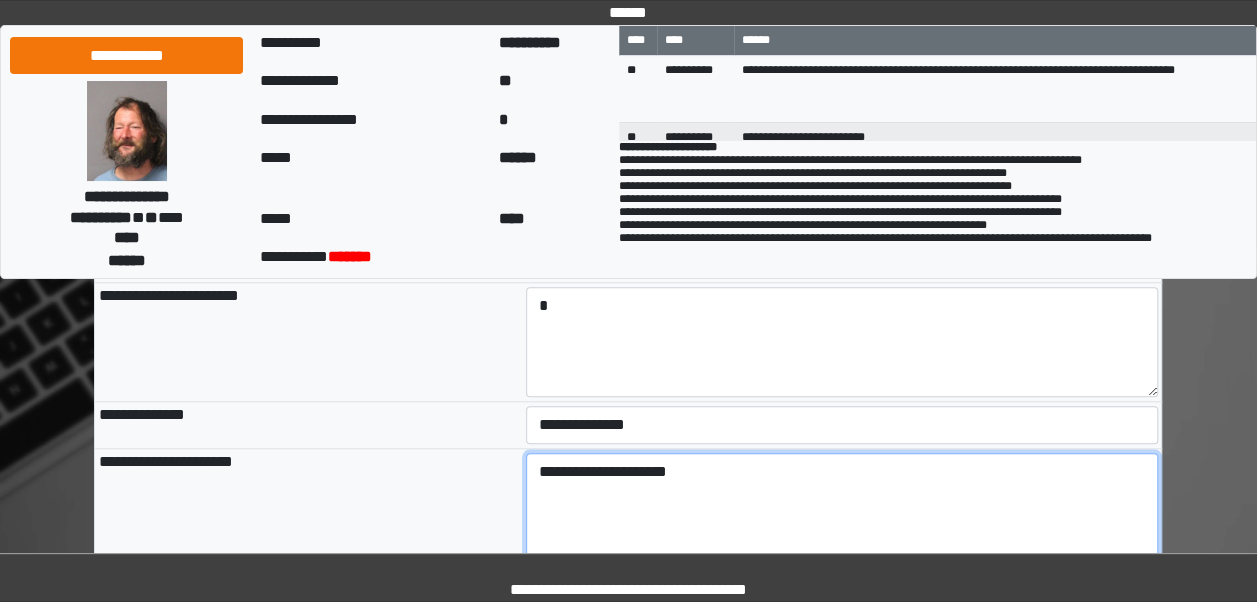 type on "**********" 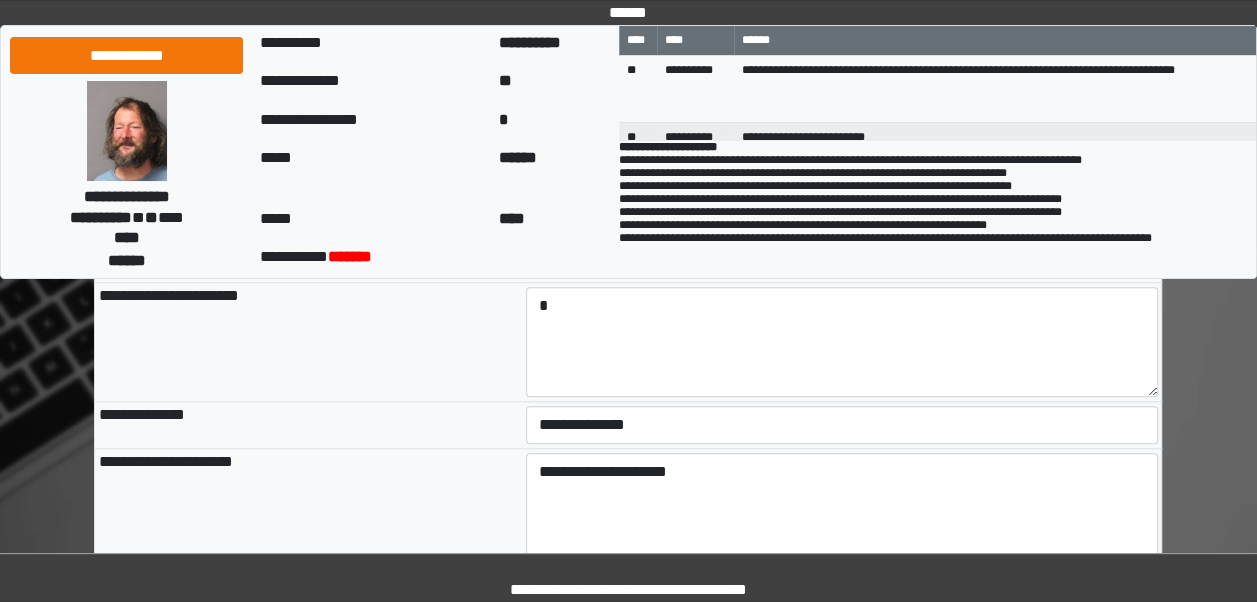 click on "**********" at bounding box center [308, 508] 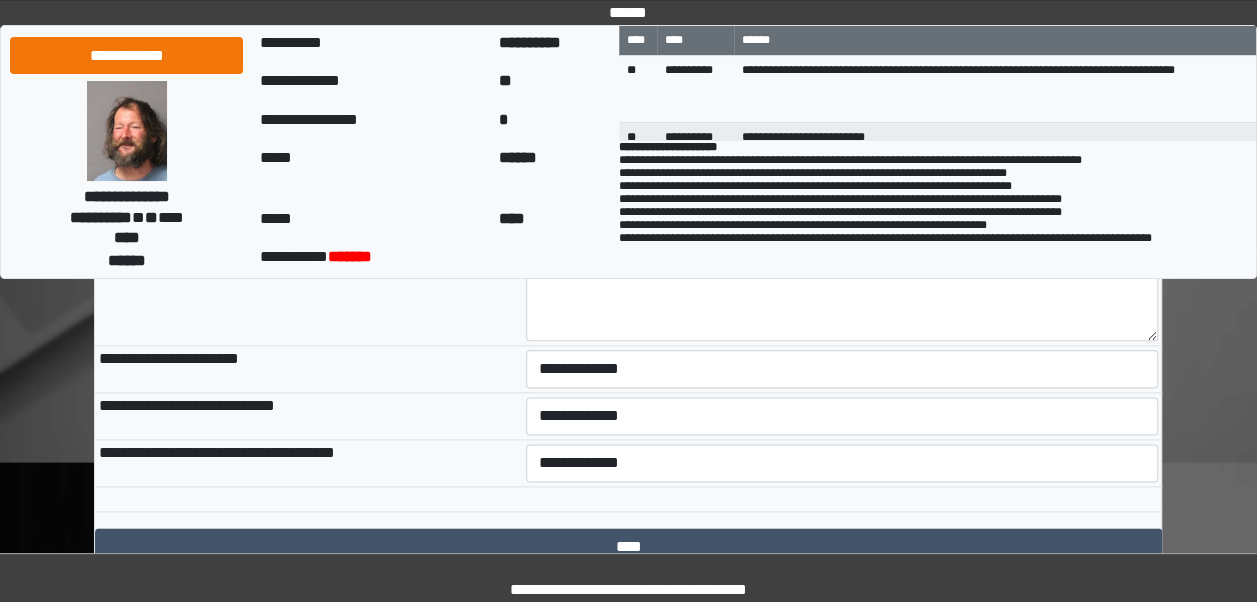 scroll, scrollTop: 1043, scrollLeft: 0, axis: vertical 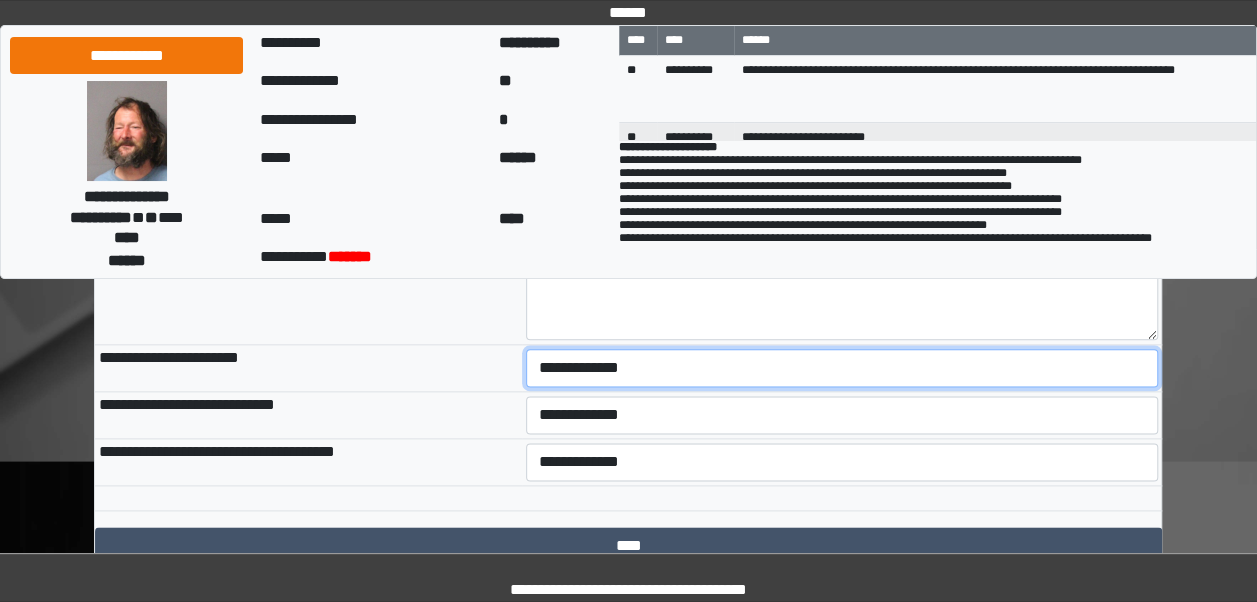 click on "**********" at bounding box center (842, 368) 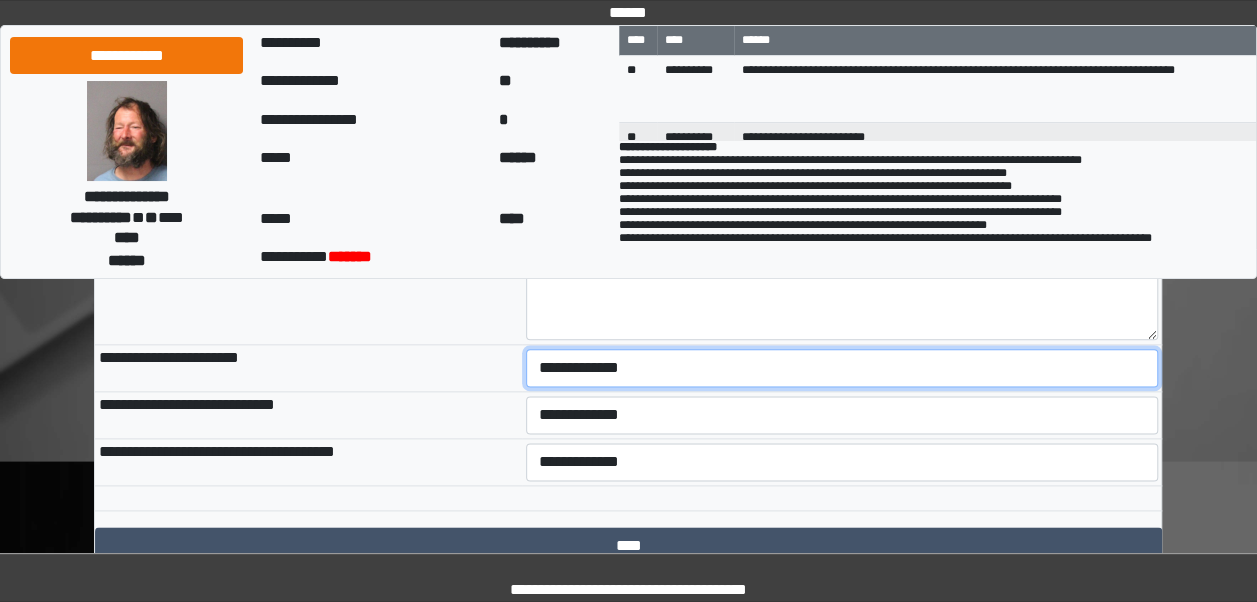 select on "***" 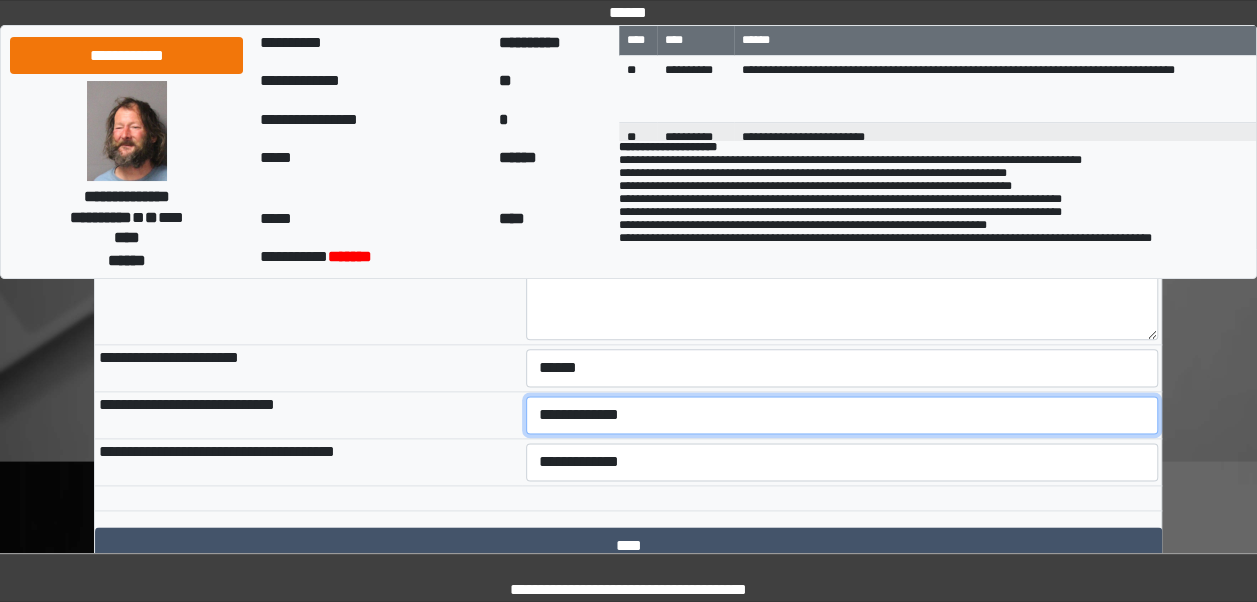 click on "**********" at bounding box center (842, 415) 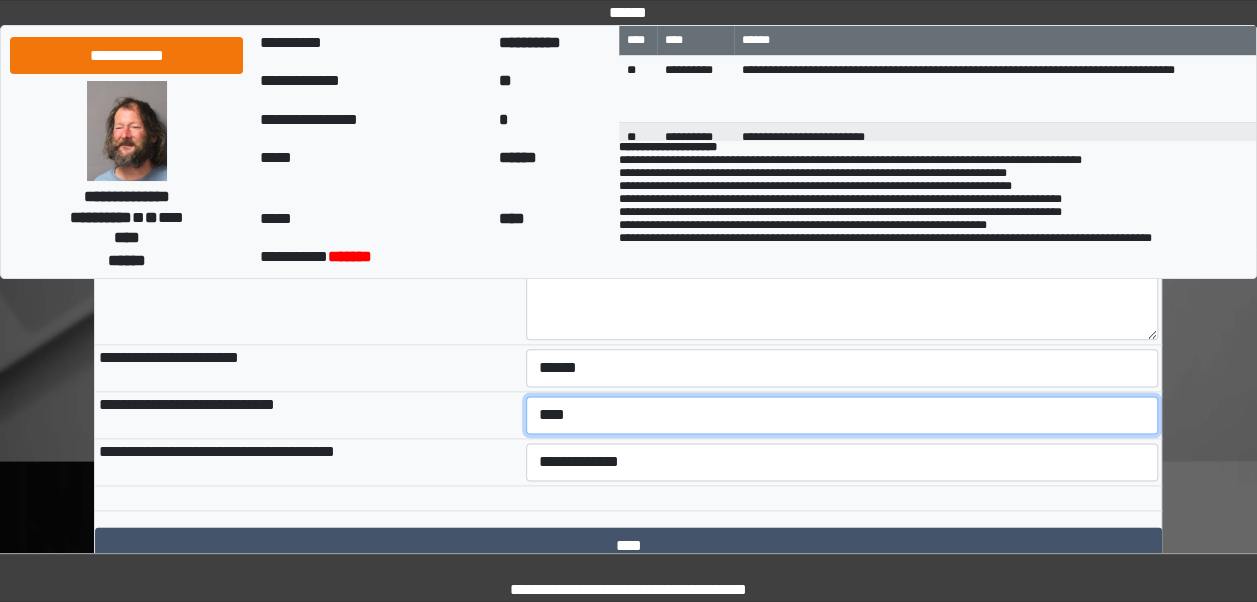drag, startPoint x: 593, startPoint y: 436, endPoint x: 597, endPoint y: 402, distance: 34.234486 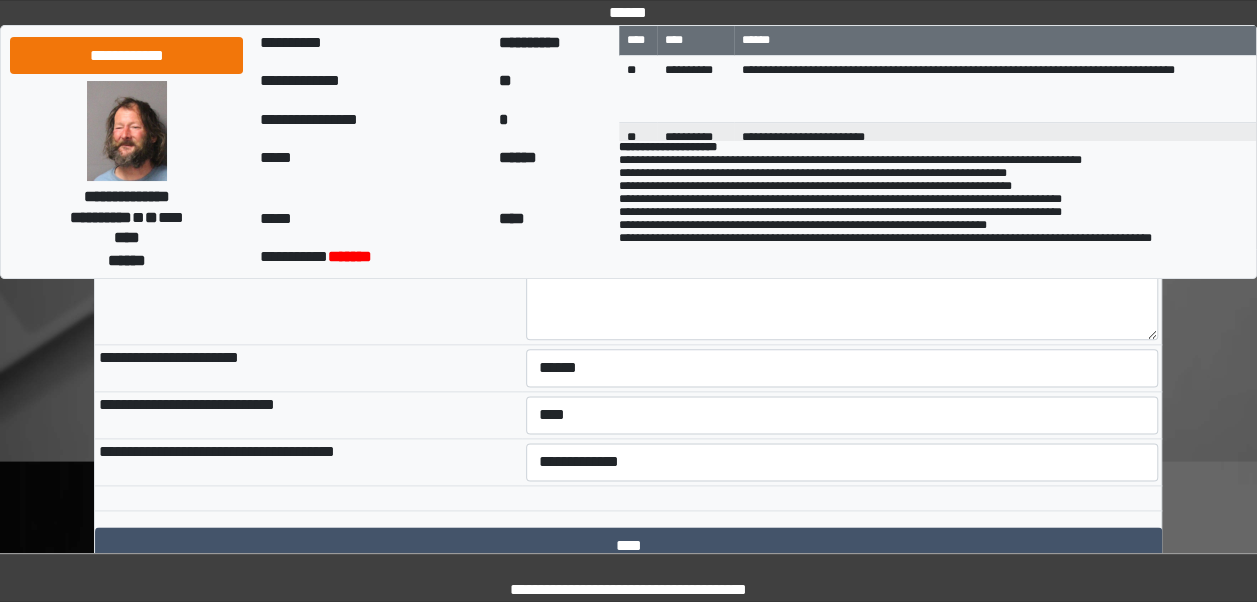 click on "**********" at bounding box center [628, -27] 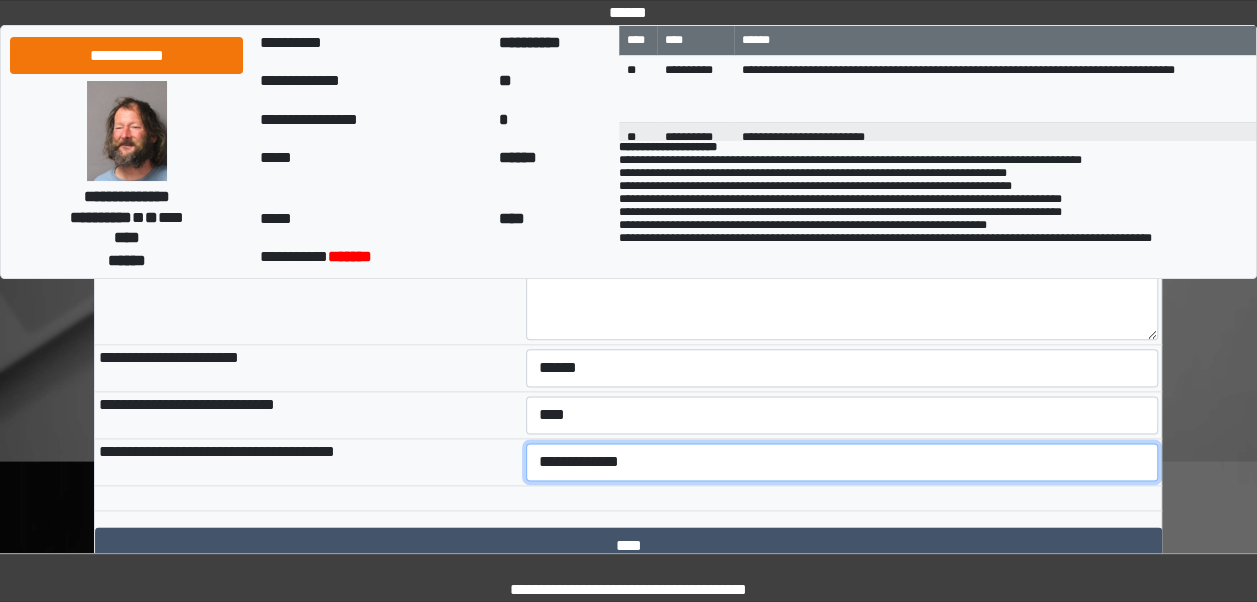 click on "**********" at bounding box center (842, 462) 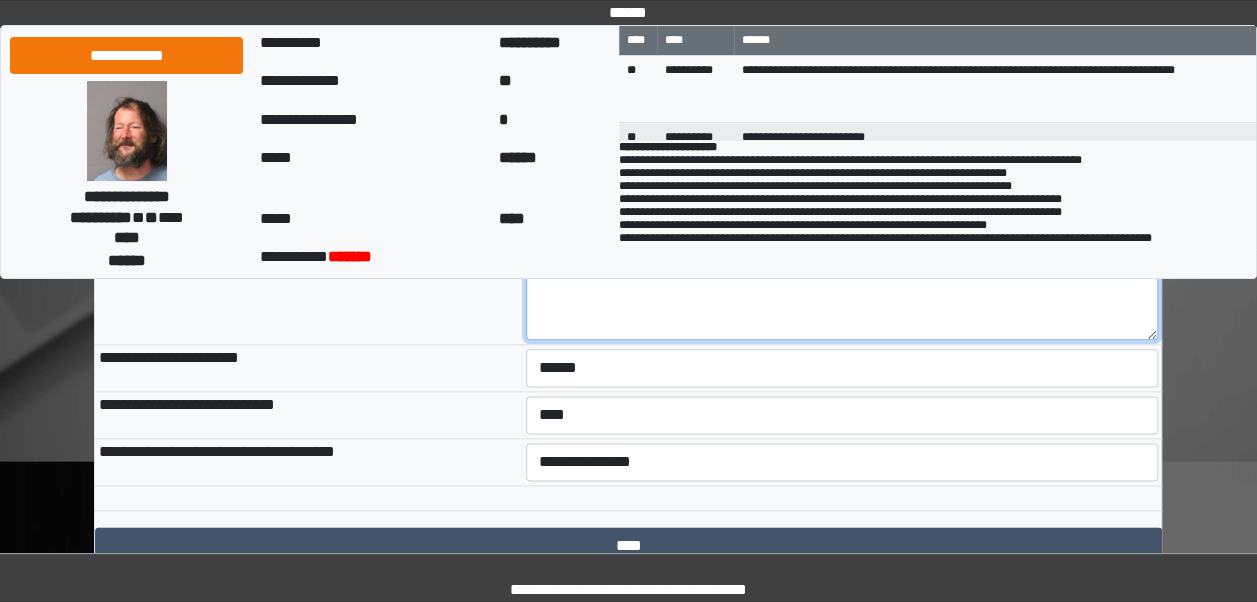 click on "***" at bounding box center (842, 285) 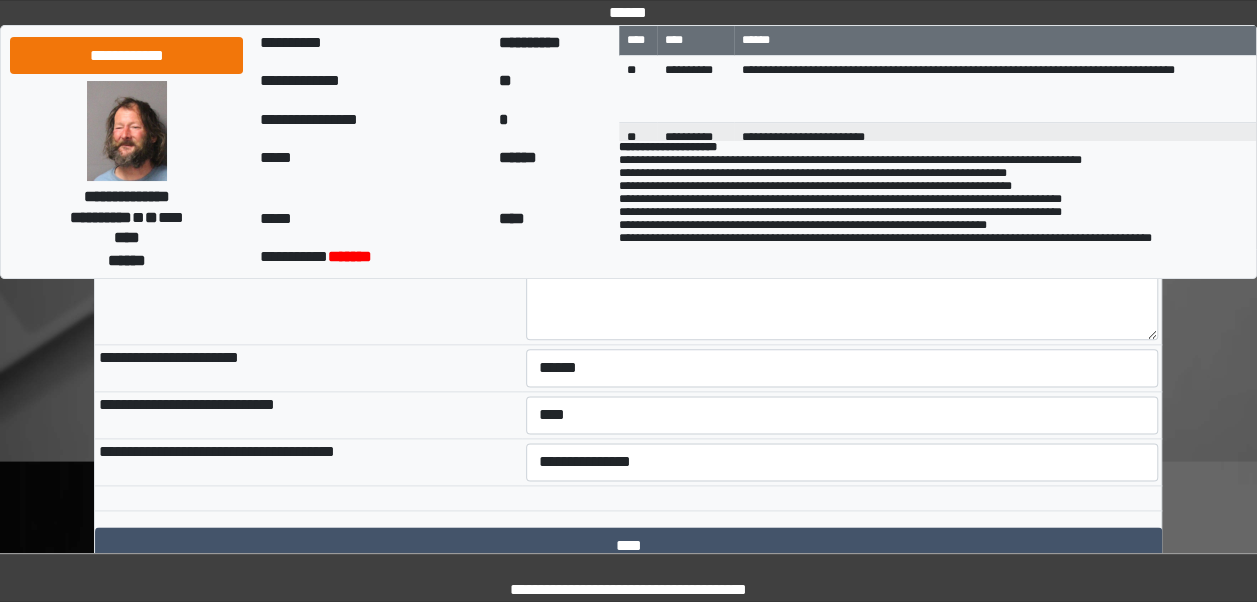 click on "**********" at bounding box center [308, 368] 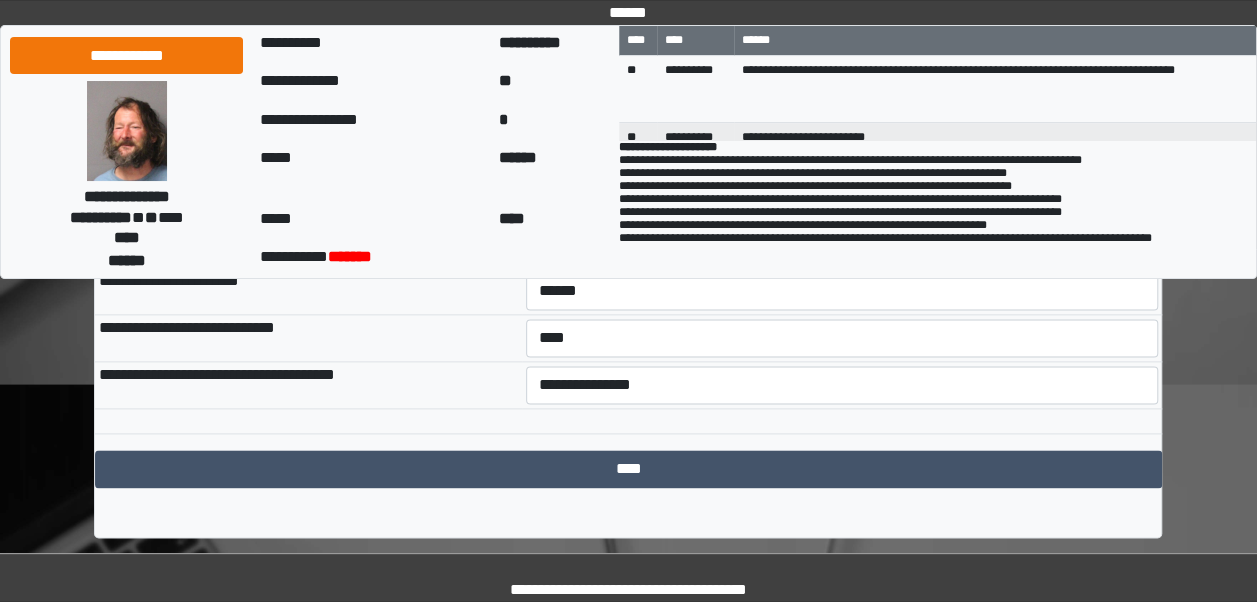 click on "**********" at bounding box center (628, -72) 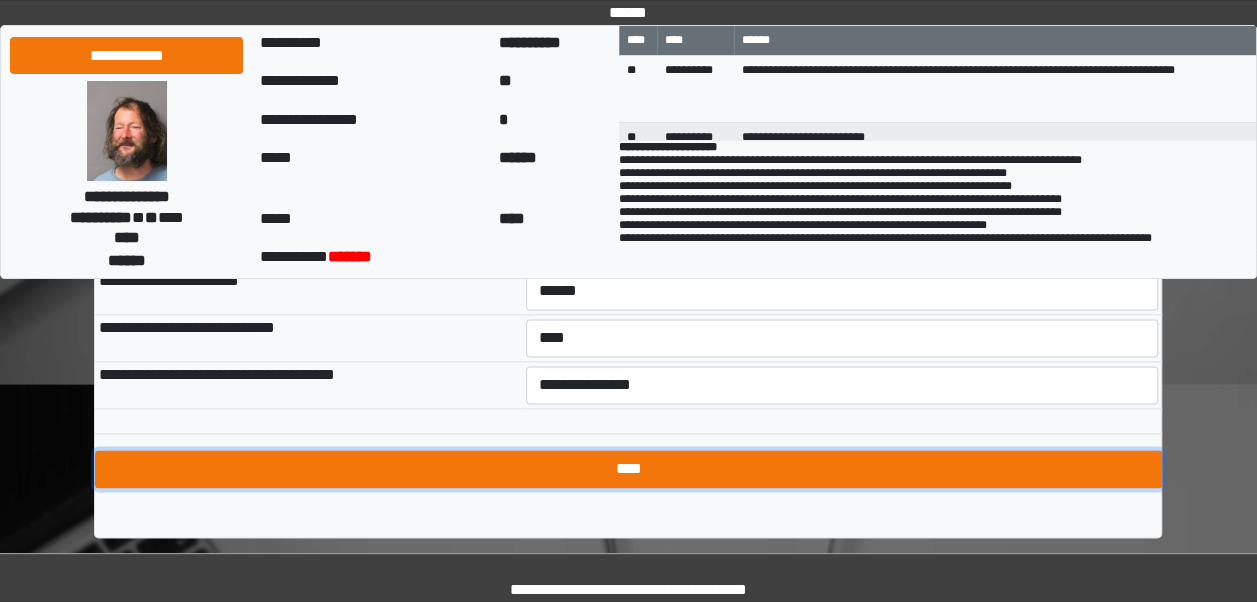 click on "****" at bounding box center (628, 469) 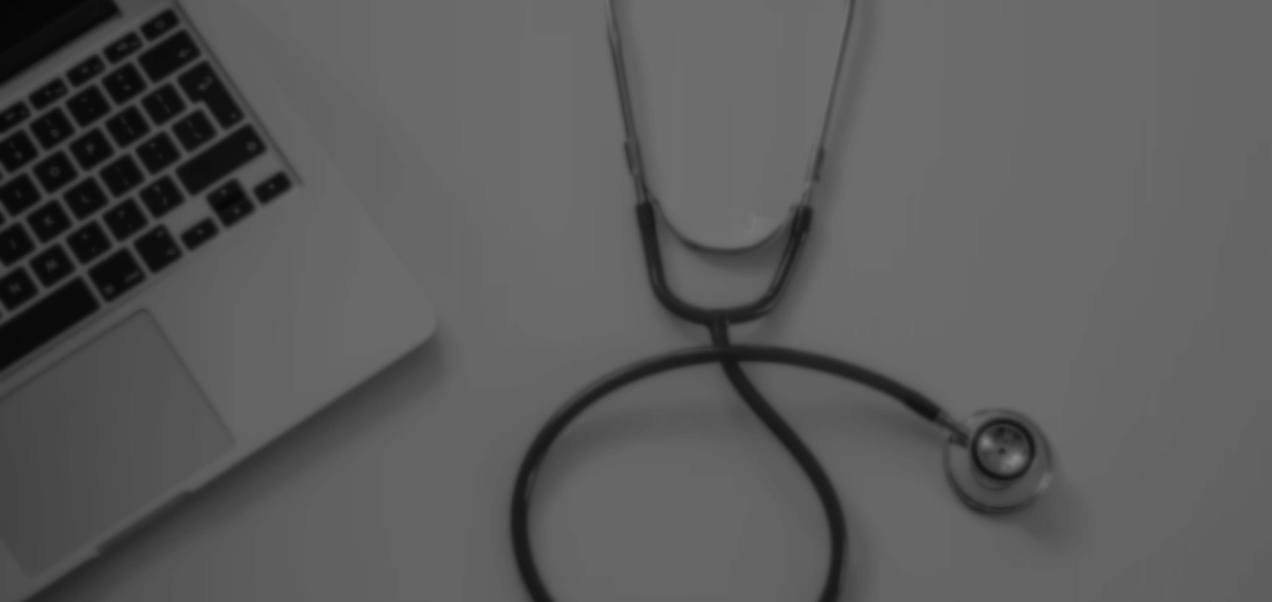 scroll, scrollTop: 0, scrollLeft: 0, axis: both 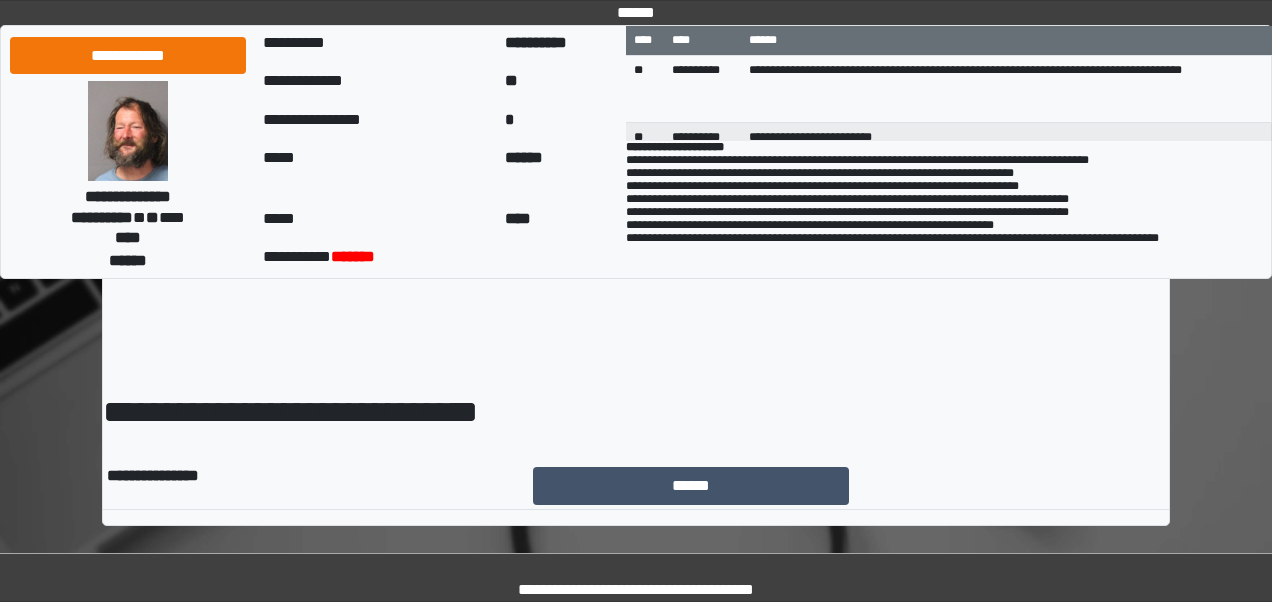 drag, startPoint x: 722, startPoint y: 478, endPoint x: 681, endPoint y: 416, distance: 74.330345 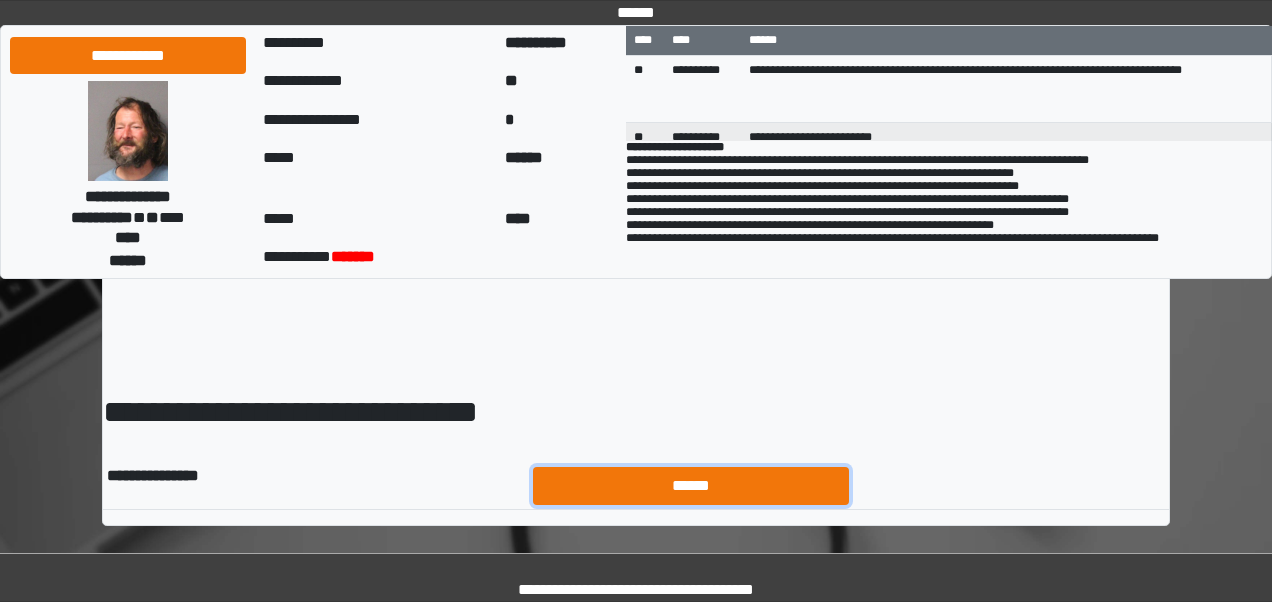 click on "******" at bounding box center [691, 485] 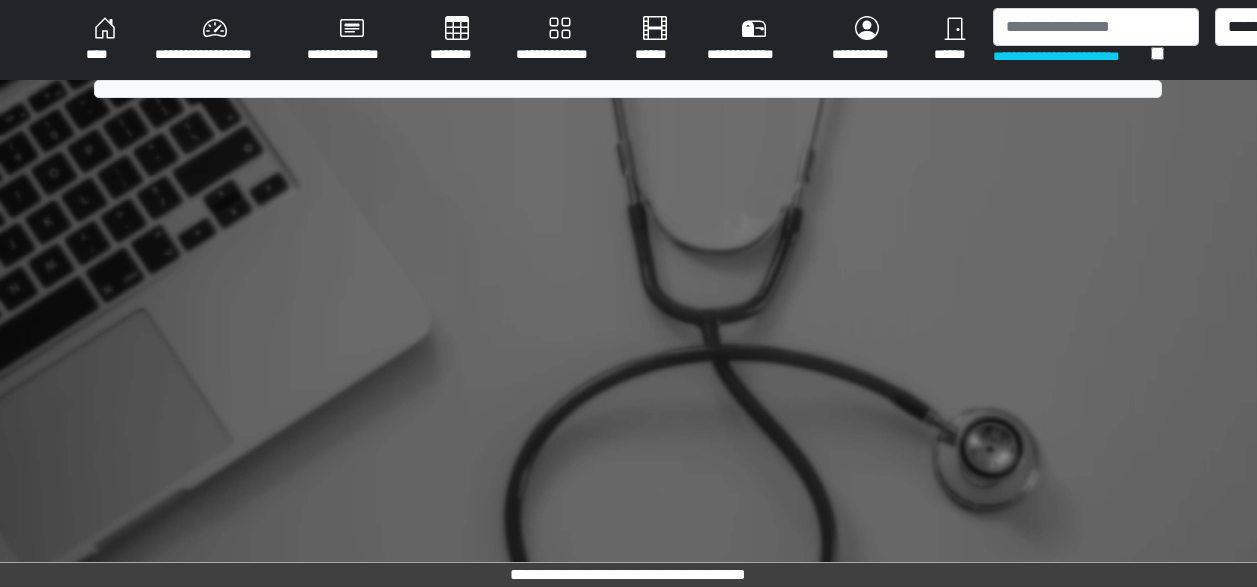 scroll, scrollTop: 0, scrollLeft: 0, axis: both 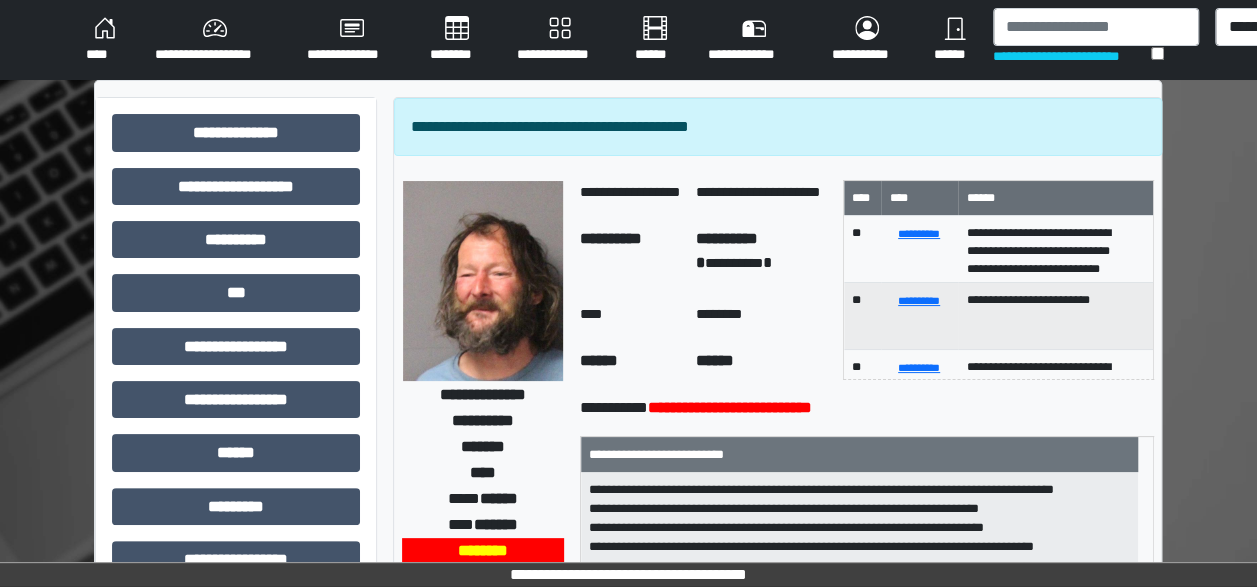 click on "****" at bounding box center (104, 40) 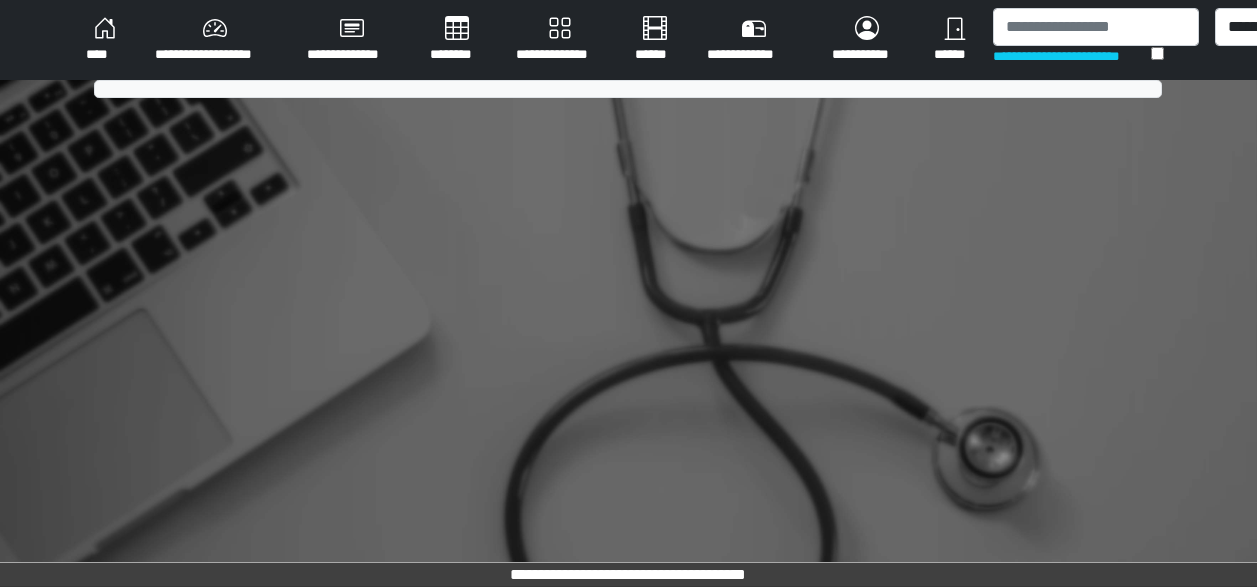 scroll, scrollTop: 0, scrollLeft: 0, axis: both 